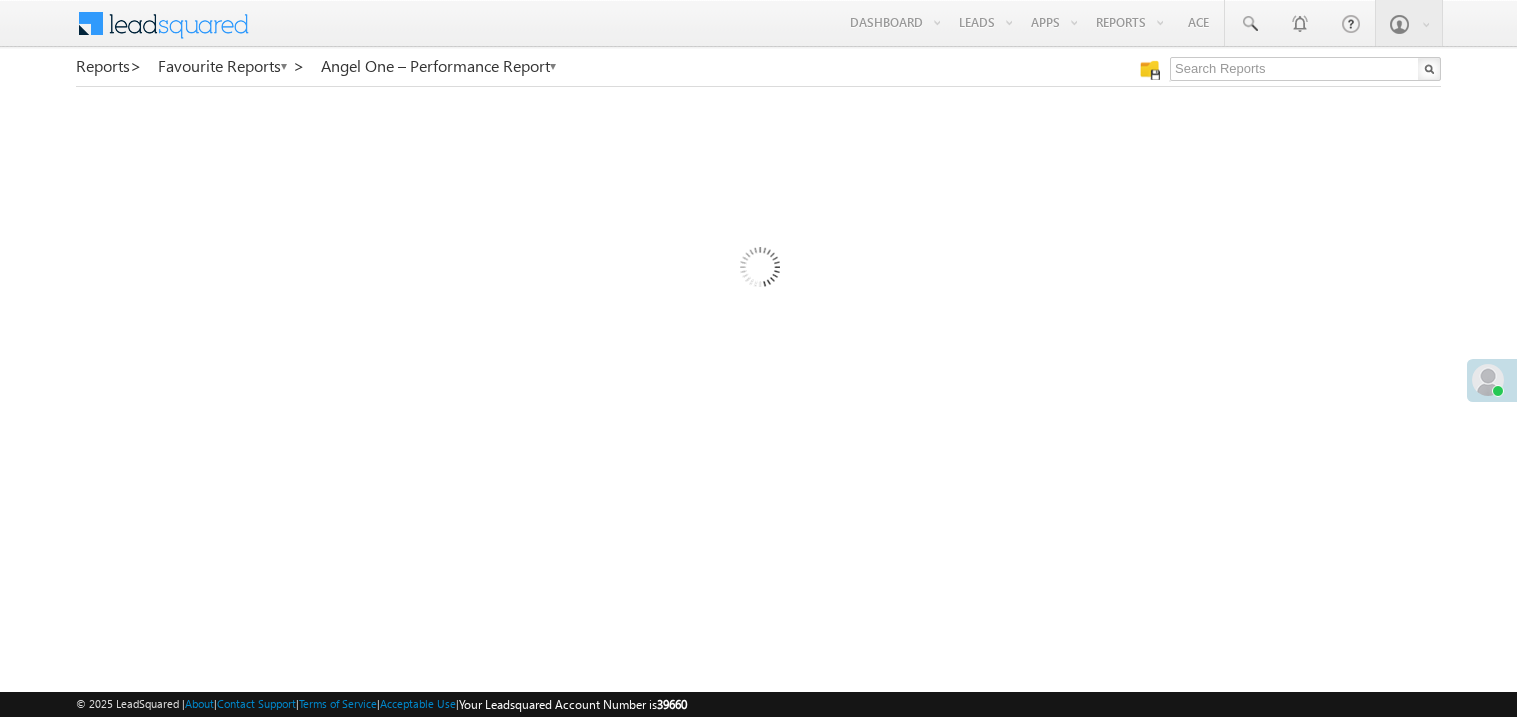 scroll, scrollTop: 0, scrollLeft: 0, axis: both 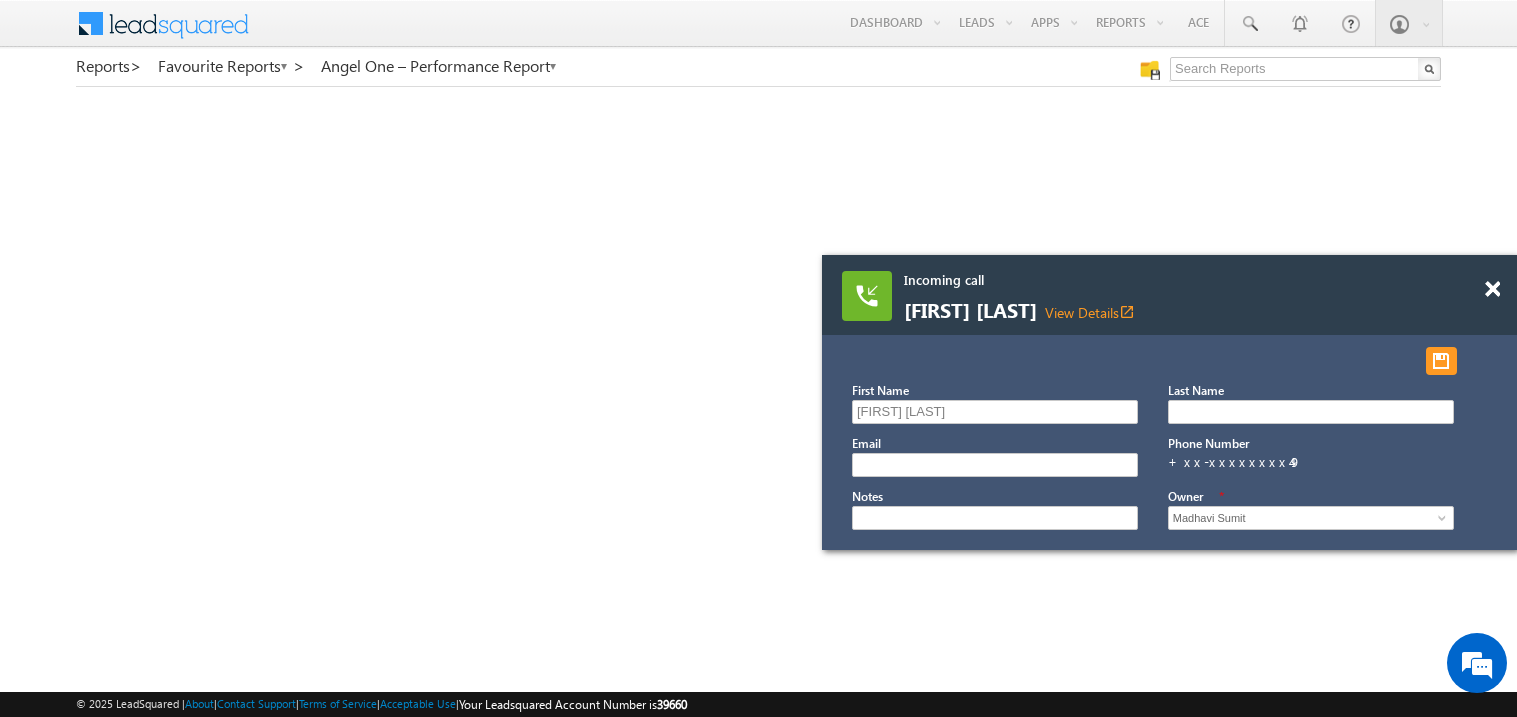 click at bounding box center [1503, 280] 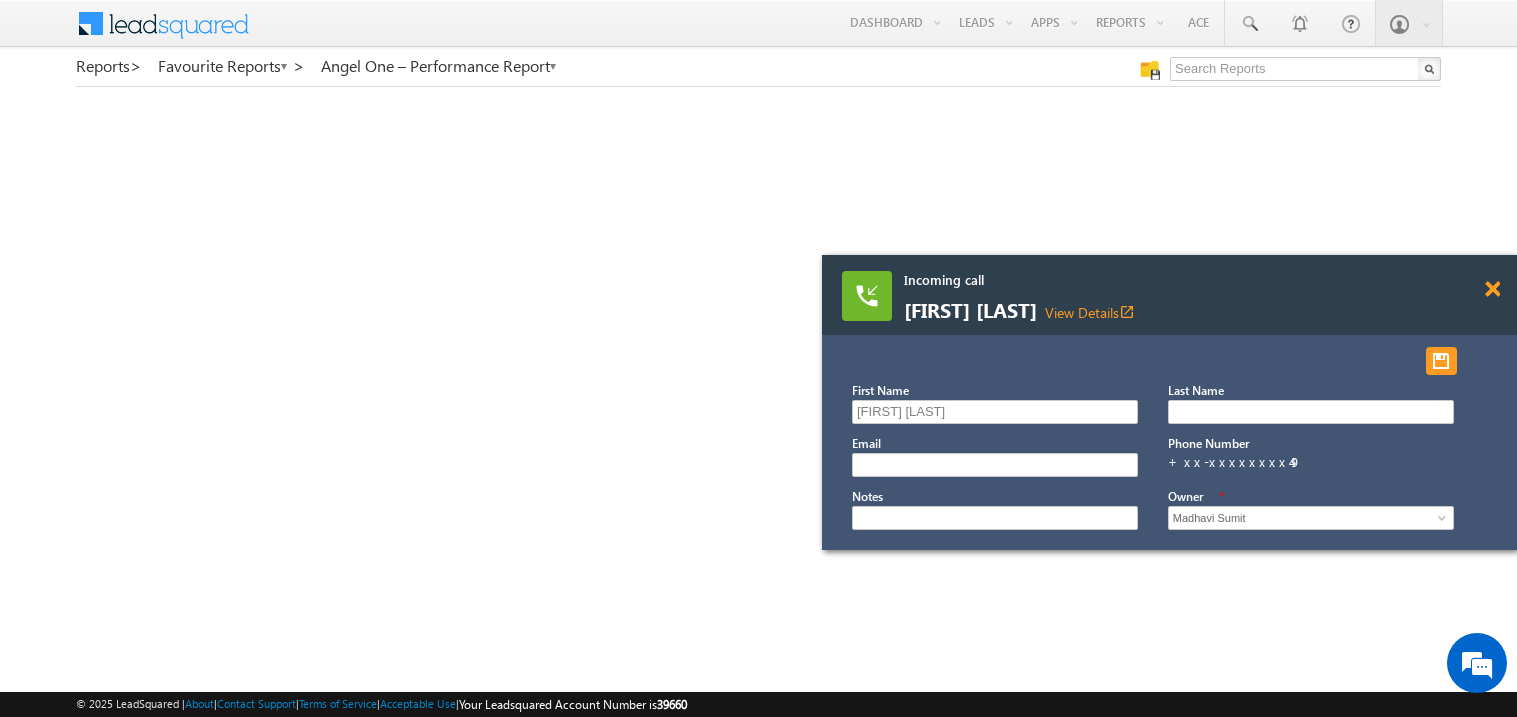 click at bounding box center [1492, 289] 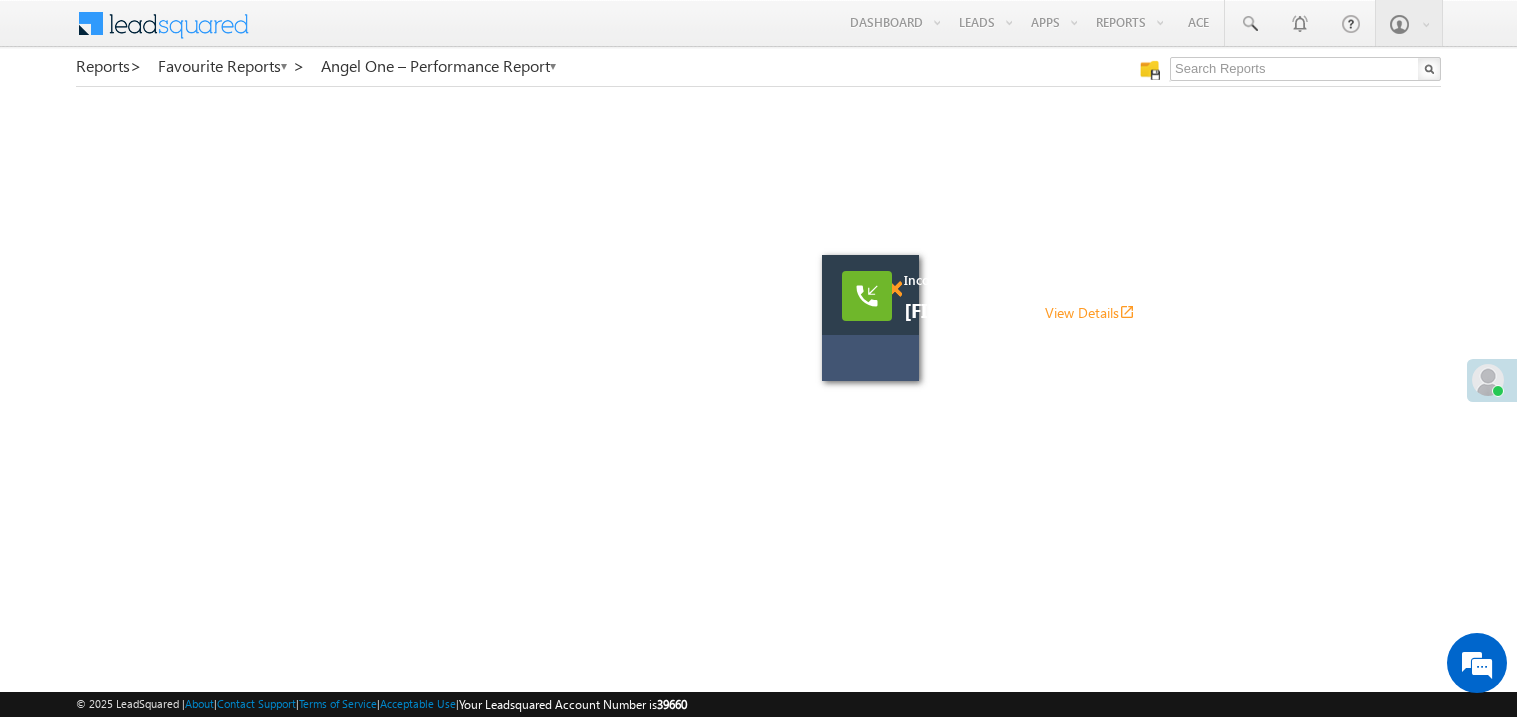click at bounding box center (894, 289) 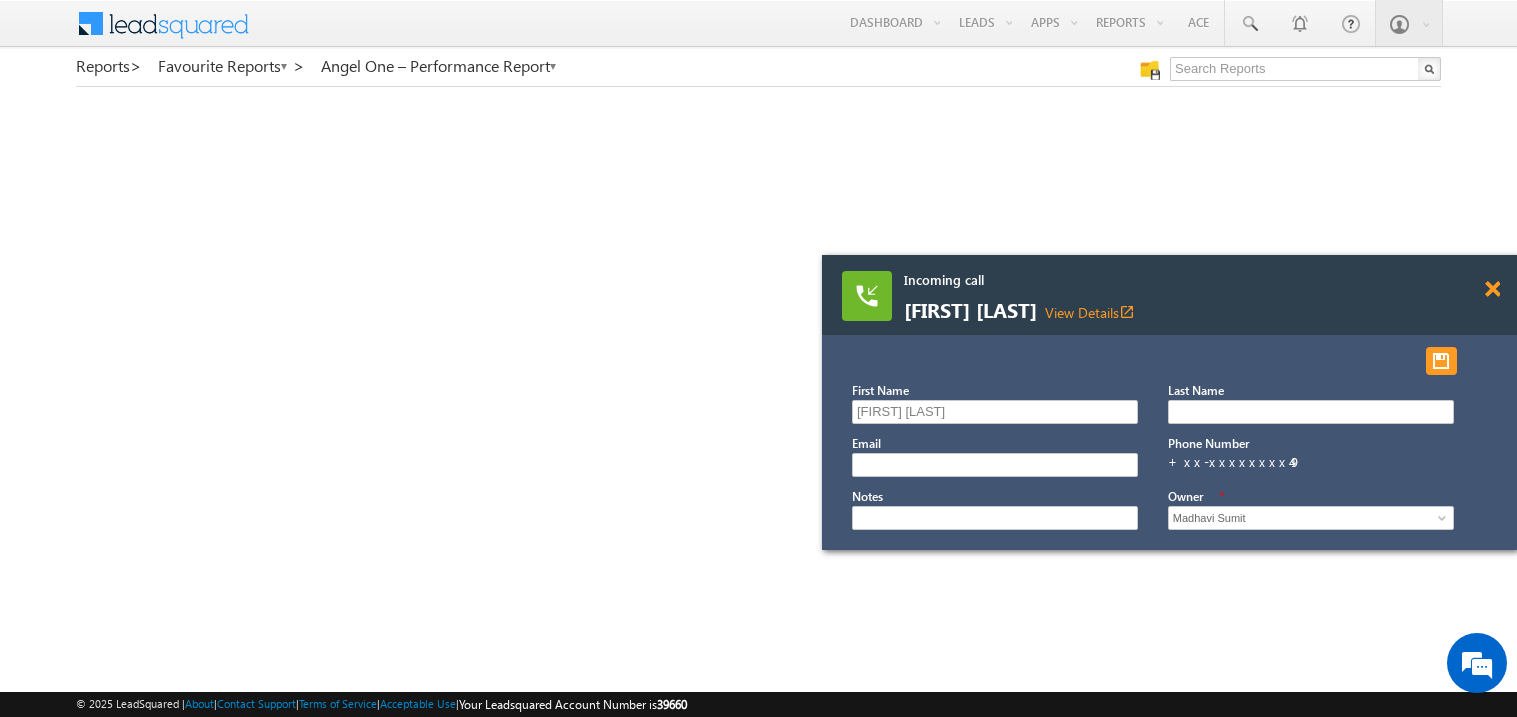 click at bounding box center (1492, 289) 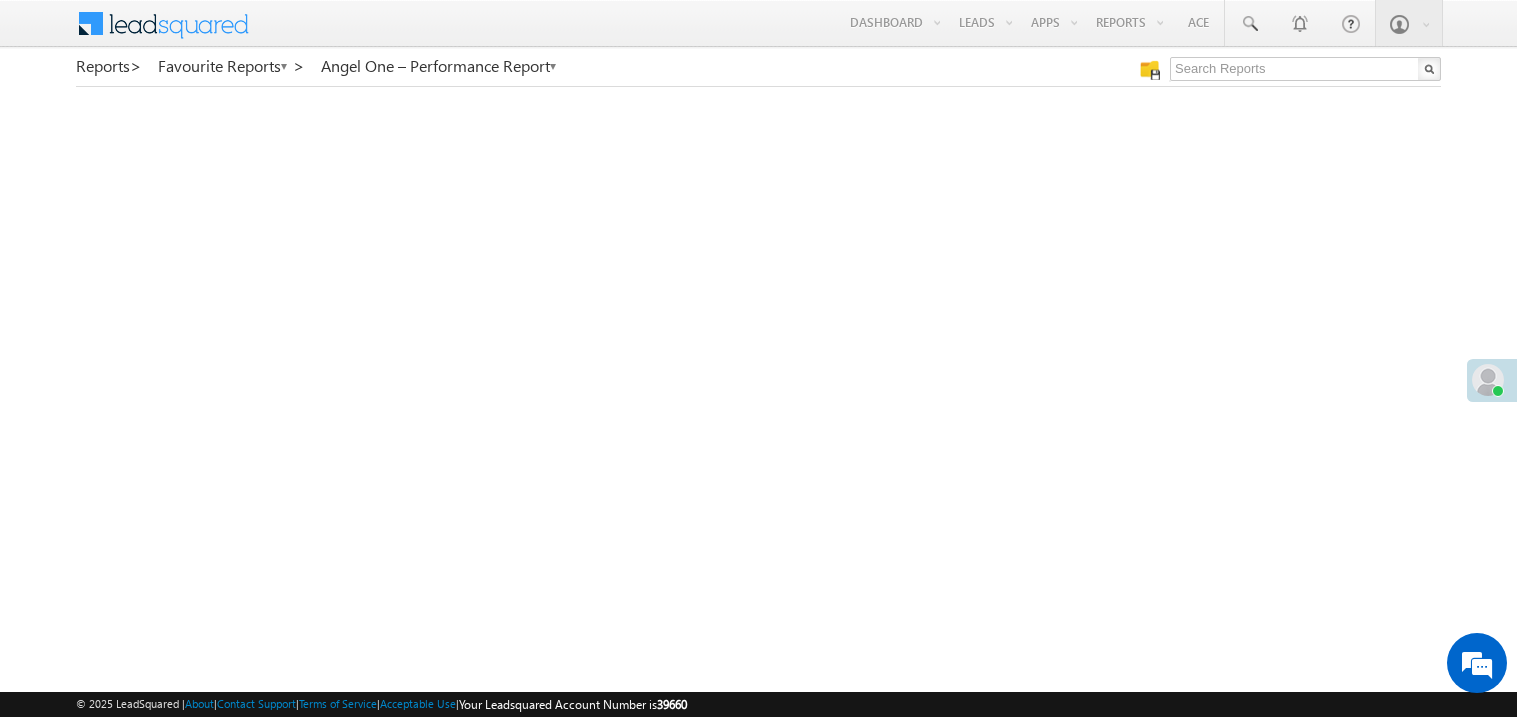 click at bounding box center (1488, 380) 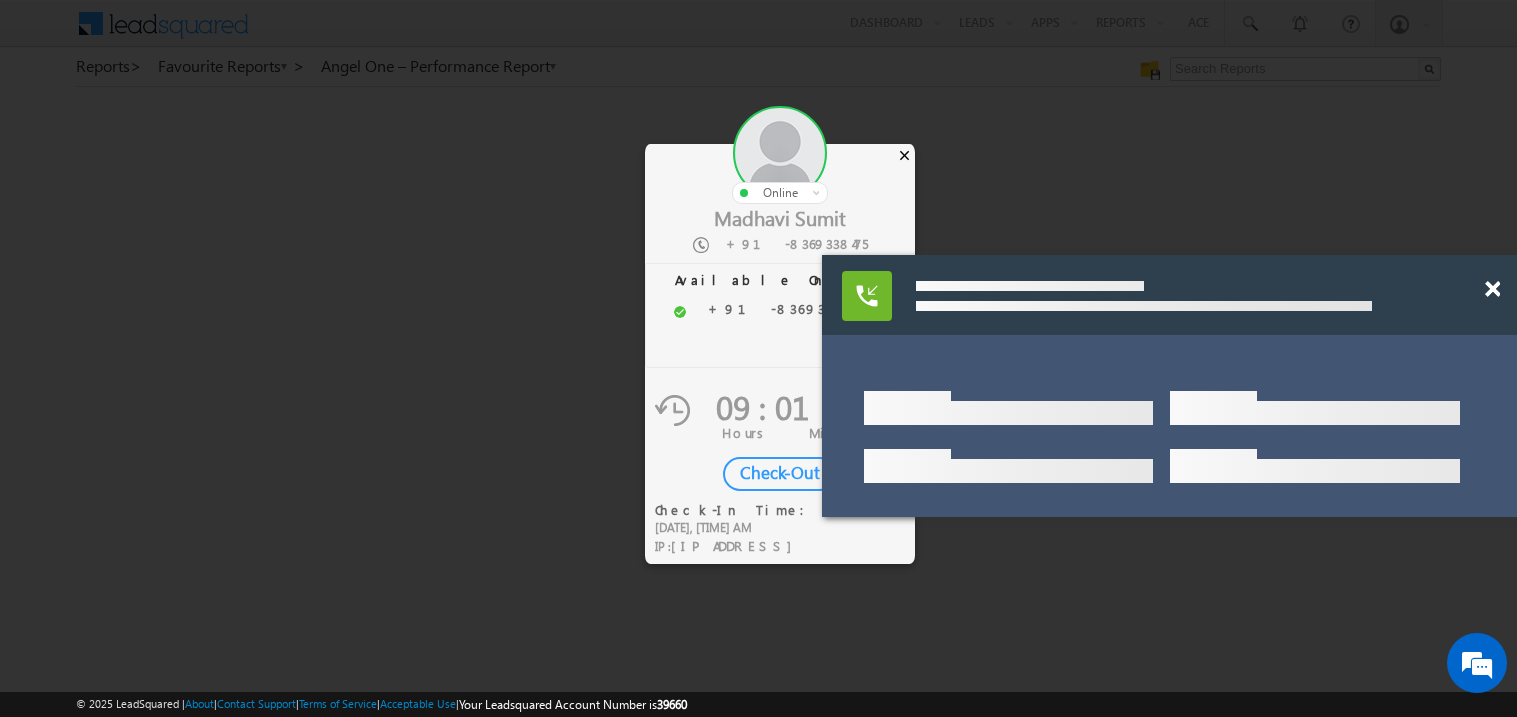 click on "×" at bounding box center (904, 155) 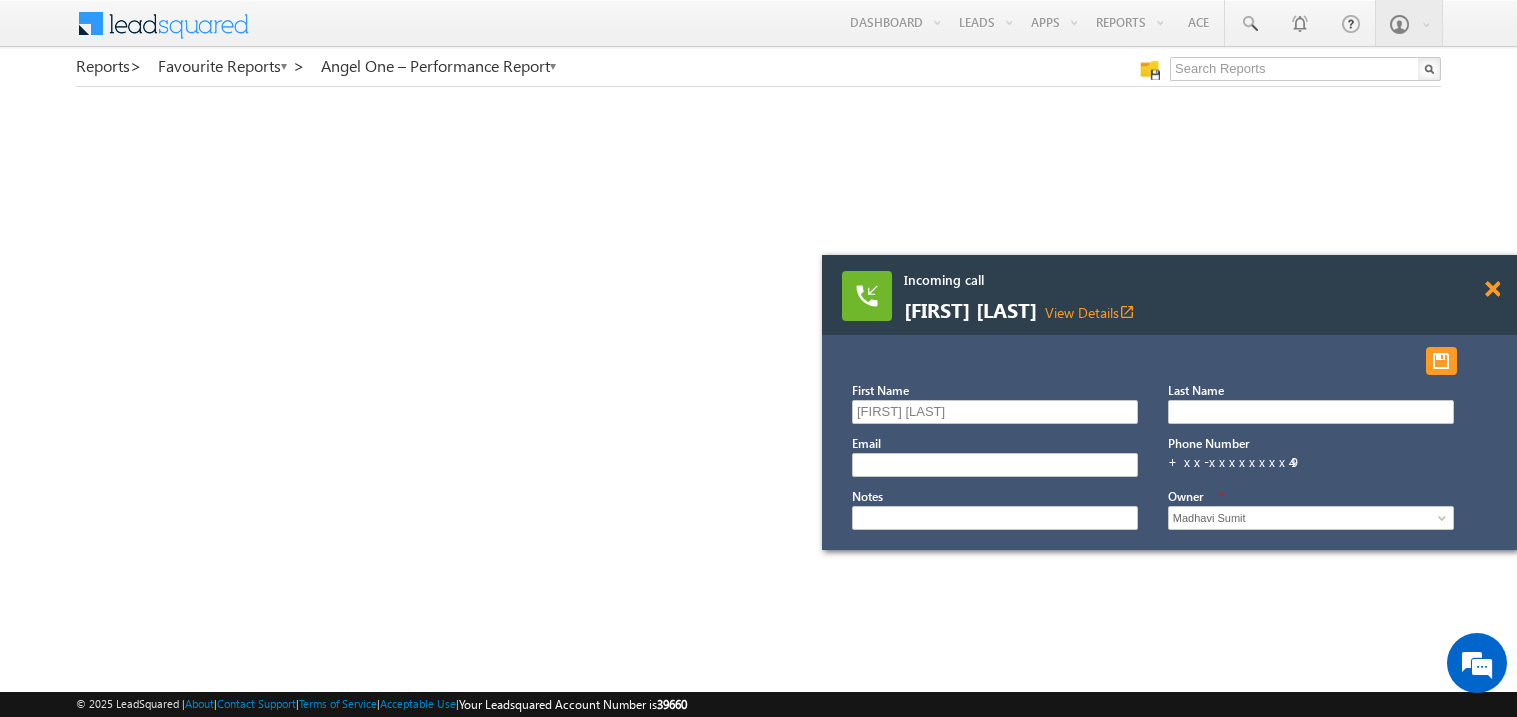 click at bounding box center [1492, 289] 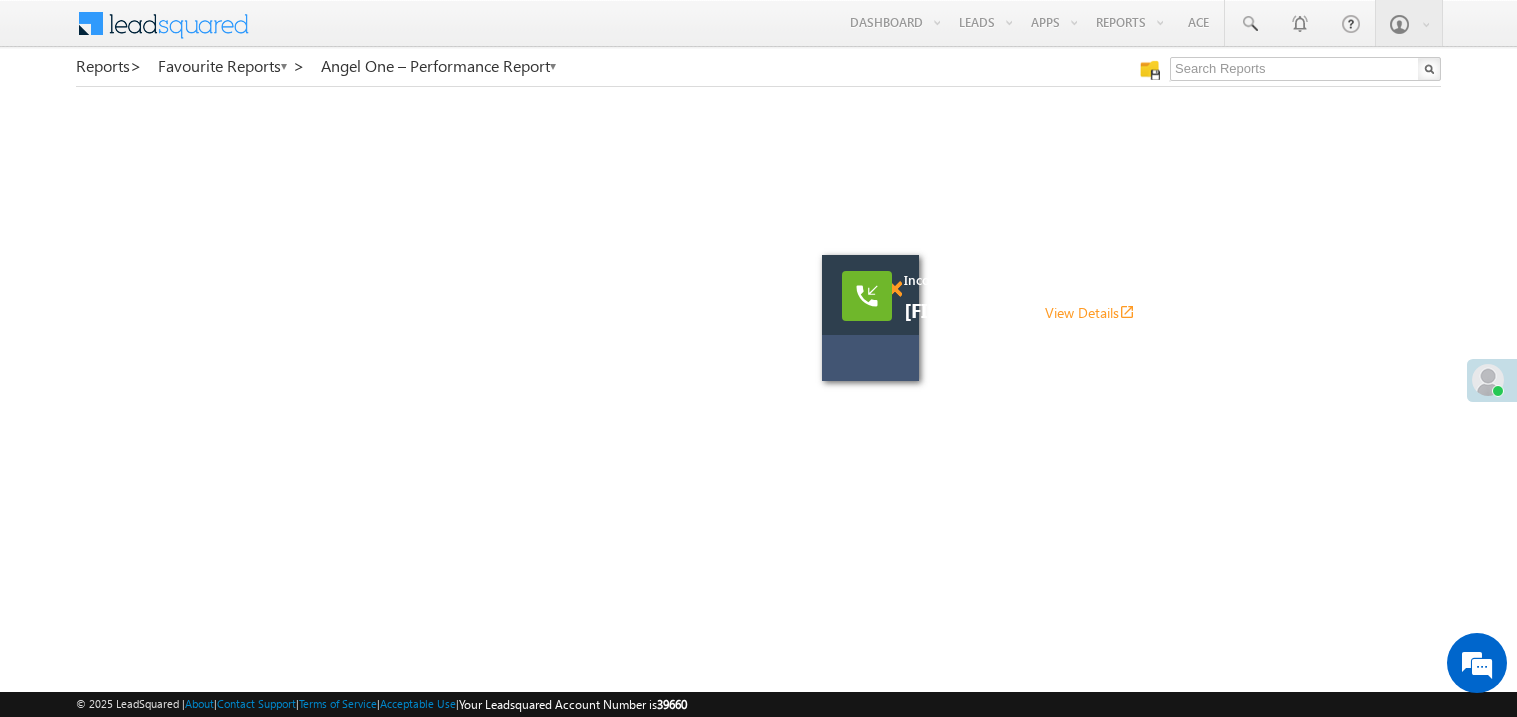 click at bounding box center (894, 289) 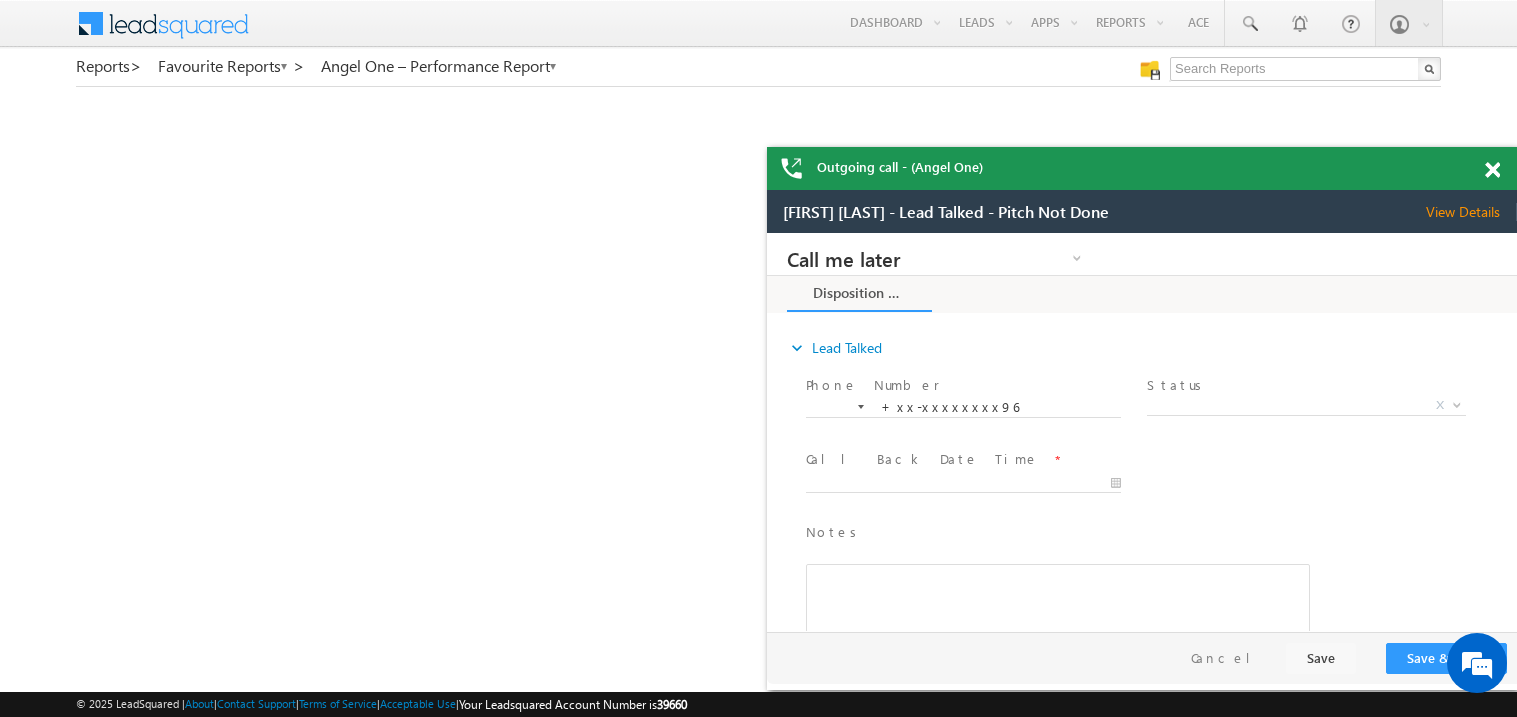 scroll, scrollTop: 0, scrollLeft: 0, axis: both 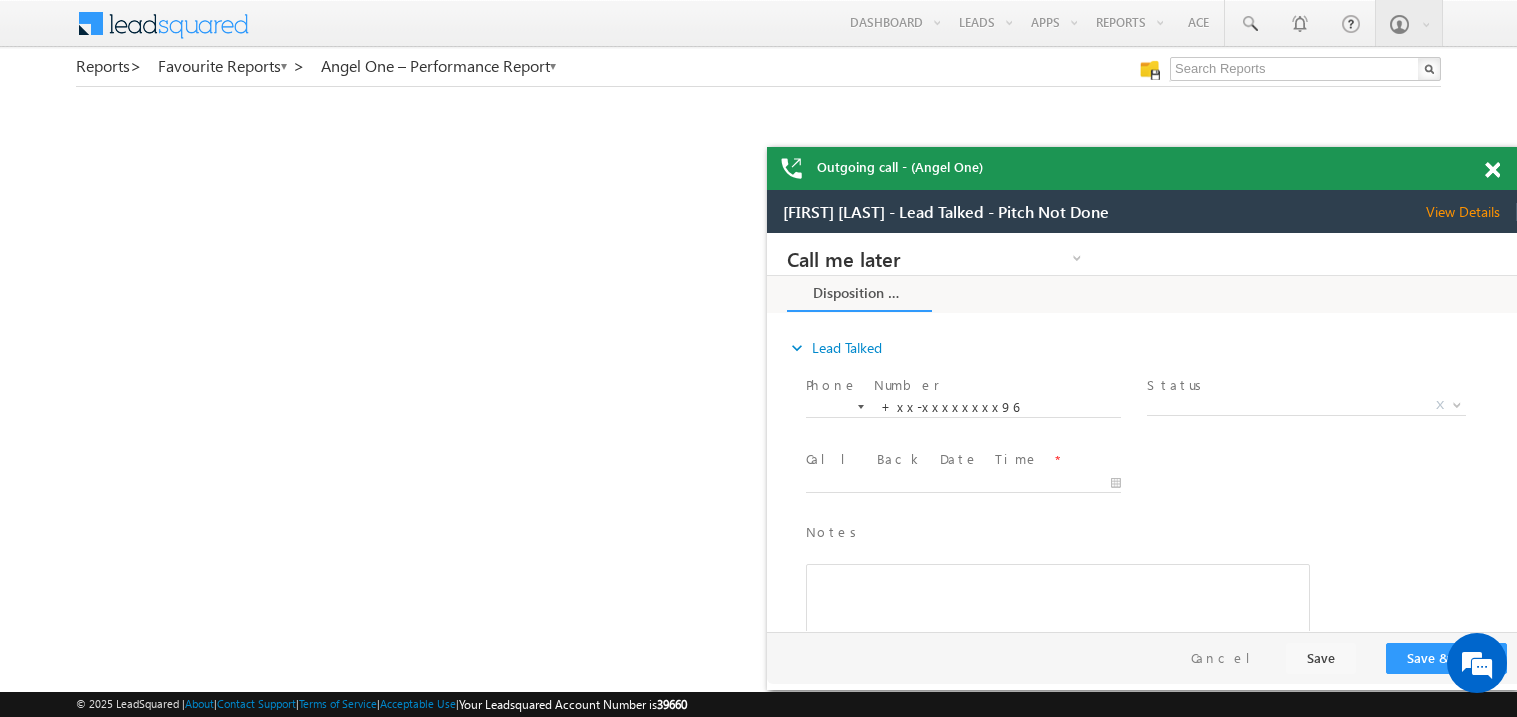 click at bounding box center [1492, 170] 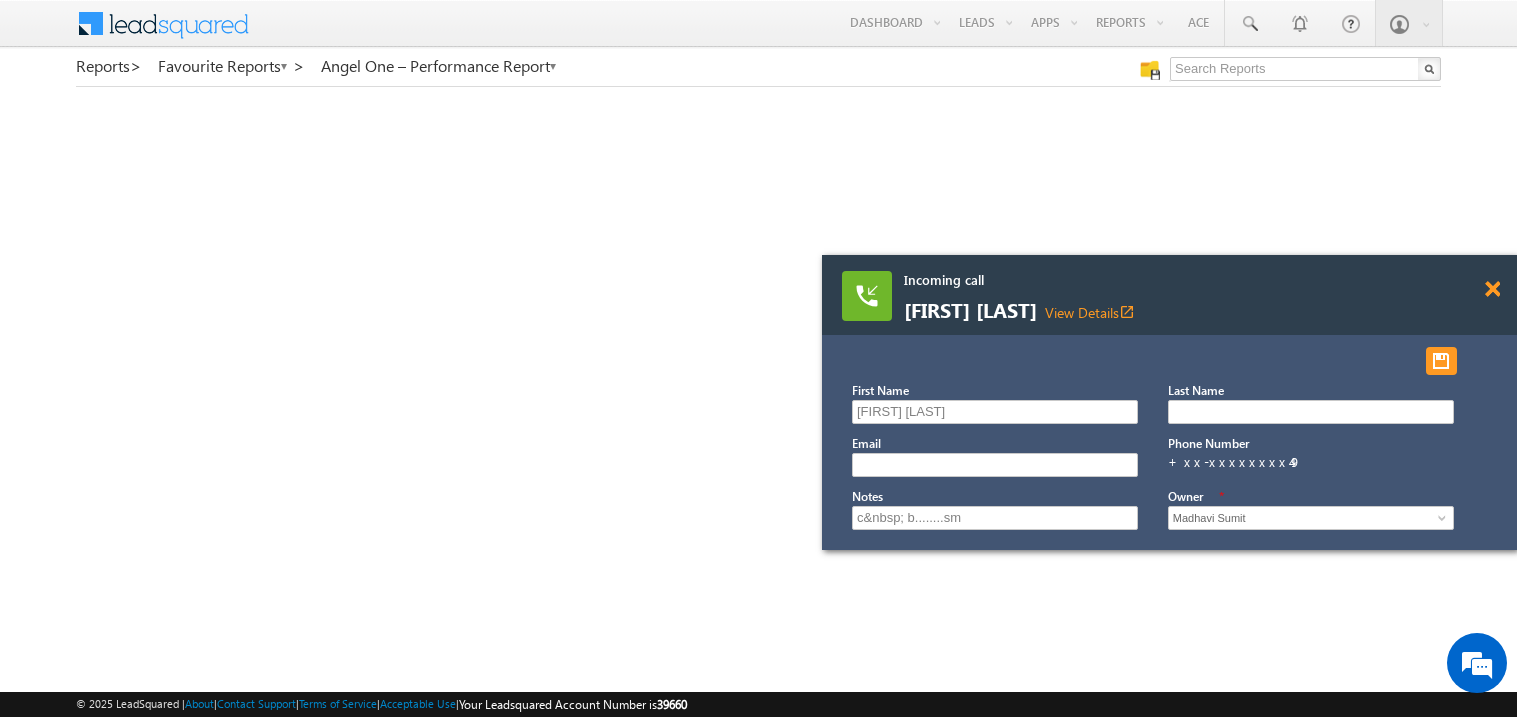 click at bounding box center [1492, 289] 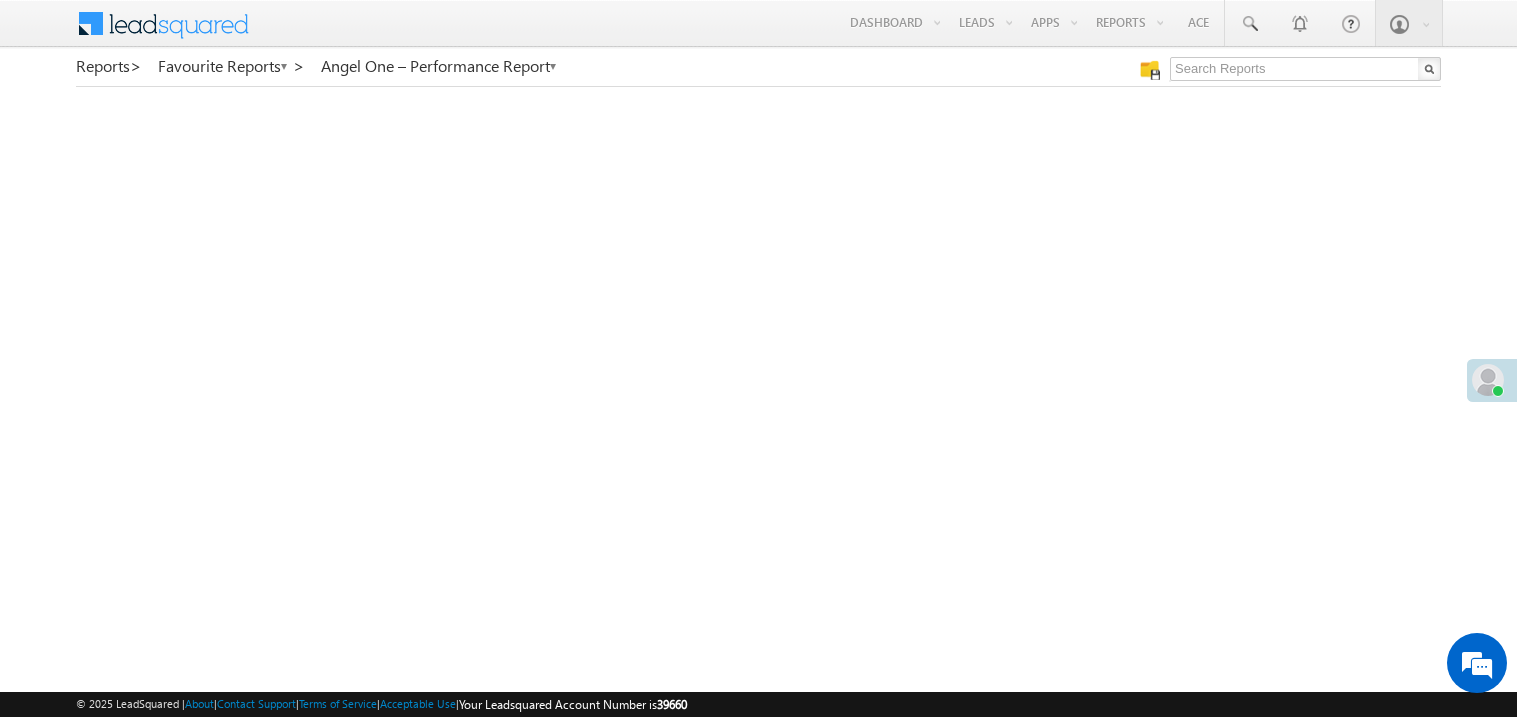 click at bounding box center [1488, 380] 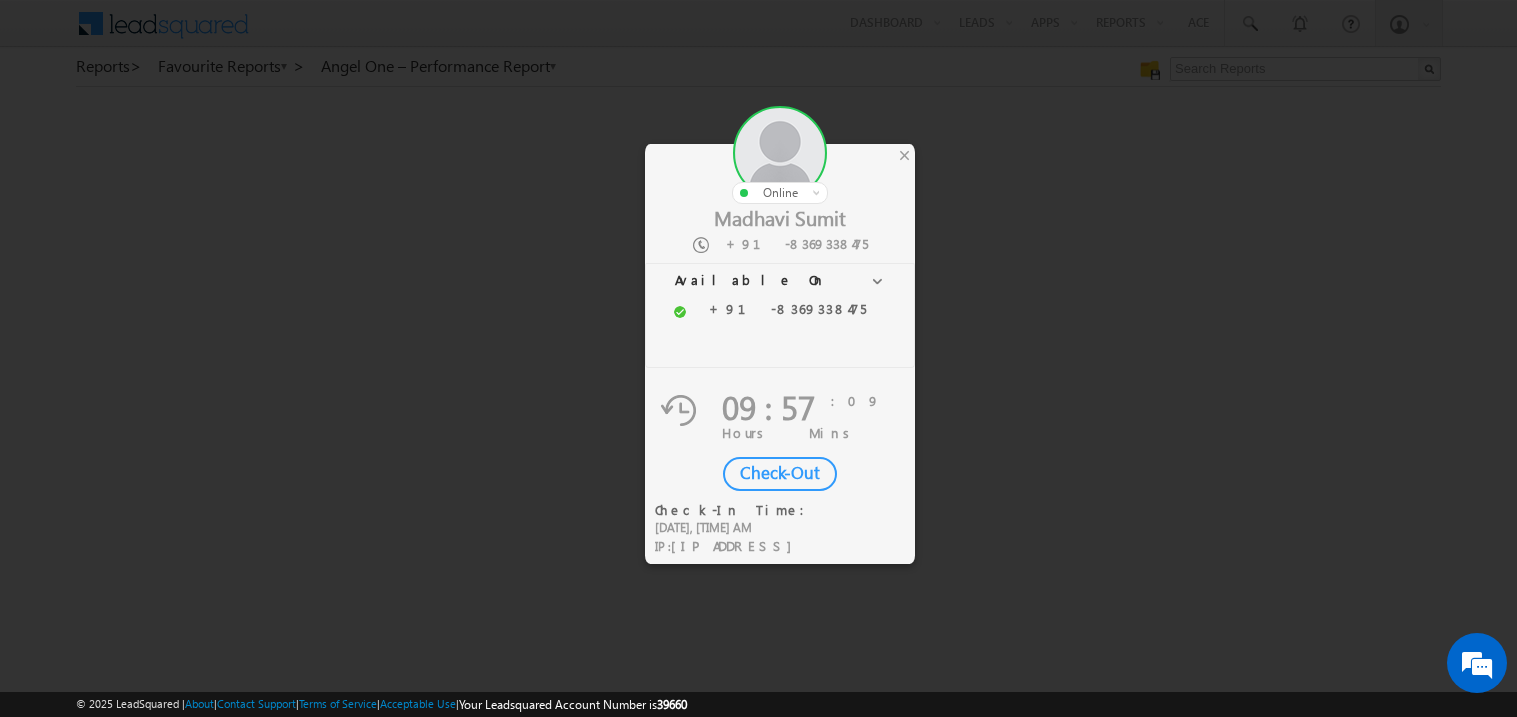 click on "Check-Out" at bounding box center [780, 474] 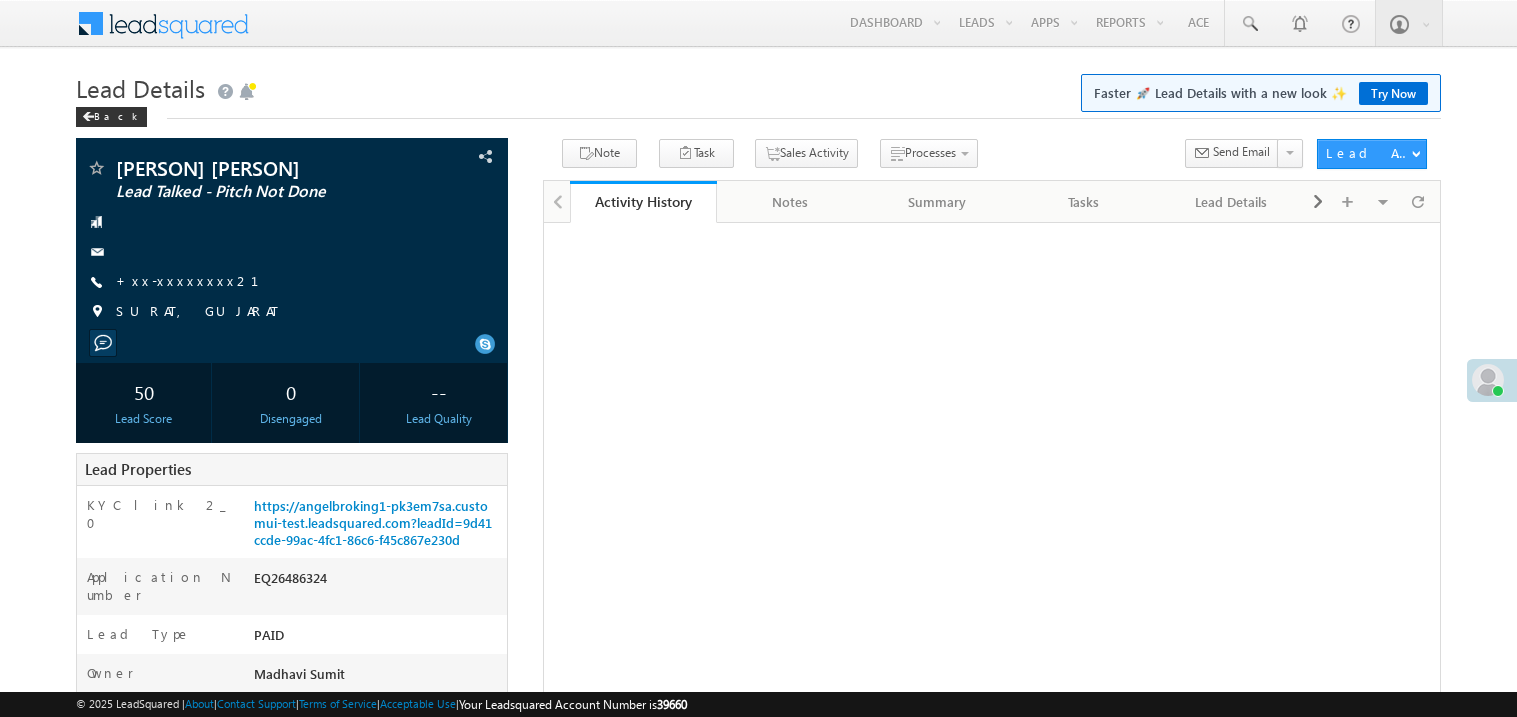 scroll, scrollTop: 0, scrollLeft: 0, axis: both 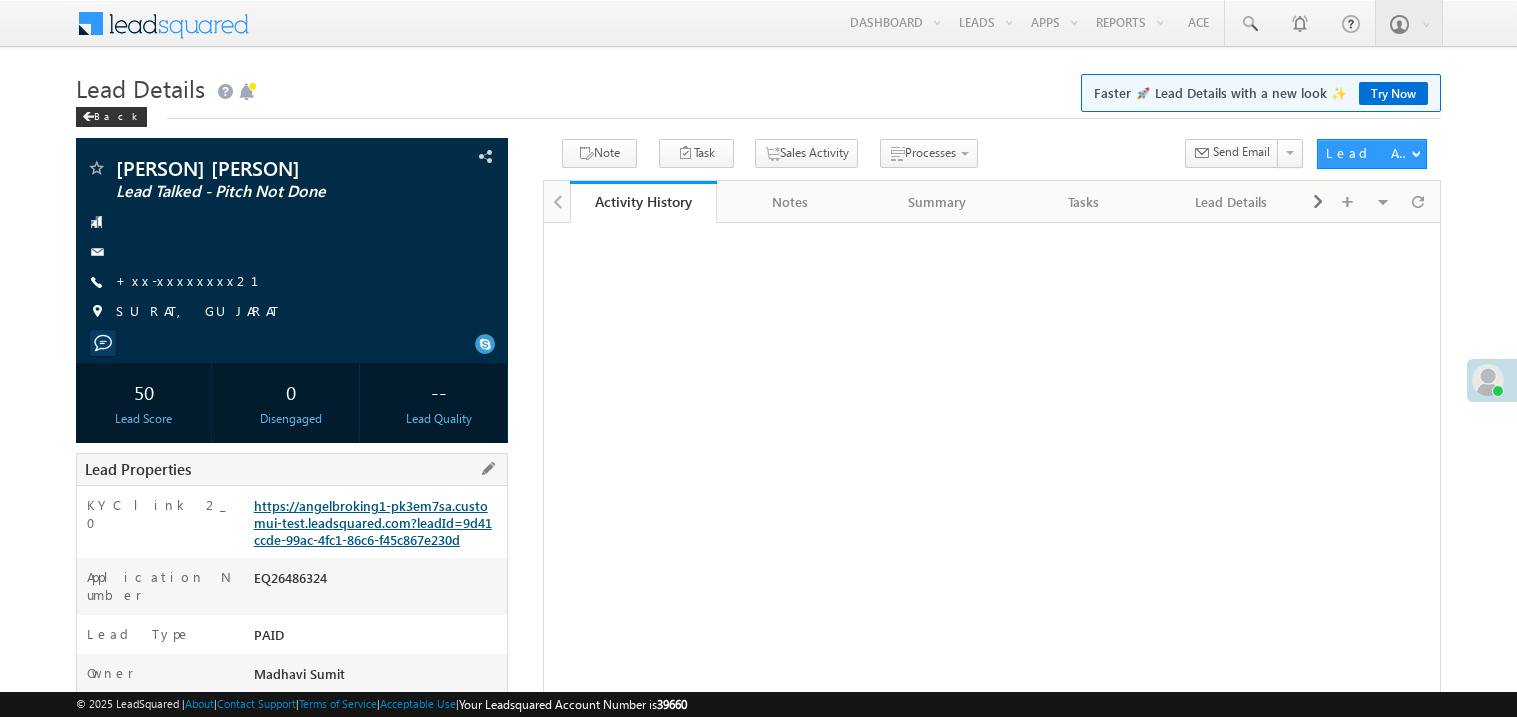 click on "https://angelbroking1-pk3em7sa.customui-test.leadsquared.com?leadId=9d41ccde-99ac-4fc1-86c6-f45c867e230d" at bounding box center [373, 522] 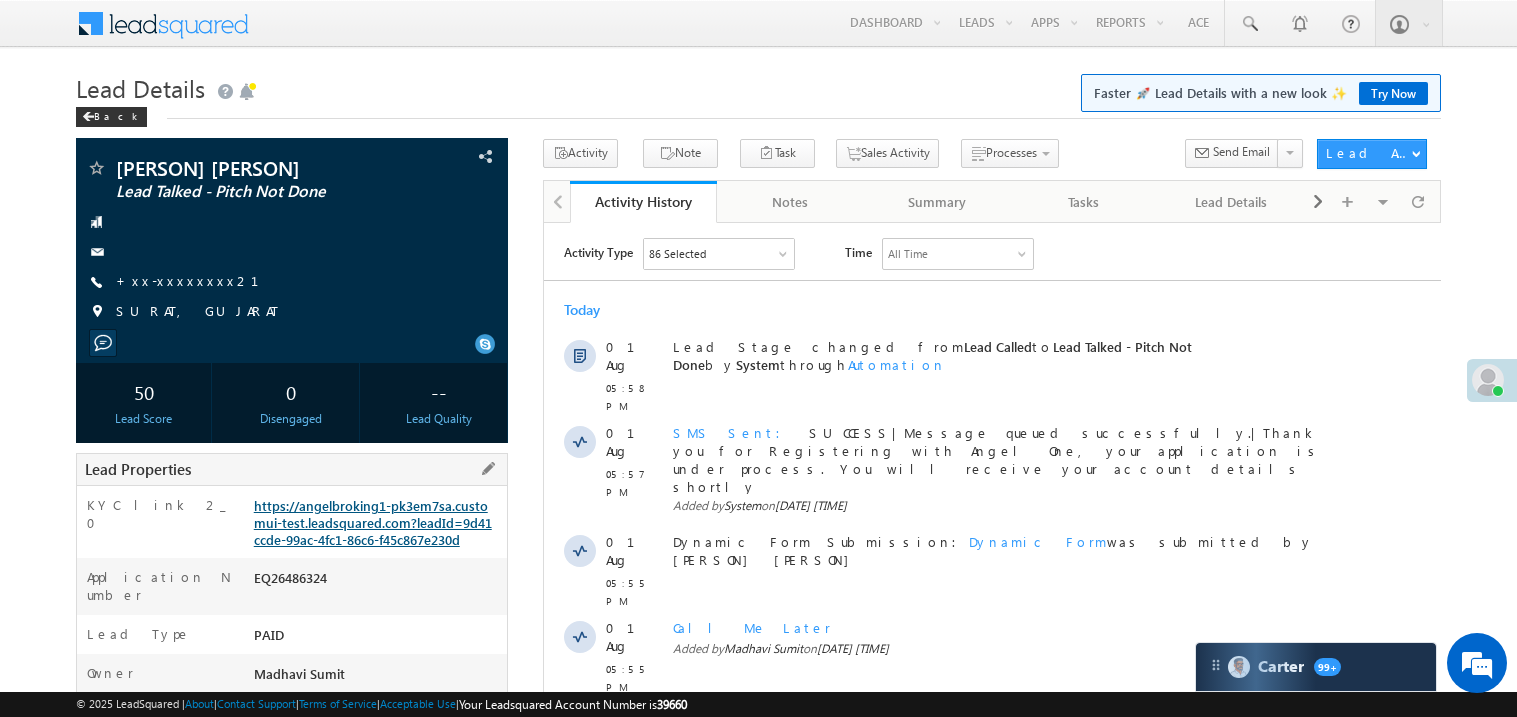 scroll, scrollTop: 0, scrollLeft: 0, axis: both 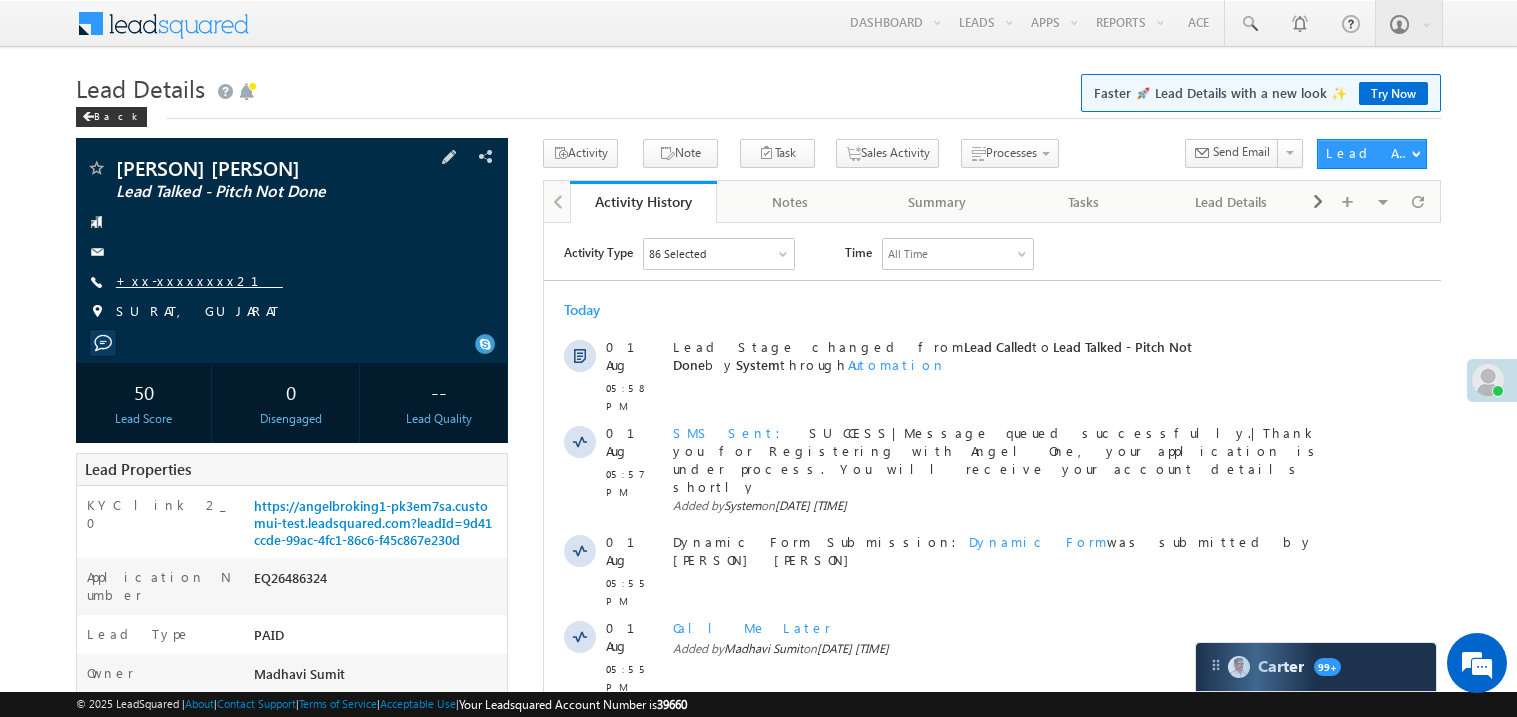 click on "+xx-xxxxxxxx21" at bounding box center [199, 280] 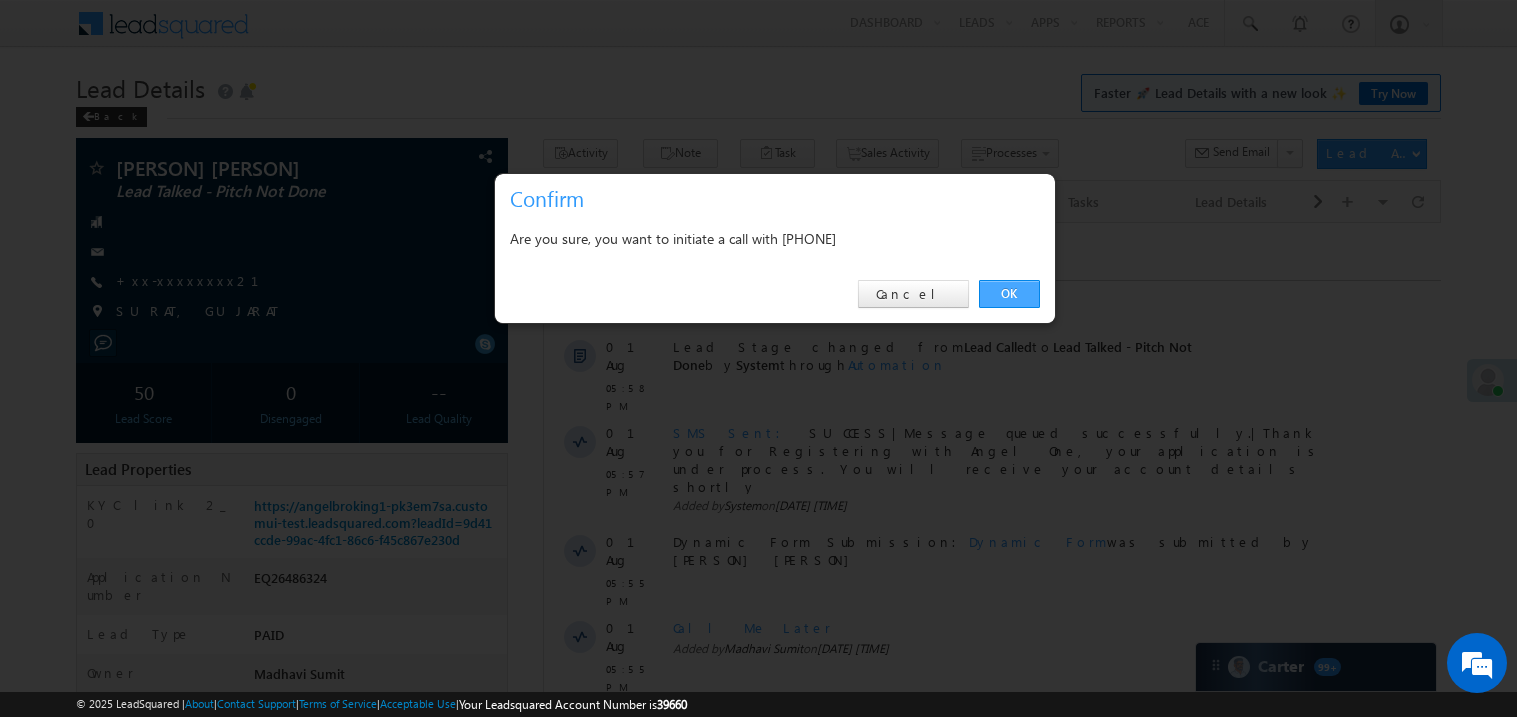 click on "OK" at bounding box center (1009, 294) 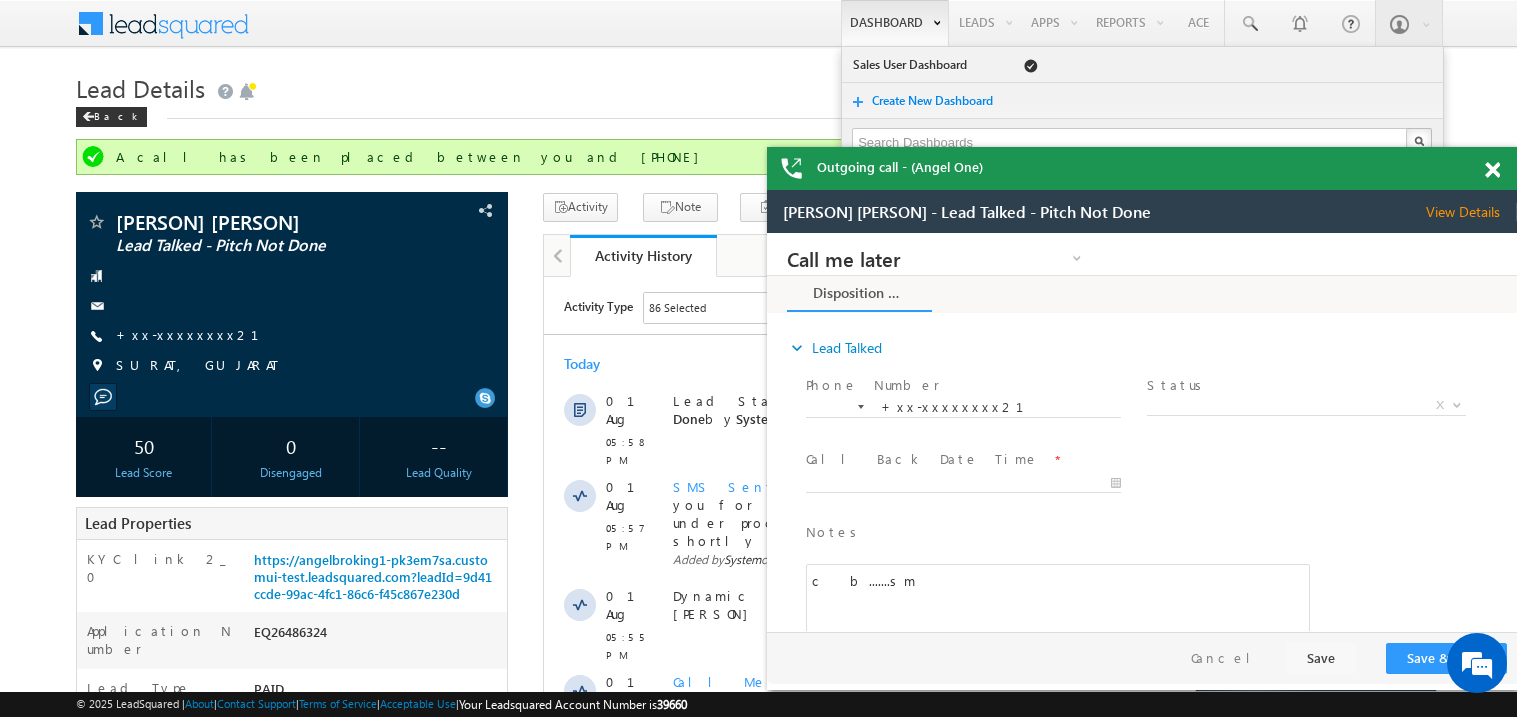 scroll, scrollTop: 0, scrollLeft: 0, axis: both 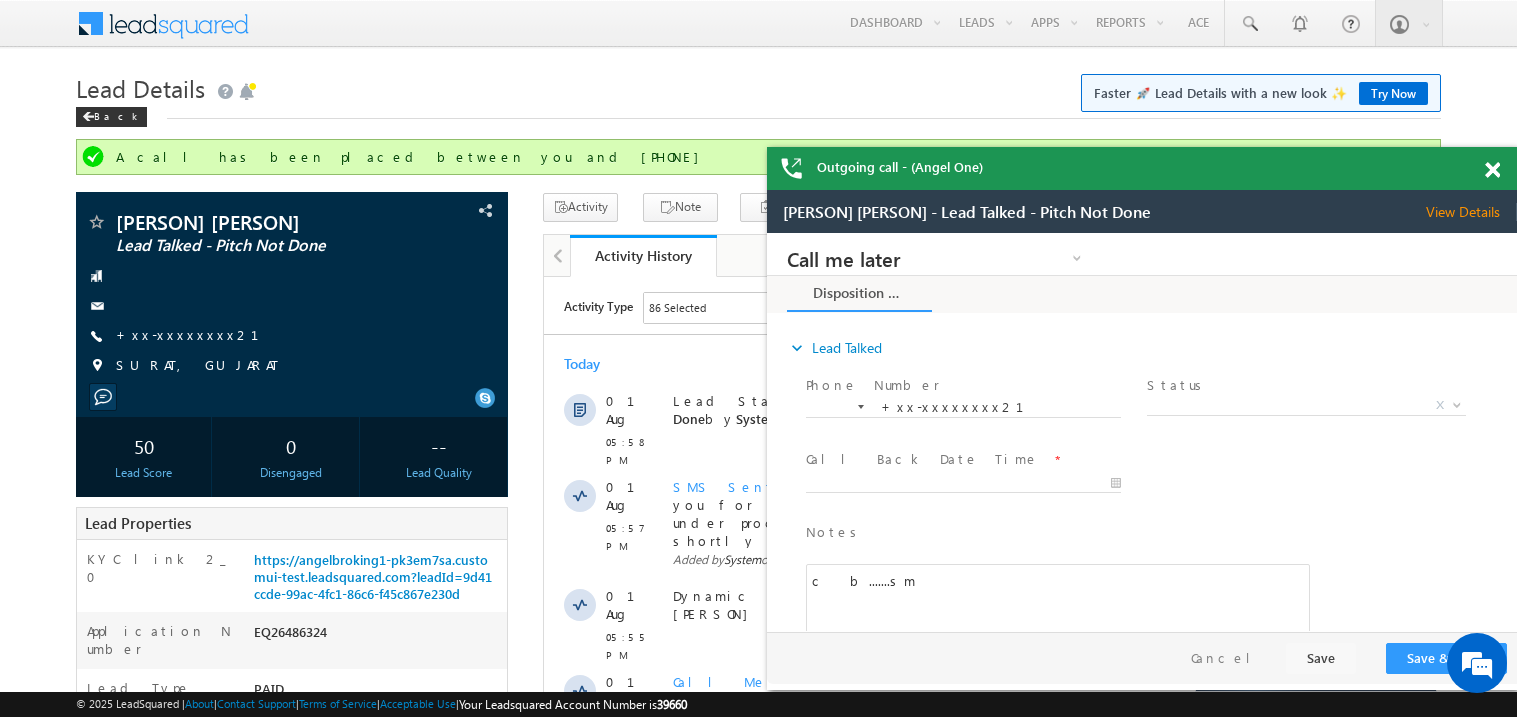 click at bounding box center (1492, 170) 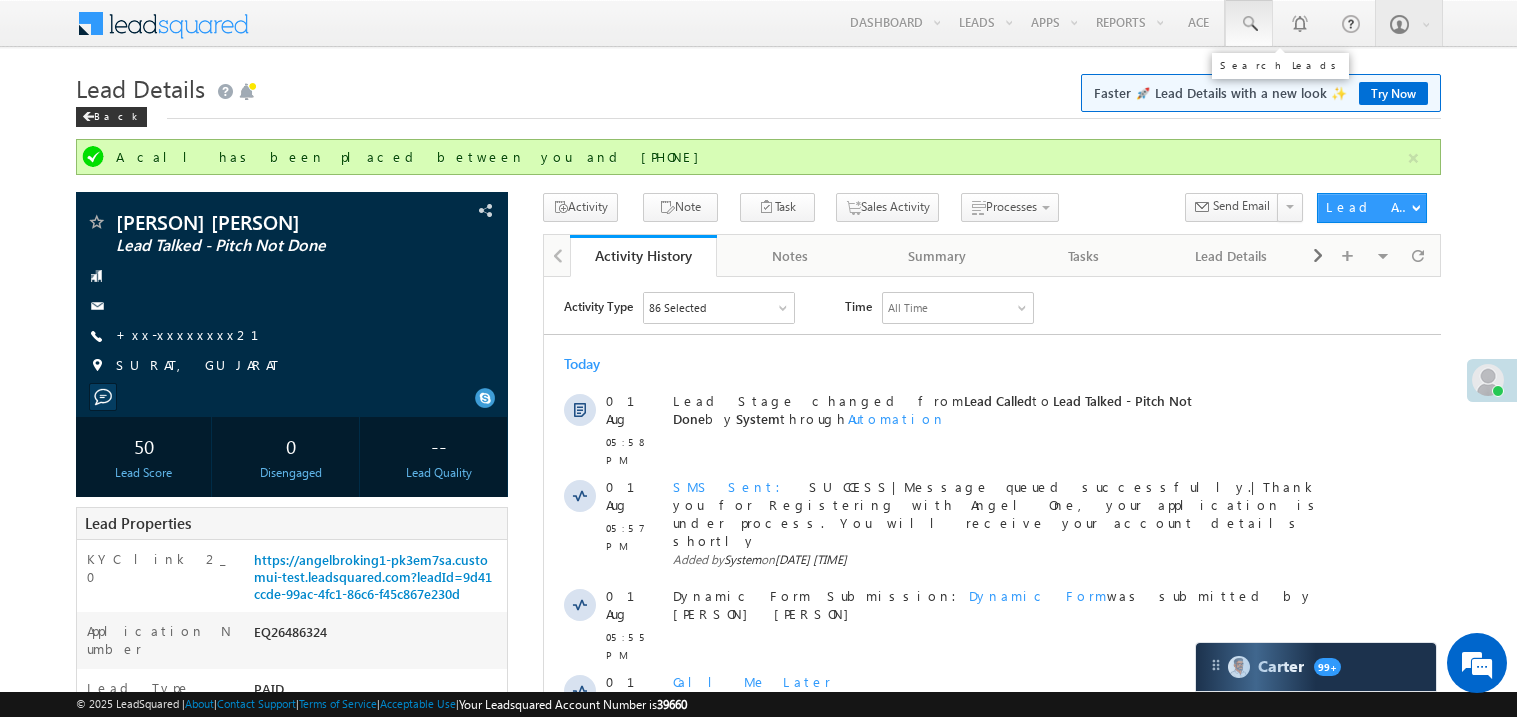click at bounding box center (1249, 24) 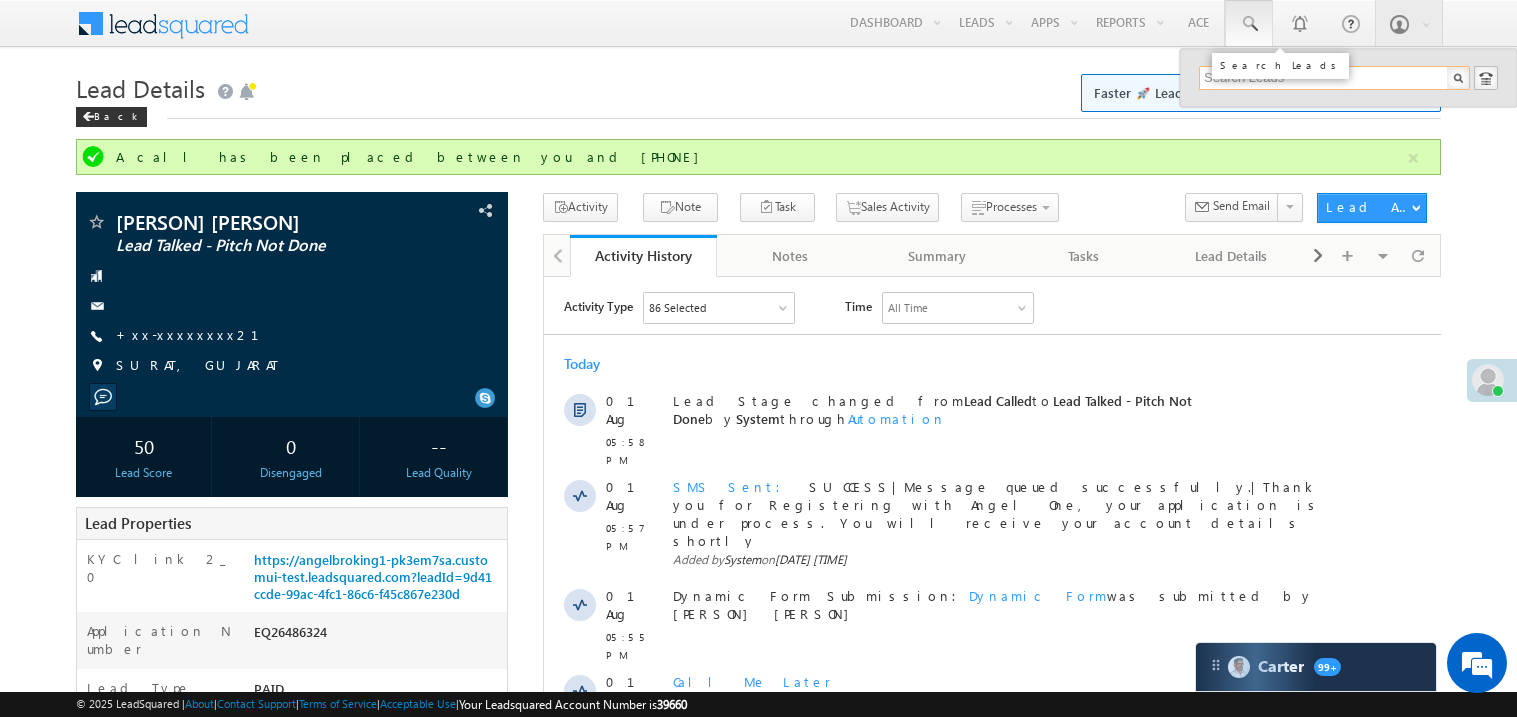 paste on "https://in21.leadsquared.com/Reports/Viewer?id=5047&type=1&categoryName=Favourite%20Reports" 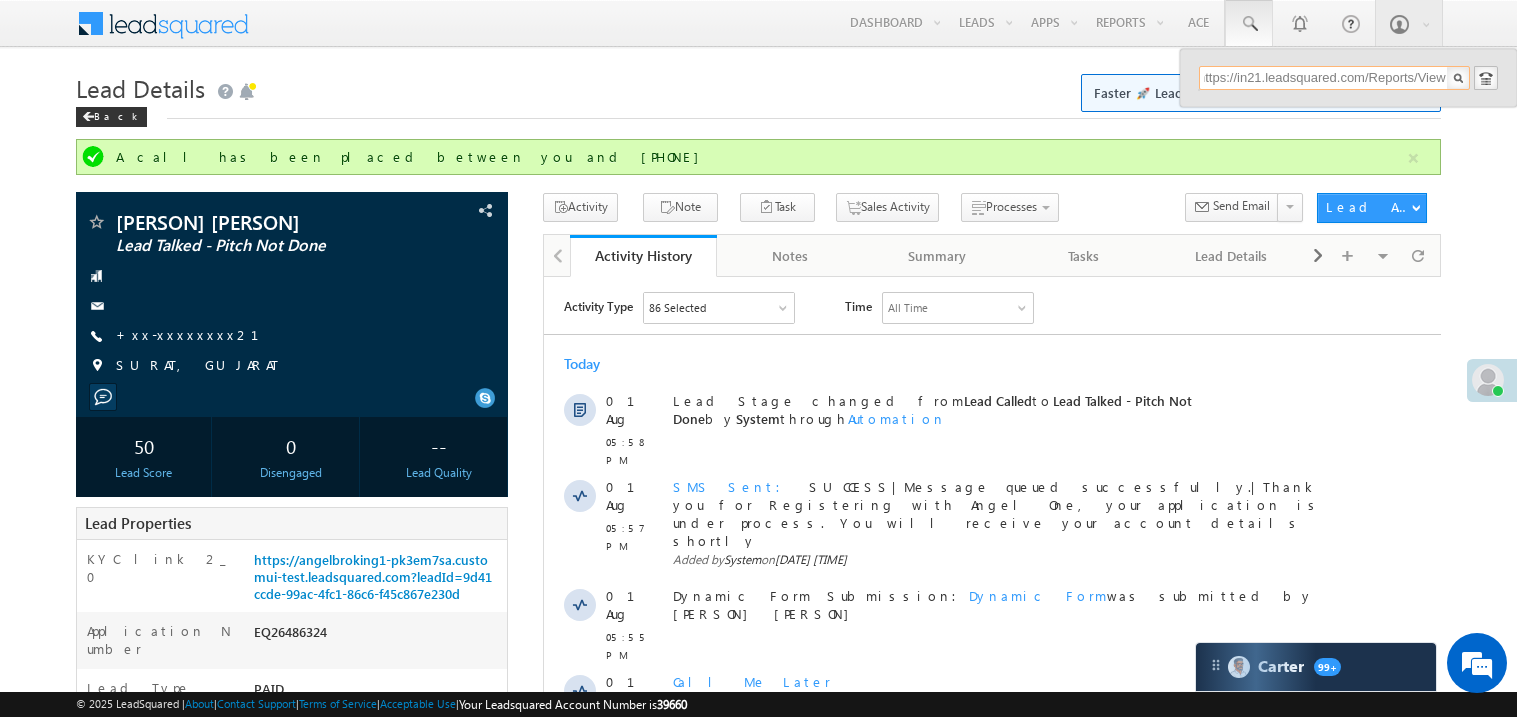 scroll, scrollTop: 0, scrollLeft: 0, axis: both 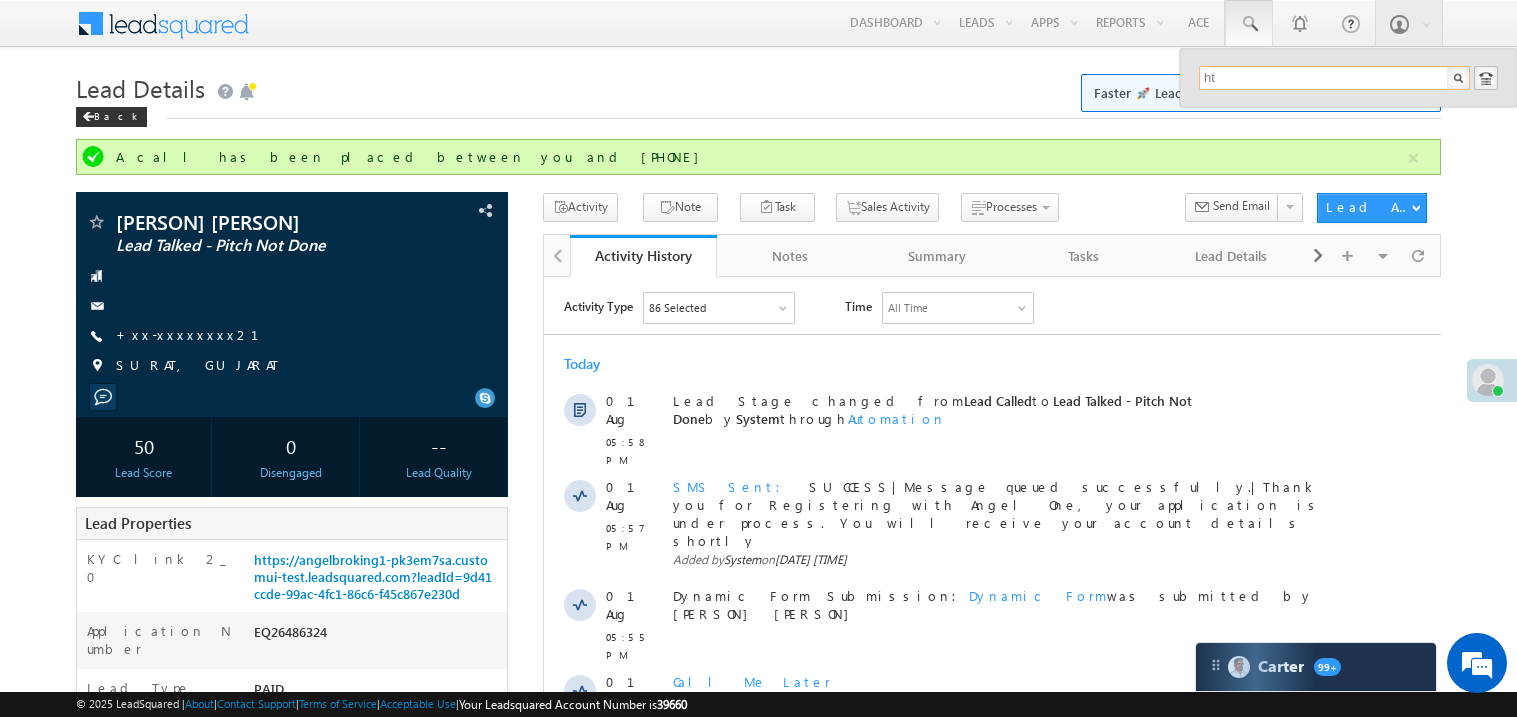type on "h" 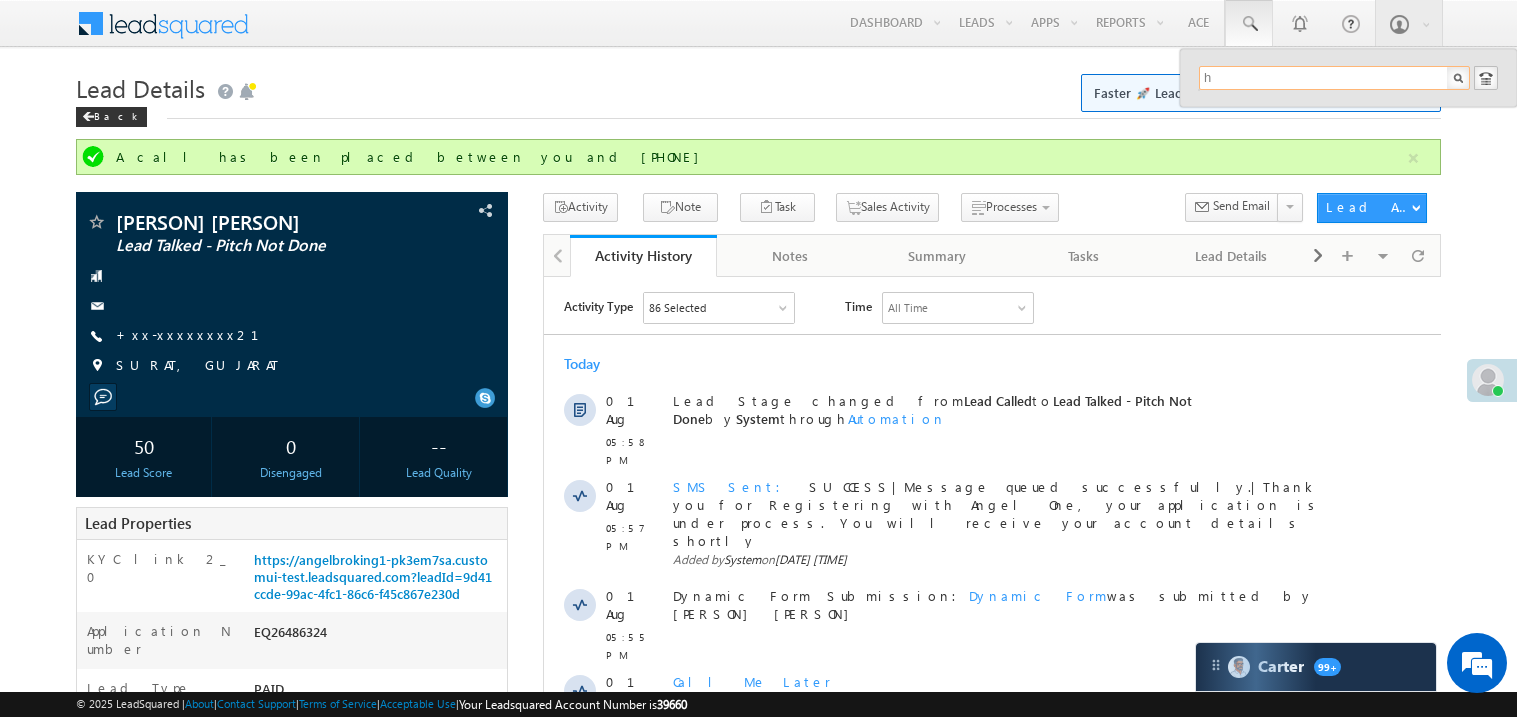 type 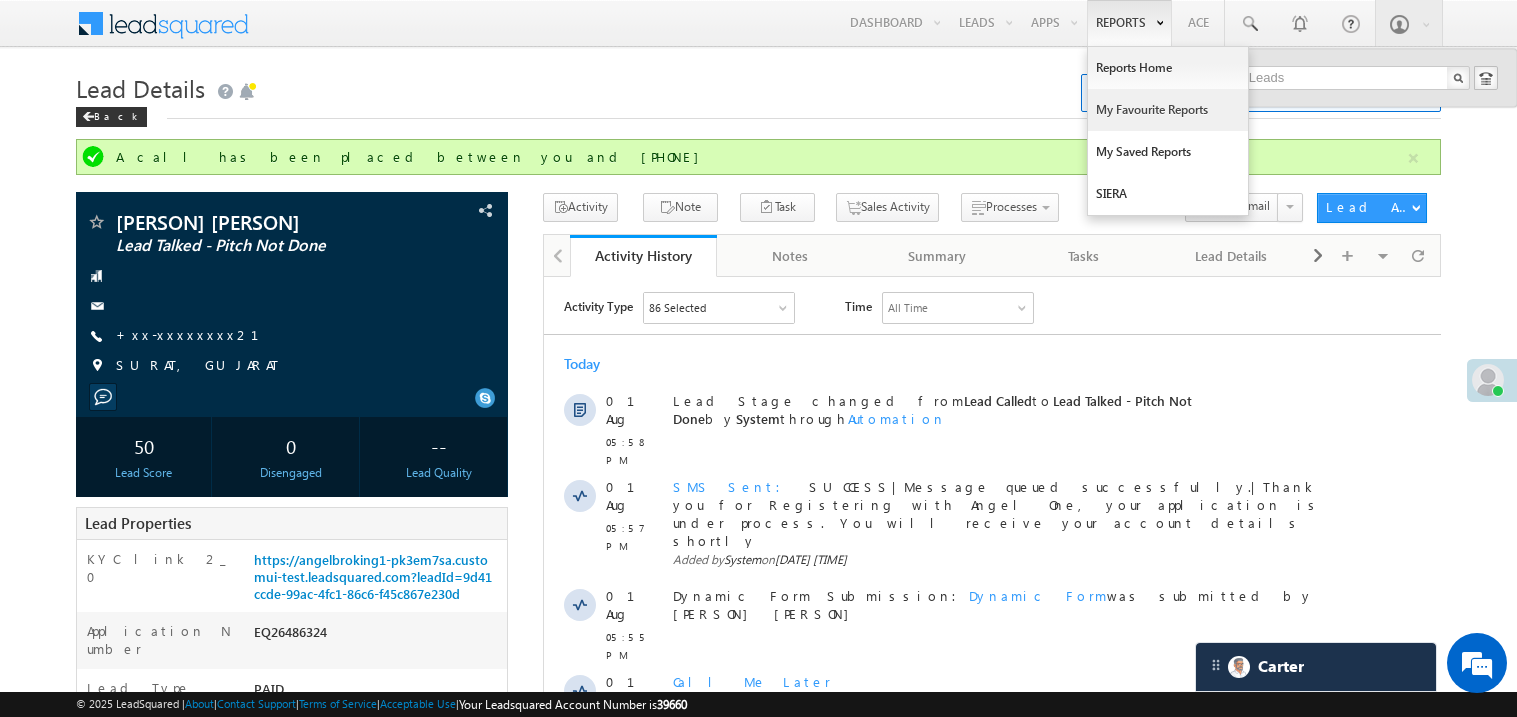 click on "My Favourite Reports" at bounding box center [1168, 110] 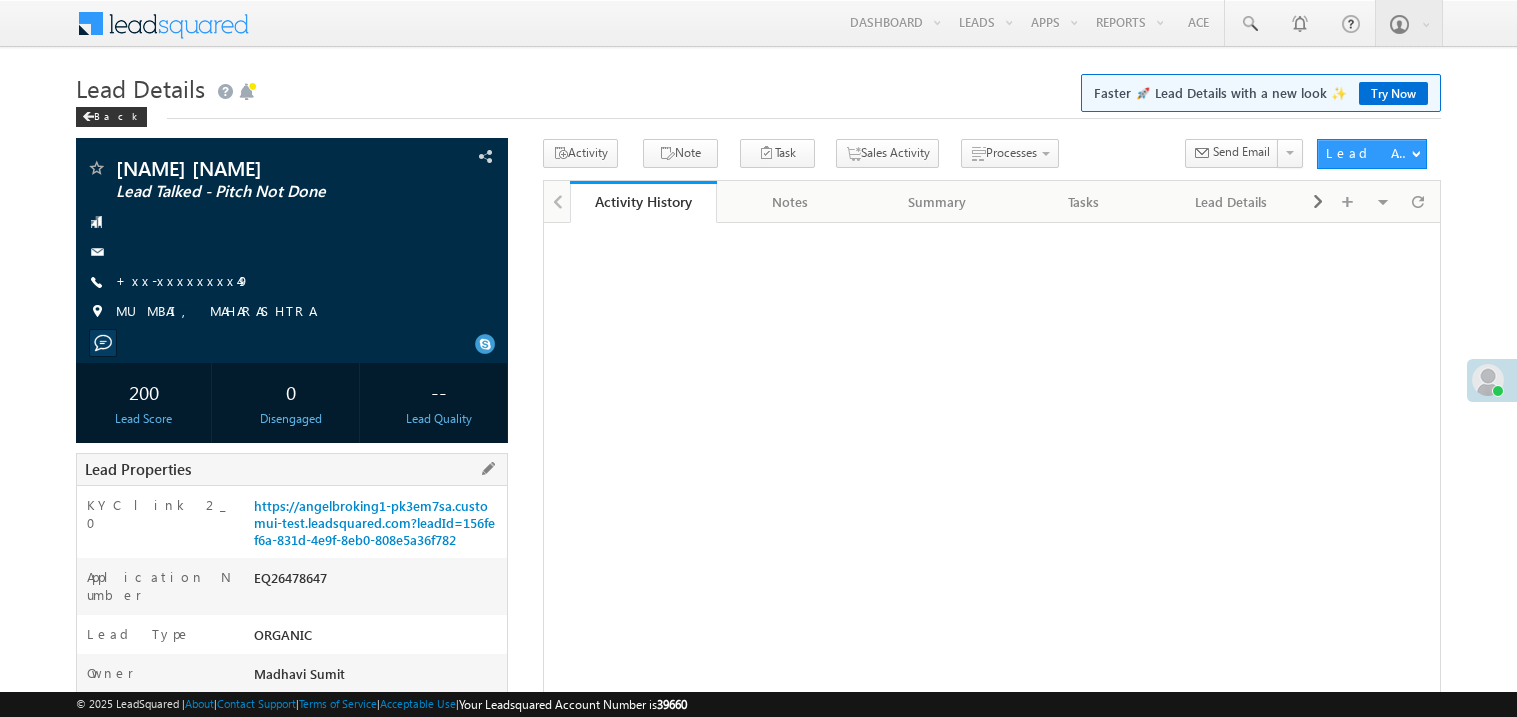 scroll, scrollTop: 0, scrollLeft: 0, axis: both 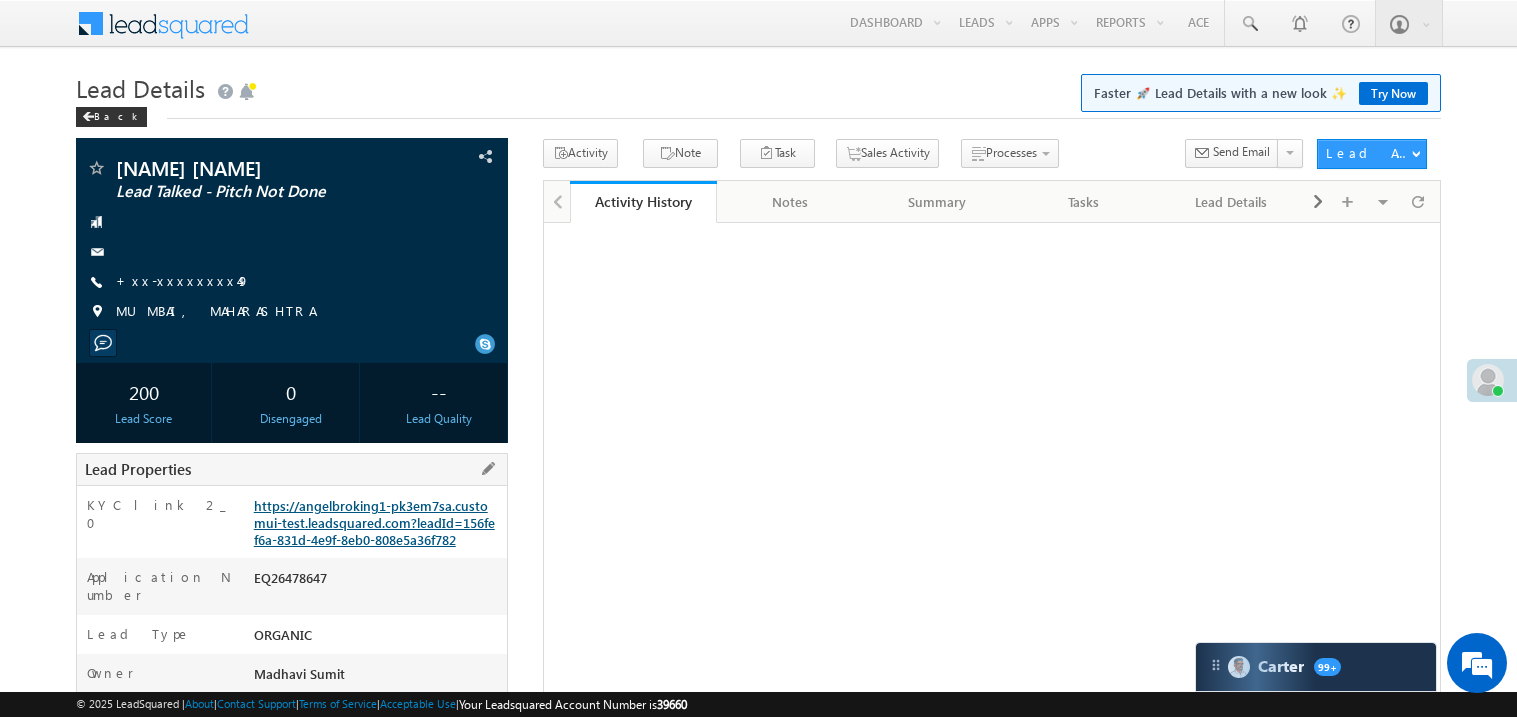 click on "https://angelbroking1-pk3em7sa.customui-test.leadsquared.com?leadId=156fef6a-831d-4e9f-8eb0-808e5a36f782" at bounding box center [374, 522] 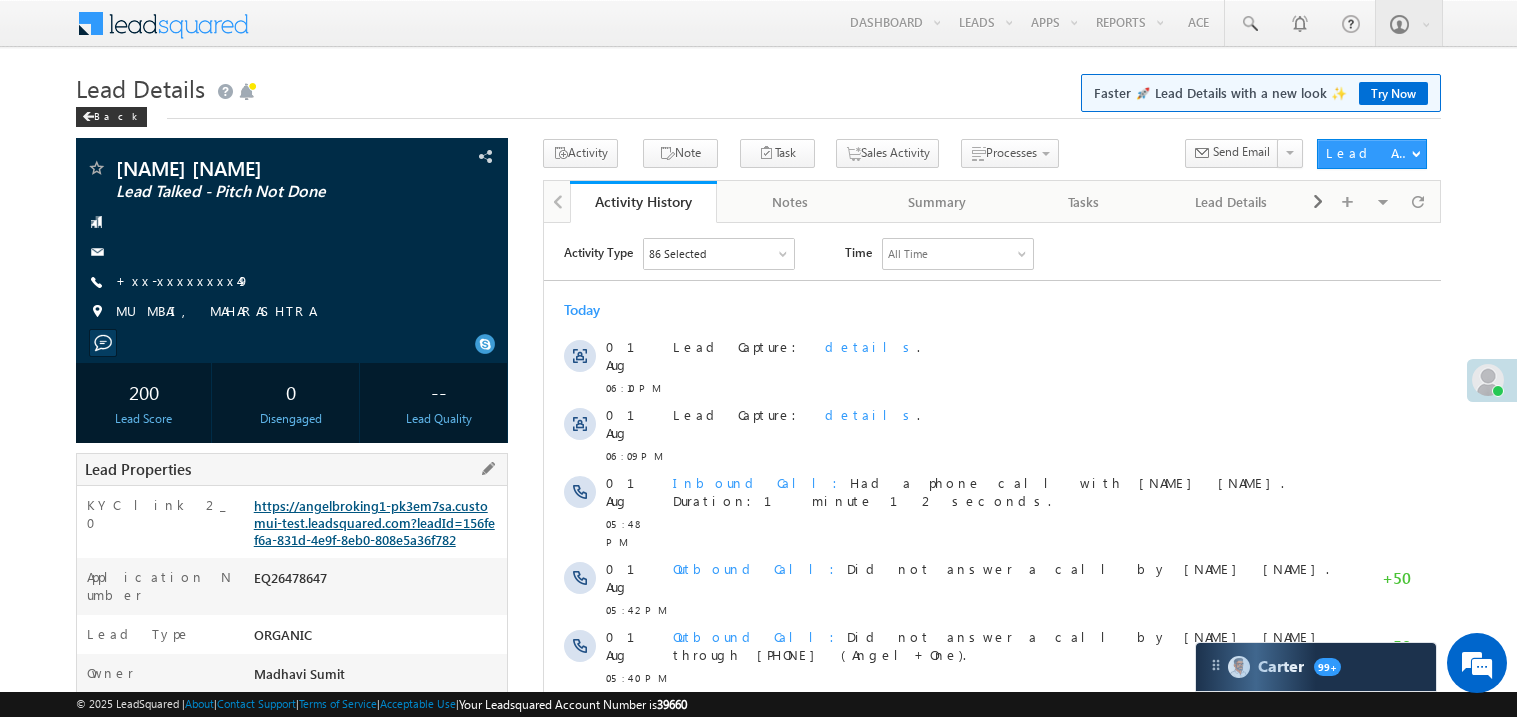 scroll, scrollTop: 0, scrollLeft: 0, axis: both 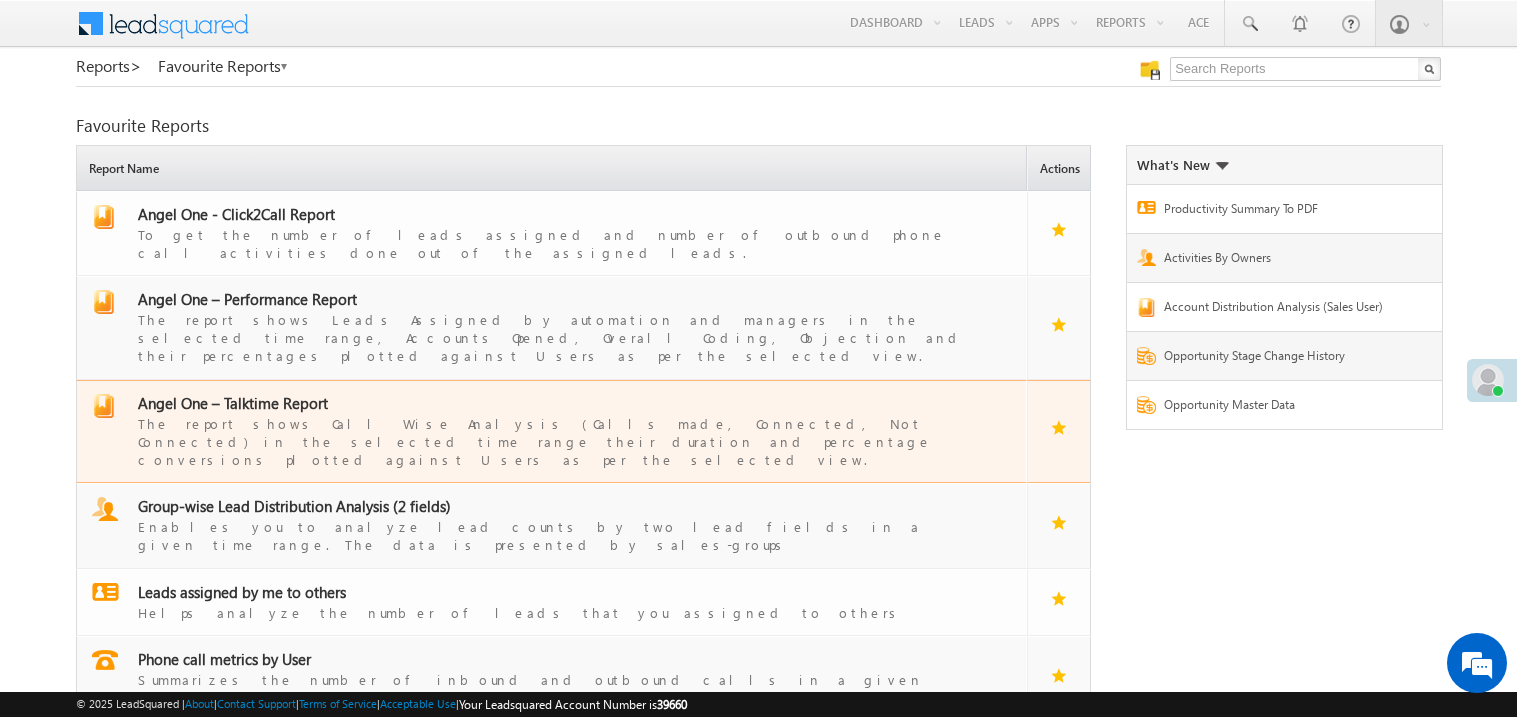 click on "Angel One – Talktime Report" at bounding box center (233, 403) 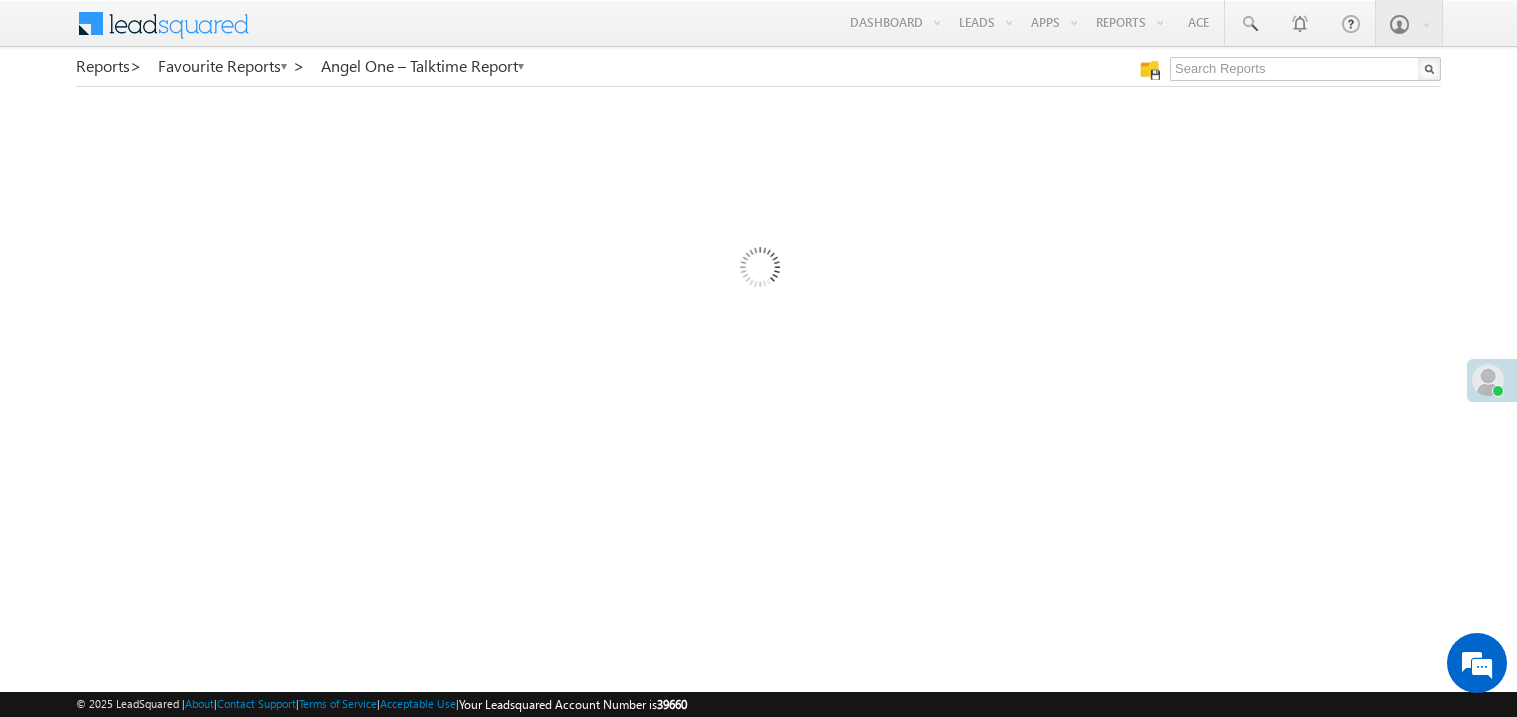 scroll, scrollTop: 0, scrollLeft: 0, axis: both 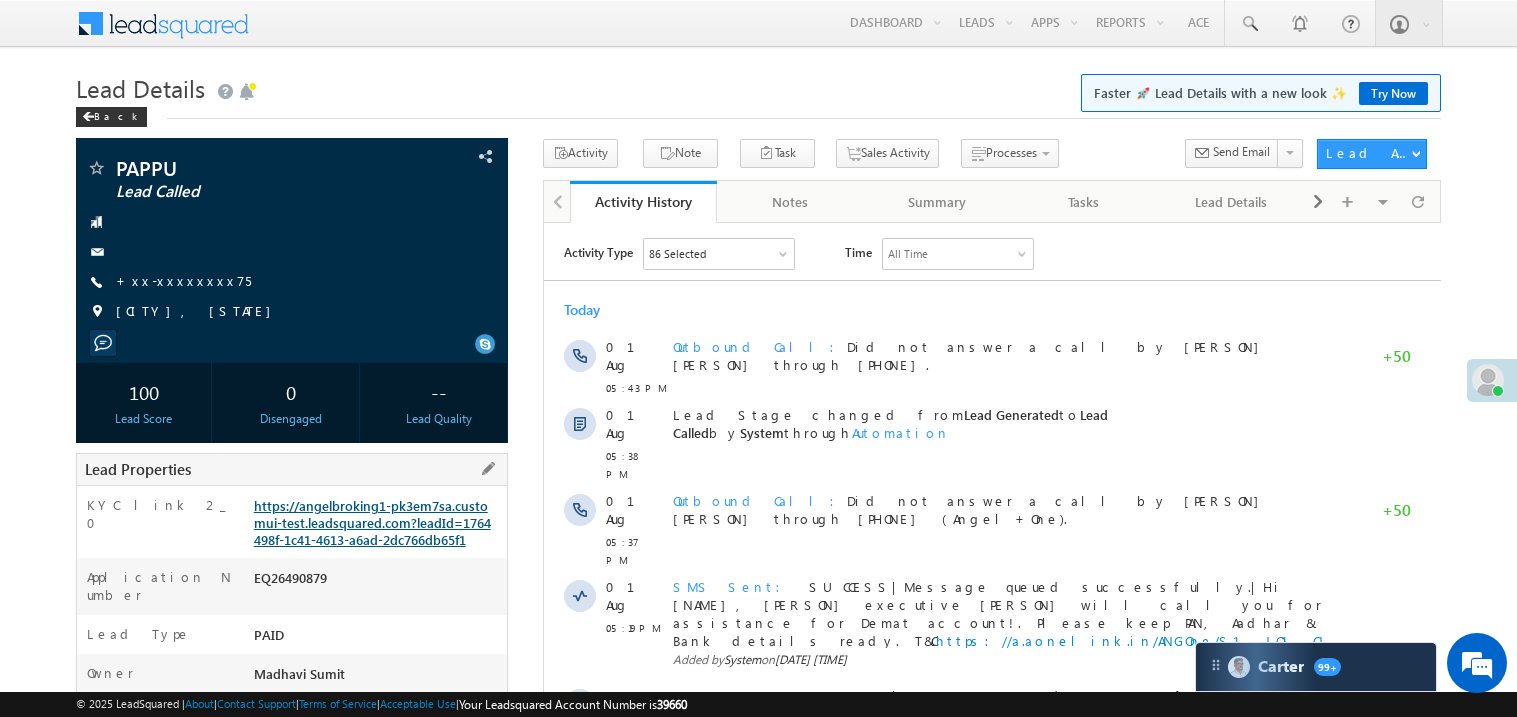 click on "https://angelbroking1-pk3em7sa.customui-test.leadsquared.com?leadId=1764498f-1c41-4613-a6ad-2dc766db65f1" at bounding box center [372, 522] 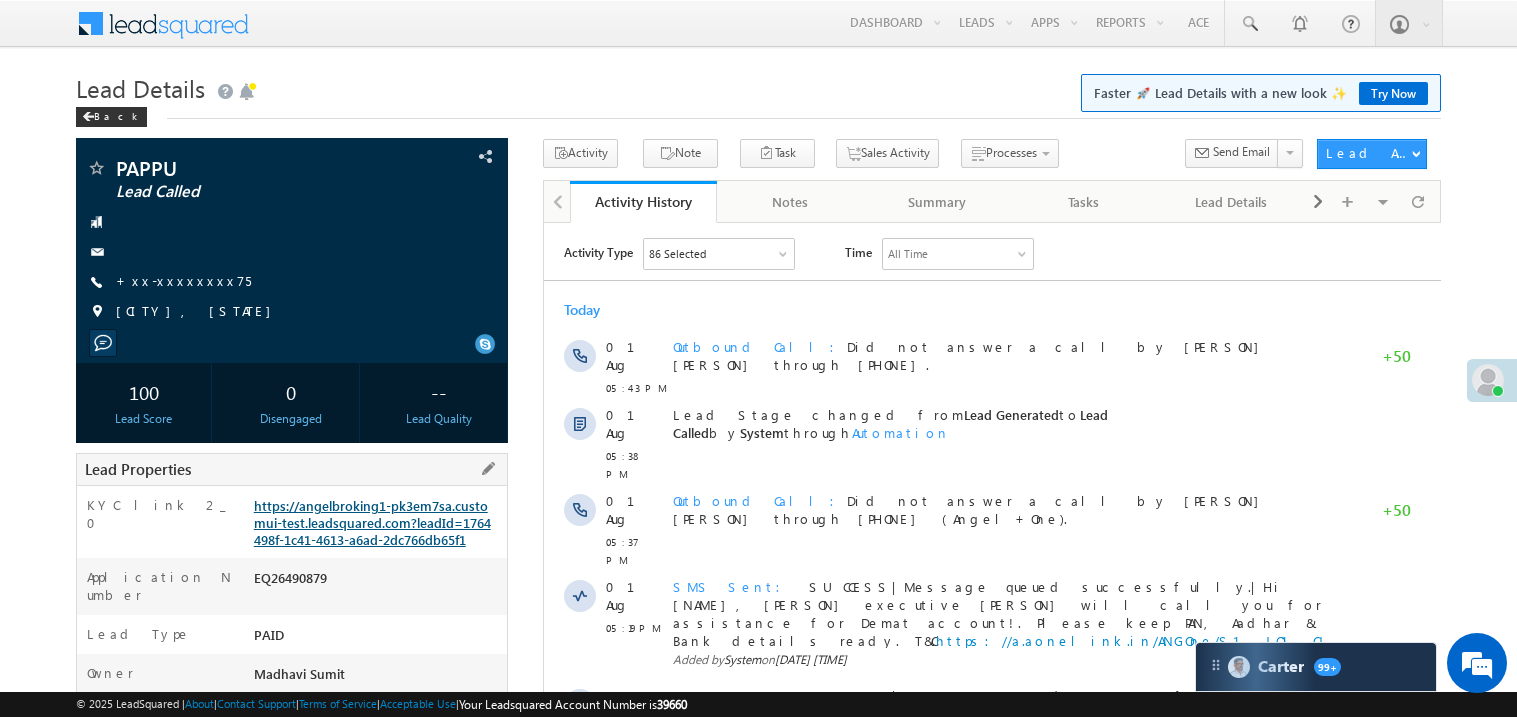 scroll, scrollTop: 0, scrollLeft: 0, axis: both 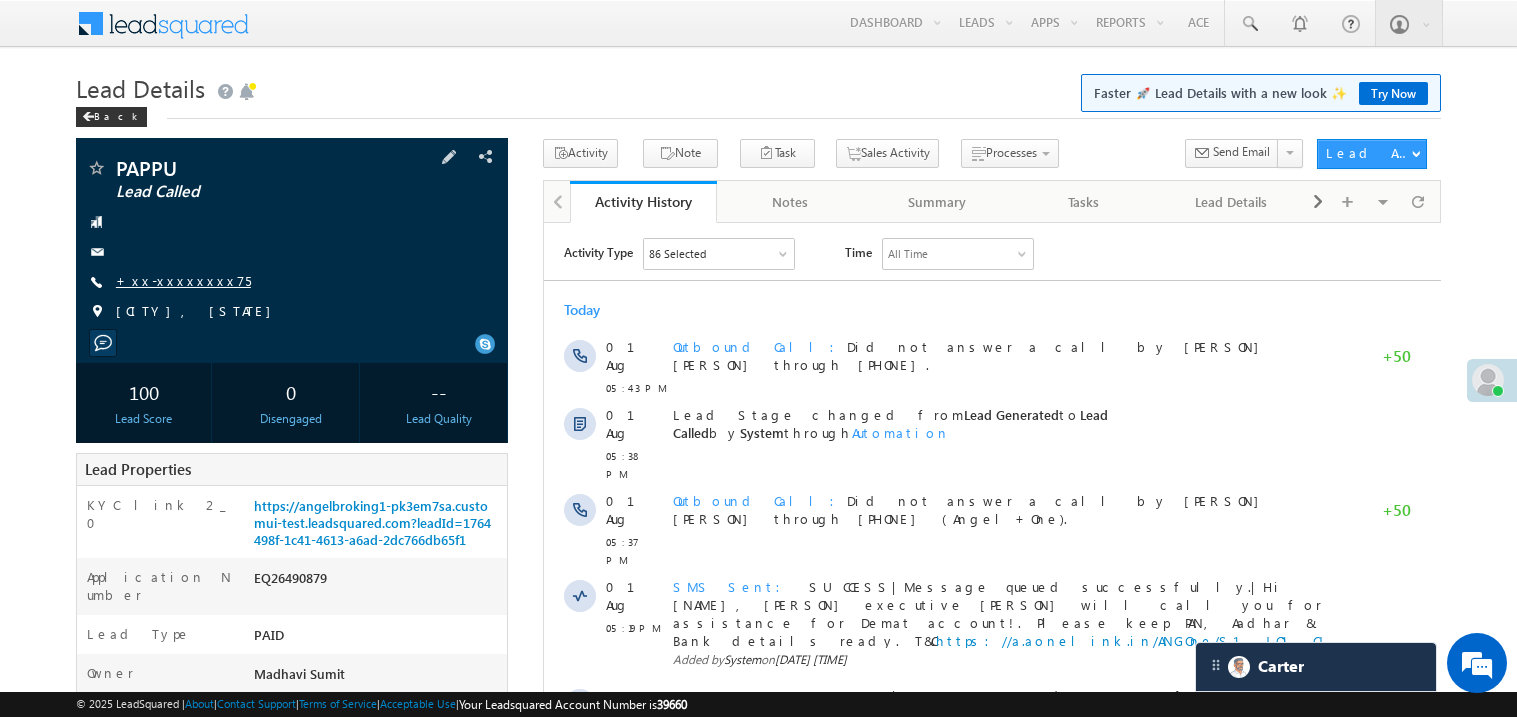 click on "+xx-xxxxxxxx75" at bounding box center [183, 280] 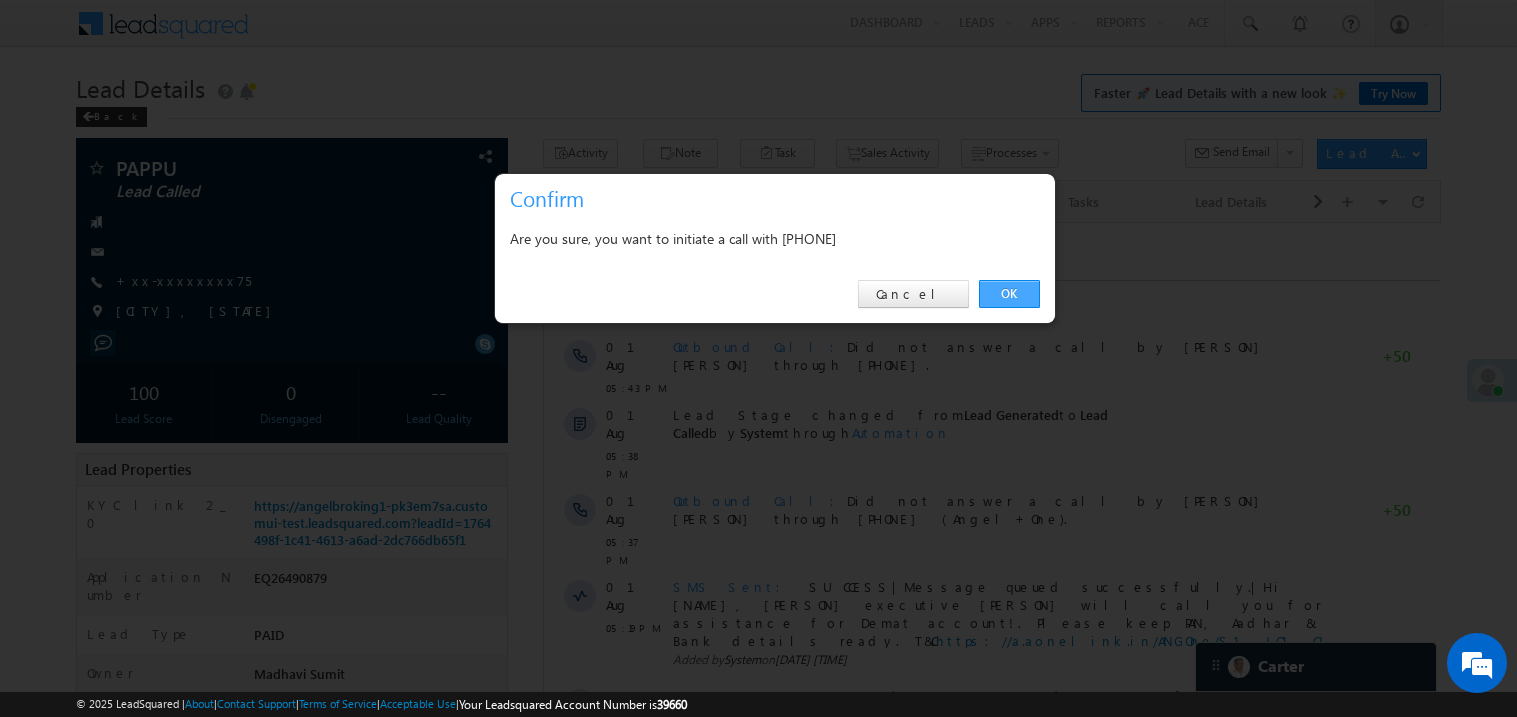 click on "OK" at bounding box center (1009, 294) 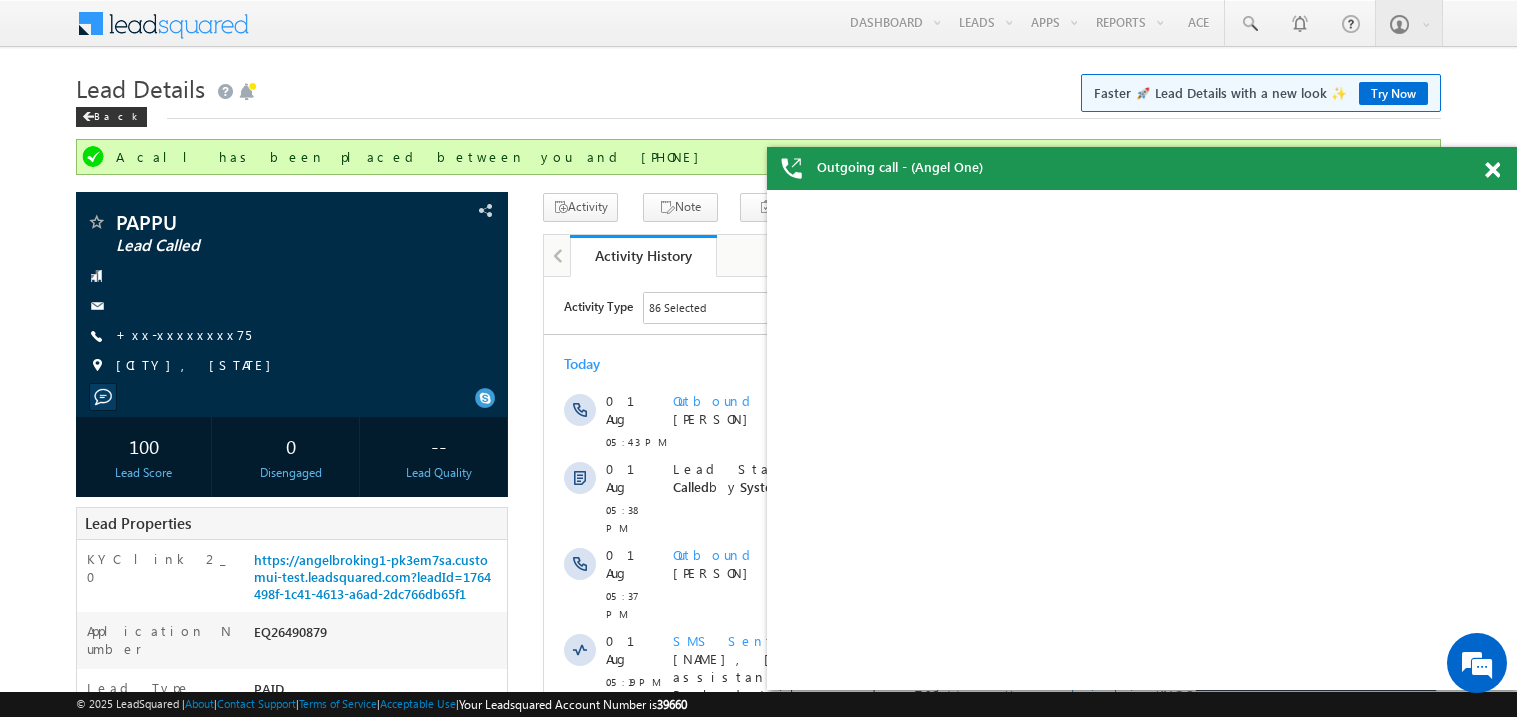 scroll, scrollTop: 0, scrollLeft: 0, axis: both 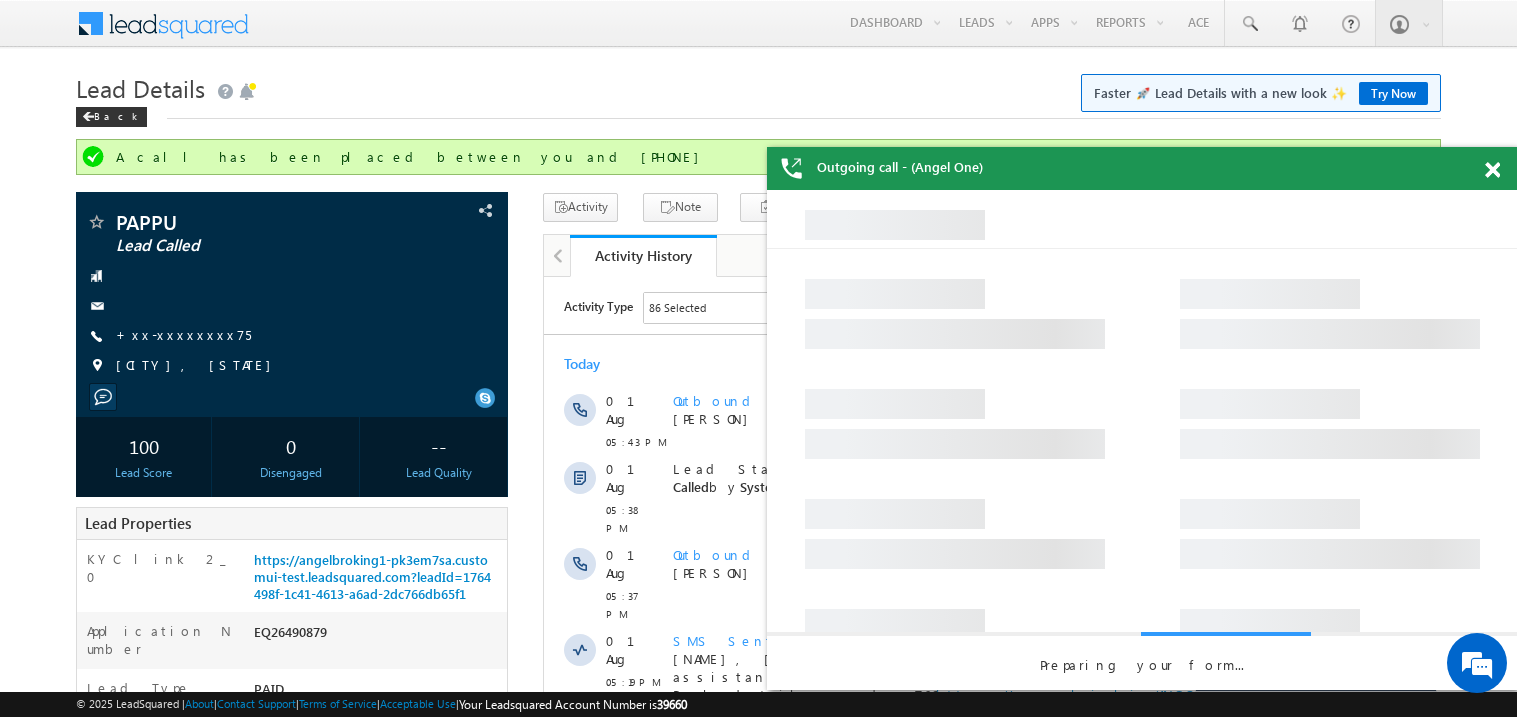 click at bounding box center (1492, 170) 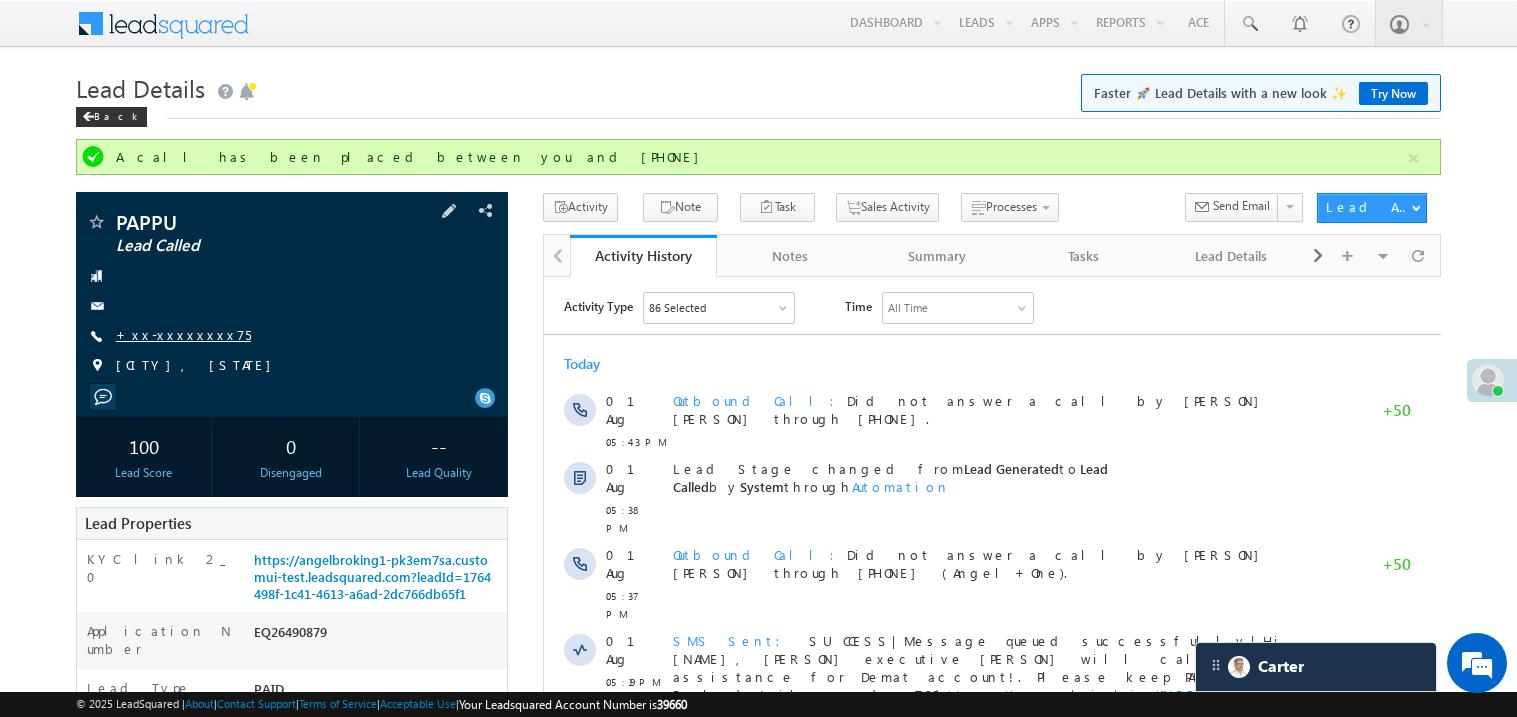 click on "+xx-xxxxxxxx75" at bounding box center [183, 334] 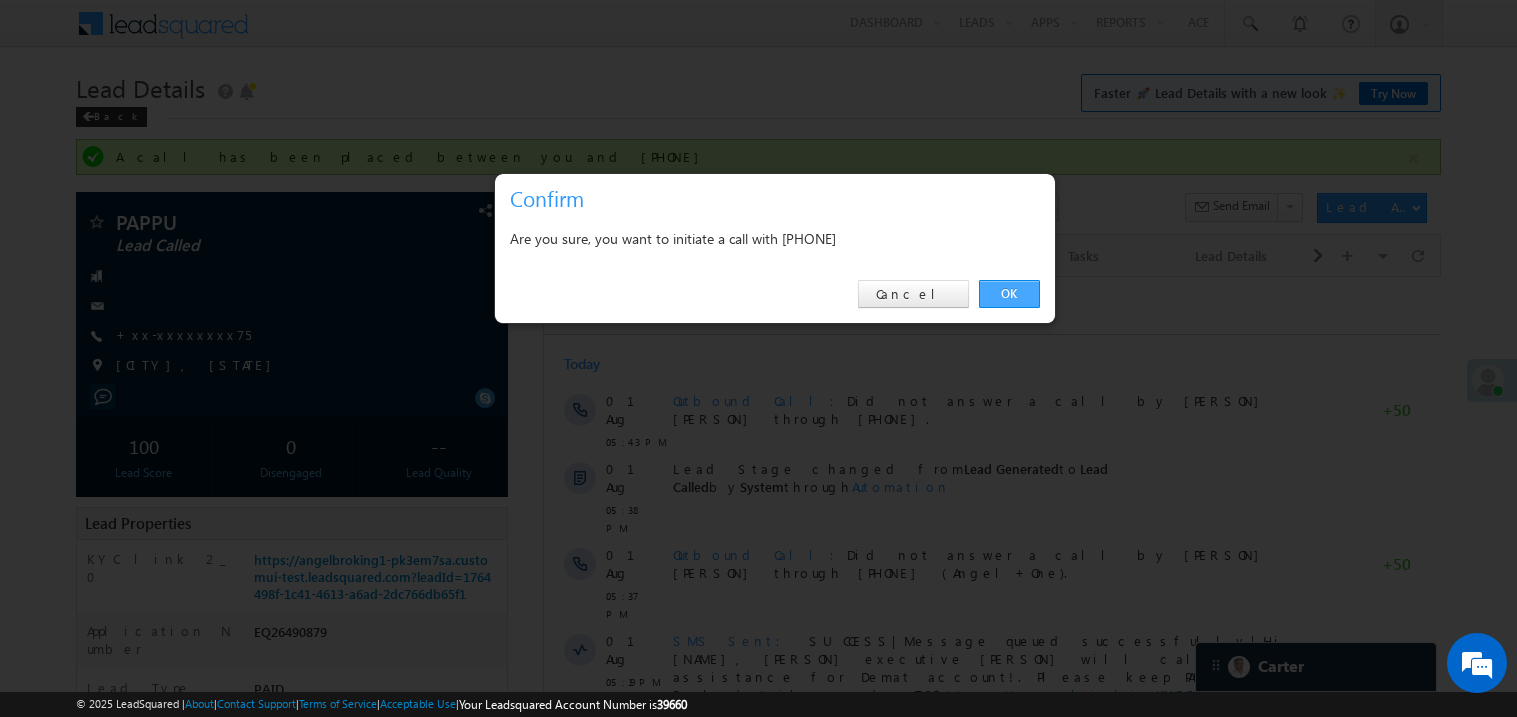 click on "OK" at bounding box center (1009, 294) 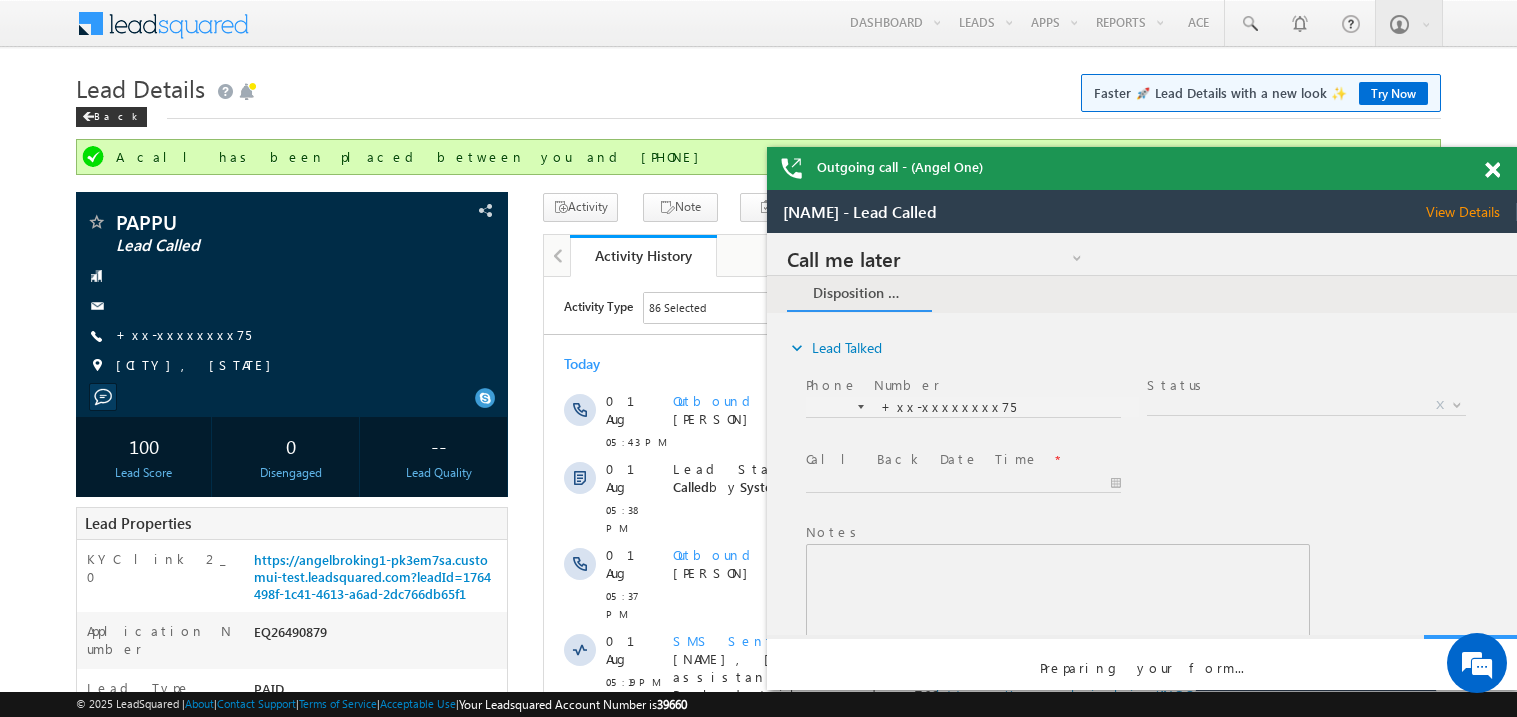 scroll, scrollTop: 0, scrollLeft: 0, axis: both 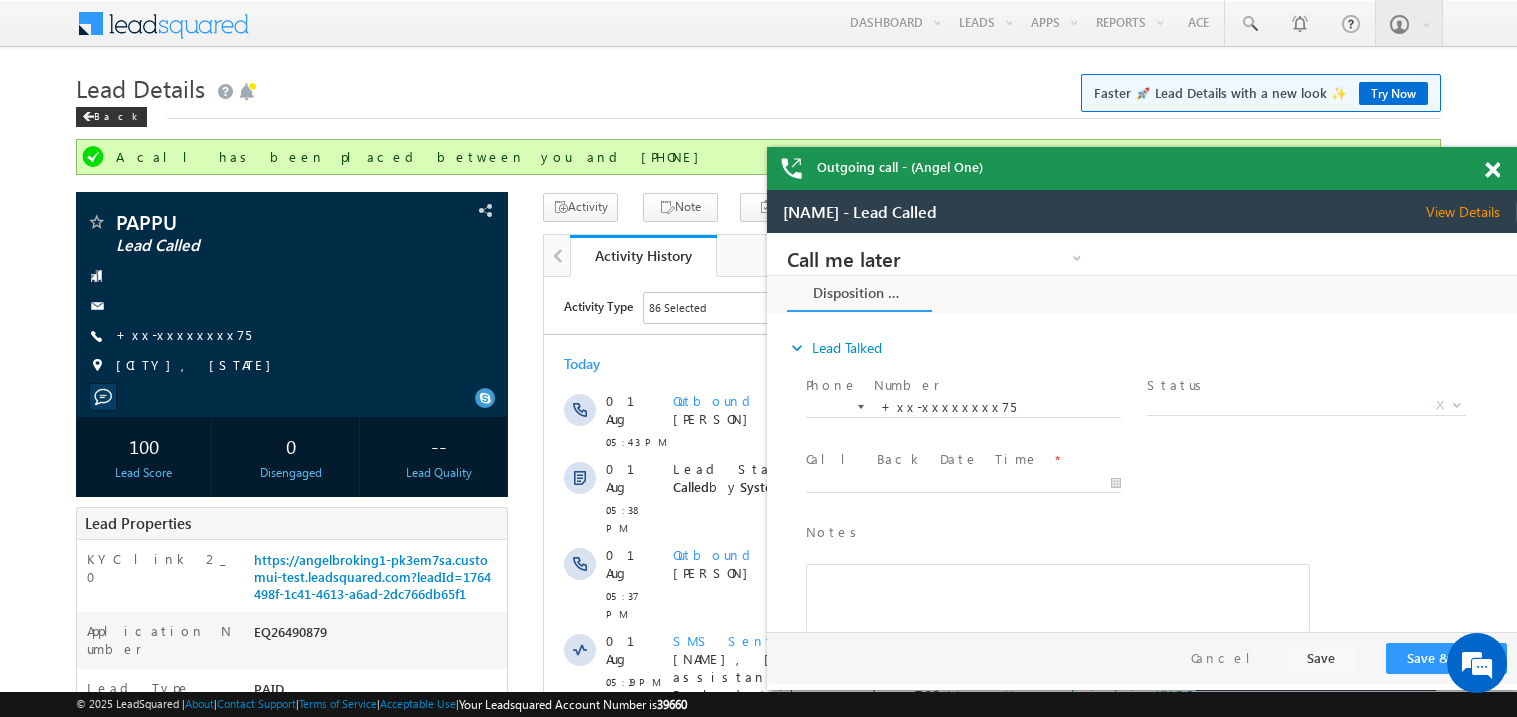 click at bounding box center [1492, 170] 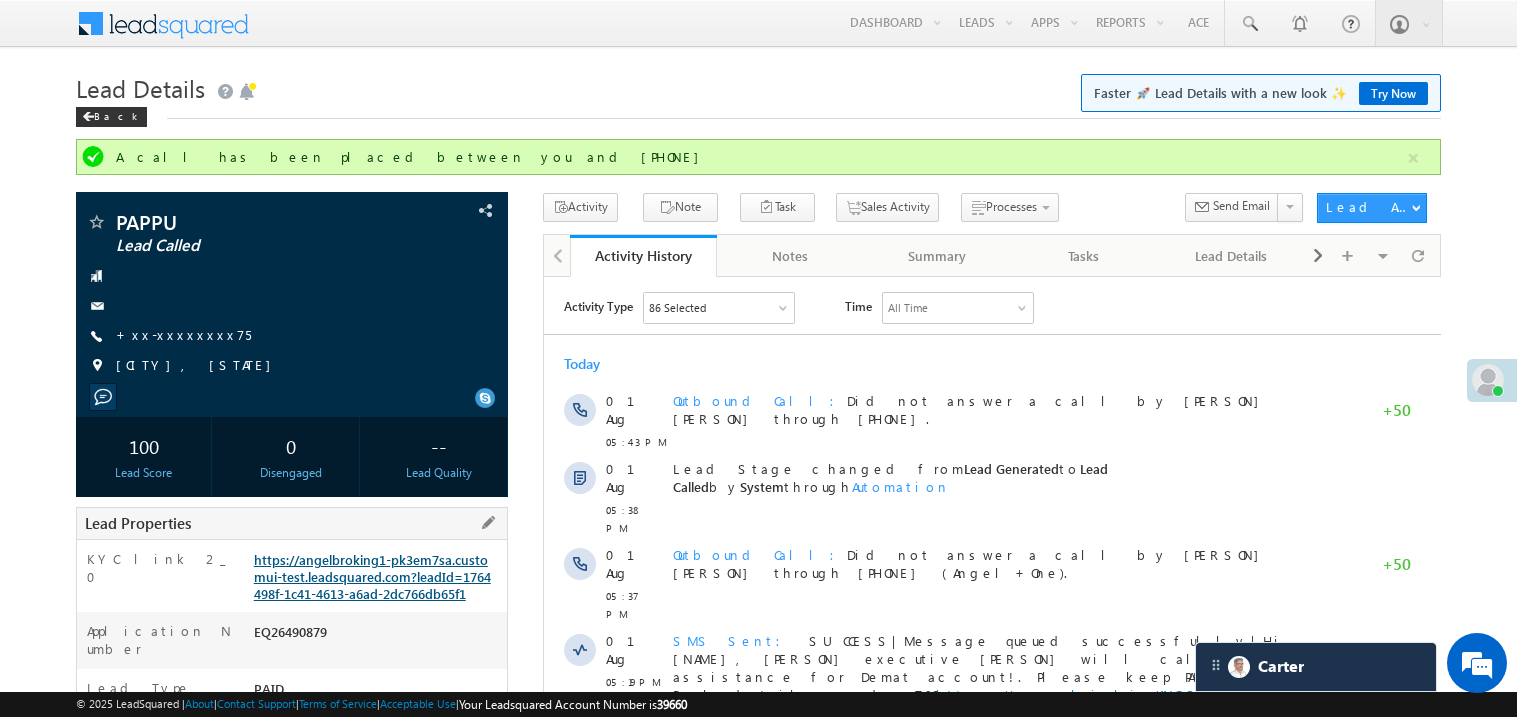 click on "https://angelbroking1-pk3em7sa.customui-test.leadsquared.com?leadId=1764498f-1c41-4613-a6ad-2dc766db65f1" at bounding box center (372, 576) 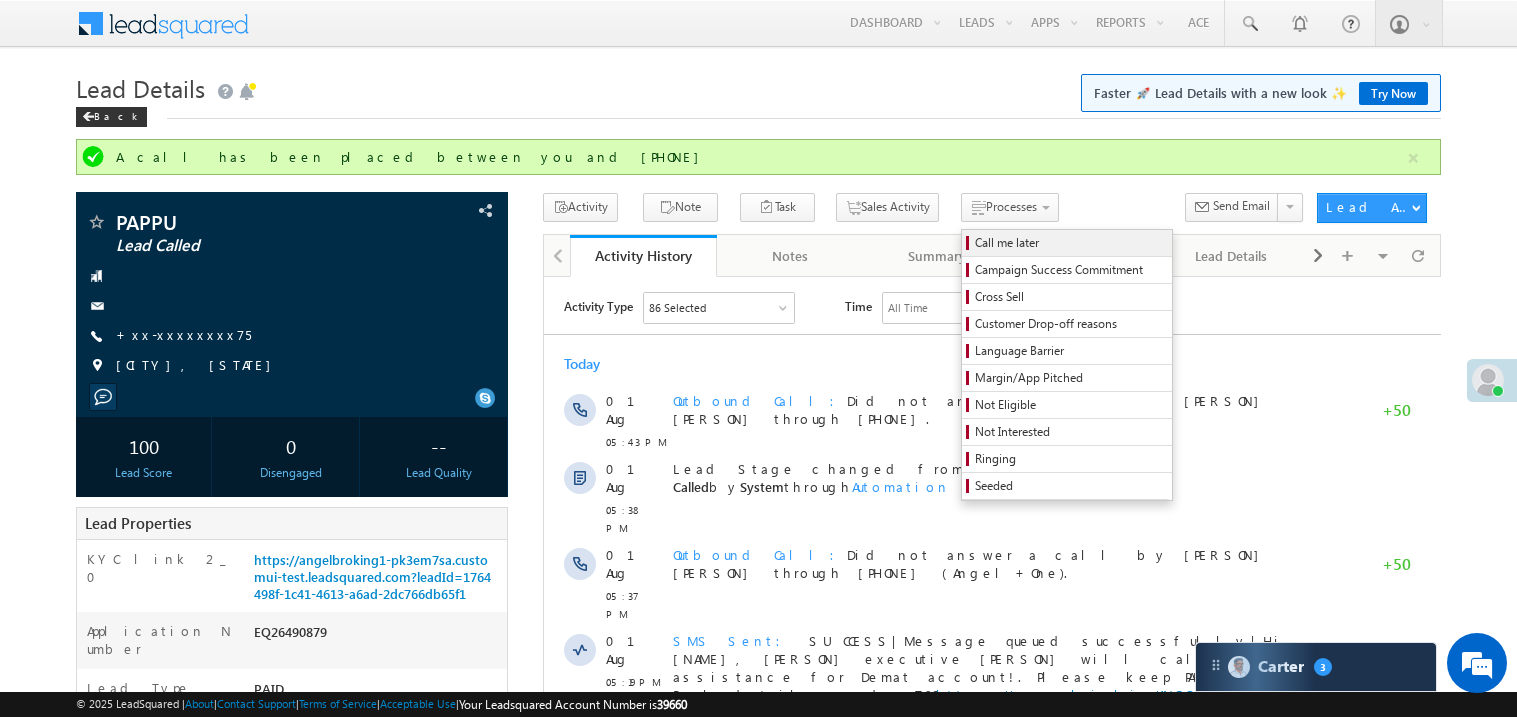 click on "Call me later" at bounding box center (1070, 243) 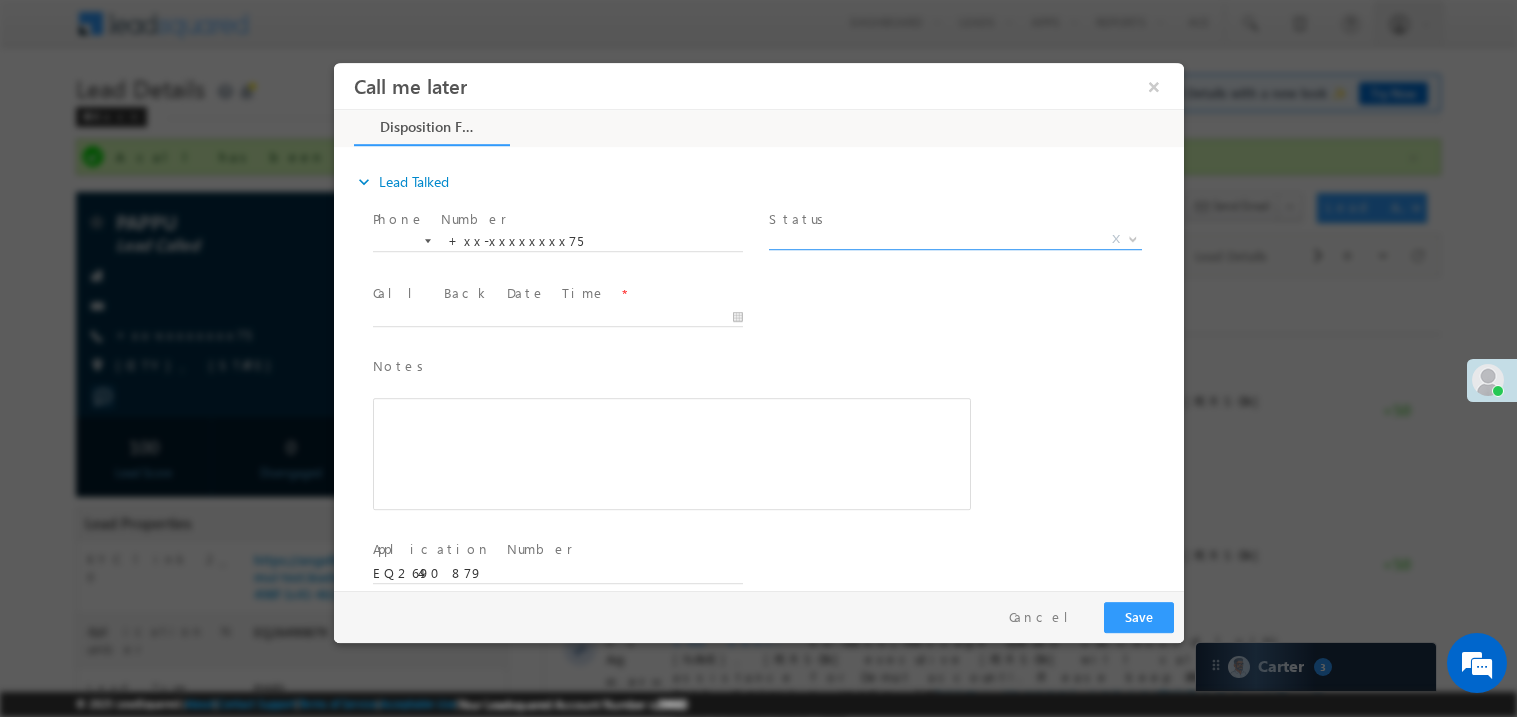 scroll, scrollTop: 0, scrollLeft: 0, axis: both 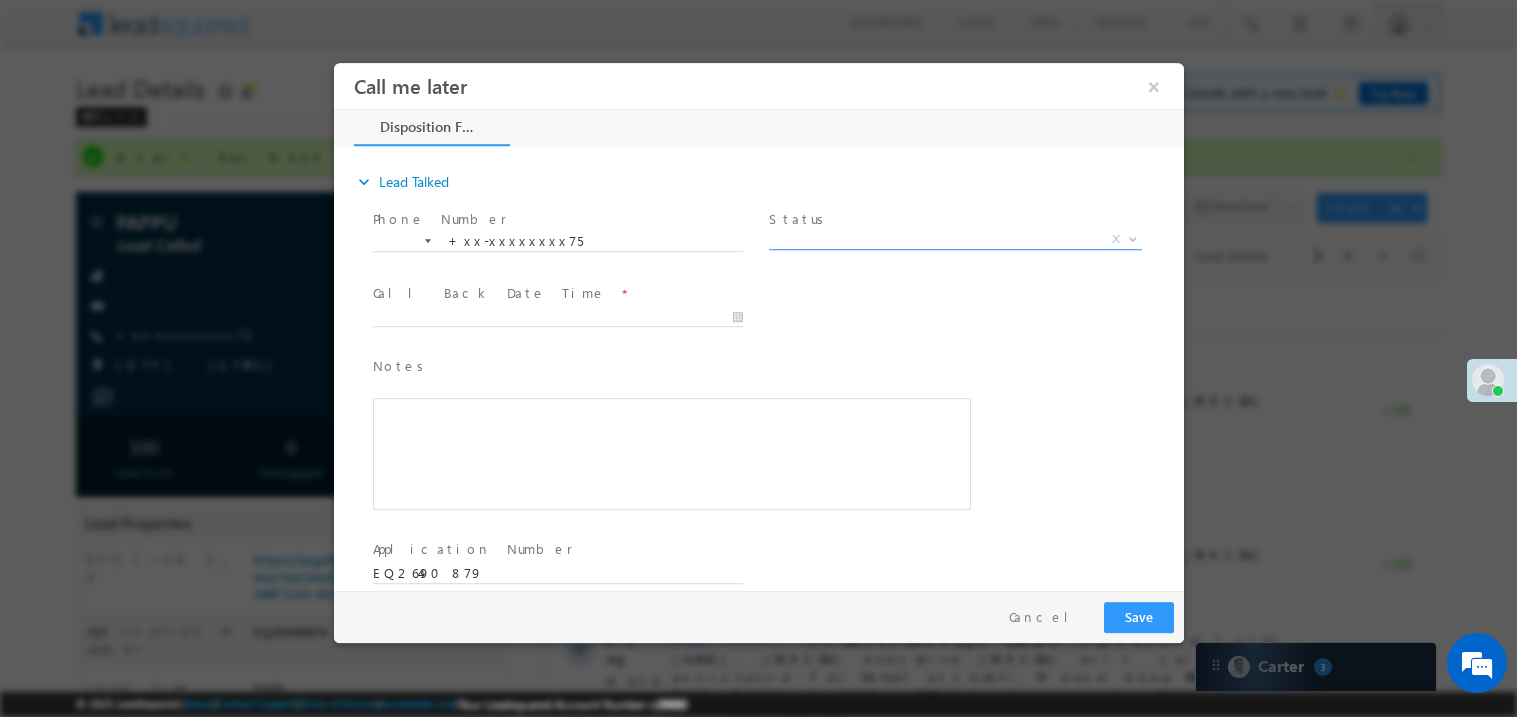 click on "X" at bounding box center (954, 239) 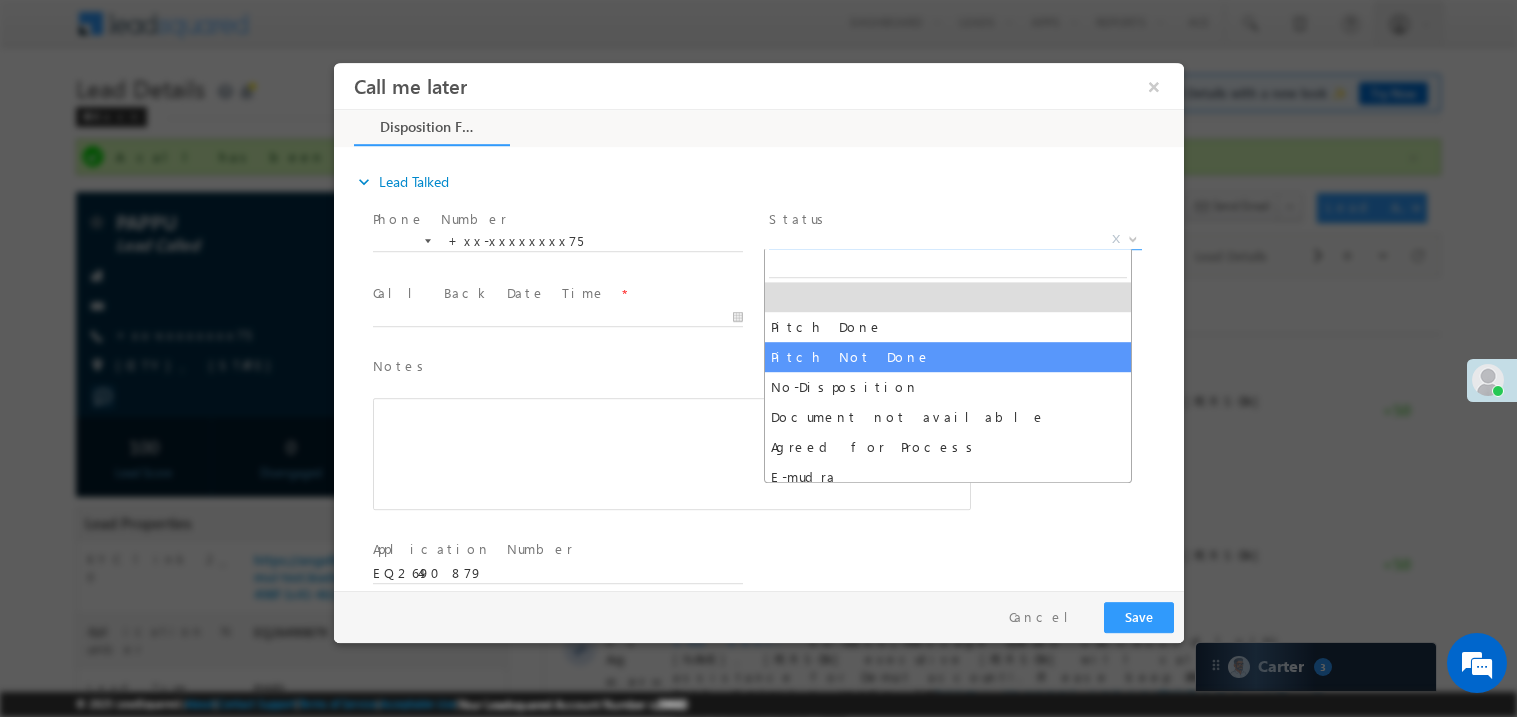 select on "Pitch Not Done" 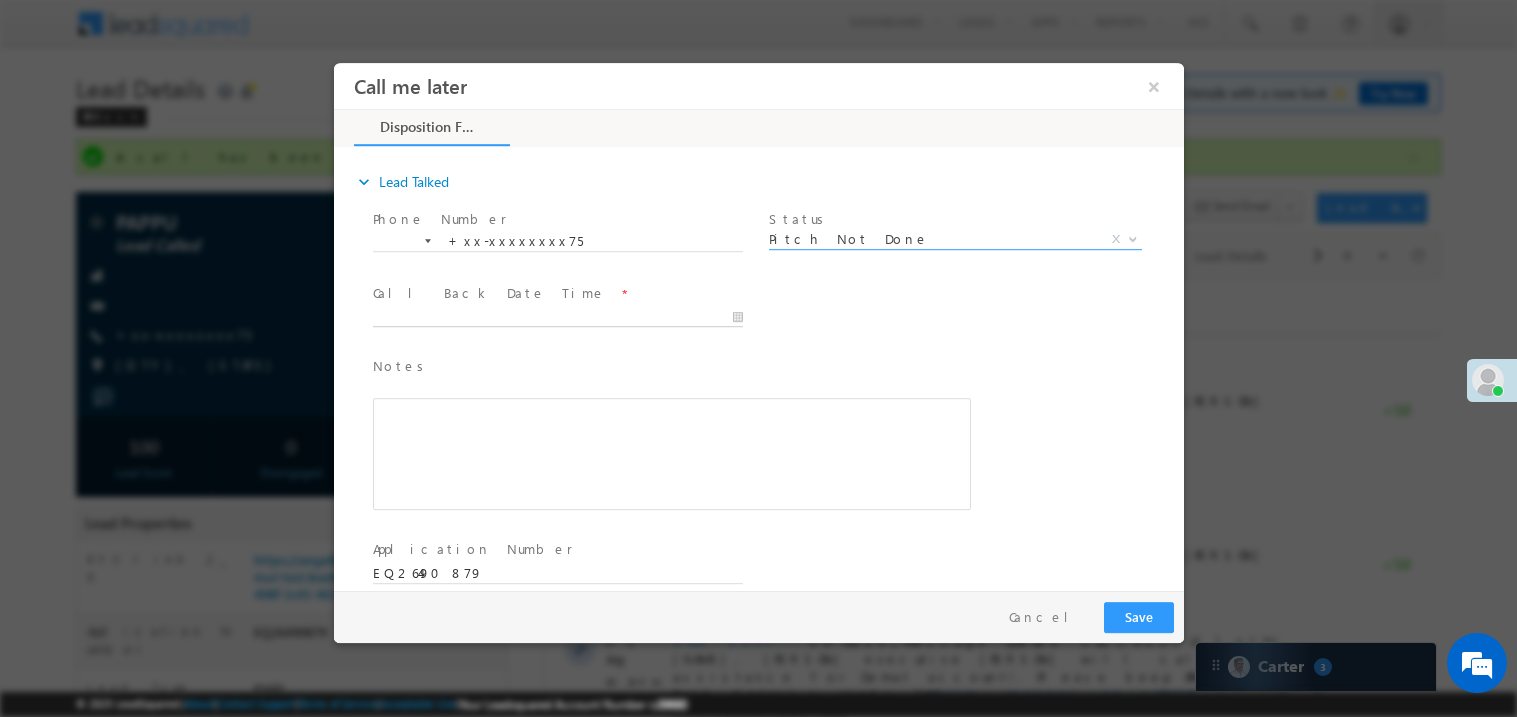 click on "Call me later
×" at bounding box center [758, 325] 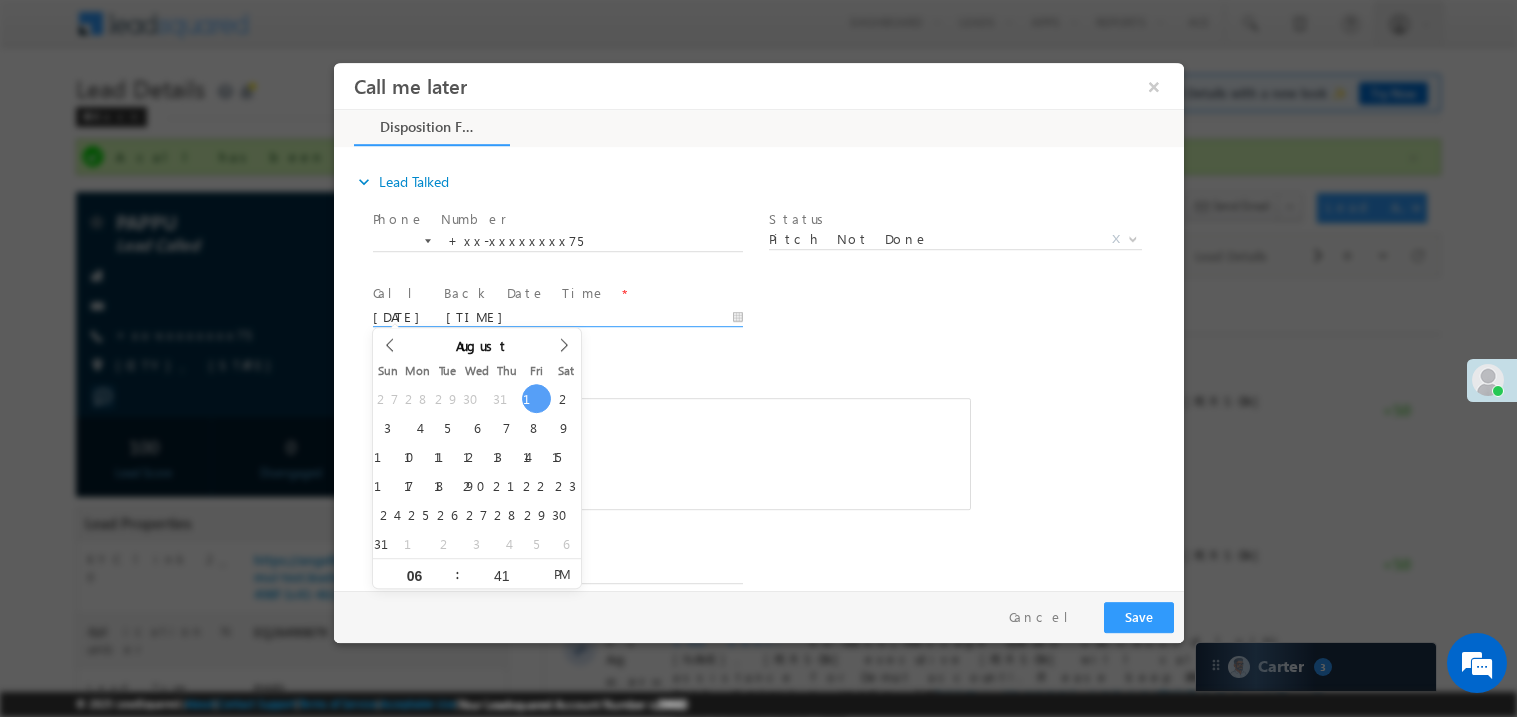 click at bounding box center [671, 453] 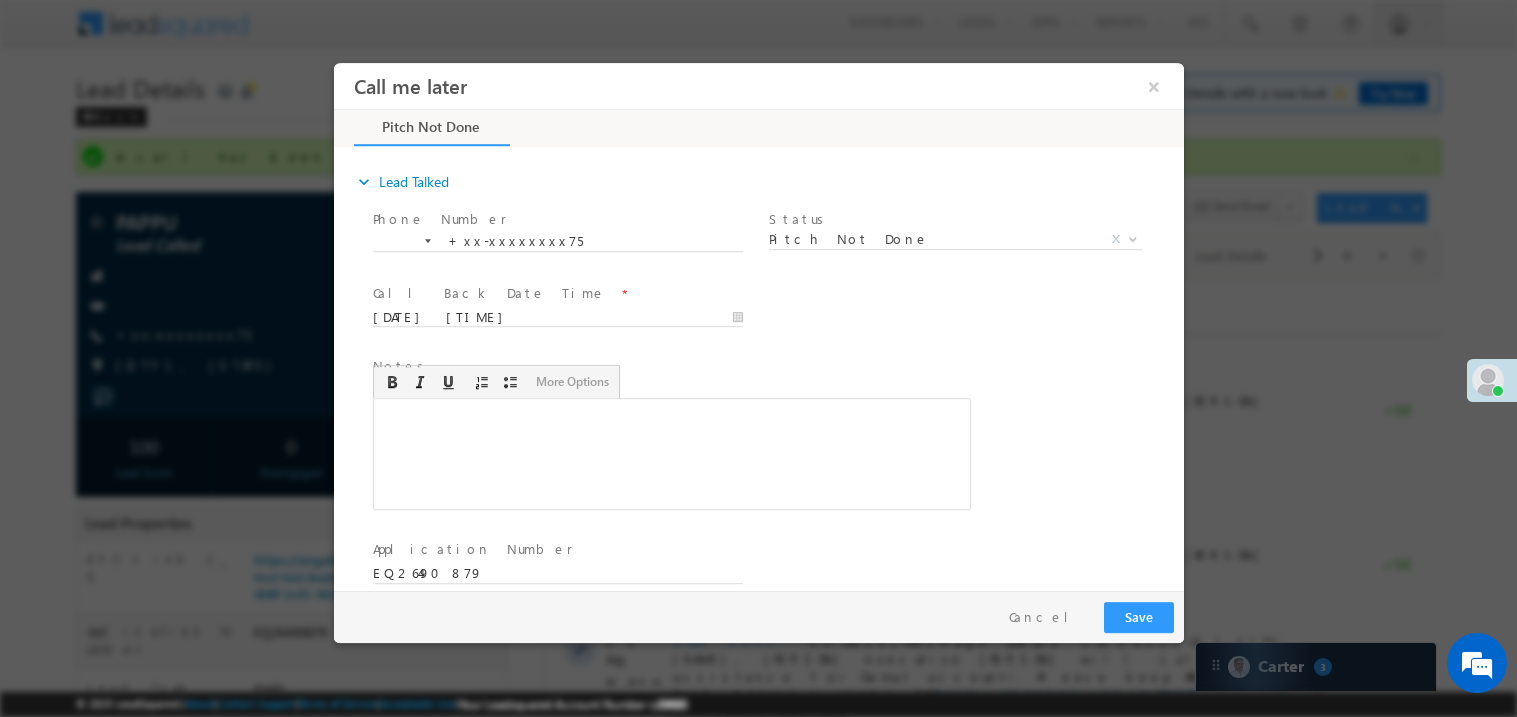 type 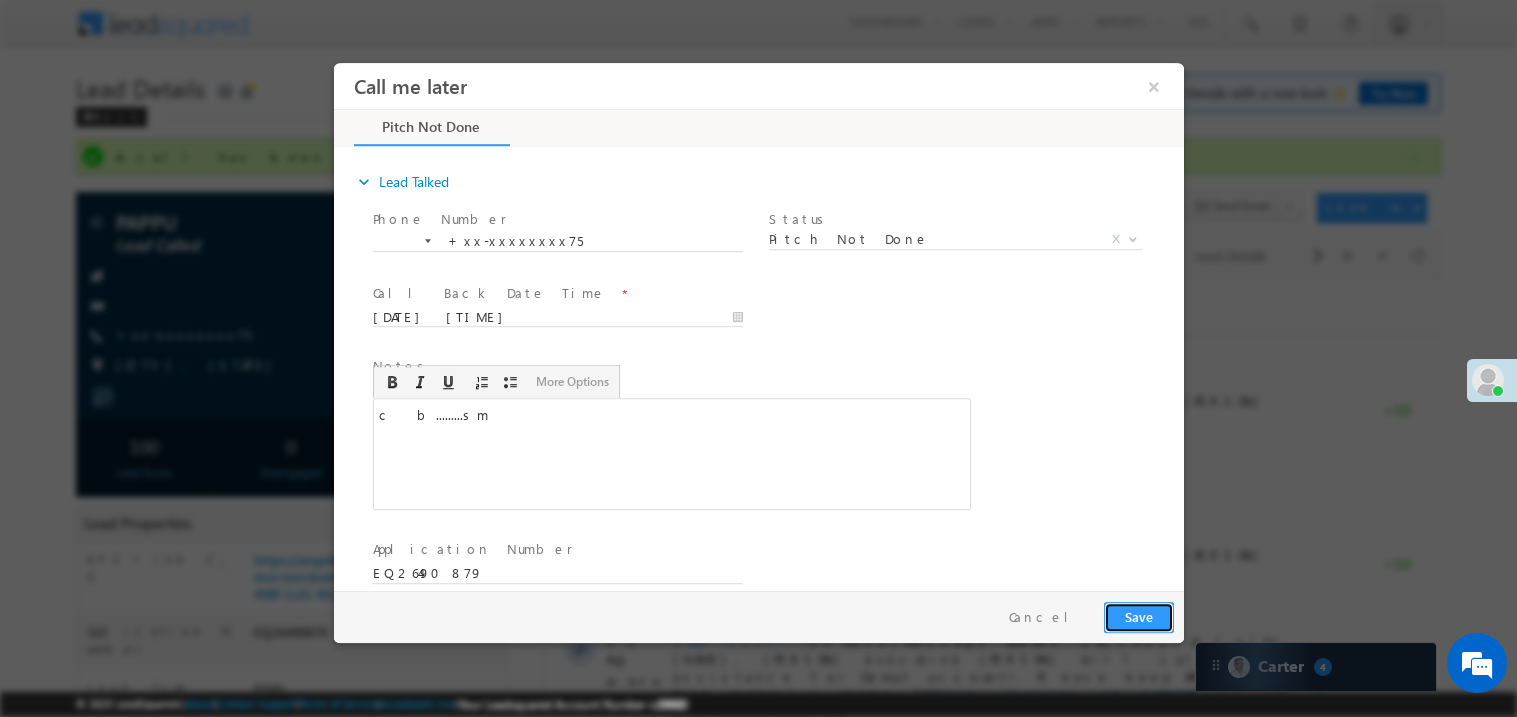 click on "Save" at bounding box center (1138, 616) 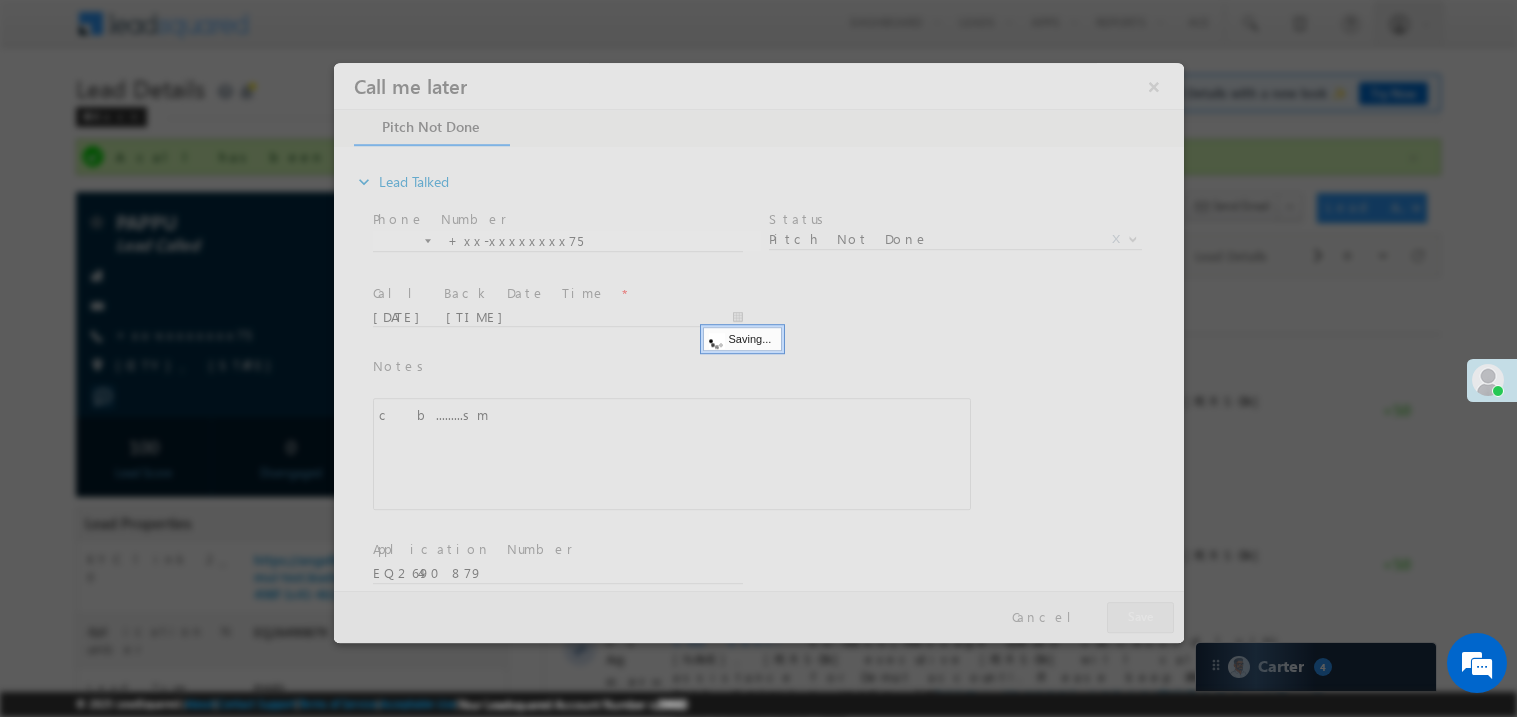 click at bounding box center (758, 352) 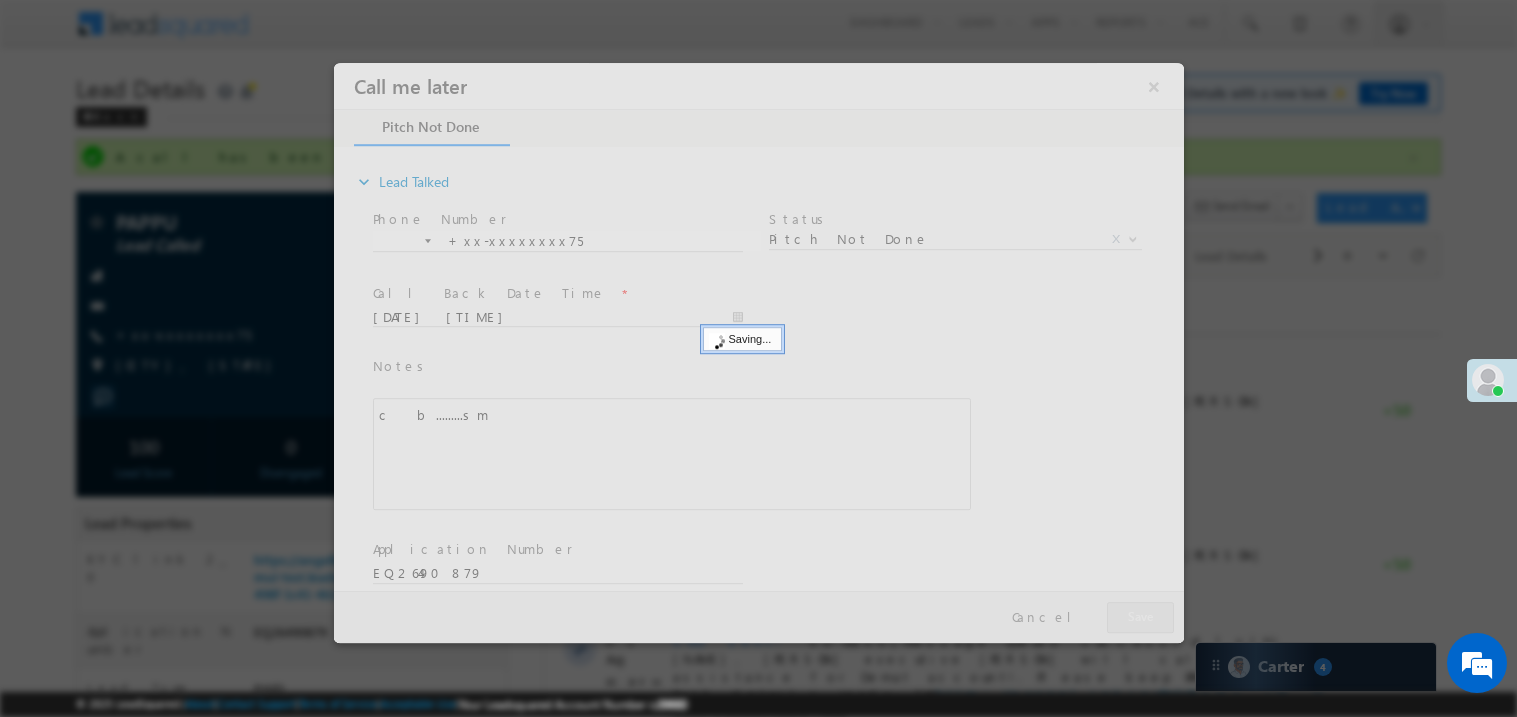 click at bounding box center (758, 352) 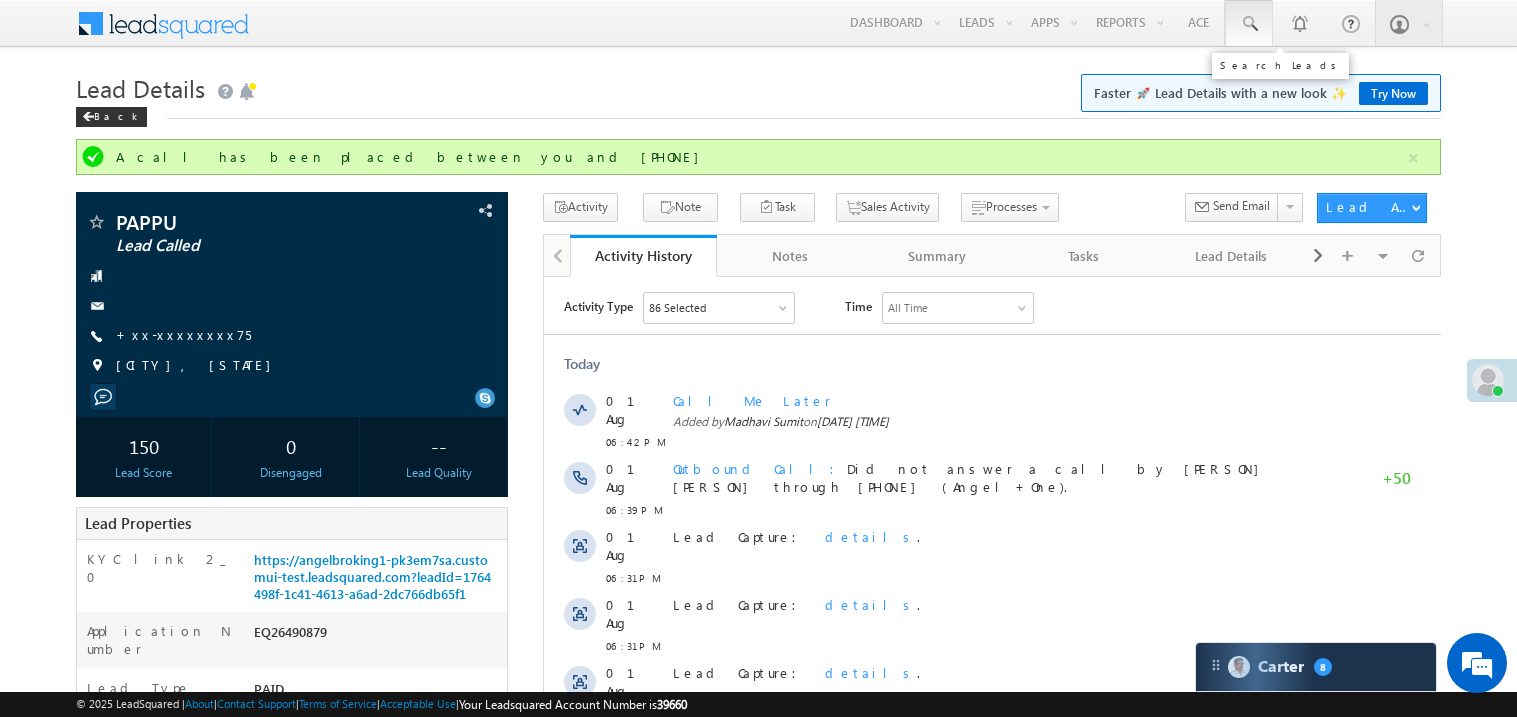 click at bounding box center [1249, 24] 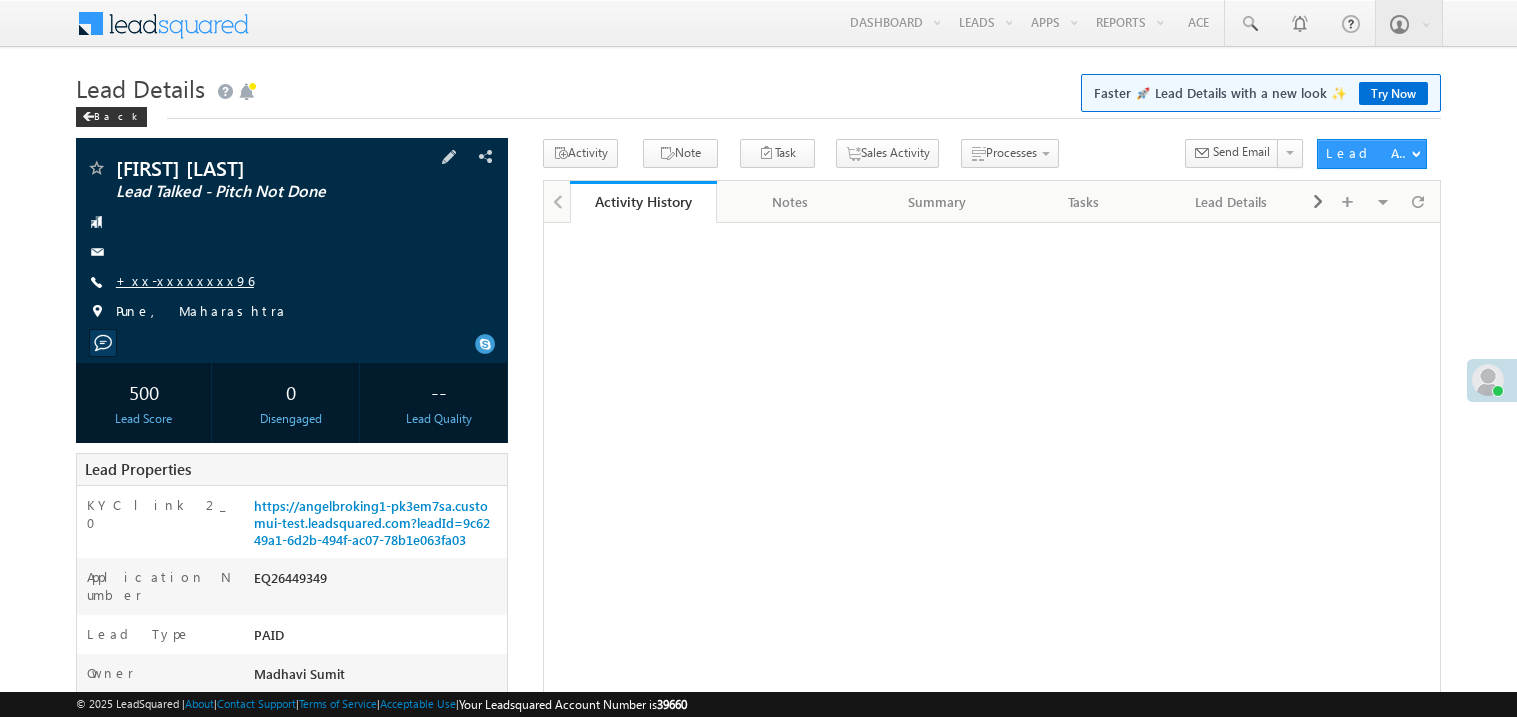 click on "+xx-xxxxxxxx96" at bounding box center (185, 280) 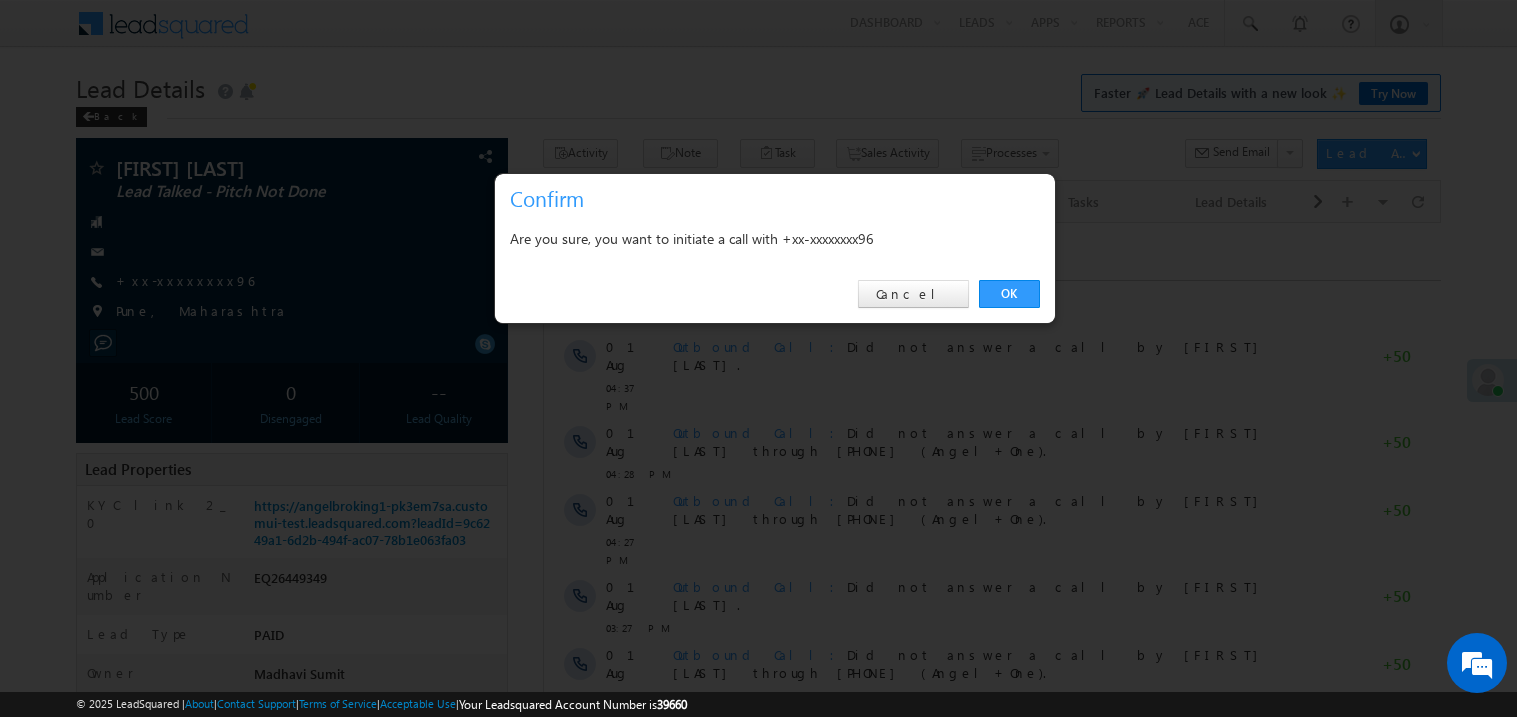 scroll, scrollTop: 0, scrollLeft: 0, axis: both 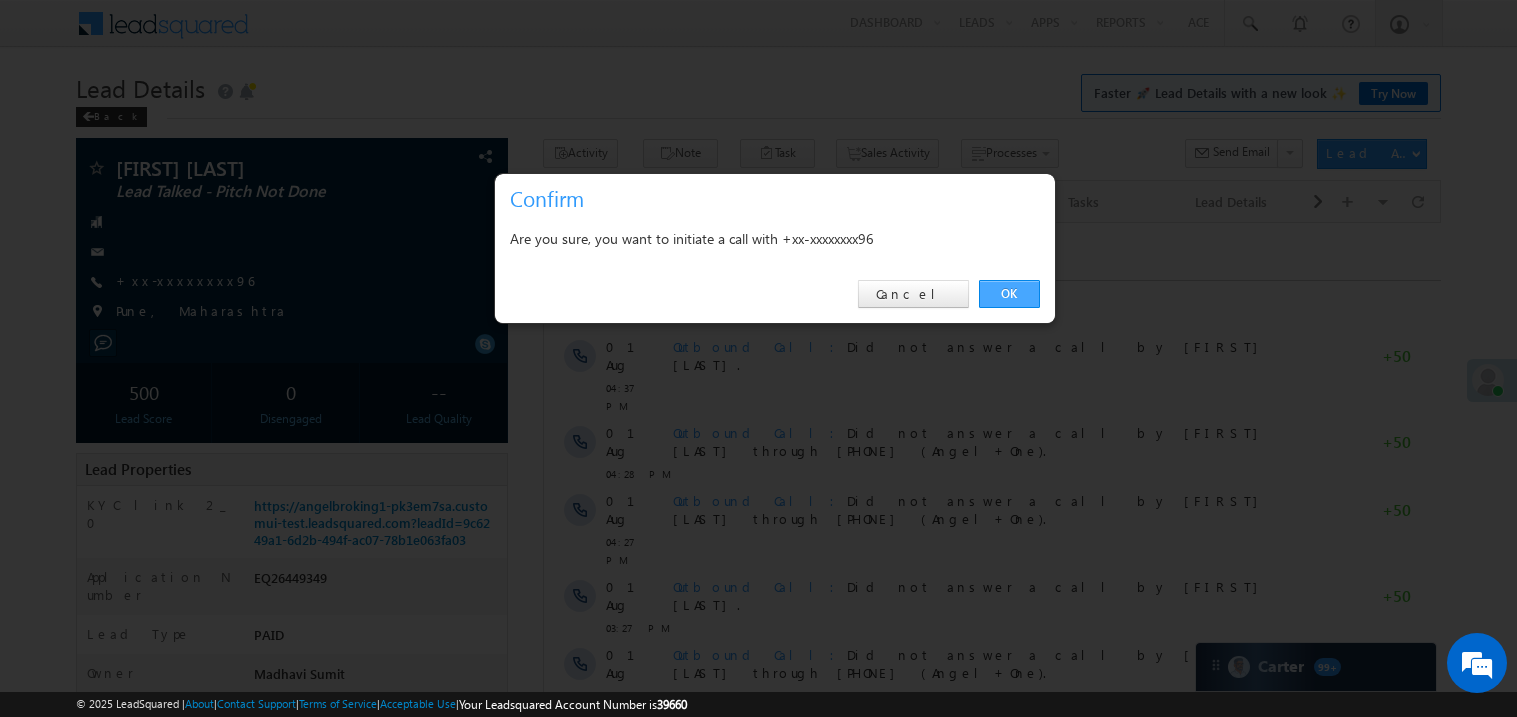 click on "OK" at bounding box center [1009, 294] 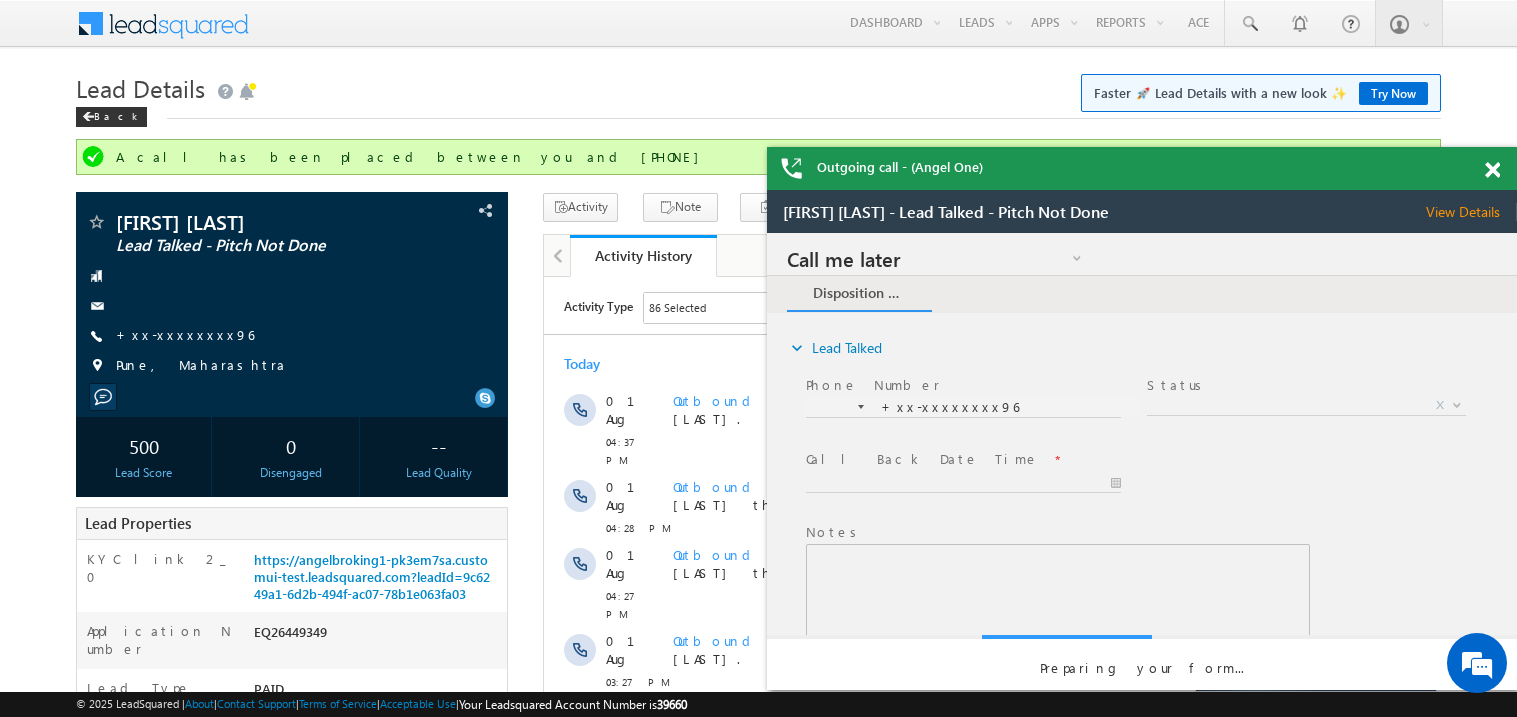 scroll, scrollTop: 0, scrollLeft: 0, axis: both 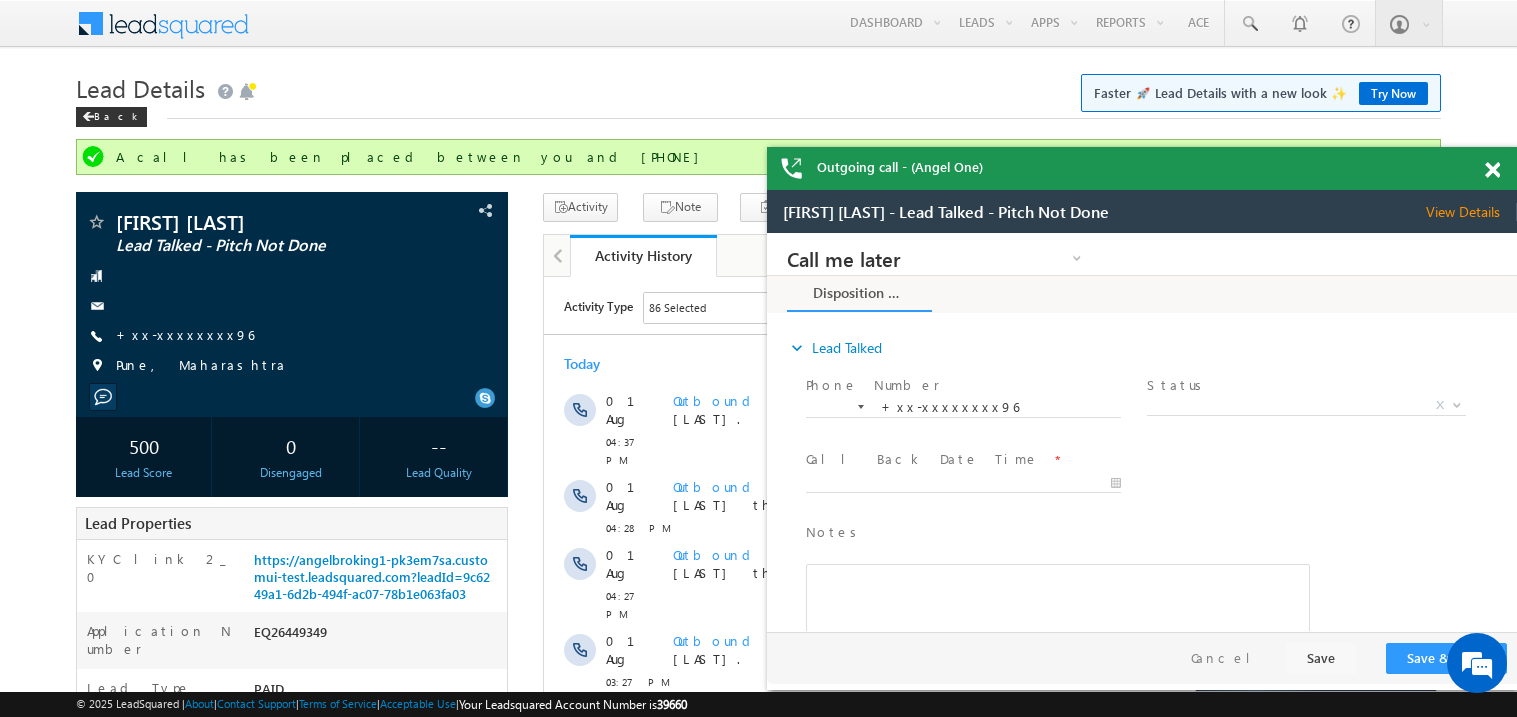 click at bounding box center [1492, 170] 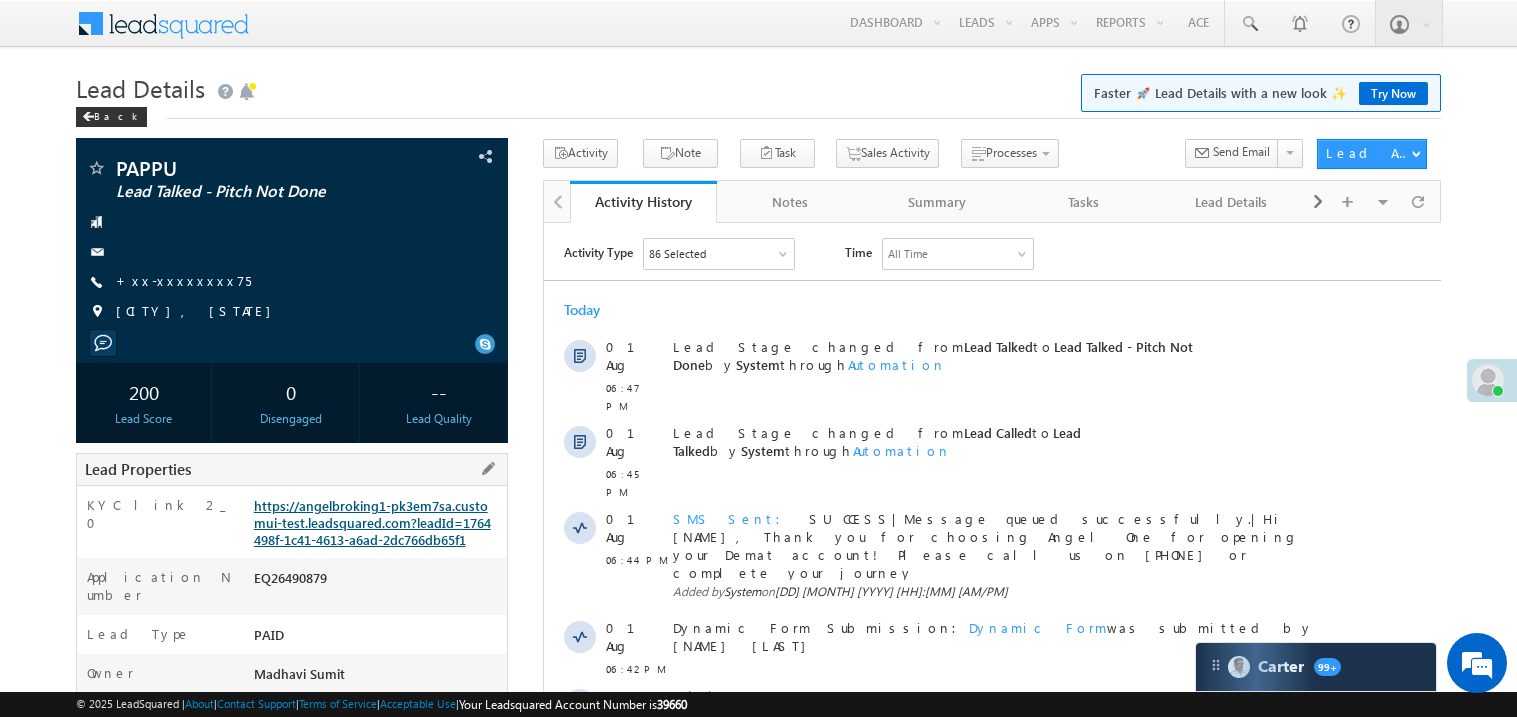scroll, scrollTop: 0, scrollLeft: 0, axis: both 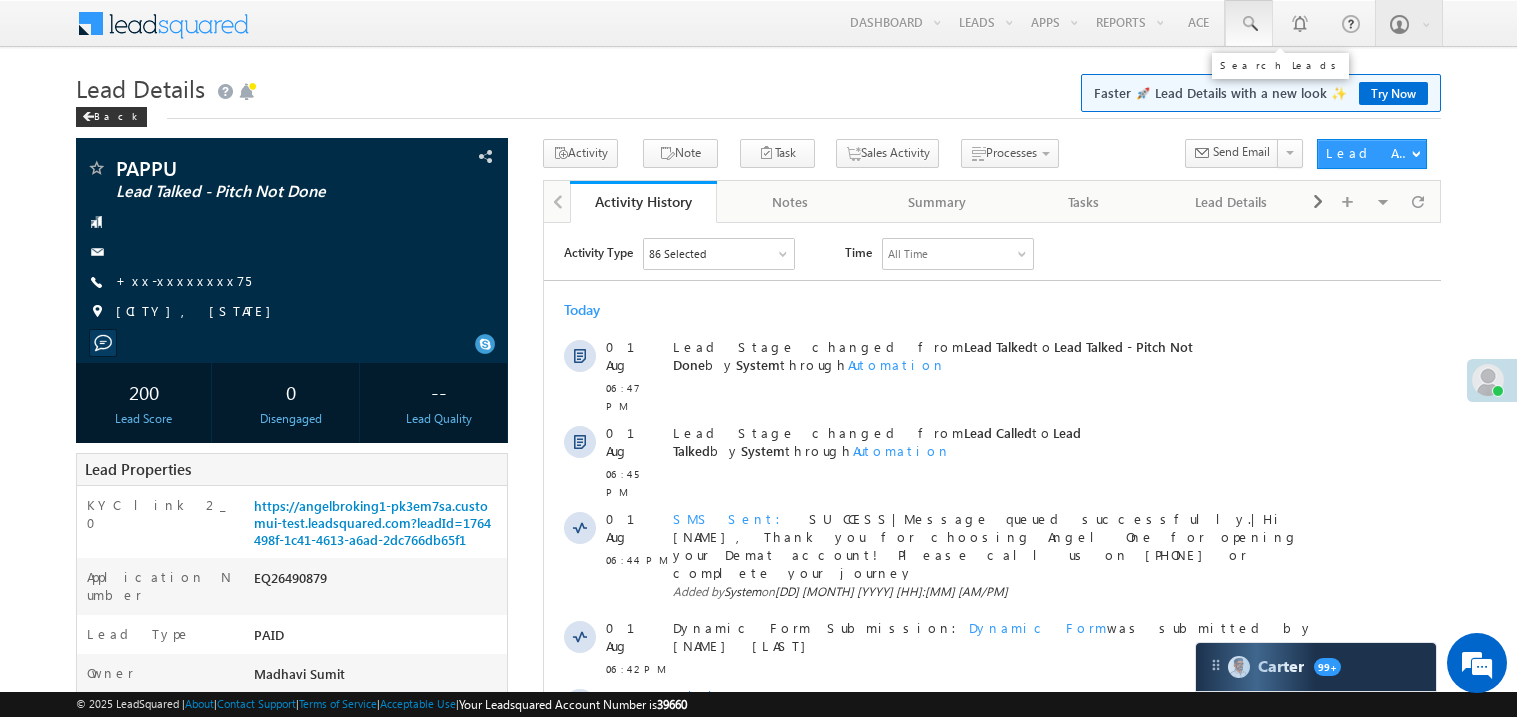 click at bounding box center (1249, 24) 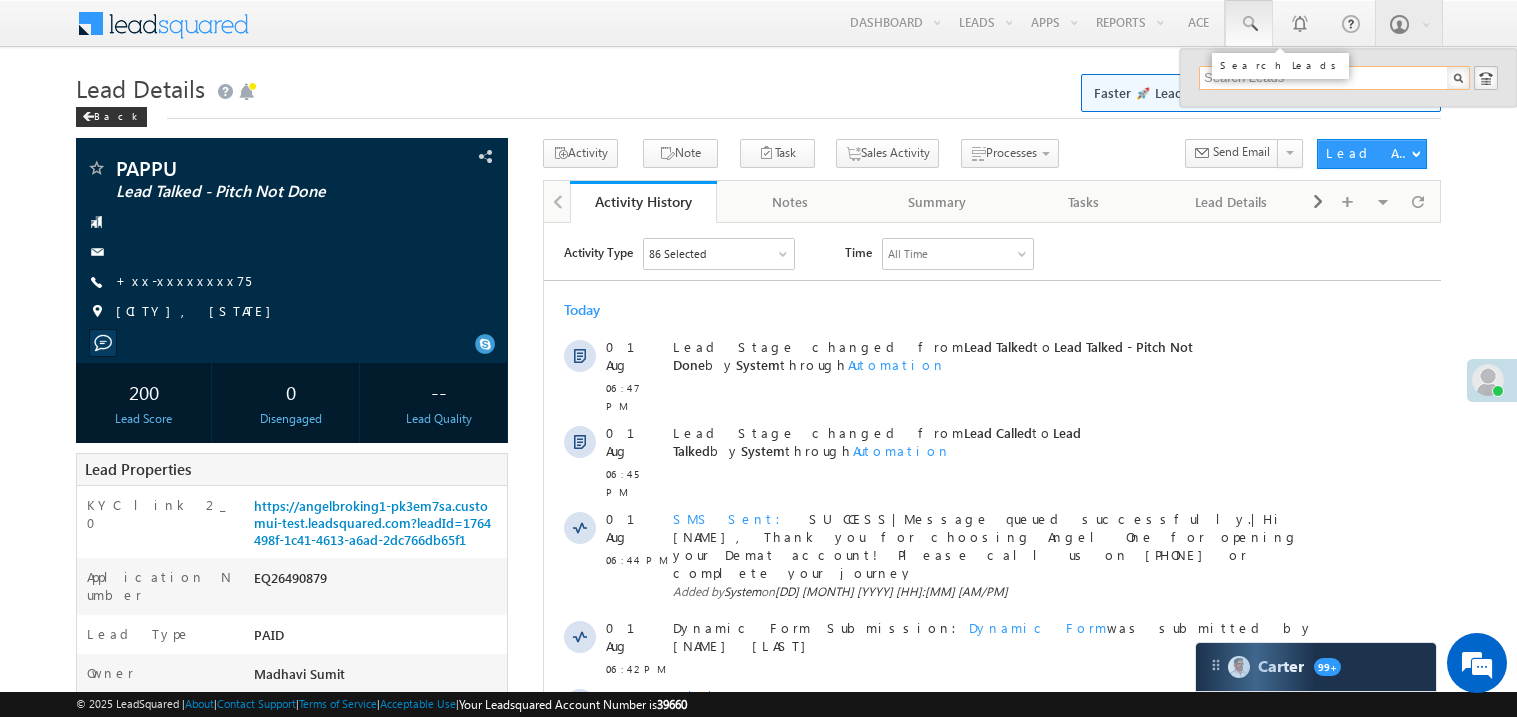 scroll, scrollTop: 0, scrollLeft: 0, axis: both 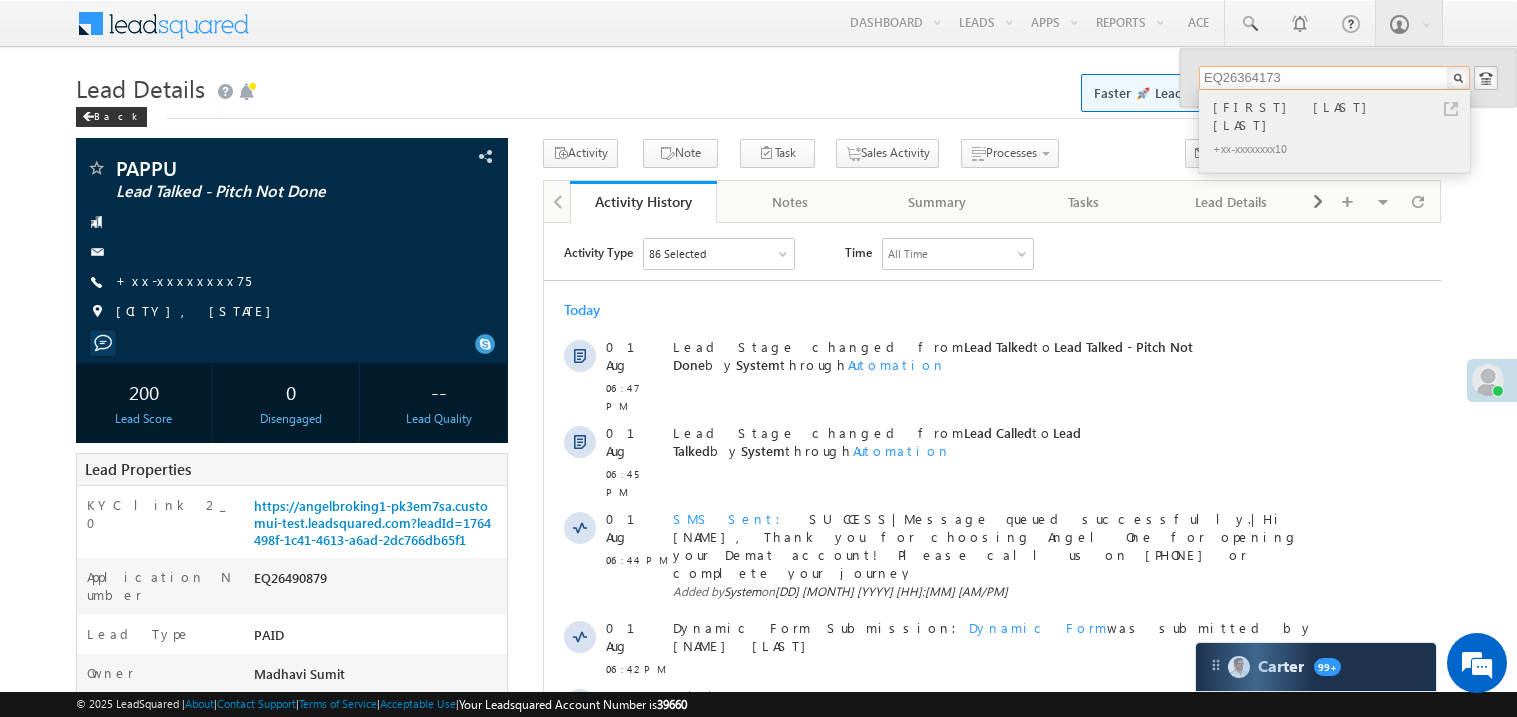 type on "EQ26364173" 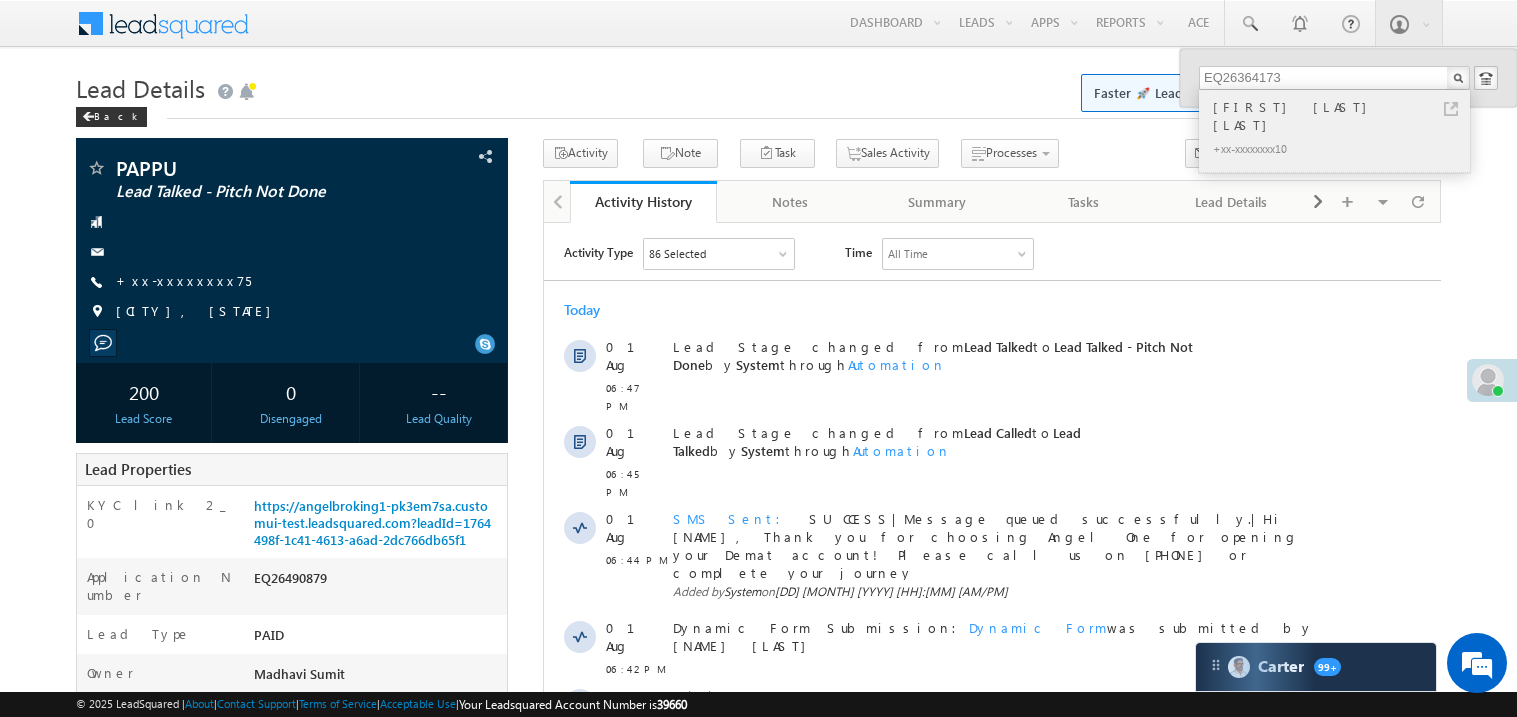 click on "[FIRST] [LAST] [LAST]" at bounding box center (1343, 116) 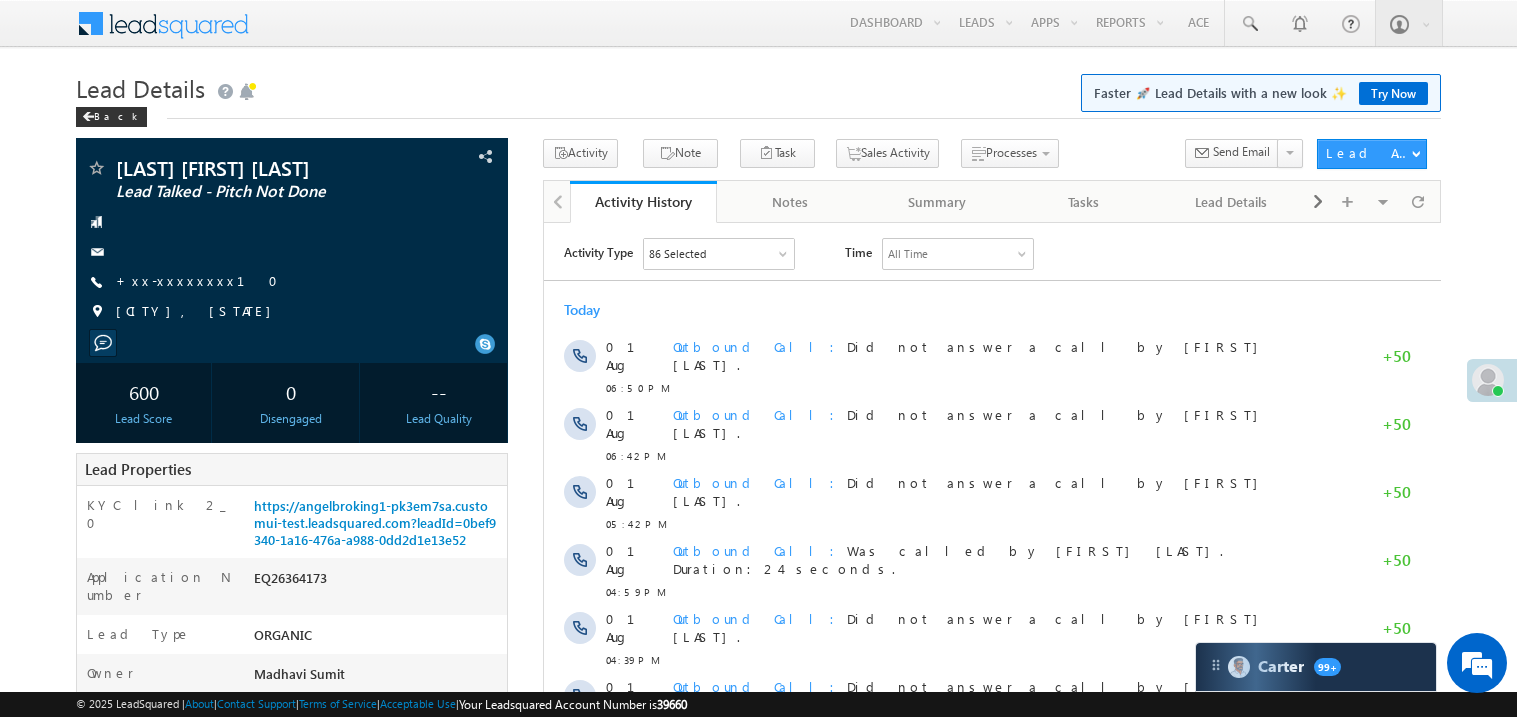 scroll, scrollTop: 0, scrollLeft: 0, axis: both 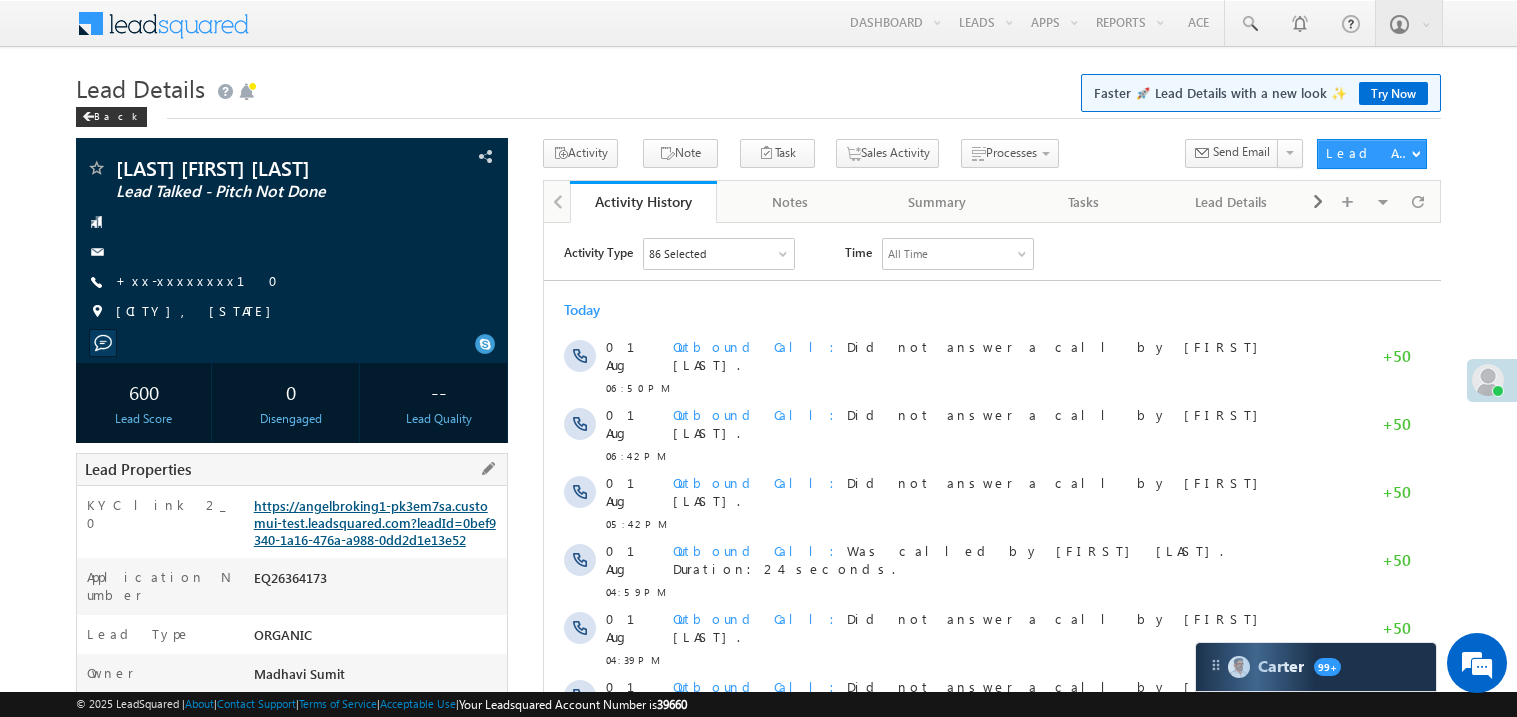click on "https://angelbroking1-pk3em7sa.customui-test.leadsquared.com?leadId=0bef9340-1a16-476a-a988-0dd2d1e13e52" at bounding box center (375, 522) 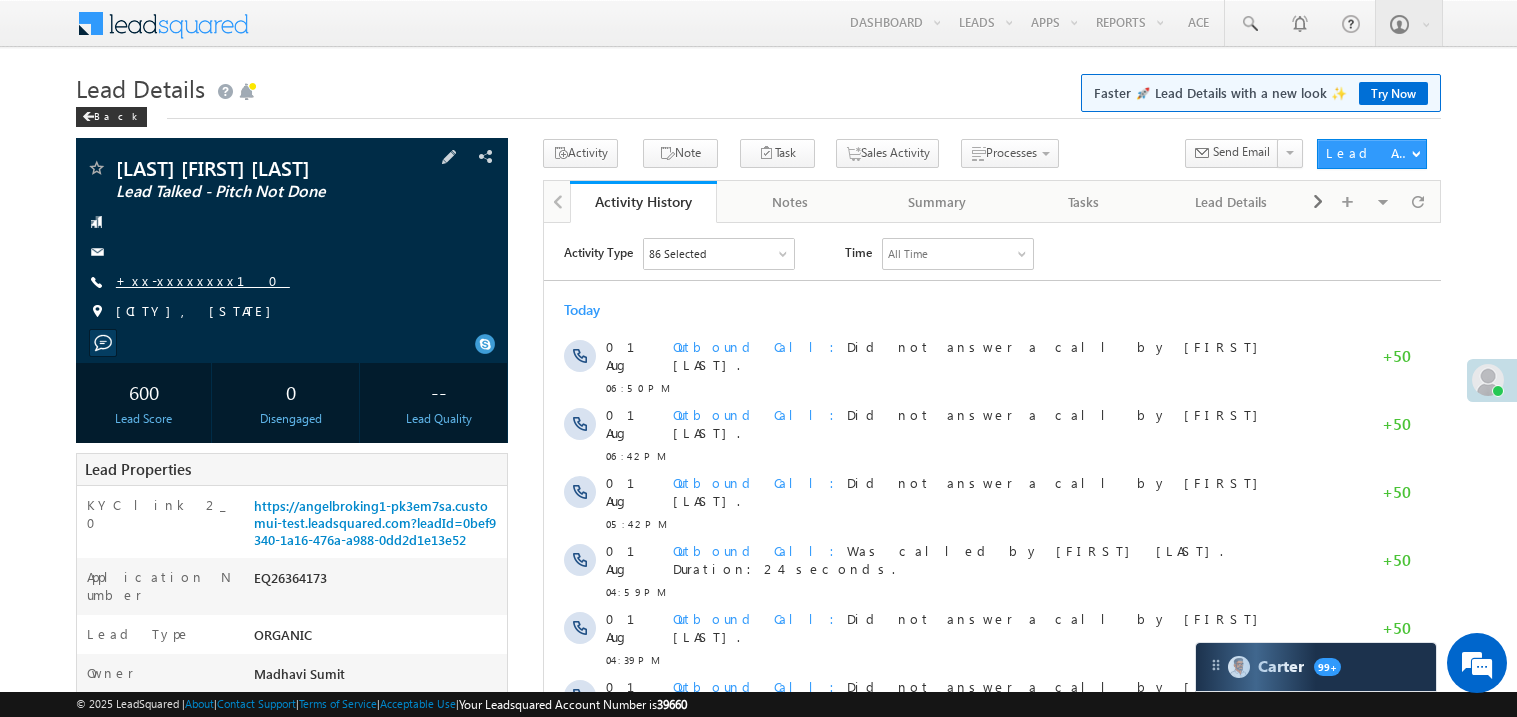 click on "+xx-xxxxxxxx10" at bounding box center (203, 280) 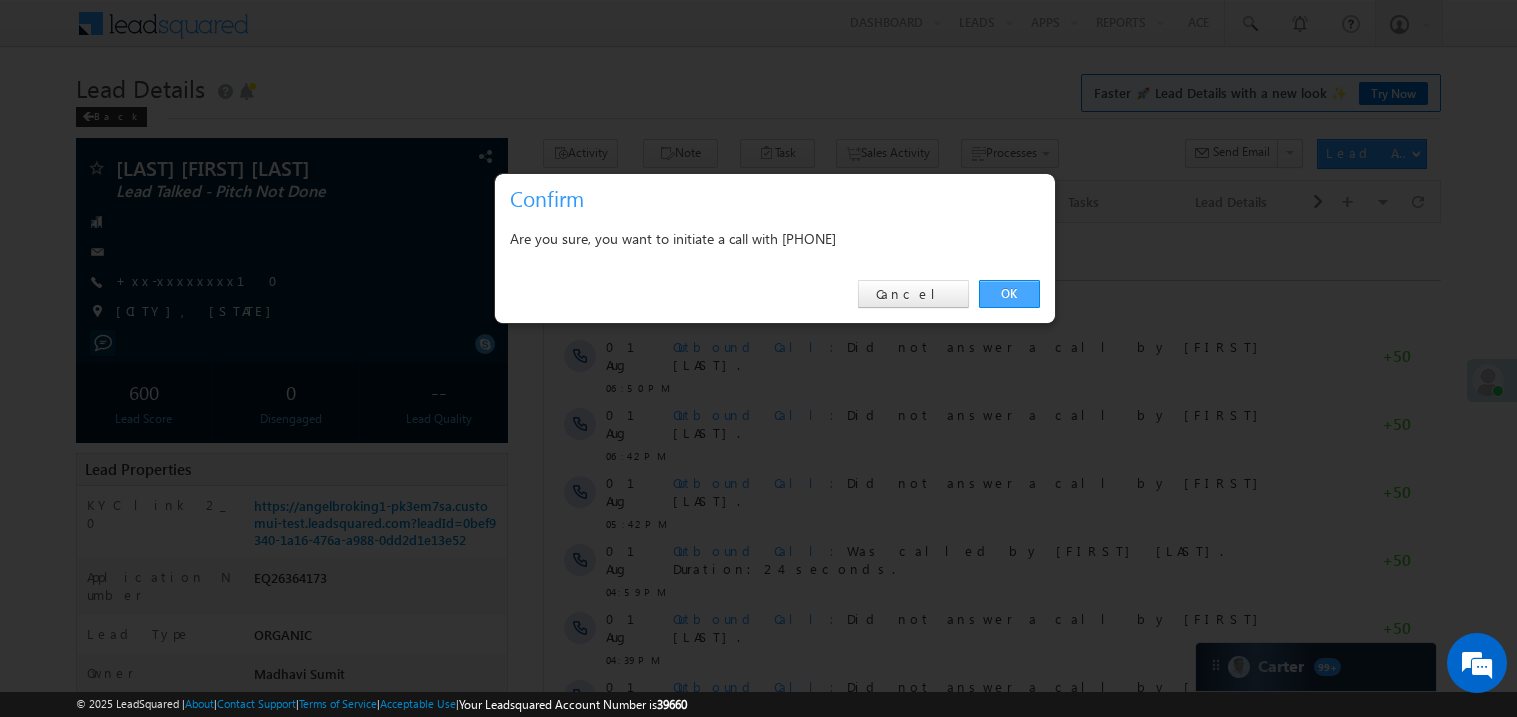 click on "OK" at bounding box center (1009, 294) 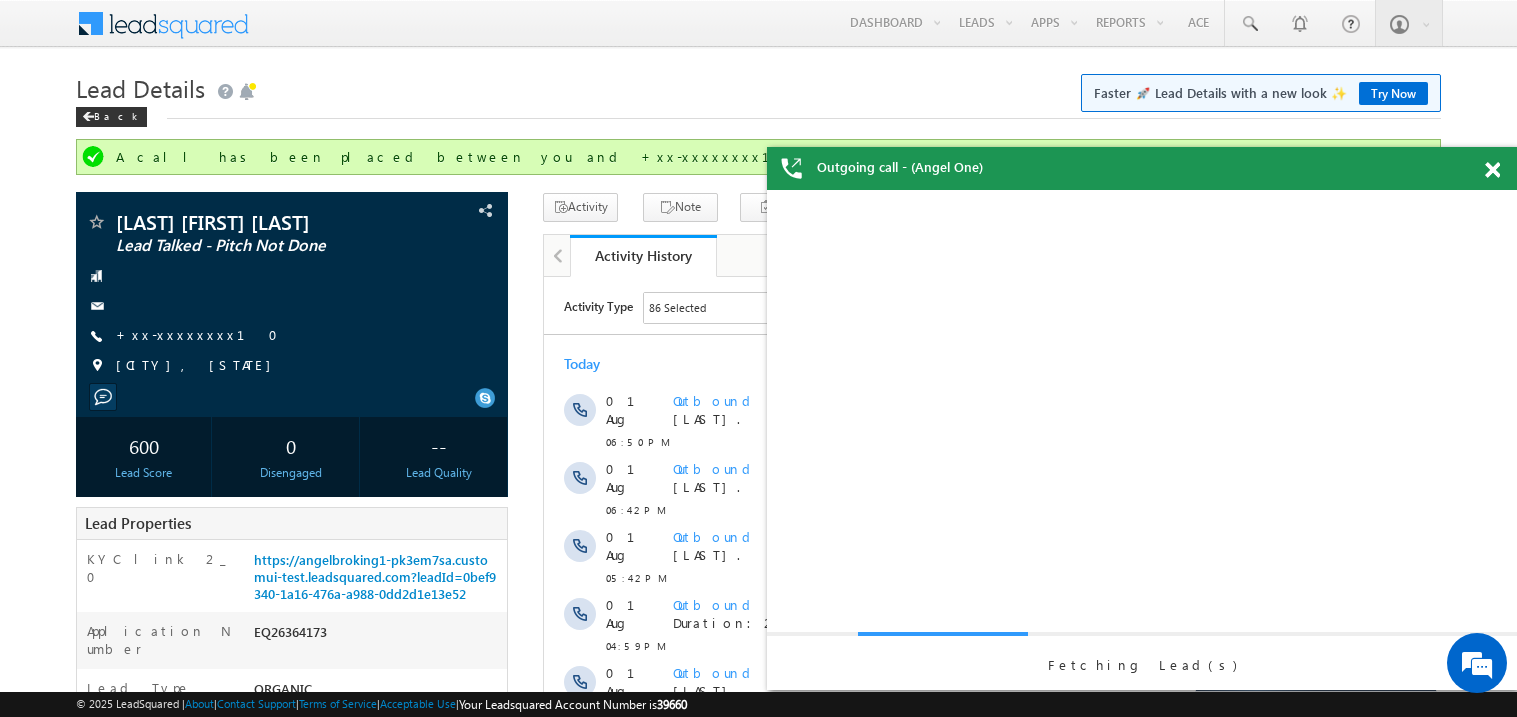 scroll, scrollTop: 0, scrollLeft: 0, axis: both 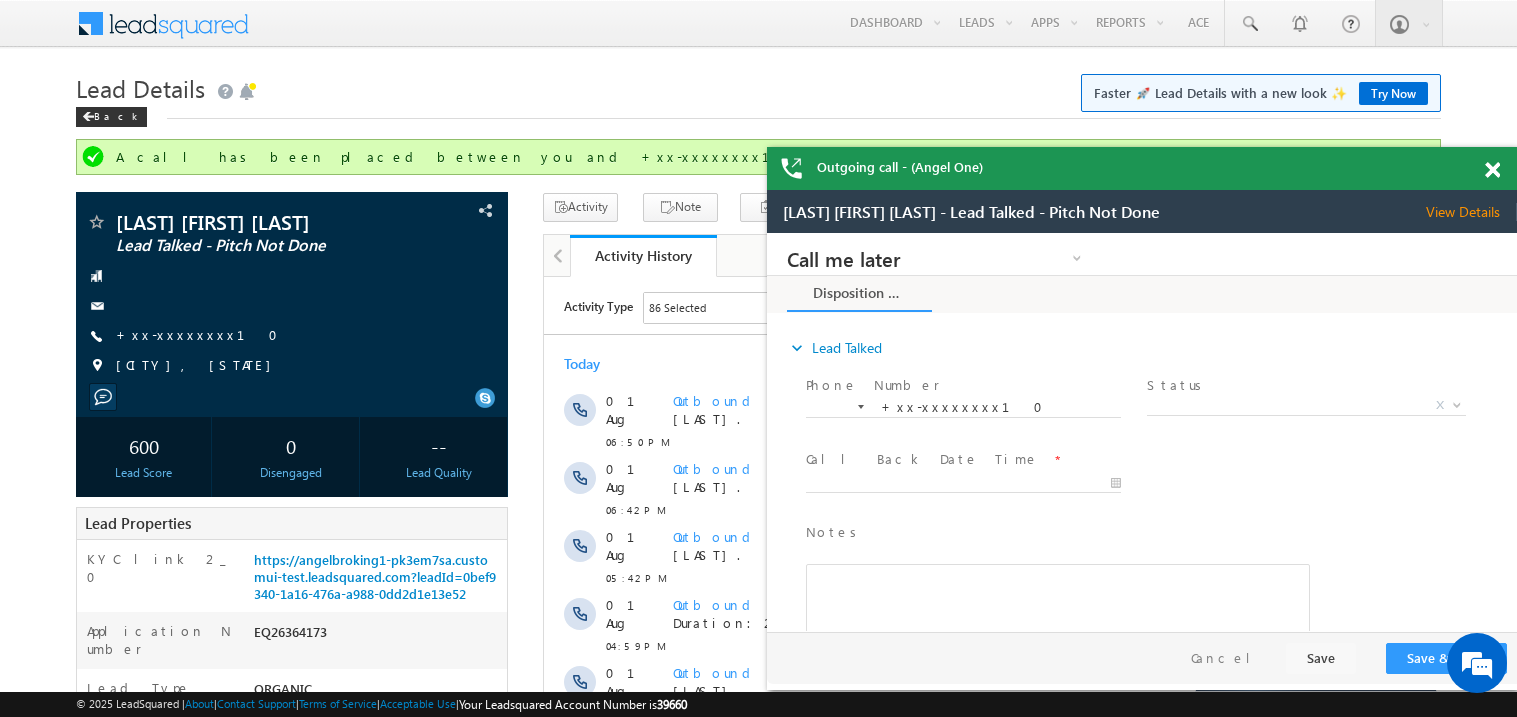 click at bounding box center [1492, 170] 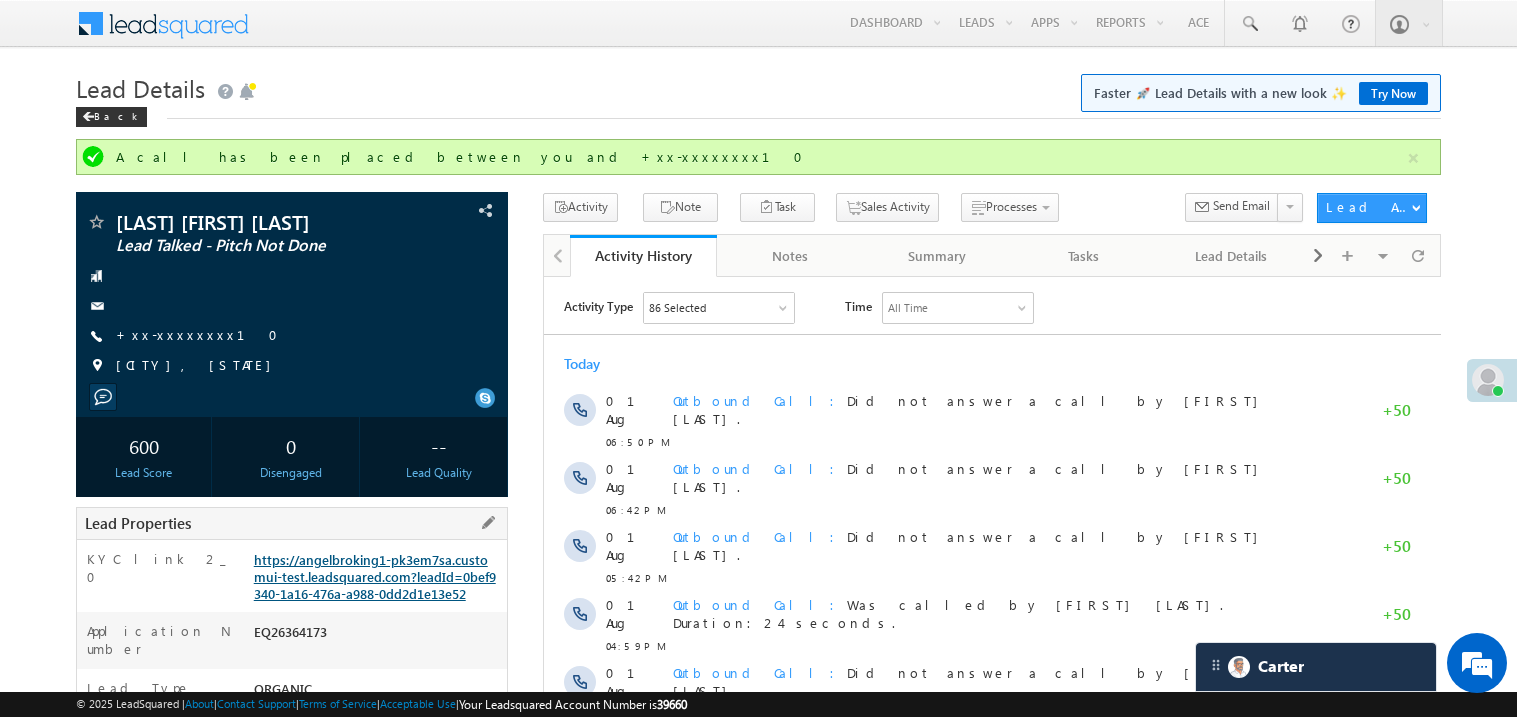 click on "https://angelbroking1-pk3em7sa.customui-test.leadsquared.com?leadId=0bef9340-1a16-476a-a988-0dd2d1e13e52" at bounding box center [375, 576] 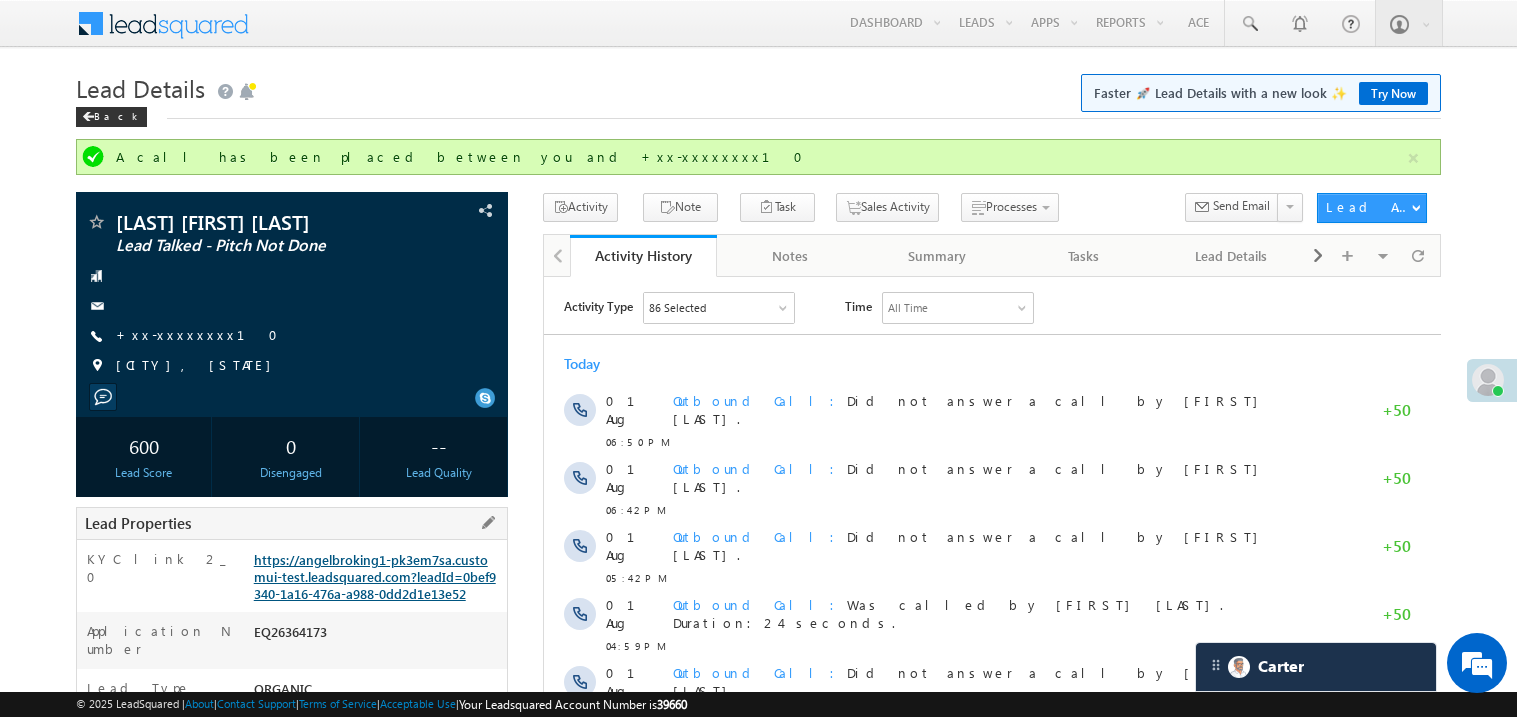 click on "https://angelbroking1-pk3em7sa.customui-test.leadsquared.com?leadId=0bef9340-1a16-476a-a988-0dd2d1e13e52" at bounding box center (375, 576) 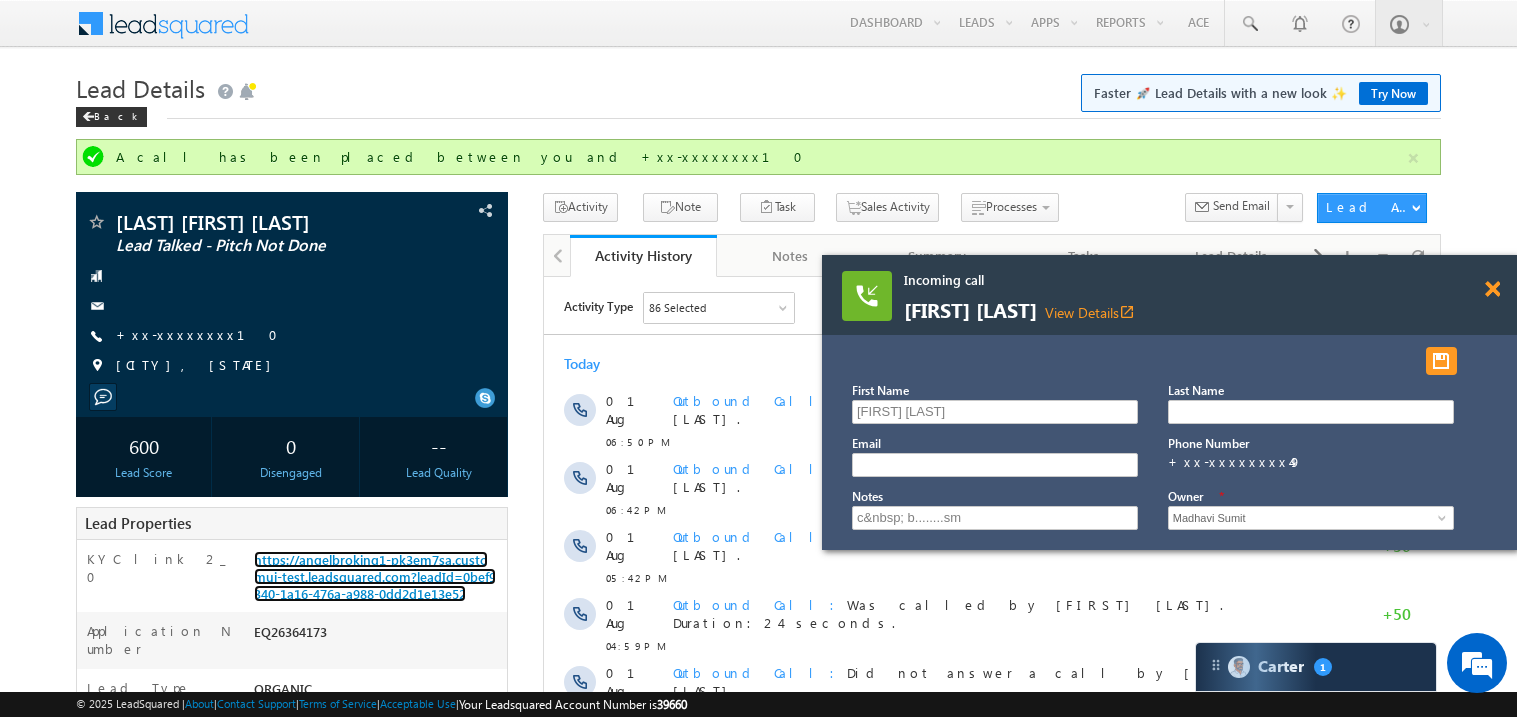 click at bounding box center [1492, 289] 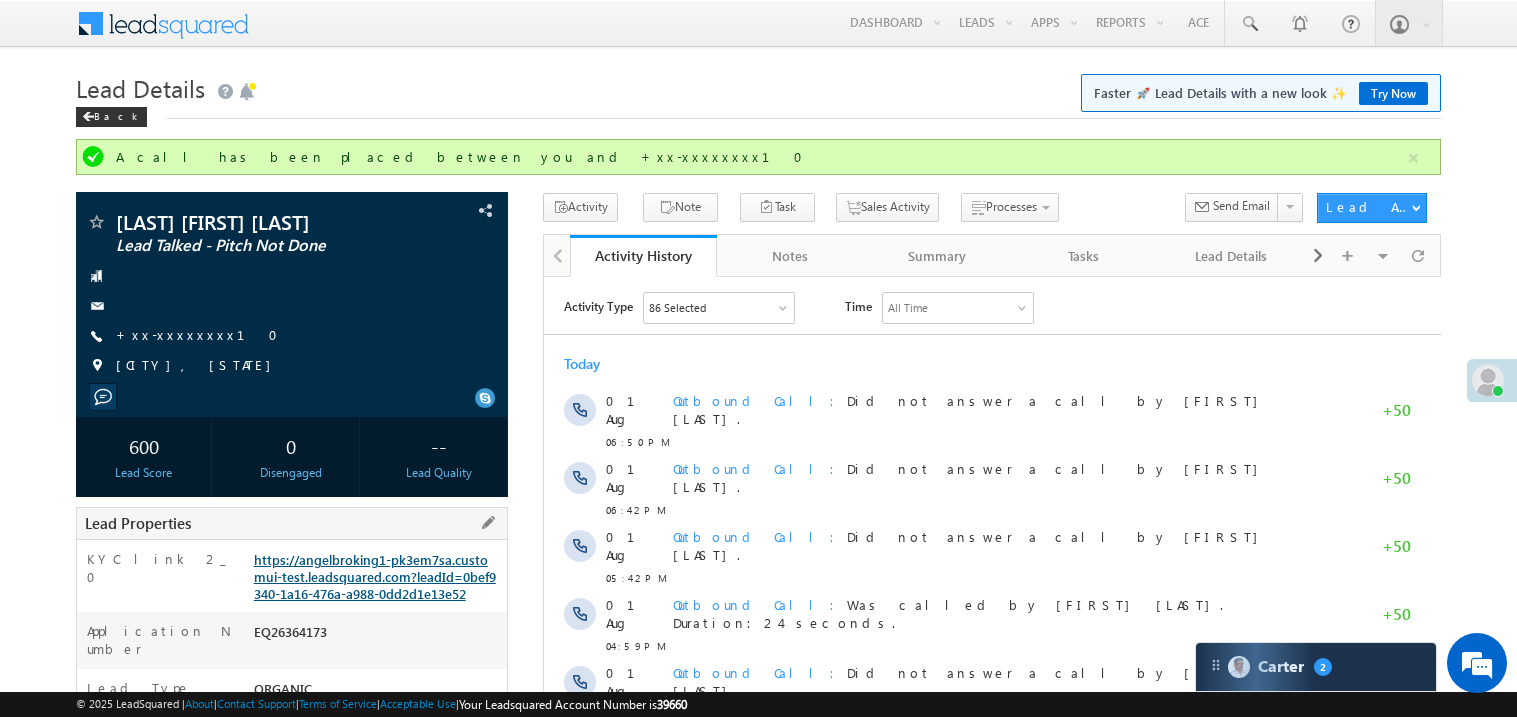 click on "https://angelbroking1-pk3em7sa.customui-test.leadsquared.com?leadId=0bef9340-1a16-476a-a988-0dd2d1e13e52" at bounding box center (375, 576) 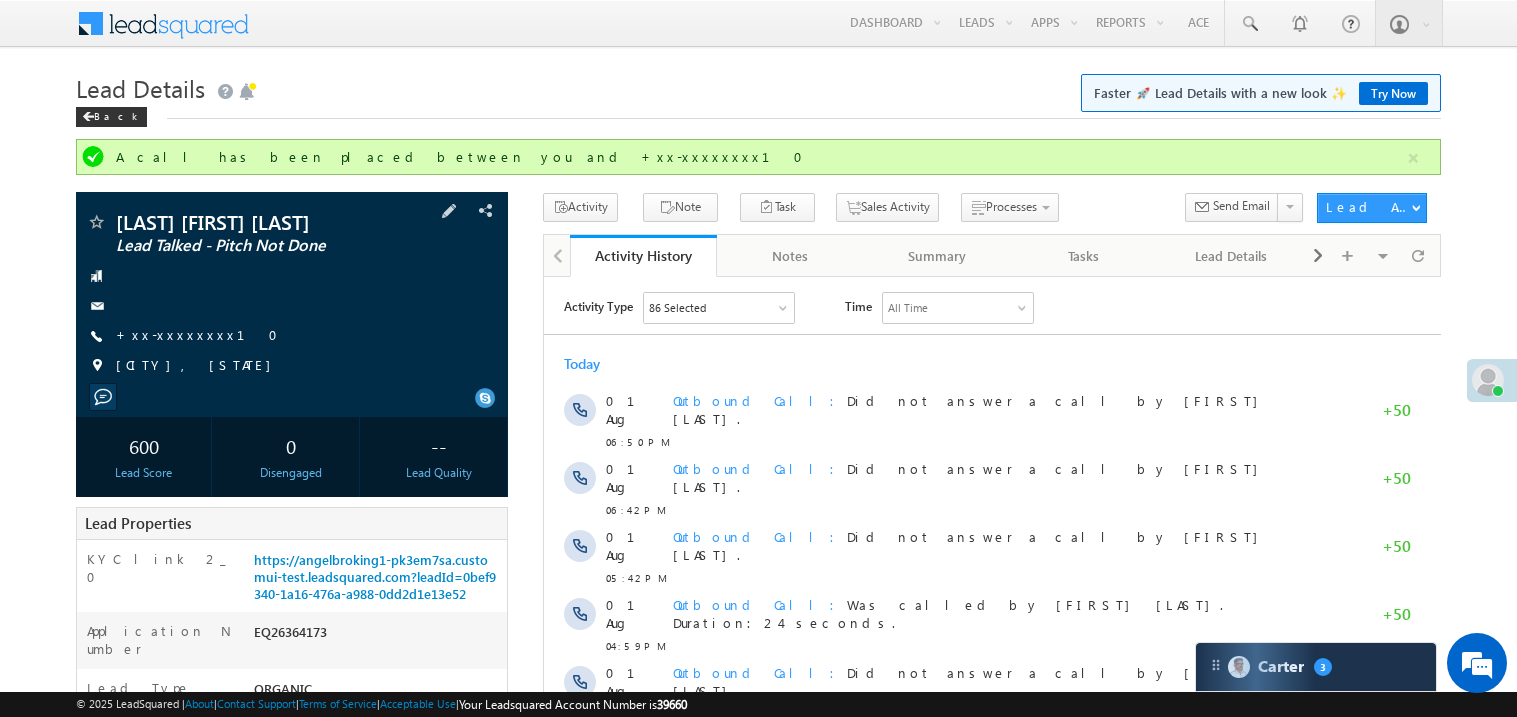 click at bounding box center [292, 397] 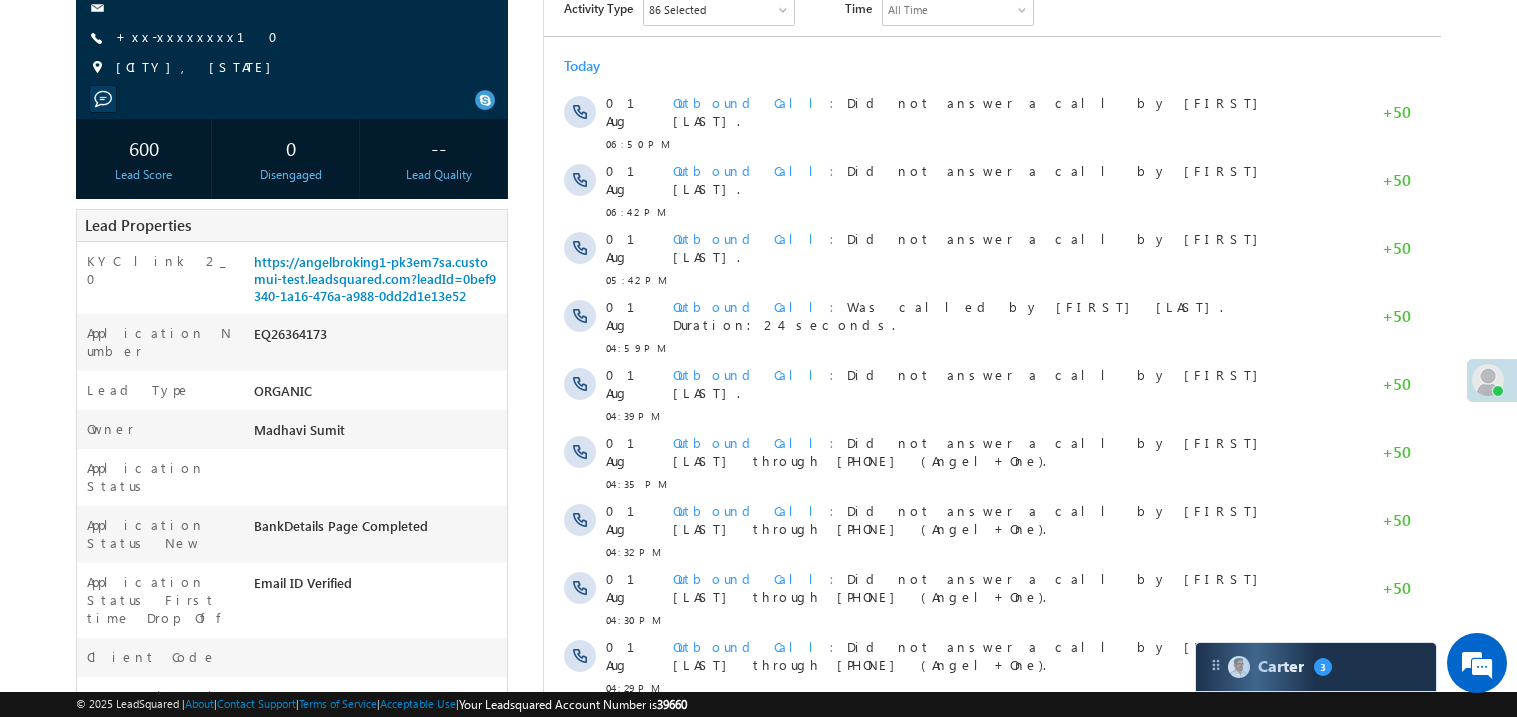 scroll, scrollTop: 319, scrollLeft: 0, axis: vertical 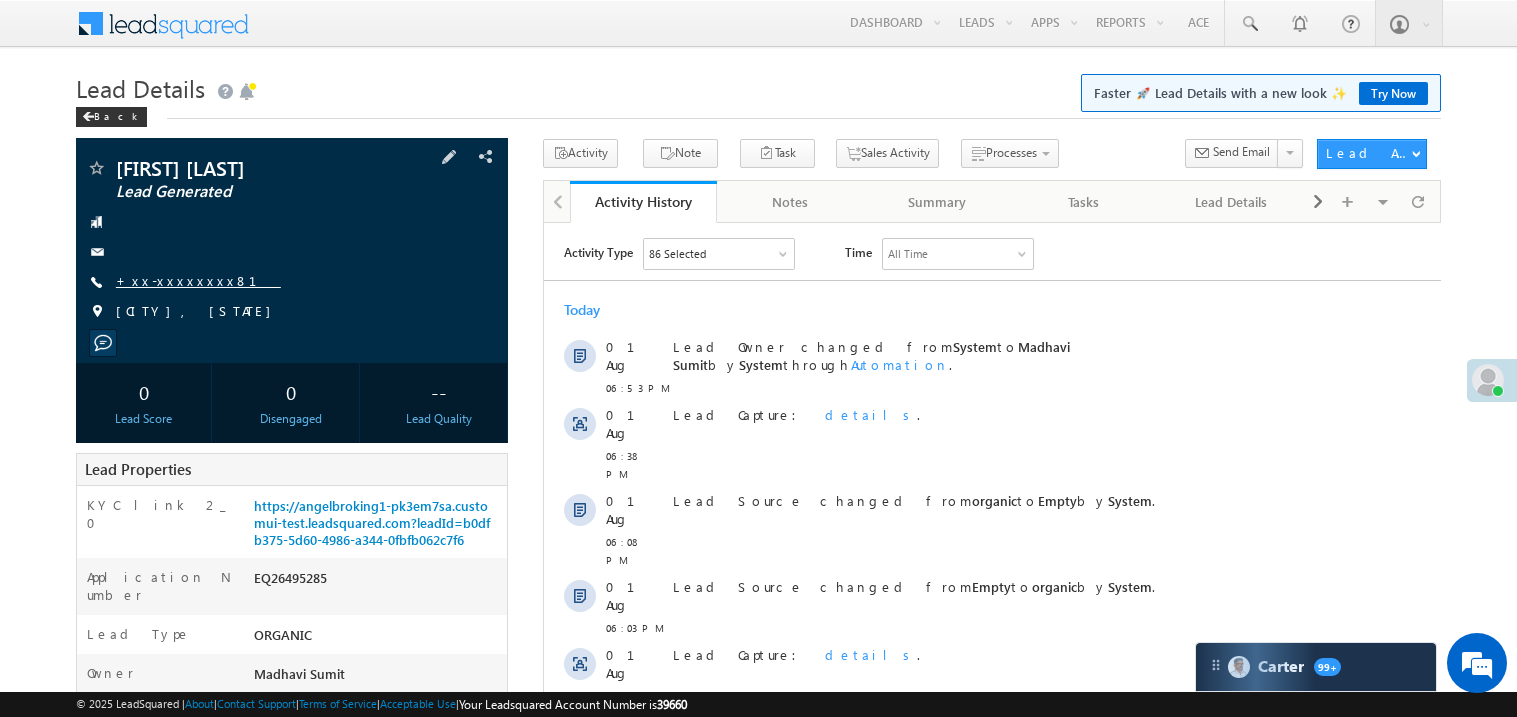 click on "+xx-xxxxxxxx81" at bounding box center (198, 280) 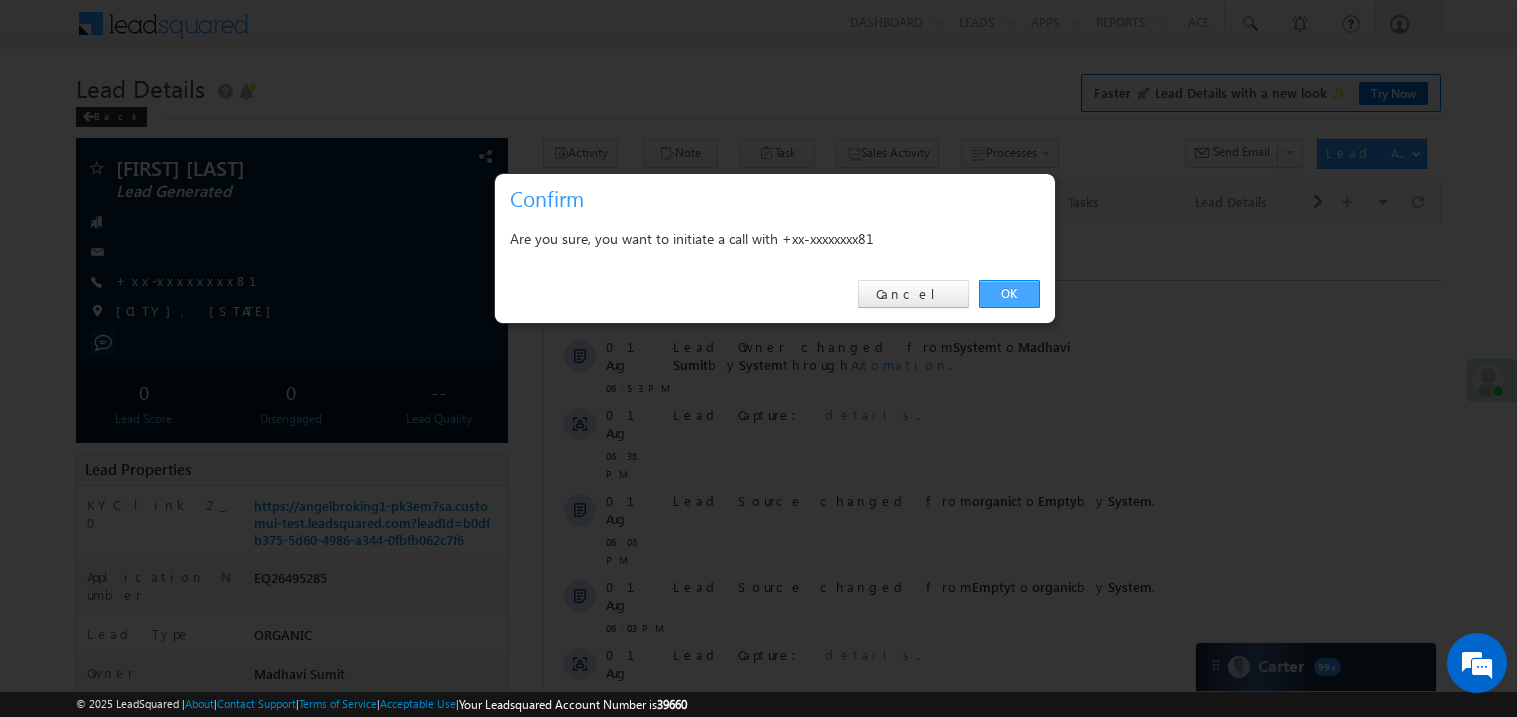 click on "OK" at bounding box center [1009, 294] 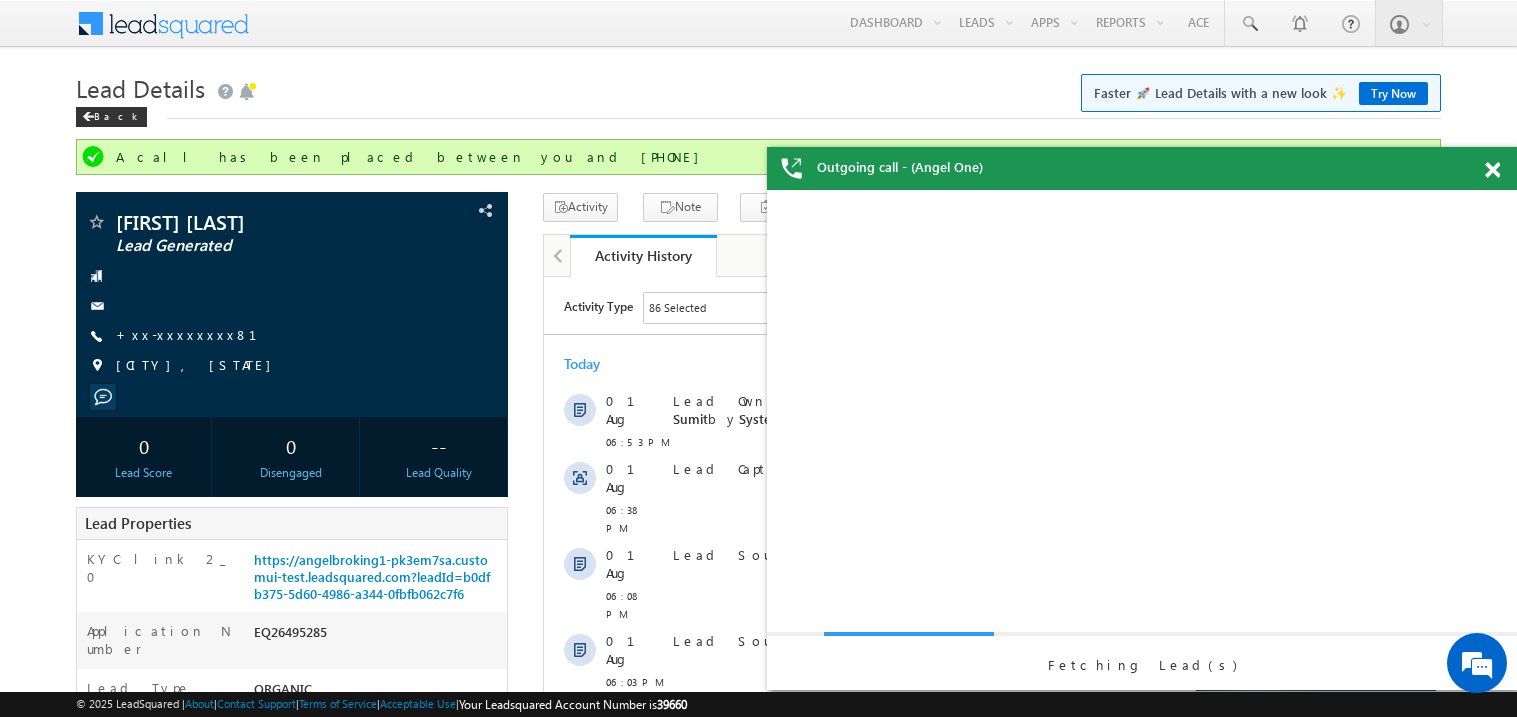 scroll, scrollTop: 0, scrollLeft: 0, axis: both 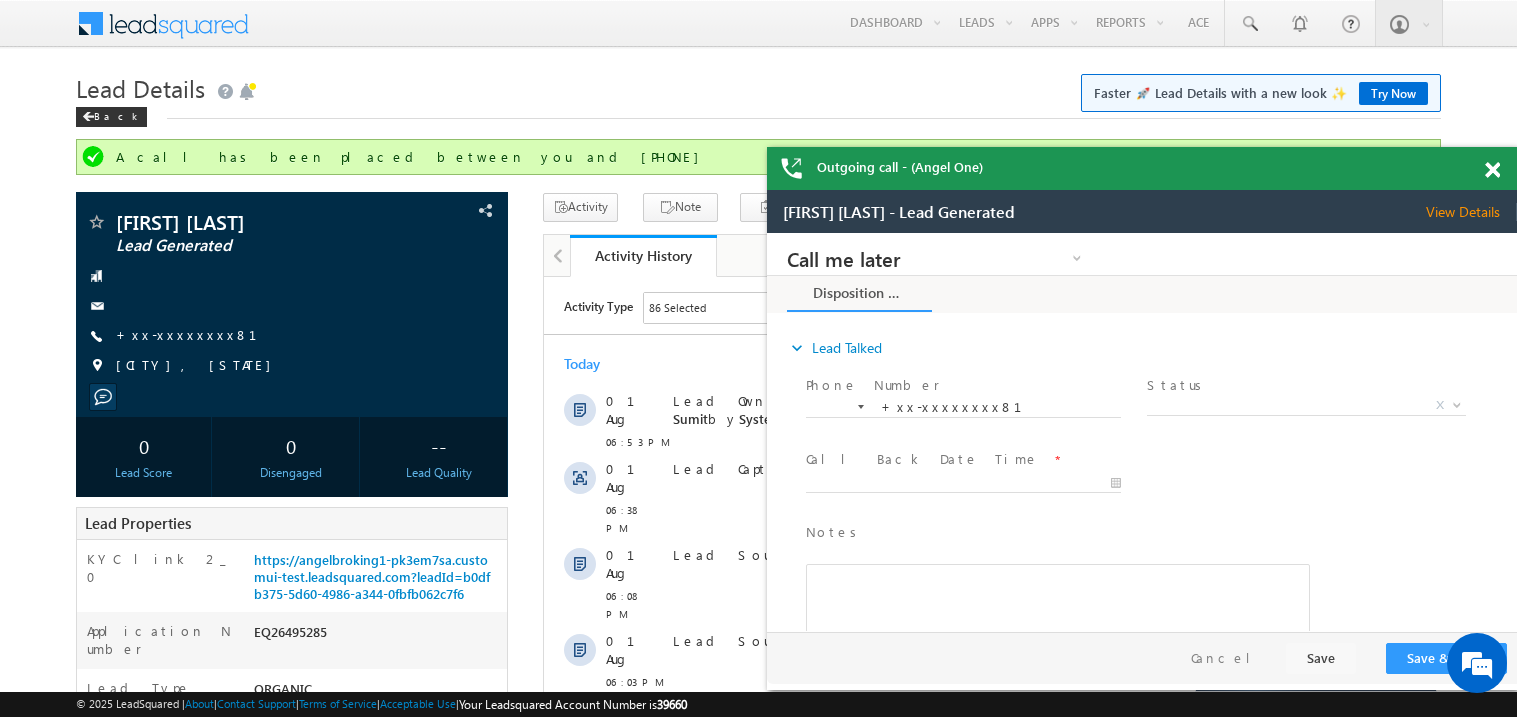 click at bounding box center [1503, 166] 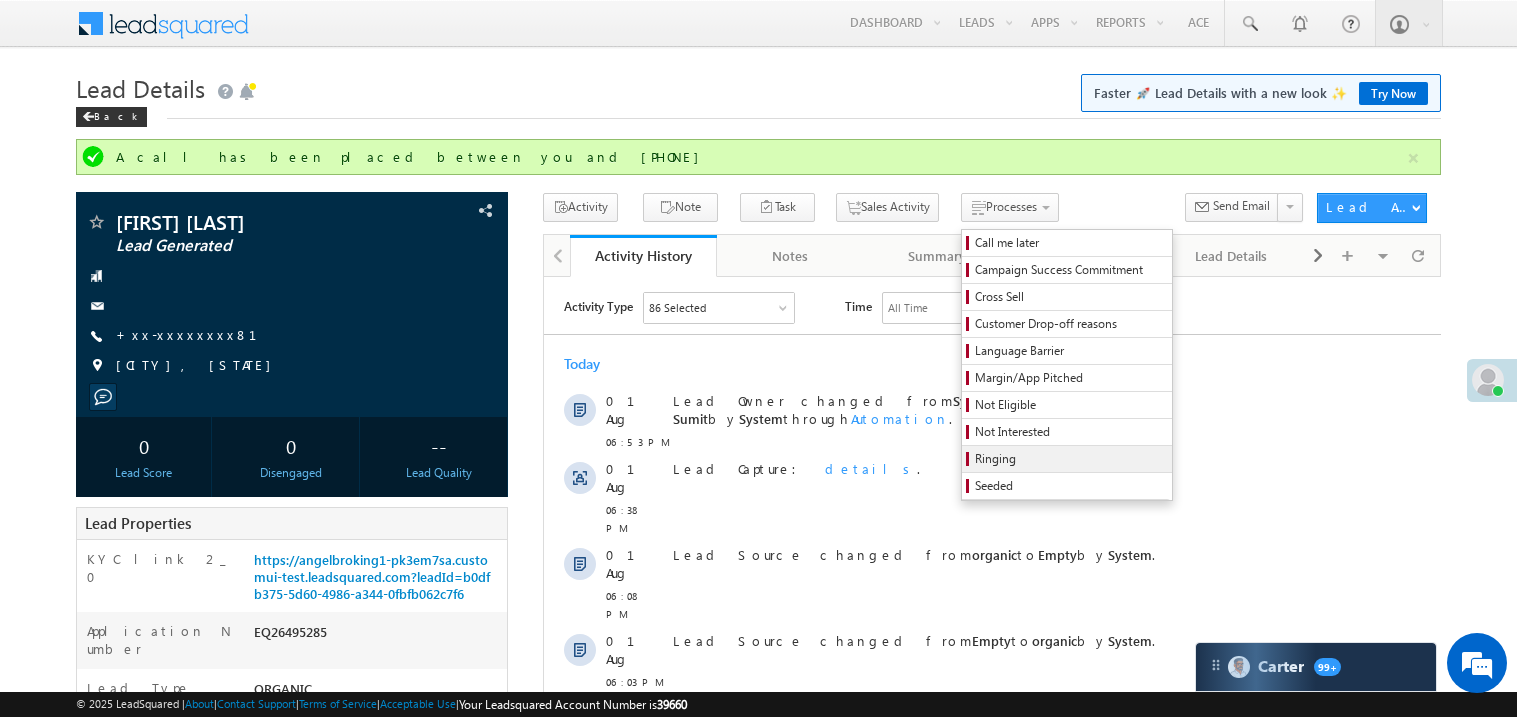 click on "Ringing" at bounding box center [1070, 459] 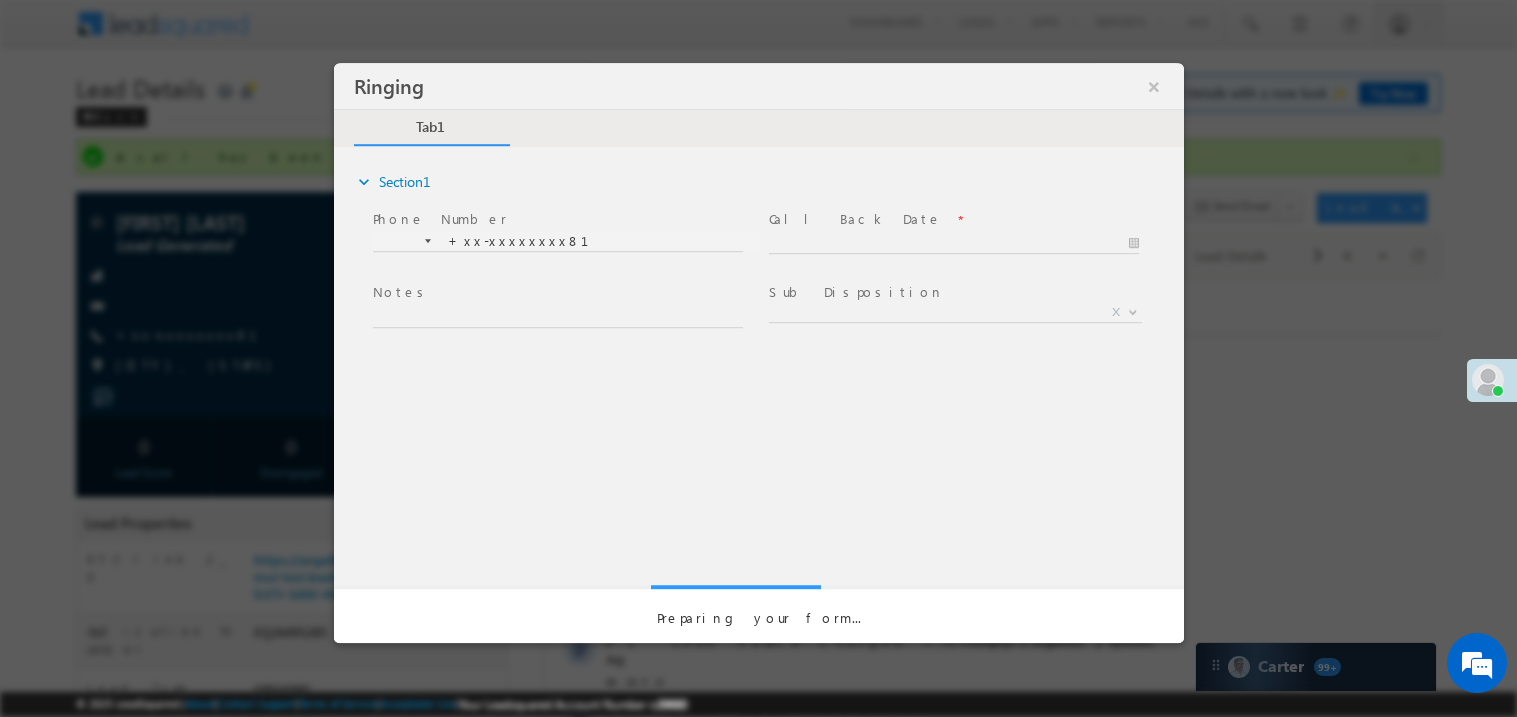 scroll, scrollTop: 0, scrollLeft: 0, axis: both 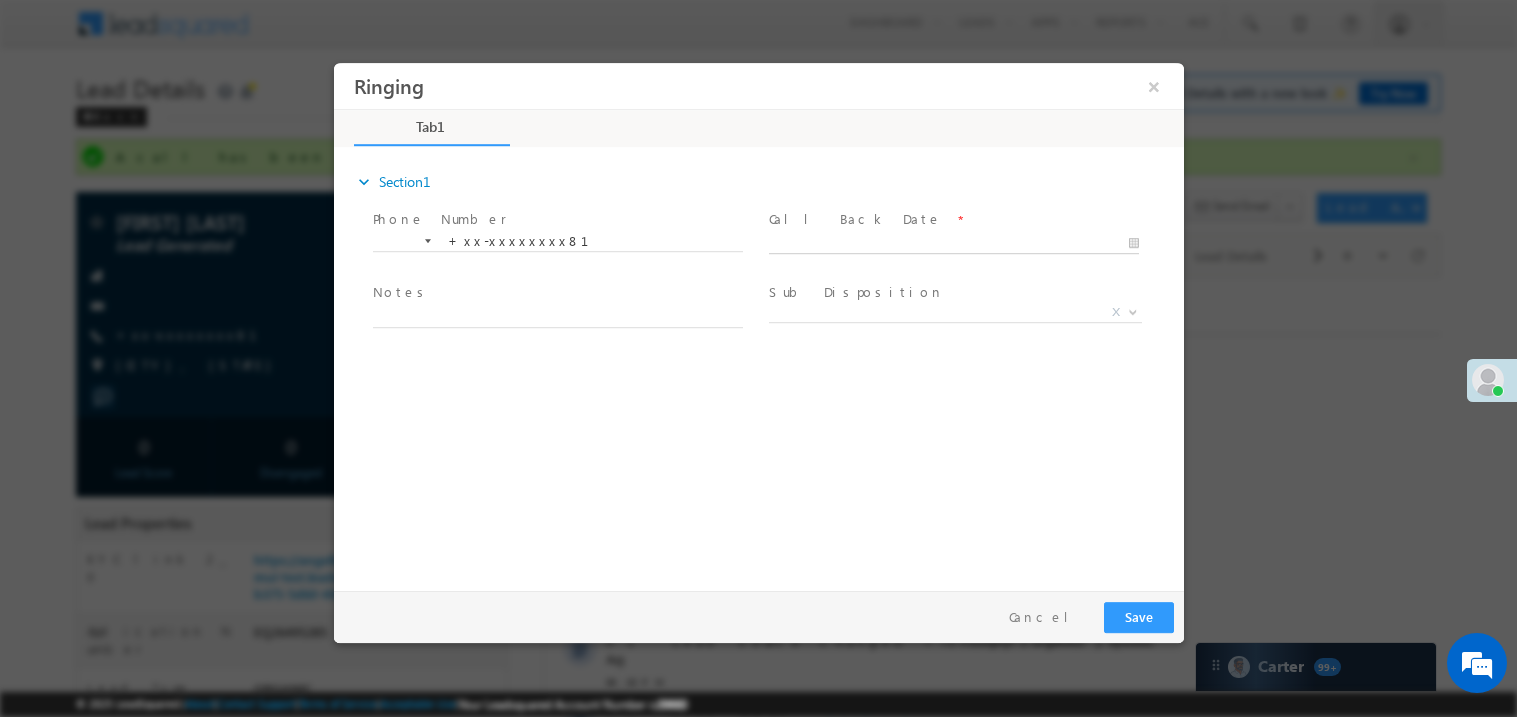 click on "Ringing
×" at bounding box center (758, 321) 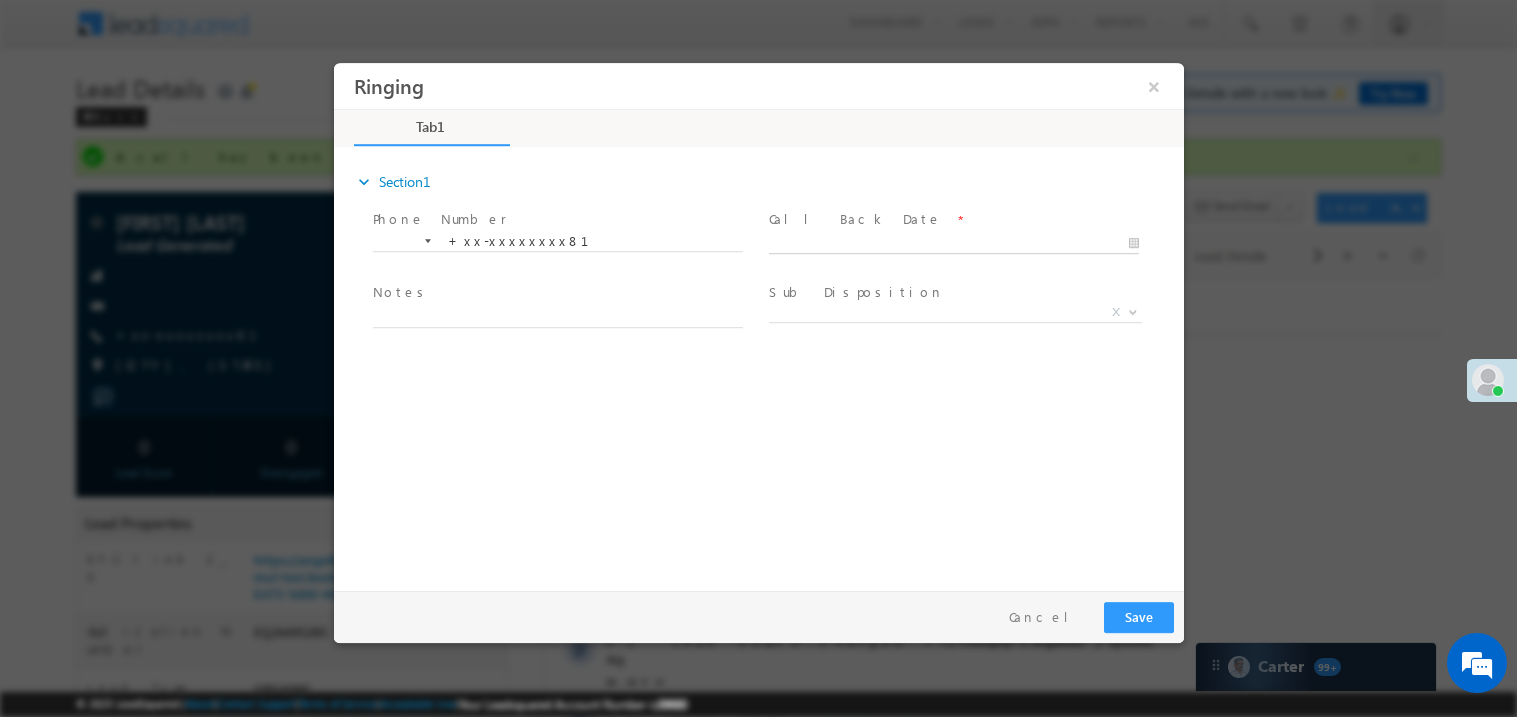 type on "08/01/25 6:55 PM" 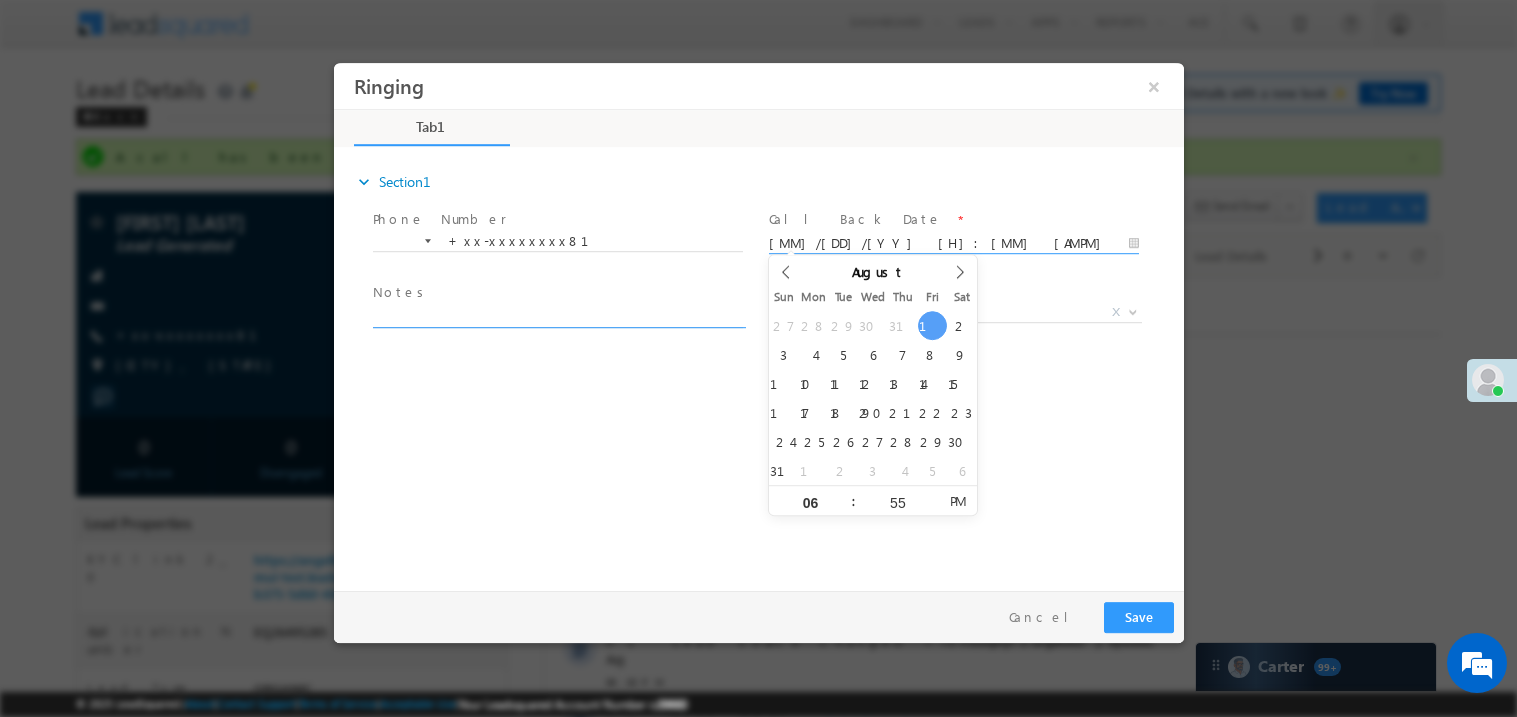 click at bounding box center (557, 315) 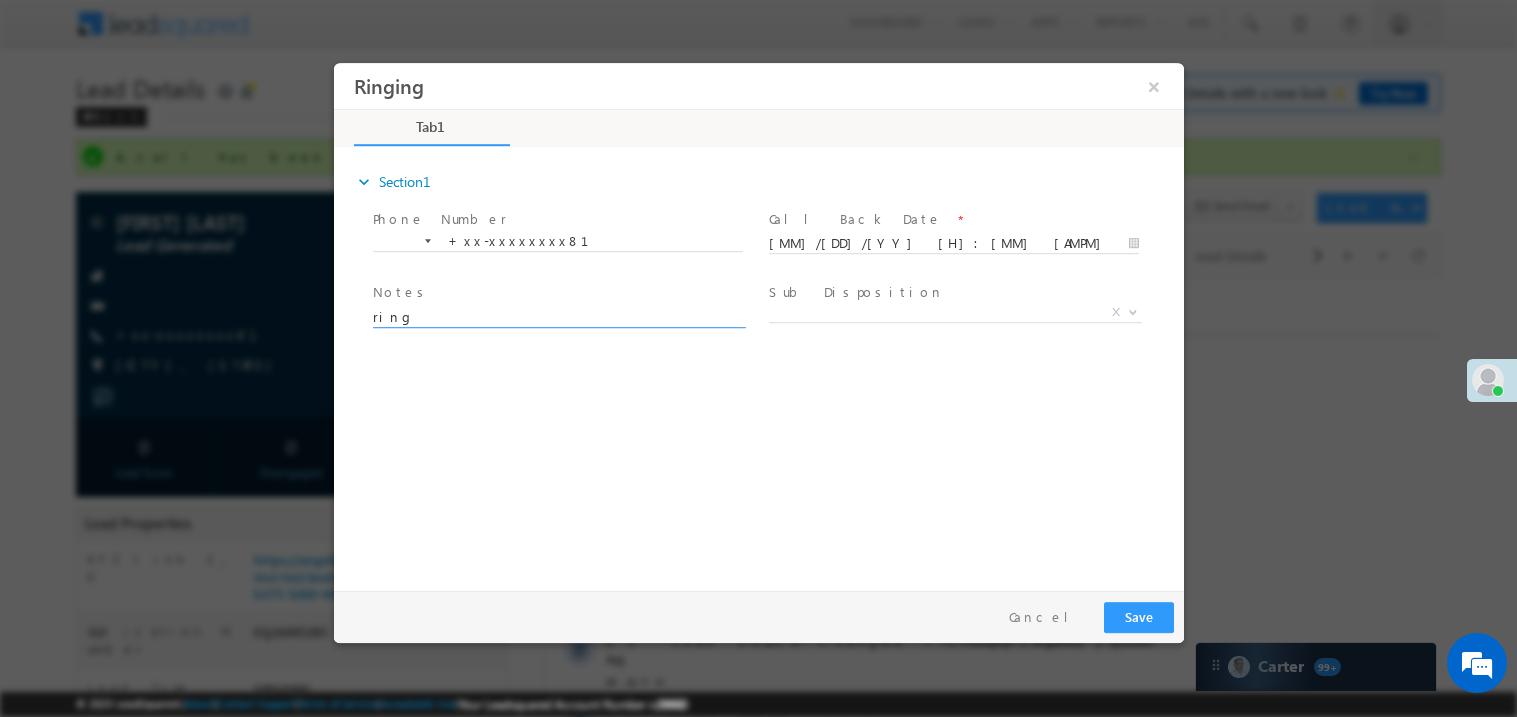 type on "ring" 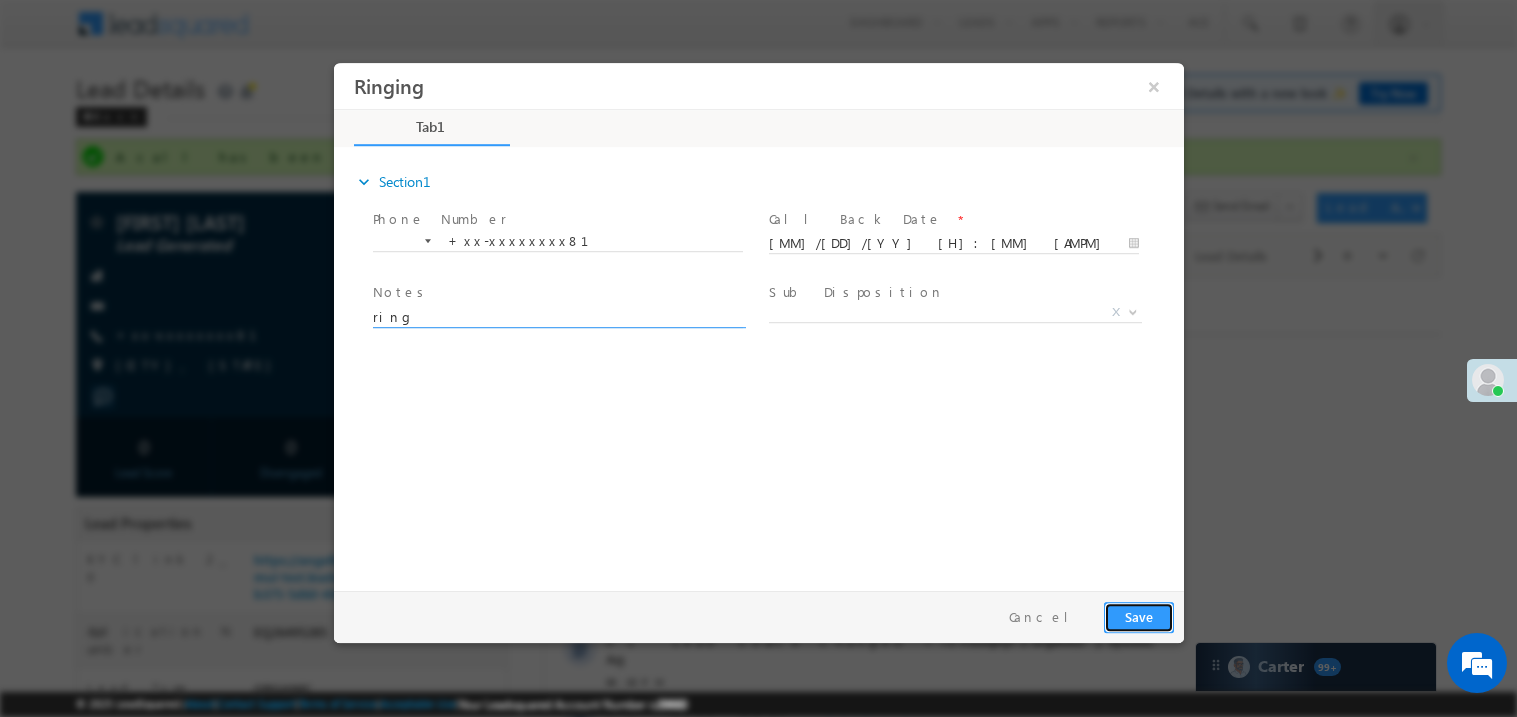 click on "Save" at bounding box center [1138, 616] 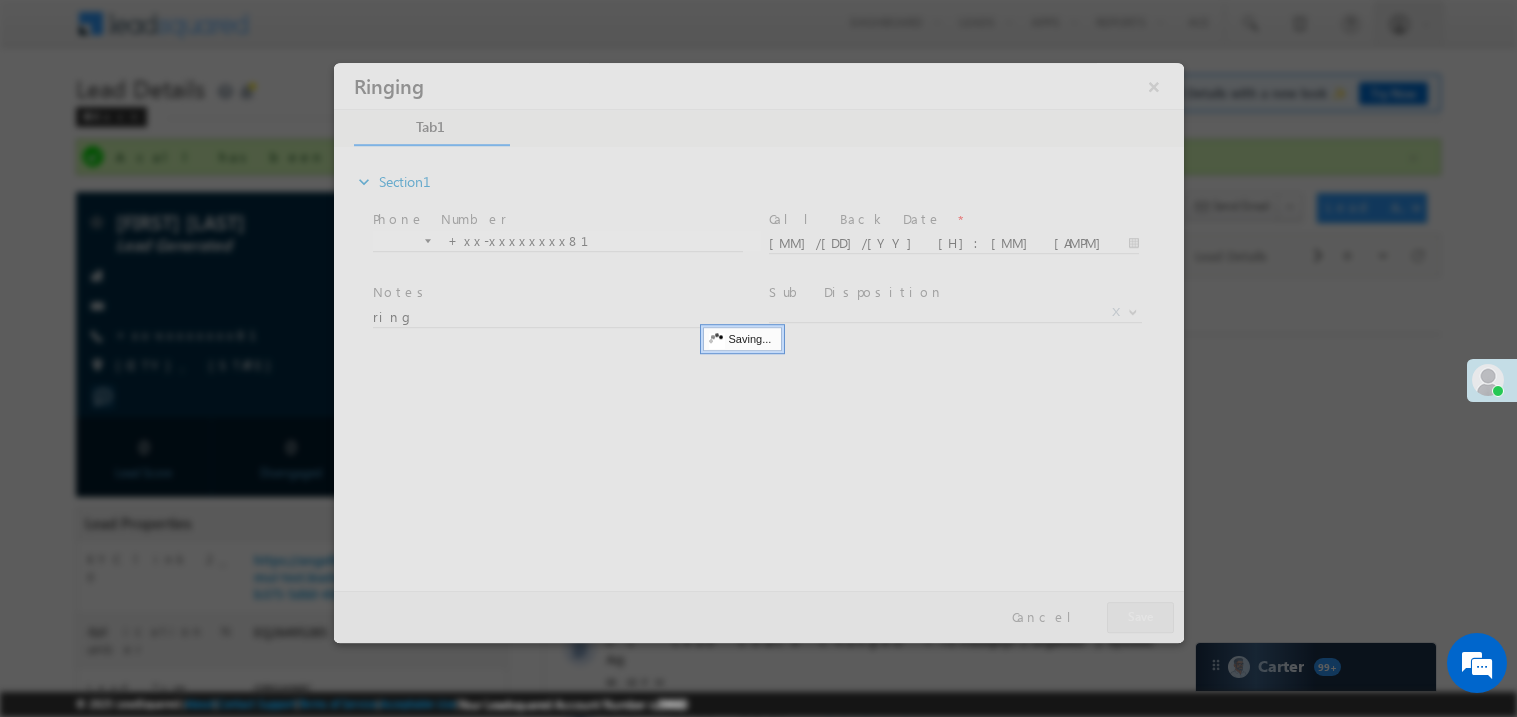 click at bounding box center (758, 352) 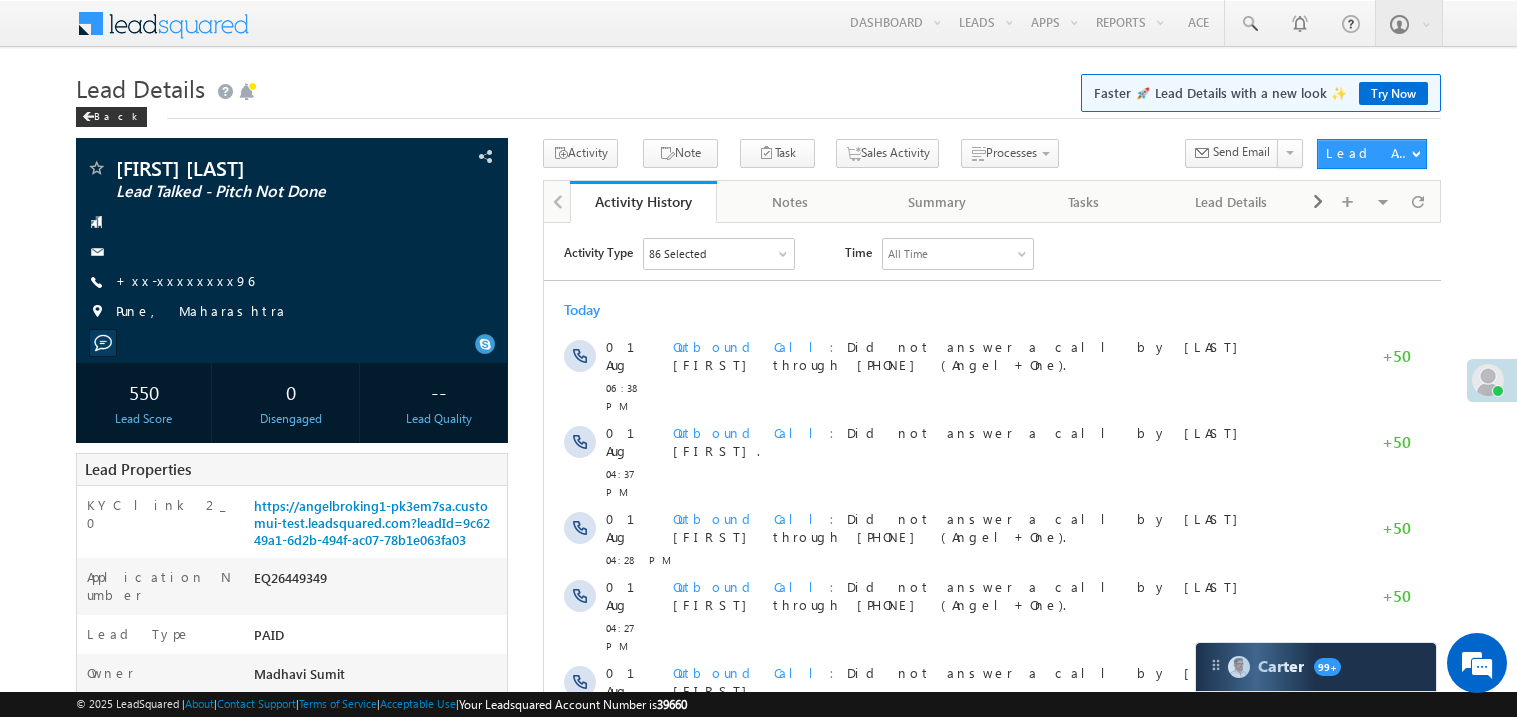 scroll, scrollTop: 0, scrollLeft: 0, axis: both 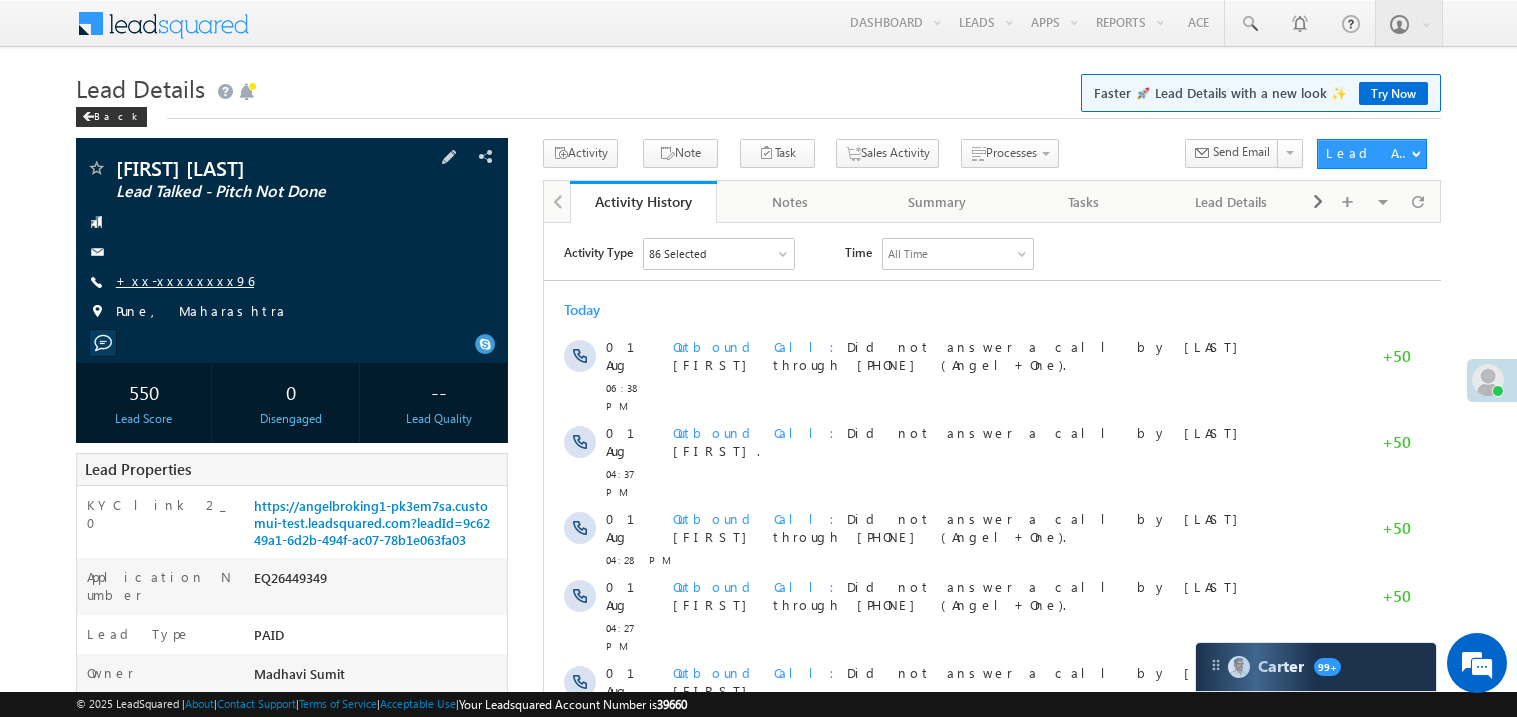 click on "+xx-xxxxxxxx96" at bounding box center [185, 280] 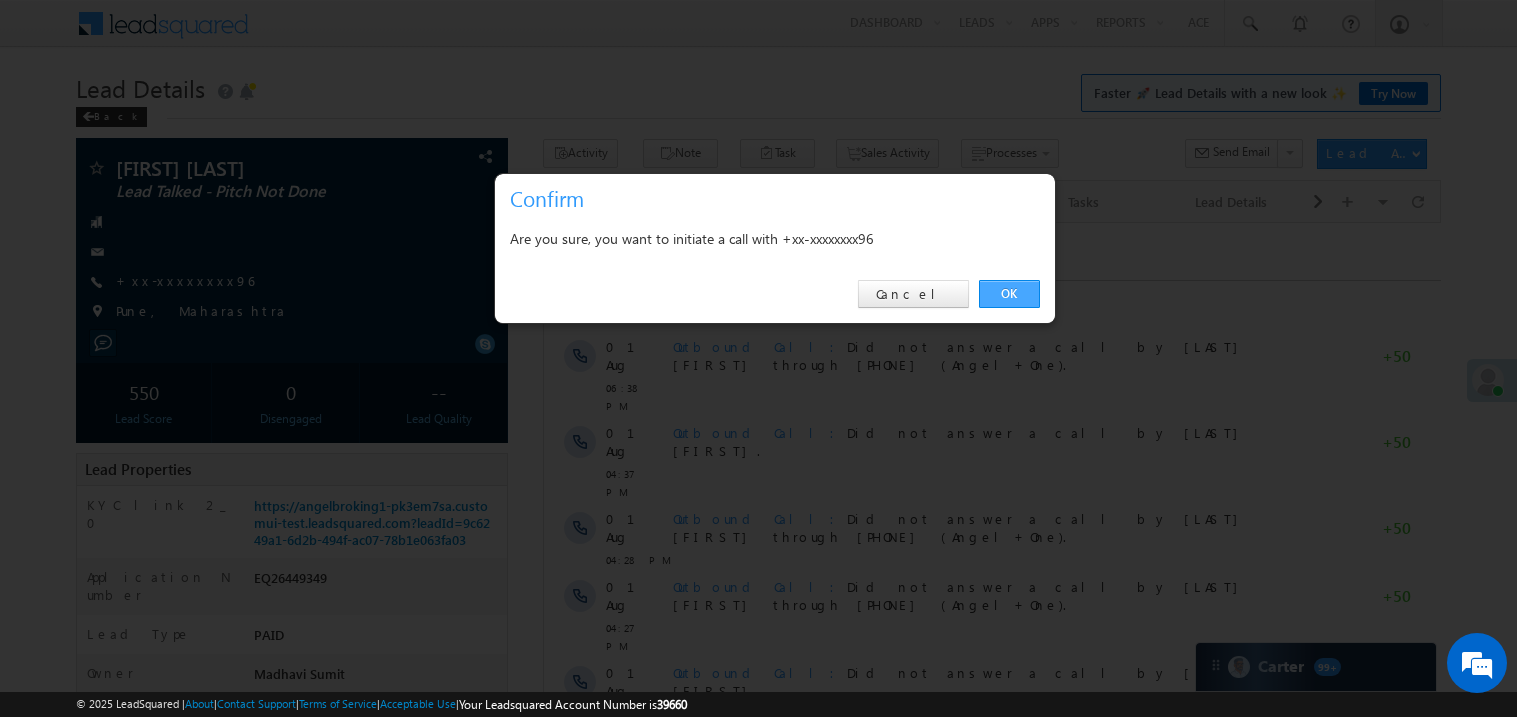 click on "OK" at bounding box center [1009, 294] 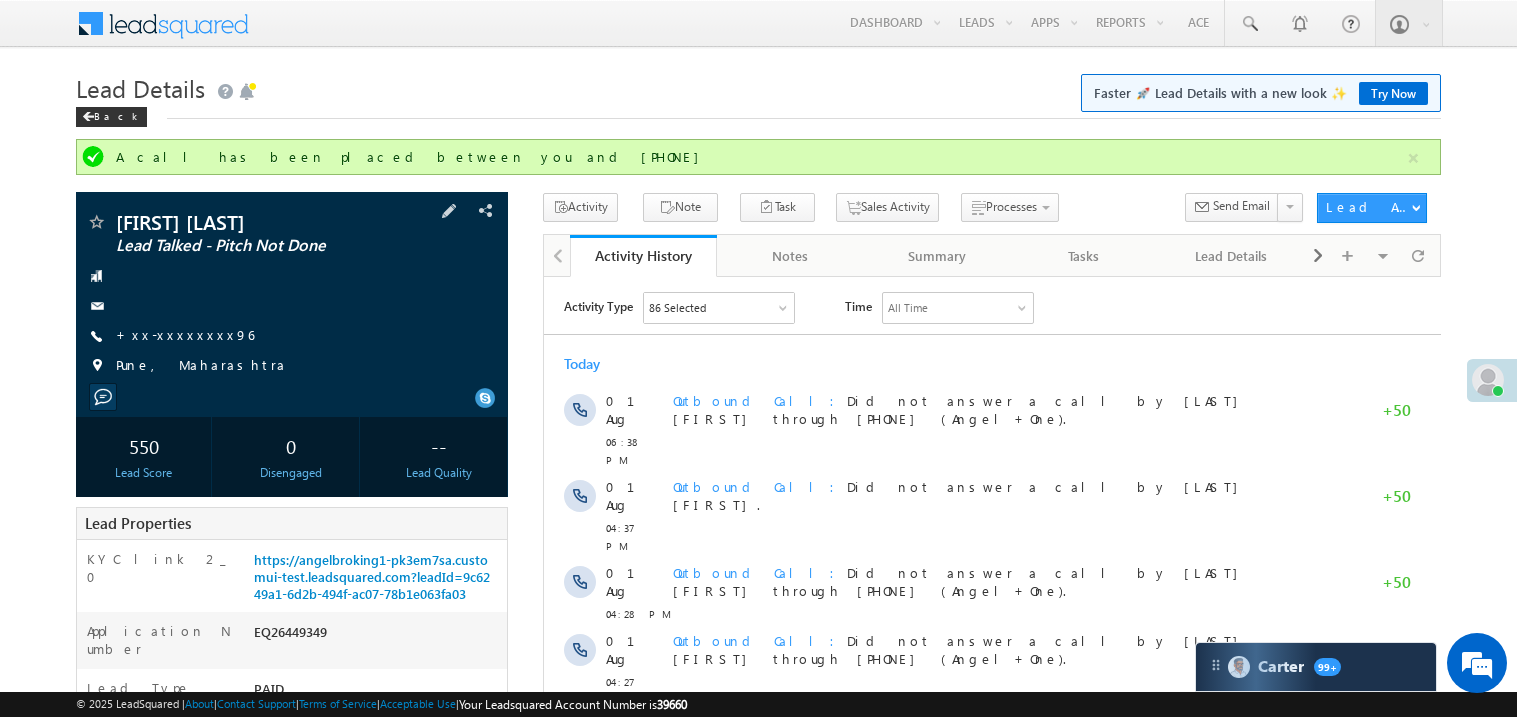 scroll, scrollTop: 0, scrollLeft: 0, axis: both 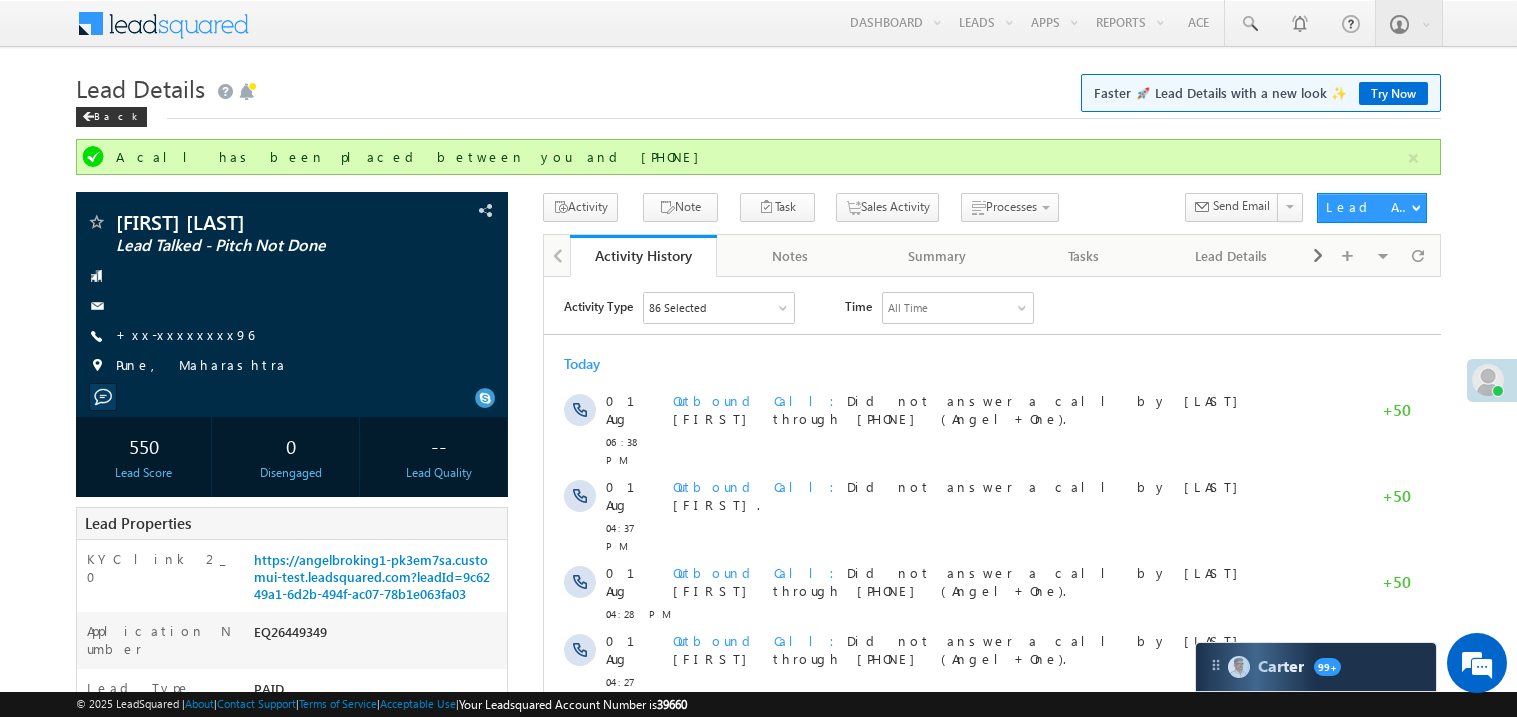 click on "Today" at bounding box center (991, 363) 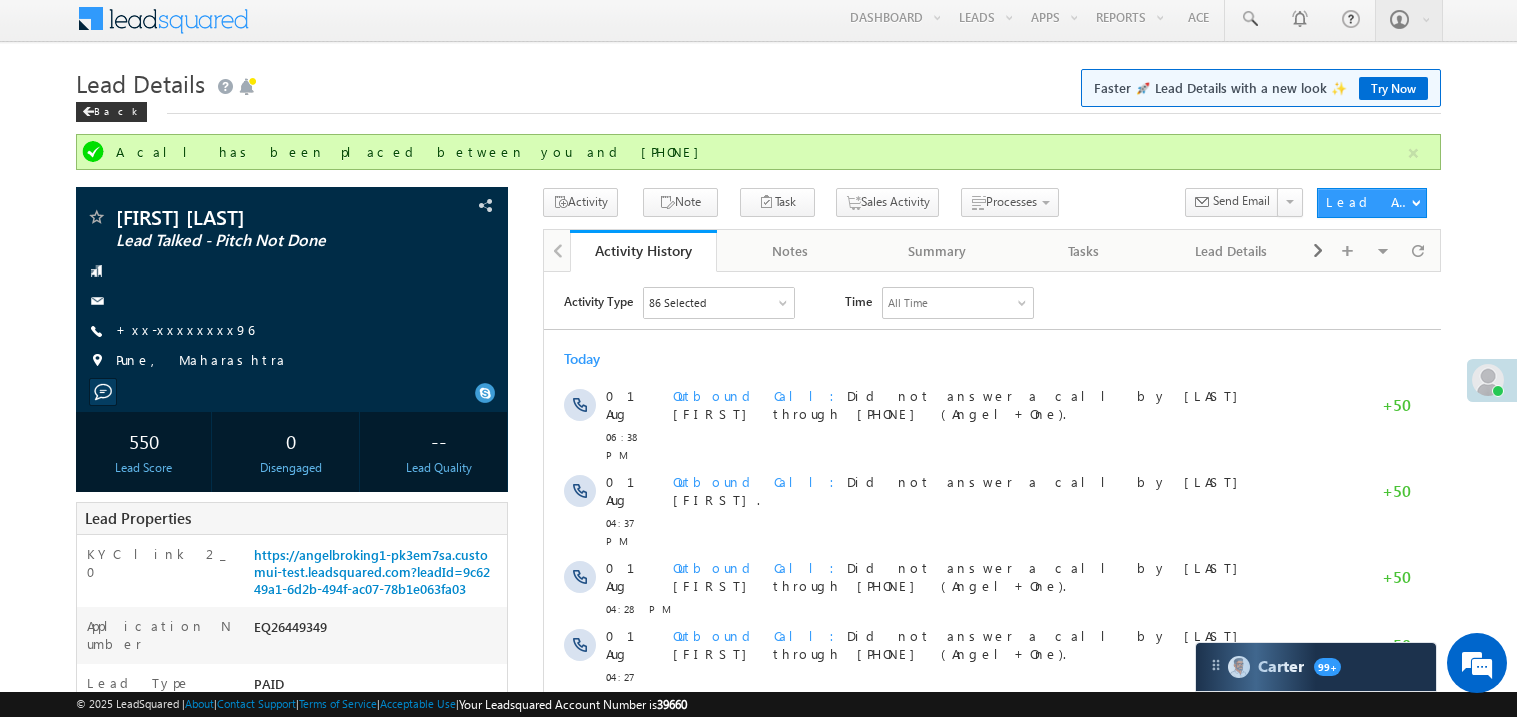 scroll, scrollTop: 0, scrollLeft: 0, axis: both 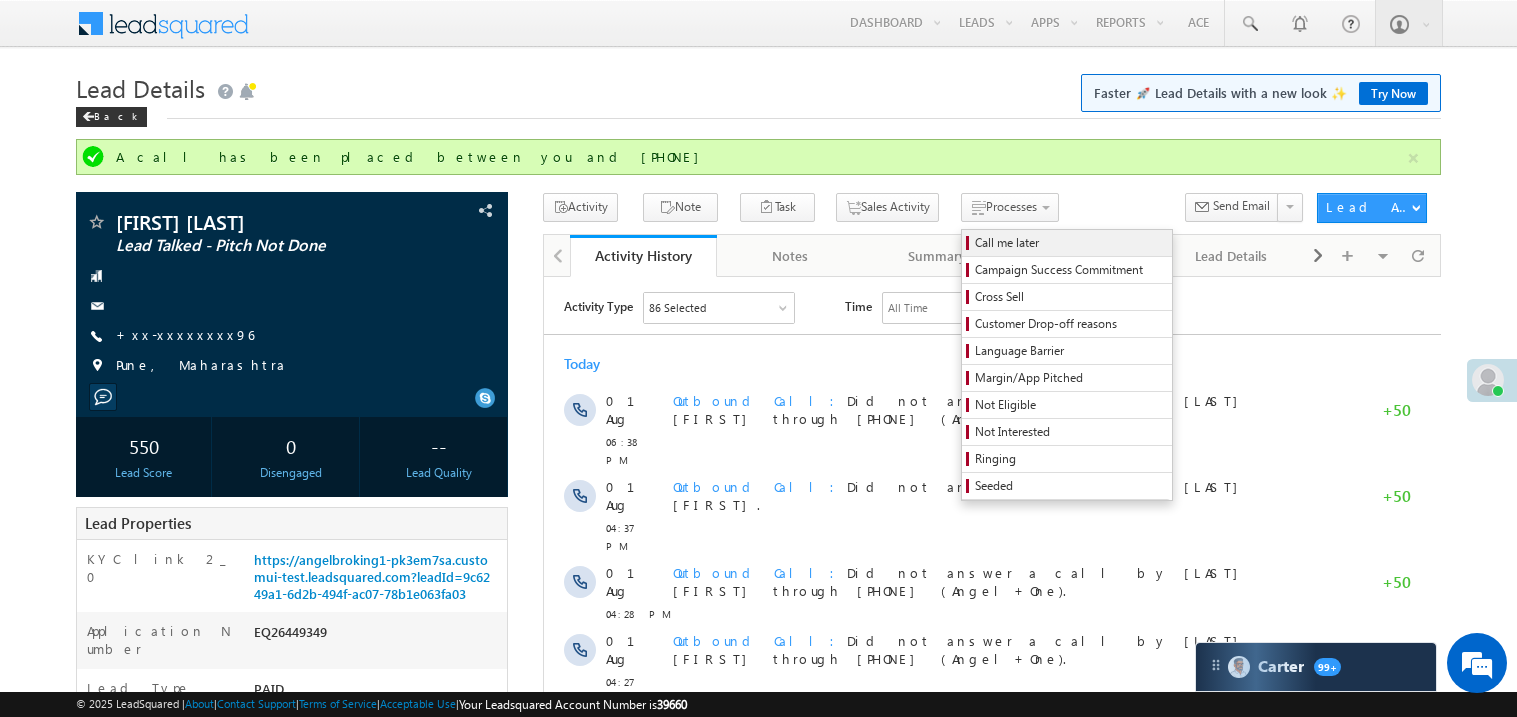 click on "Call me later" at bounding box center [1070, 243] 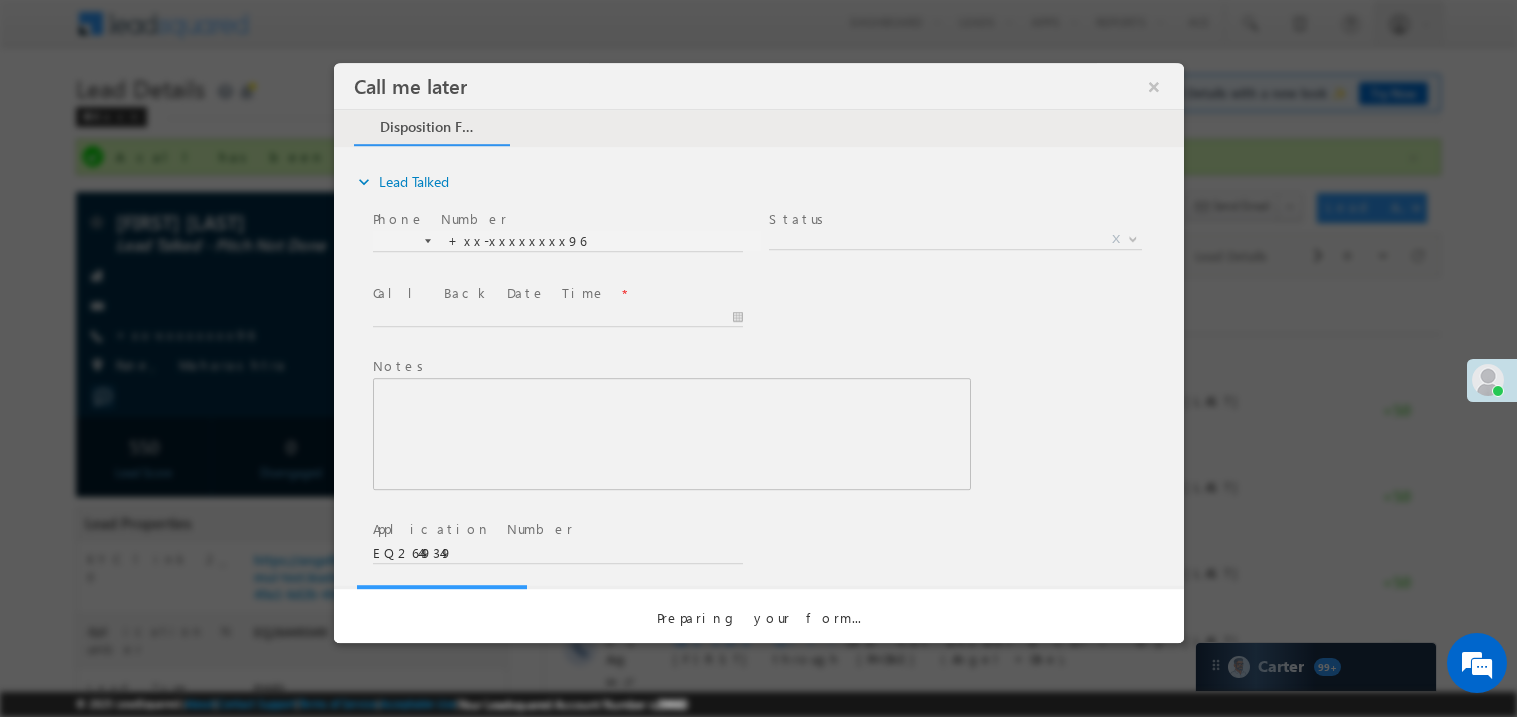 scroll, scrollTop: 0, scrollLeft: 0, axis: both 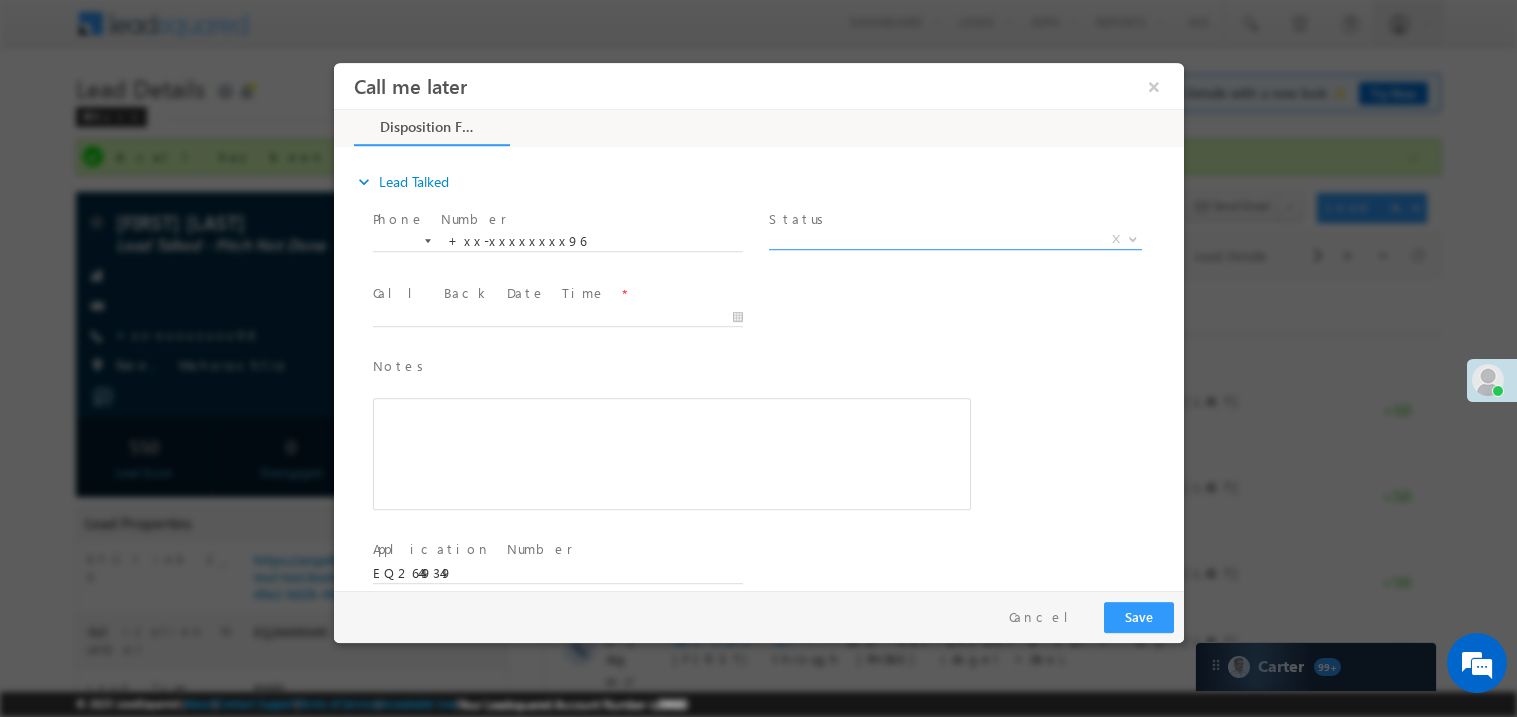 click on "X" at bounding box center (954, 239) 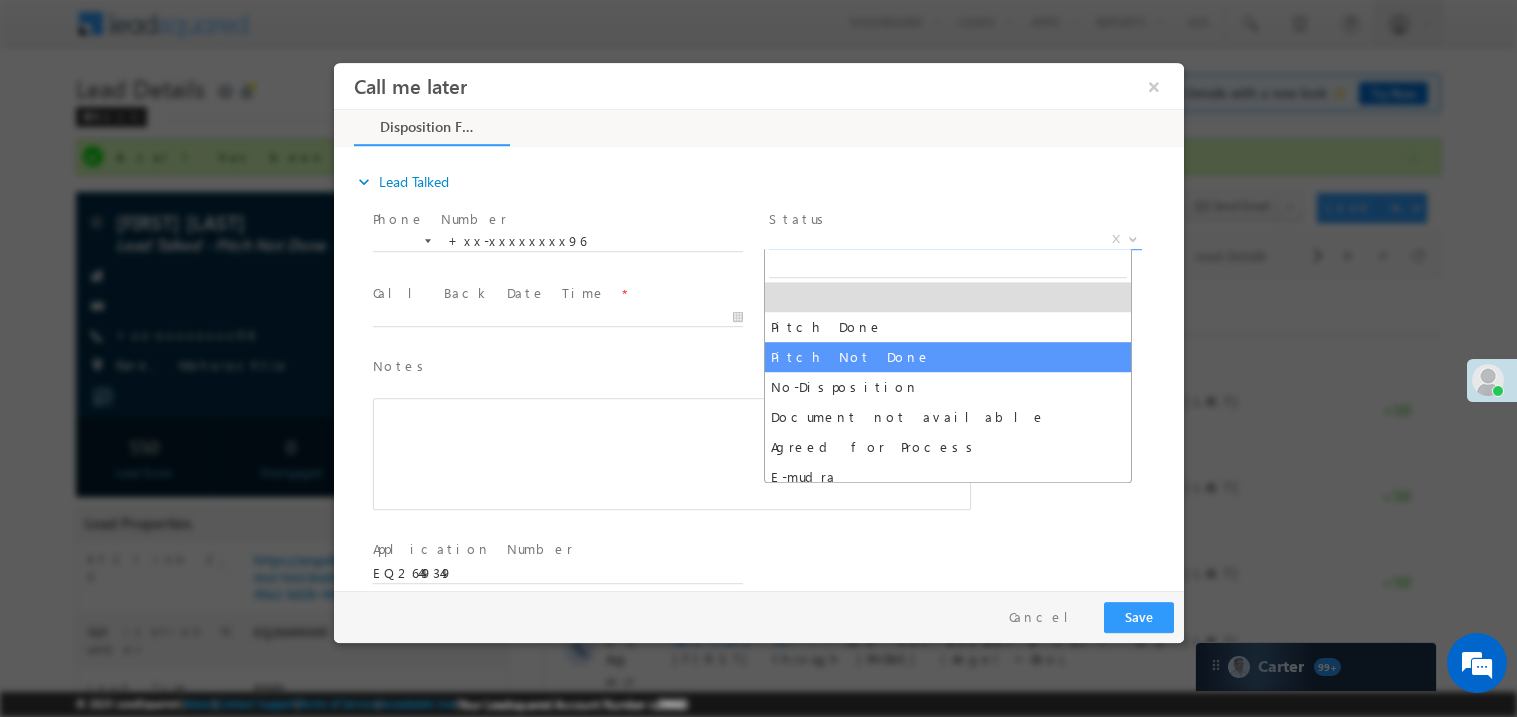 select on "Pitch Not Done" 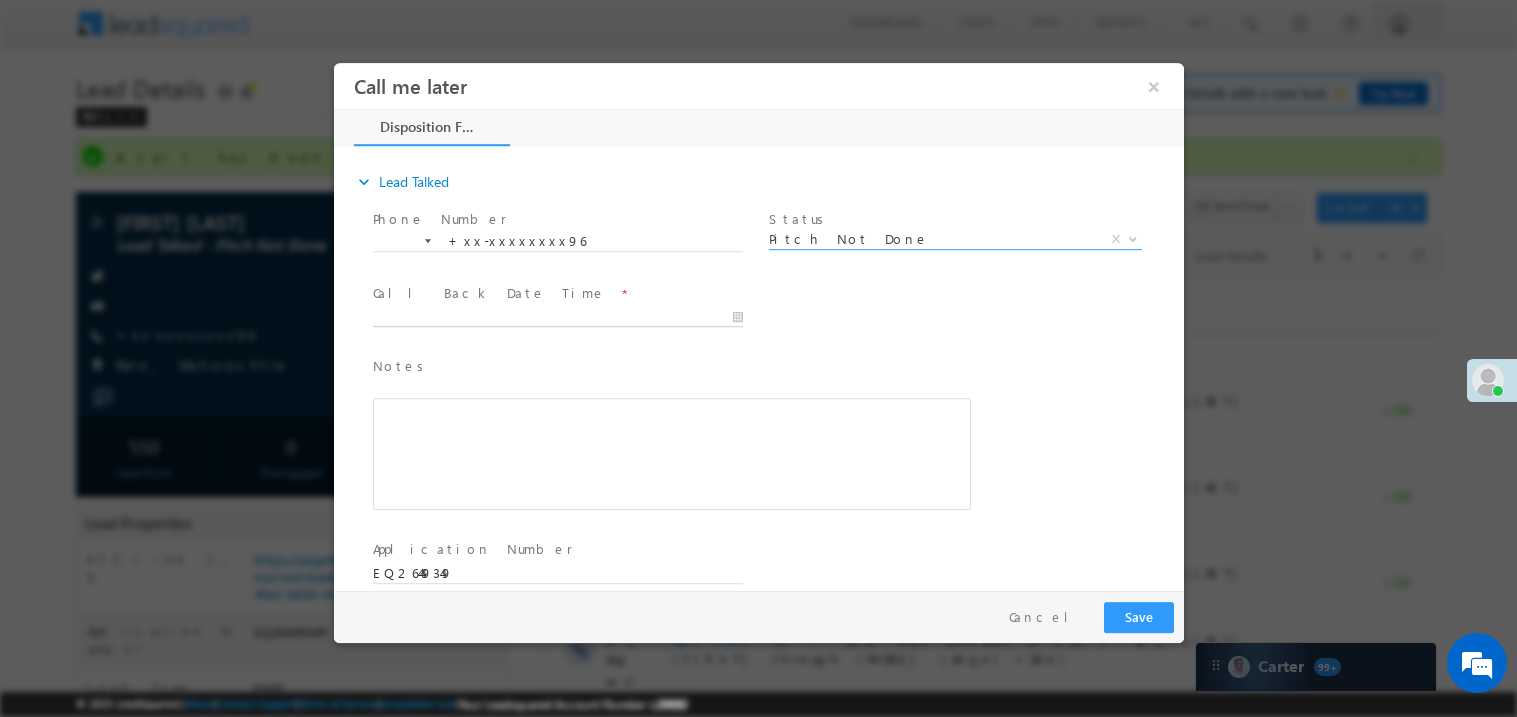 click on "Call me later
×" at bounding box center [758, 325] 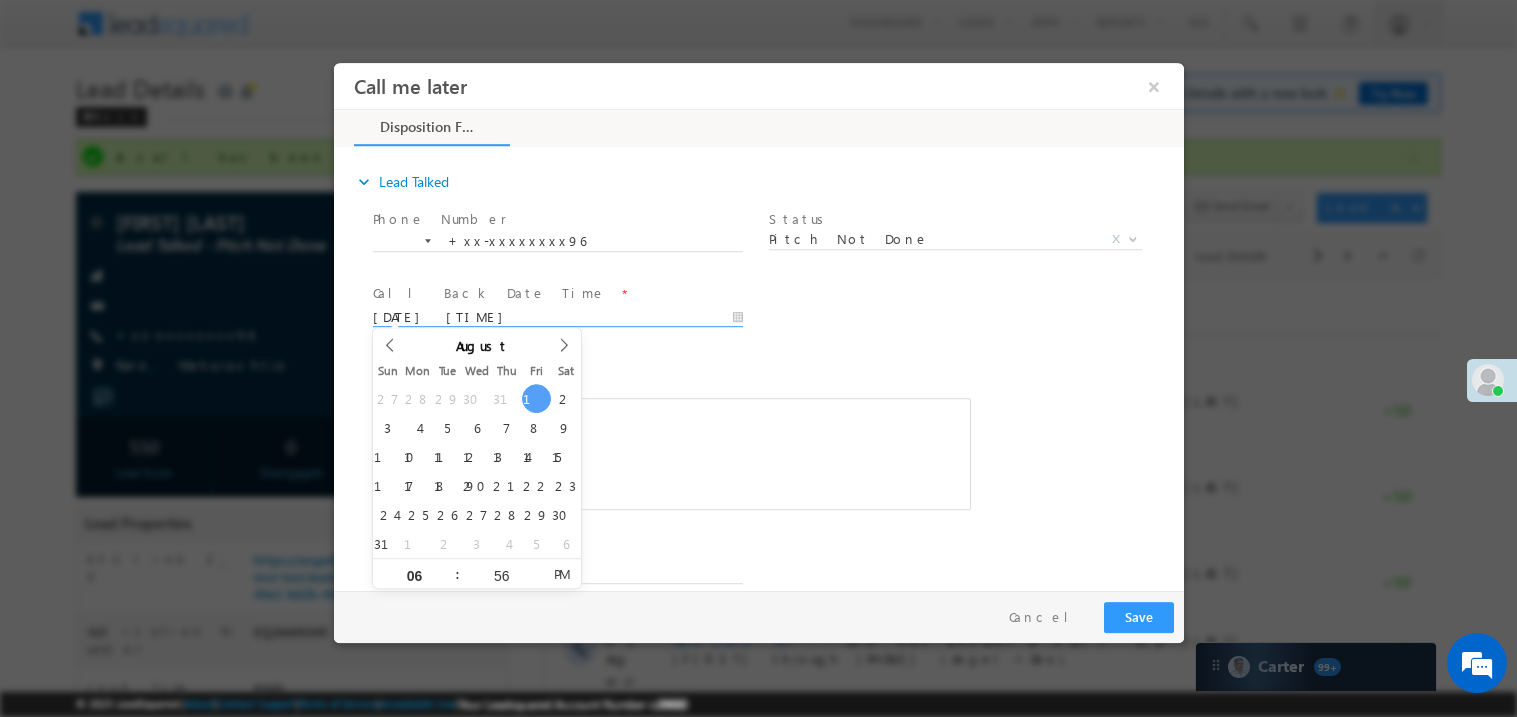 click on "Notes
*" at bounding box center (656, 366) 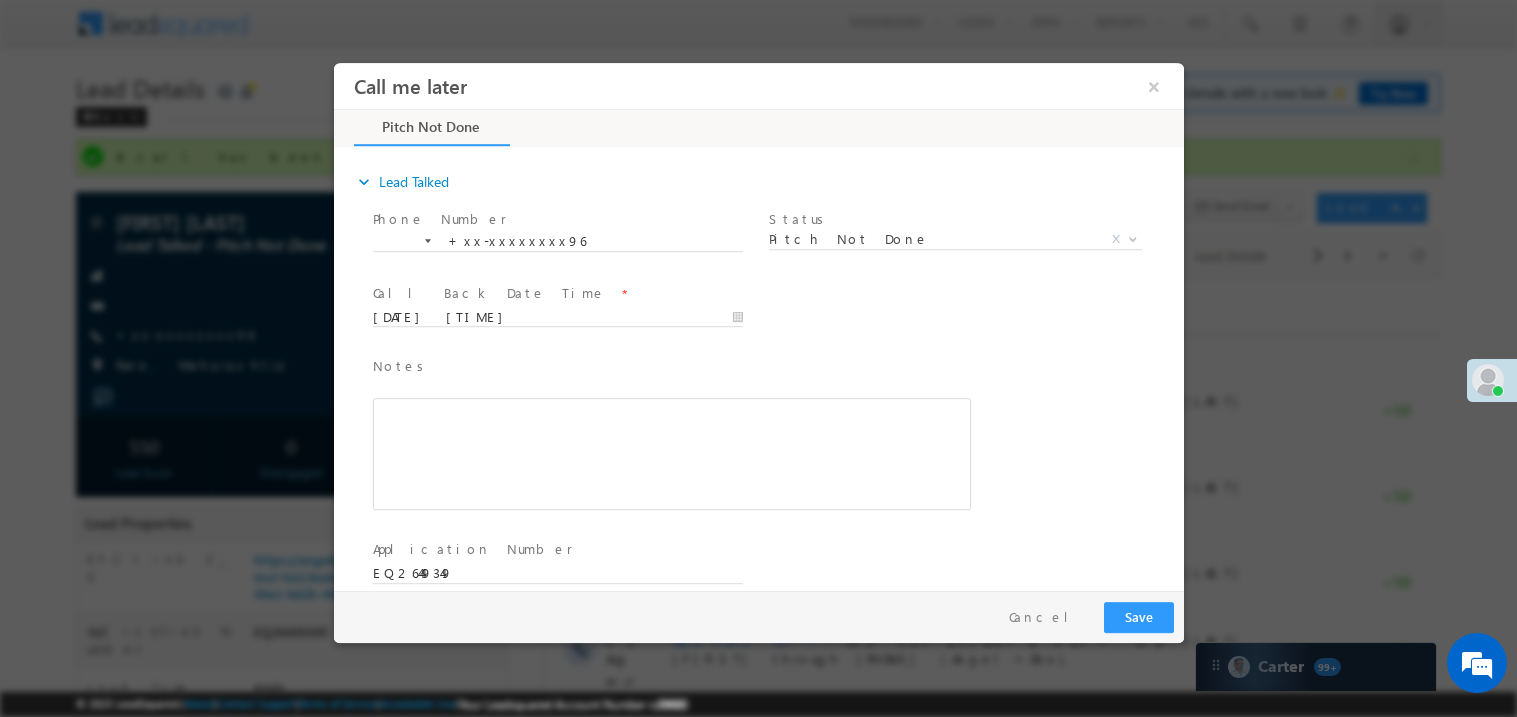 click at bounding box center [671, 453] 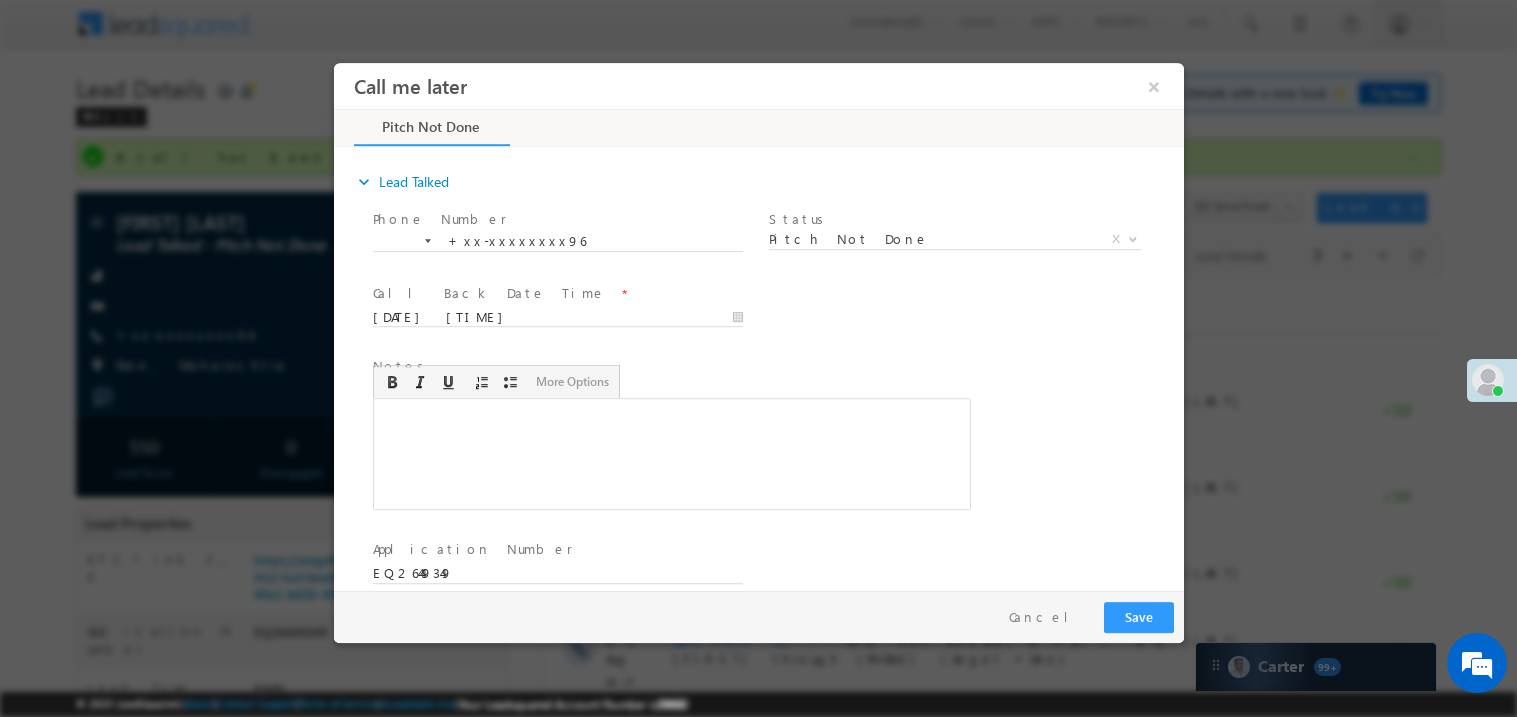type 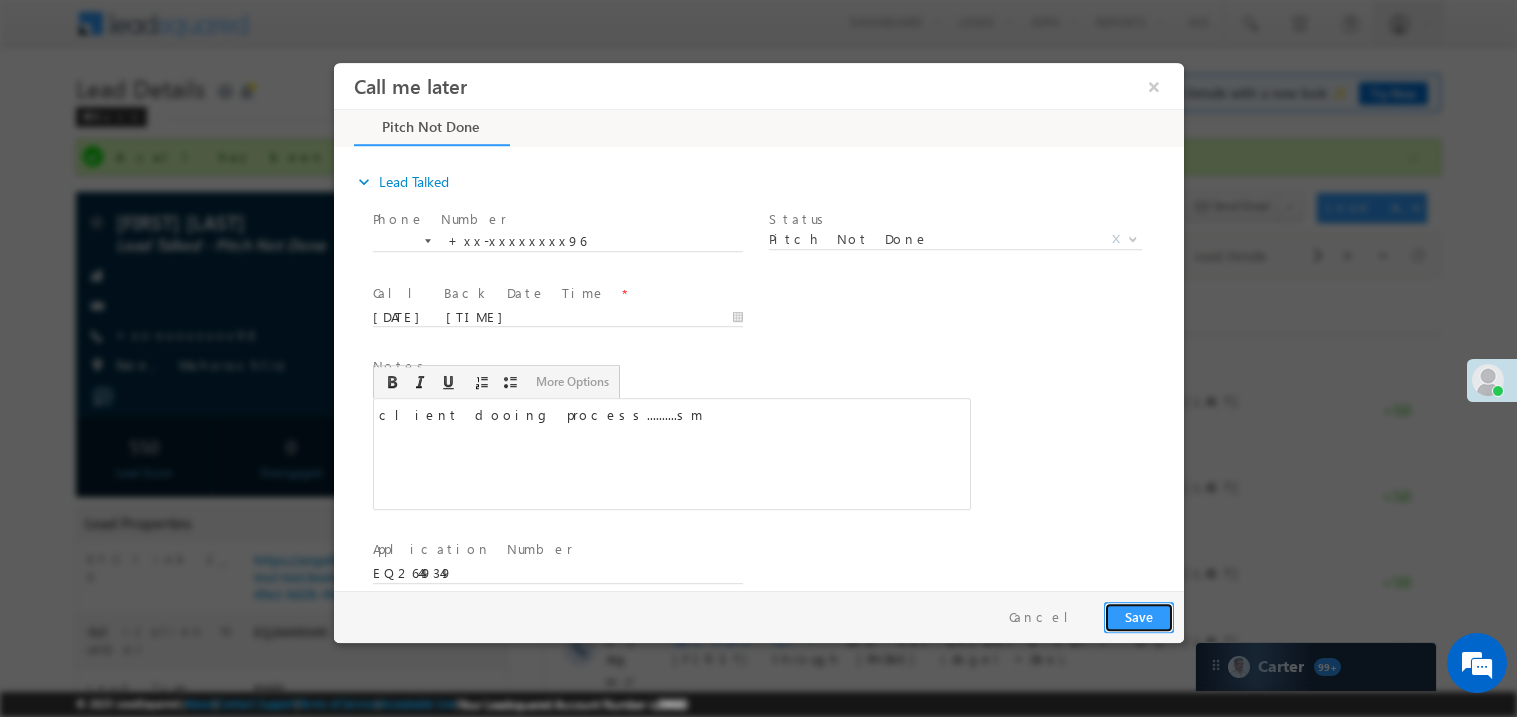 click on "Save" at bounding box center (1138, 616) 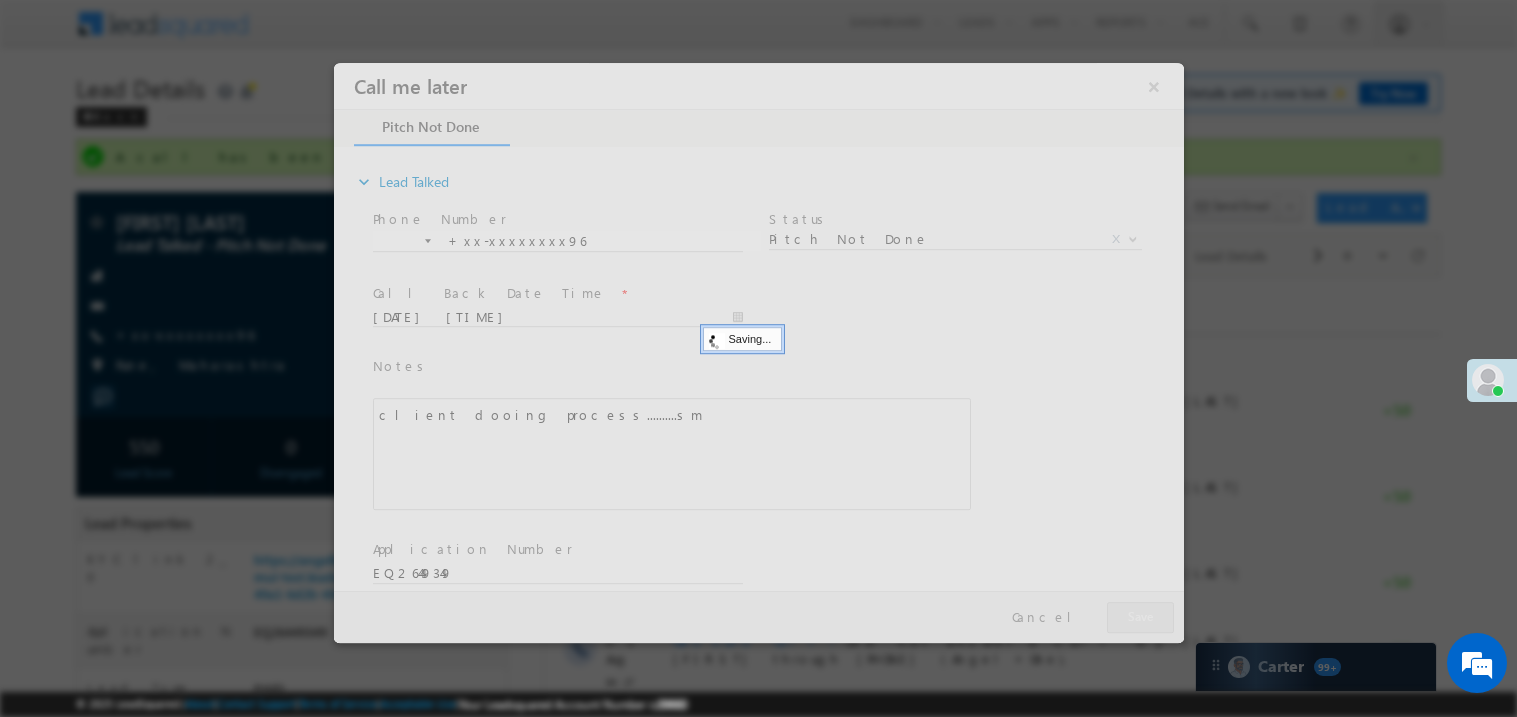 click at bounding box center (758, 352) 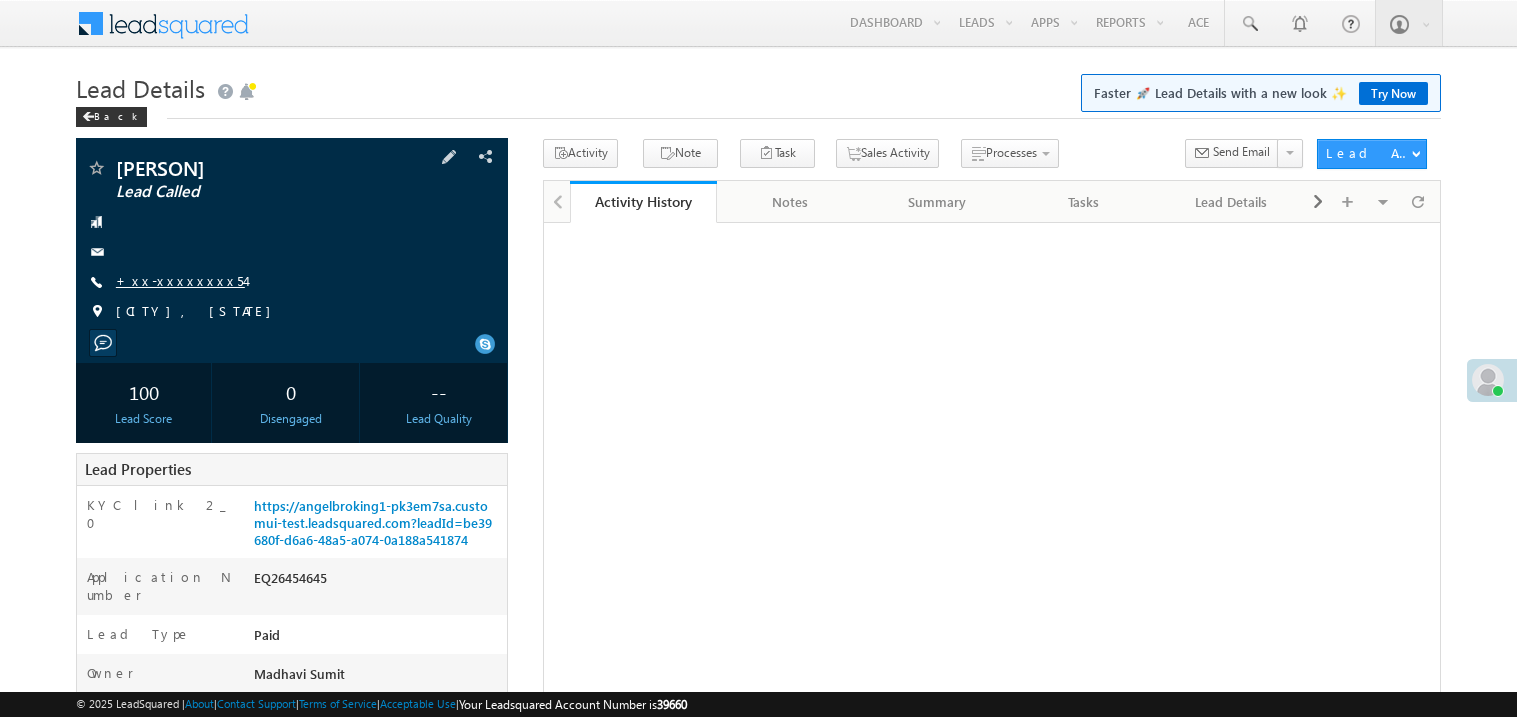 scroll, scrollTop: 0, scrollLeft: 0, axis: both 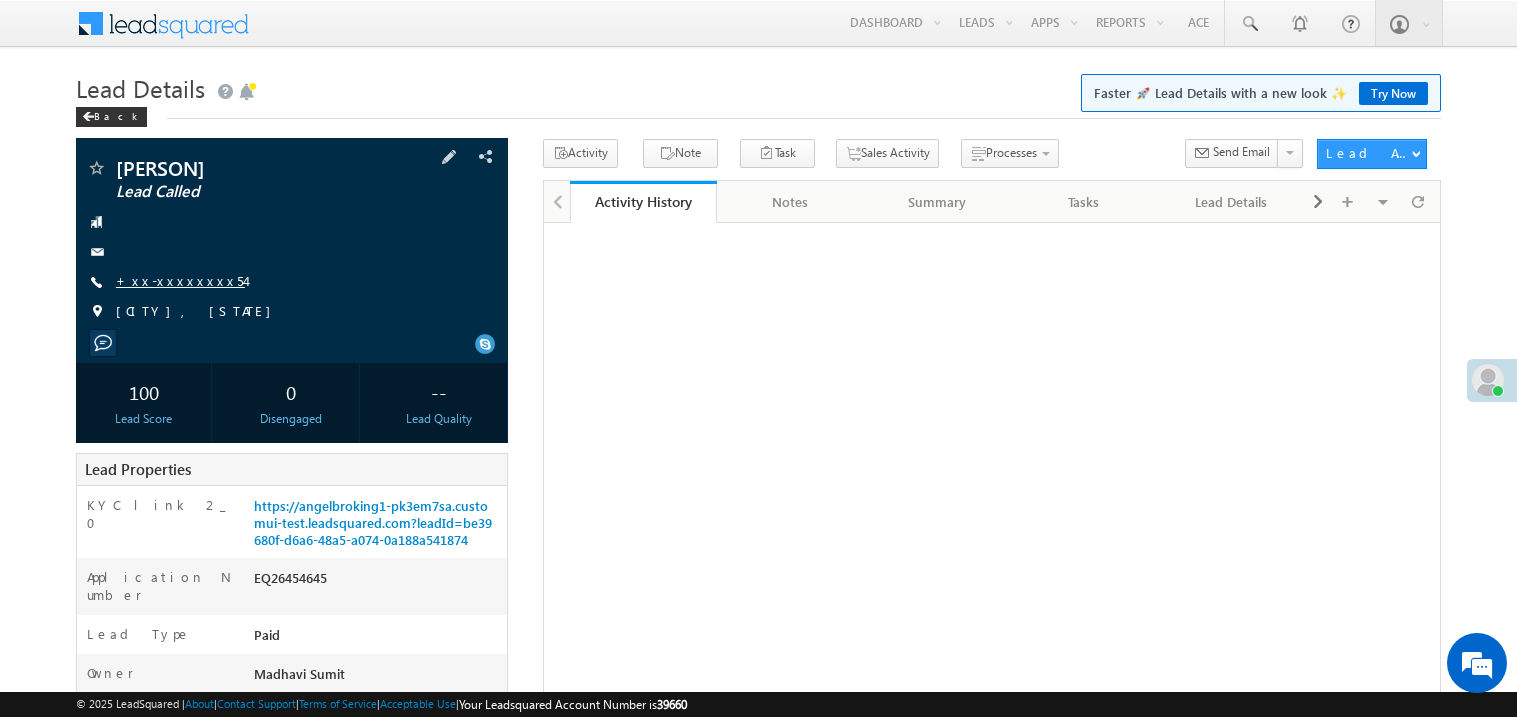 click on "+xx-xxxxxxxx54" at bounding box center (180, 280) 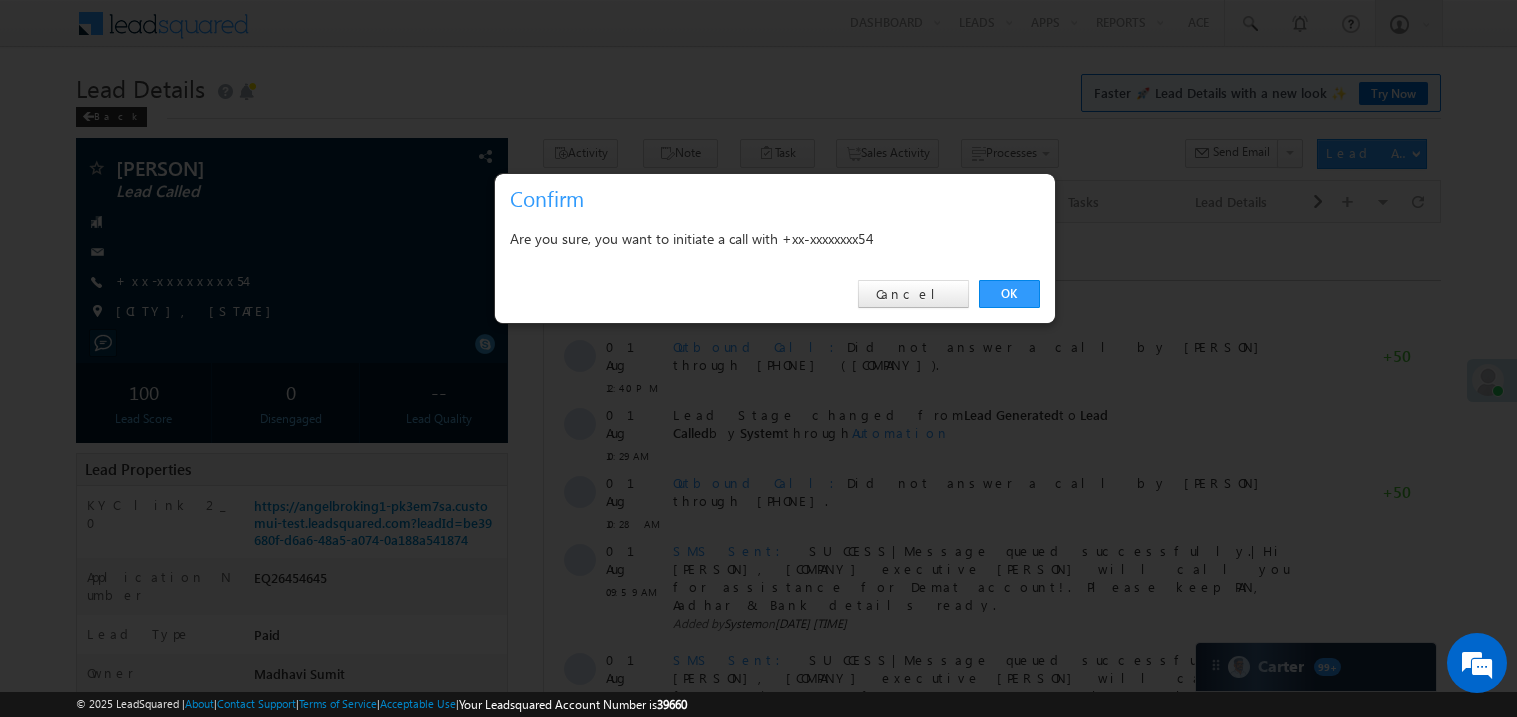 scroll, scrollTop: 0, scrollLeft: 0, axis: both 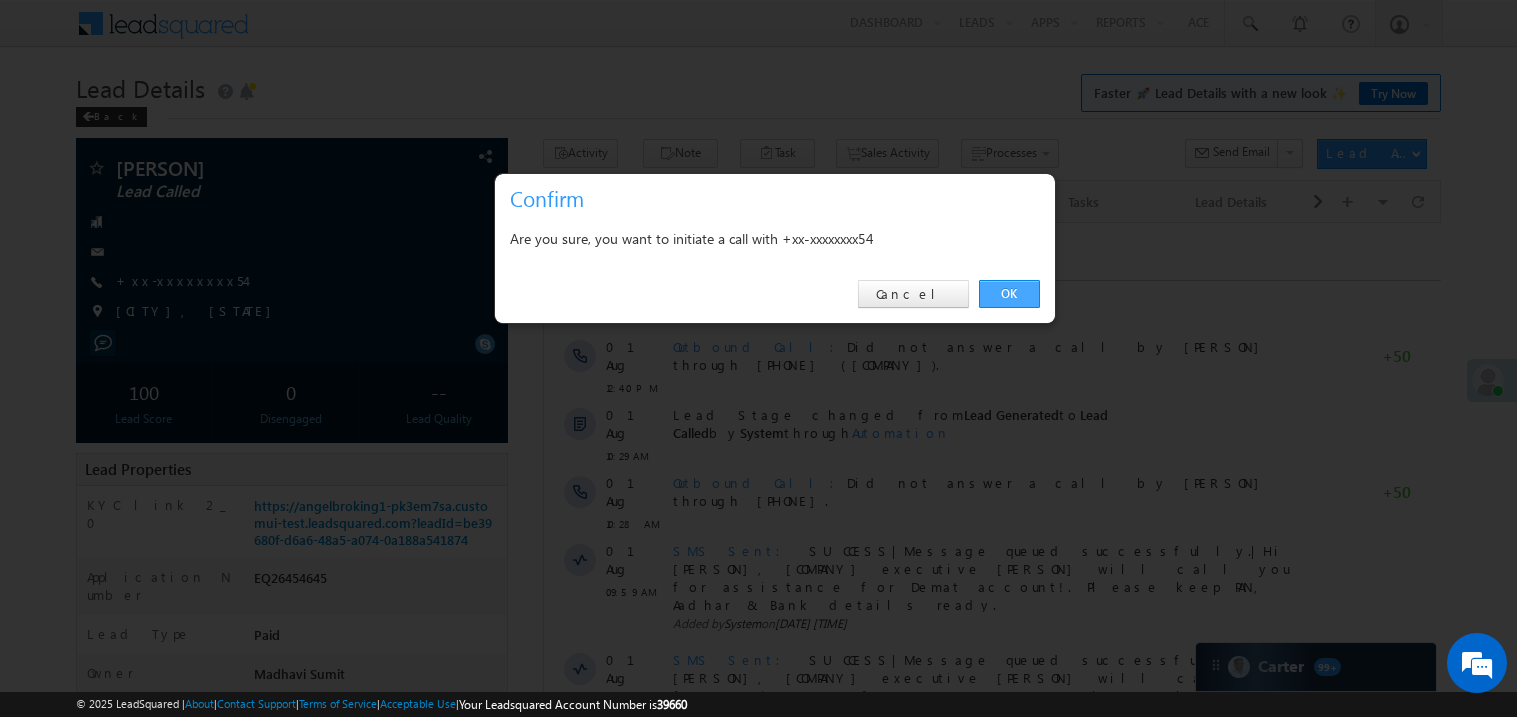 click on "OK" at bounding box center [1009, 294] 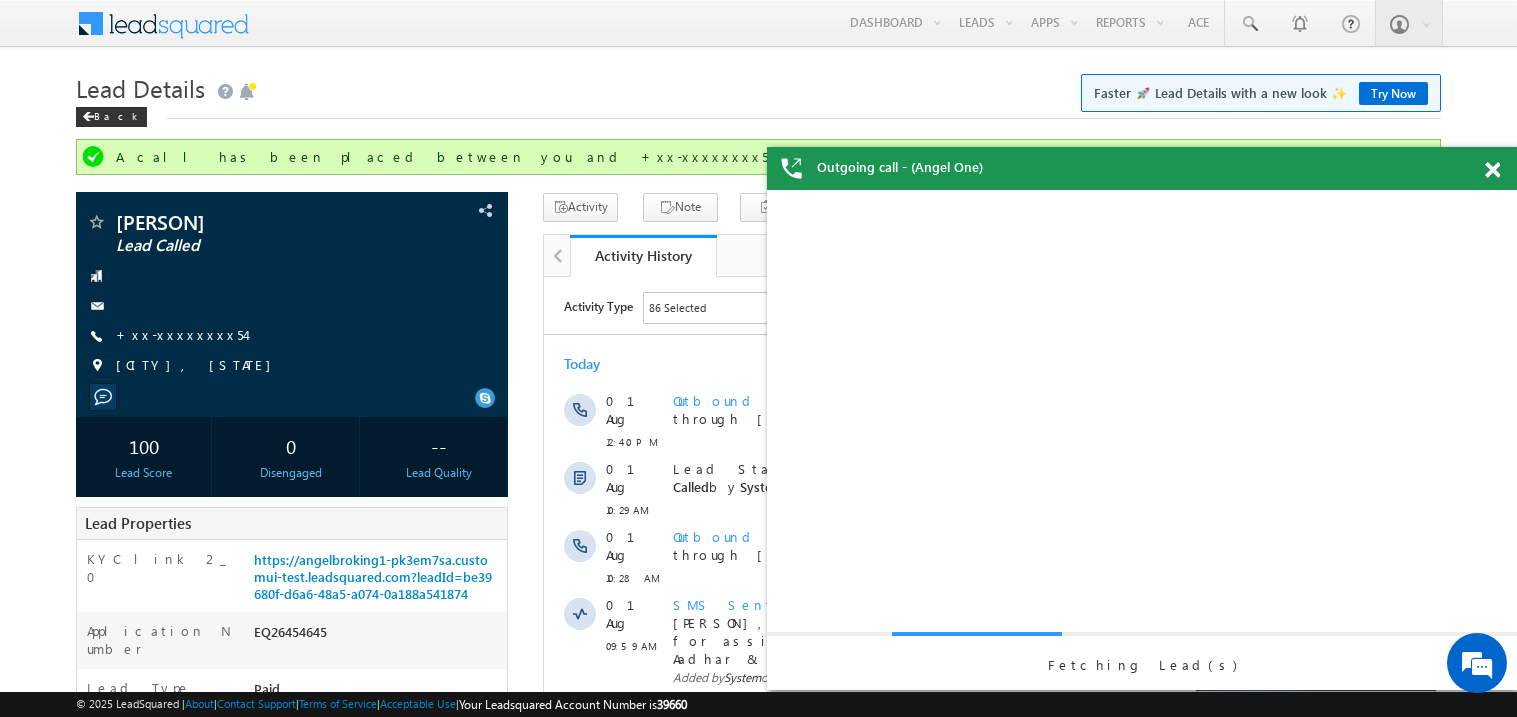 scroll, scrollTop: 0, scrollLeft: 0, axis: both 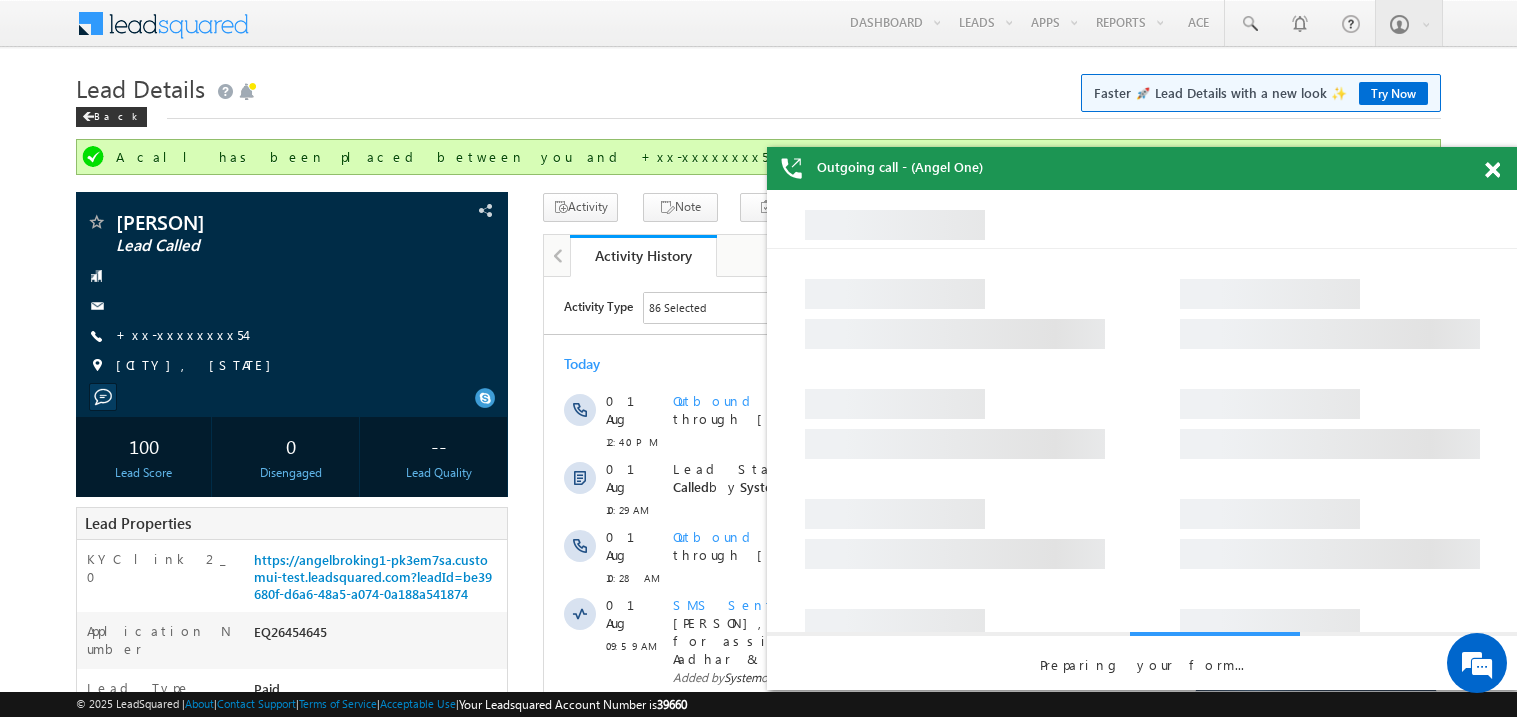 click at bounding box center (1492, 170) 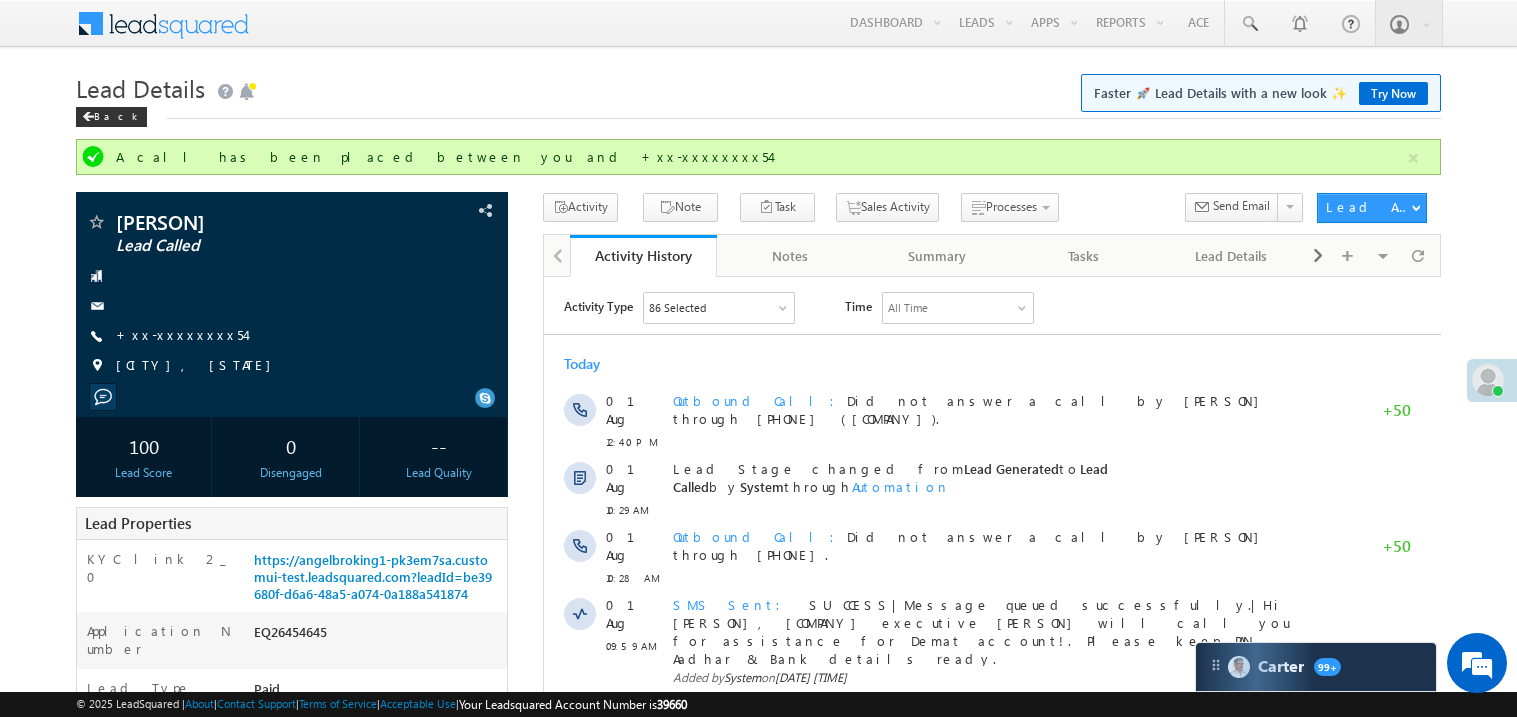 scroll, scrollTop: 0, scrollLeft: 0, axis: both 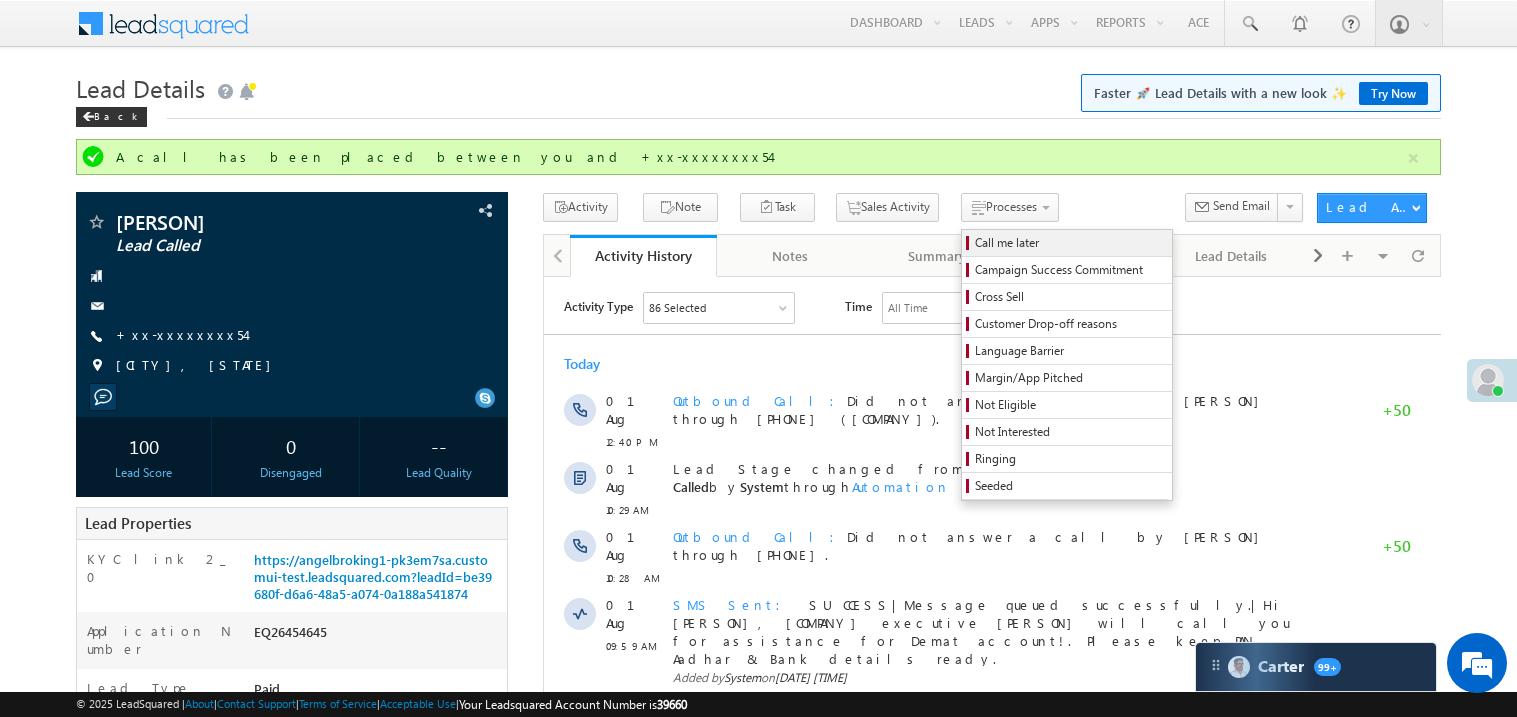 click on "Call me later" at bounding box center (1070, 243) 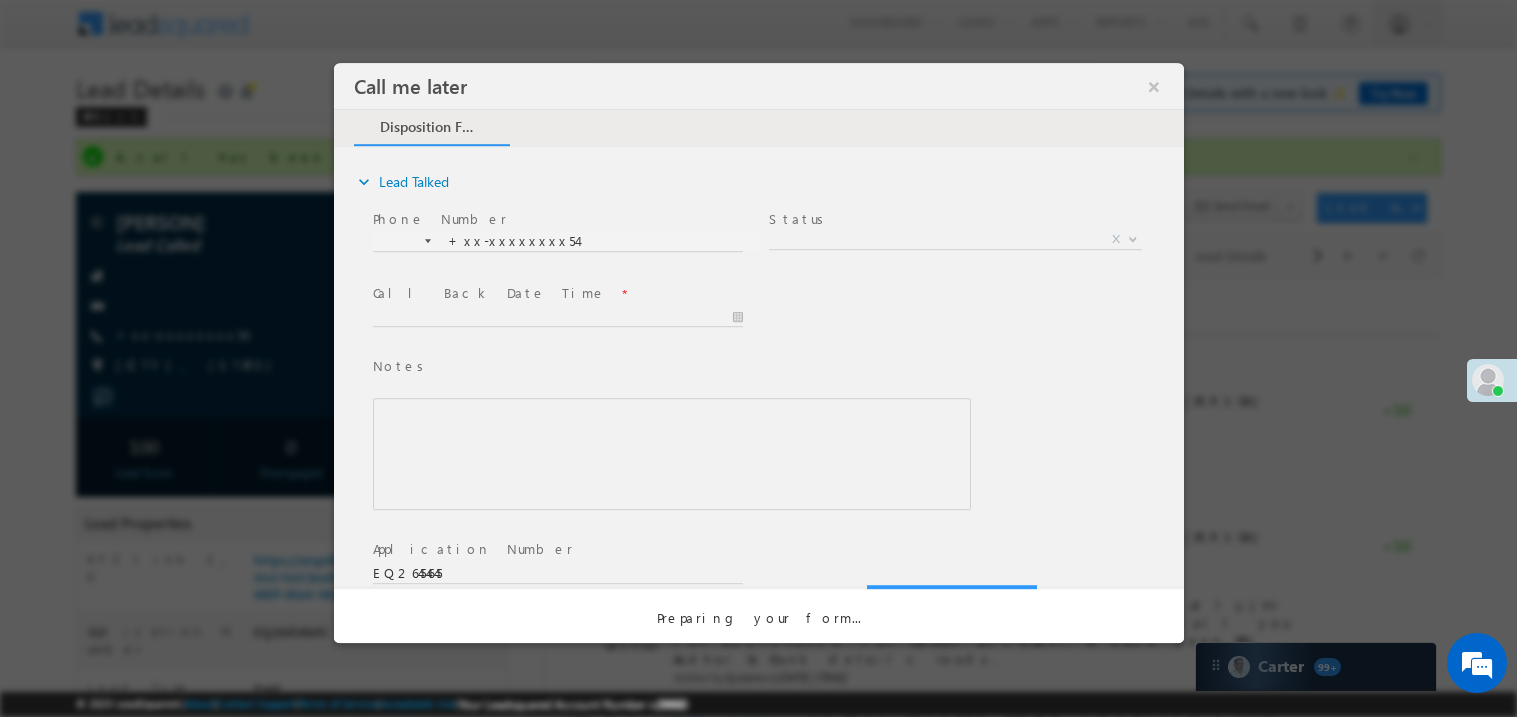 scroll, scrollTop: 0, scrollLeft: 0, axis: both 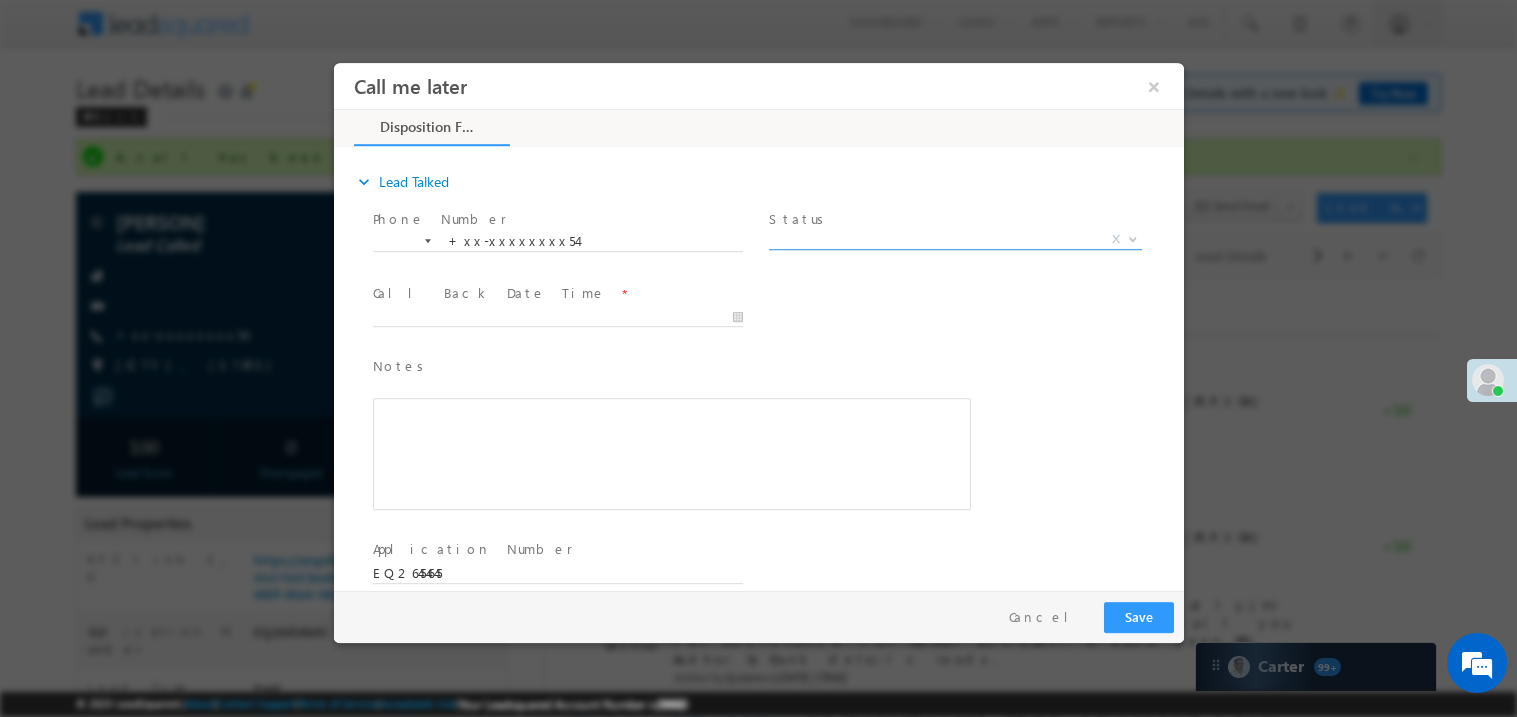 click on "X" at bounding box center (954, 239) 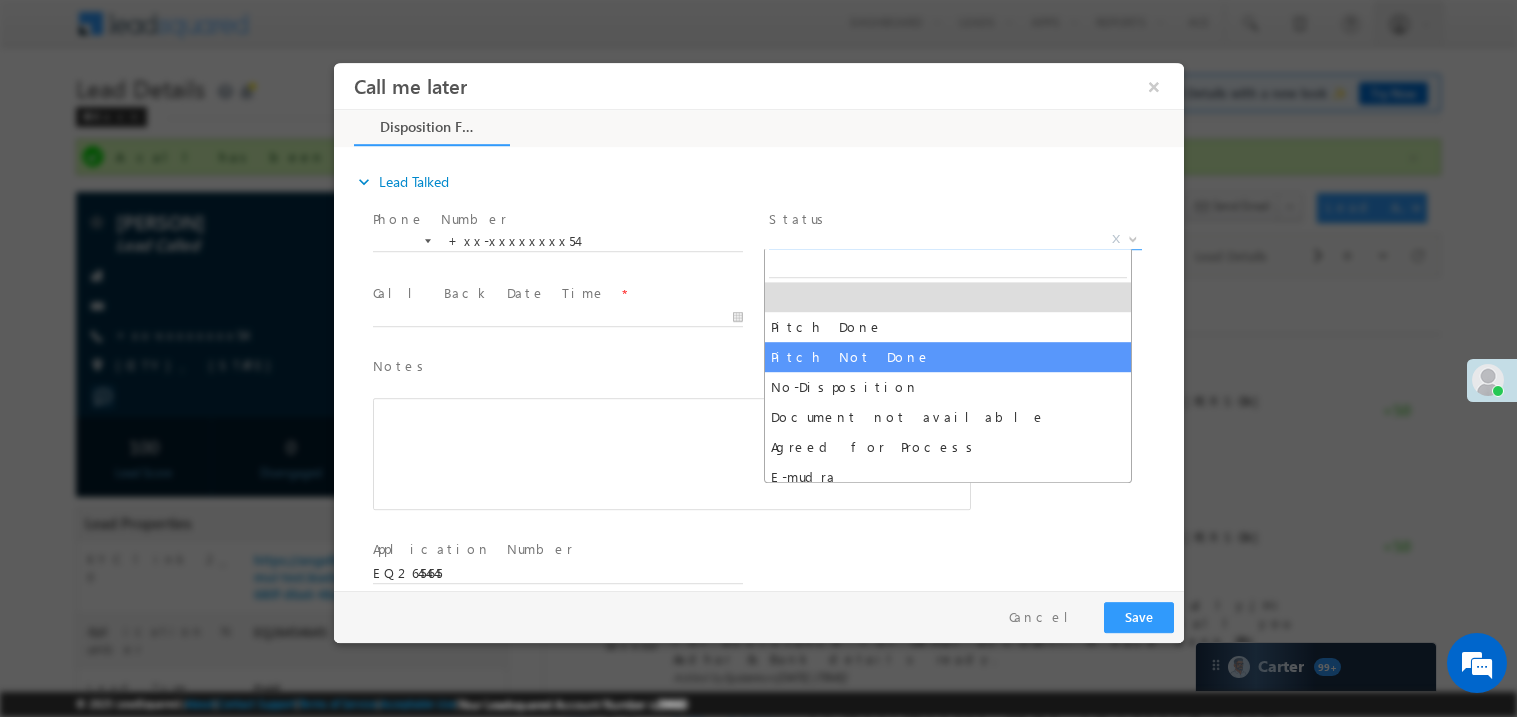 select on "Pitch Not Done" 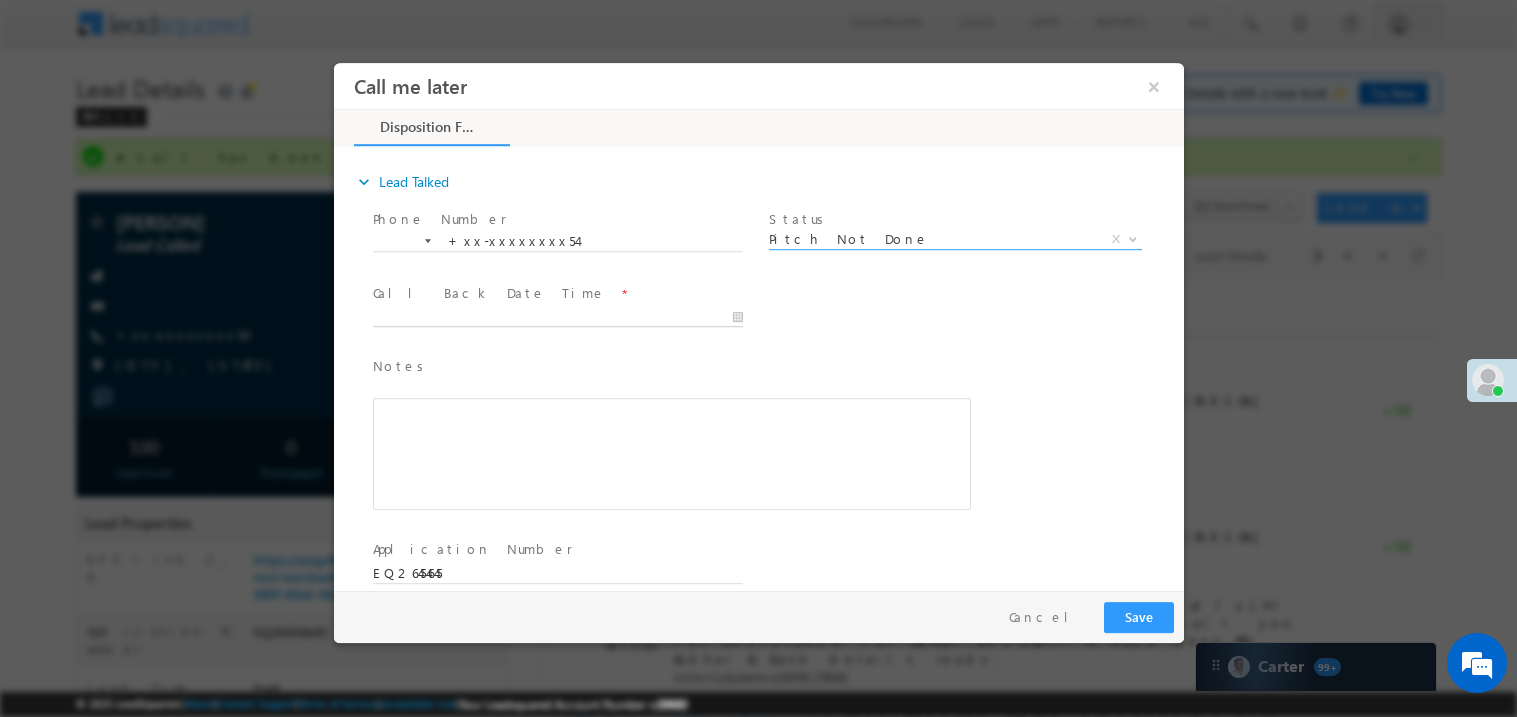 click on "Call me later
×" at bounding box center [758, 325] 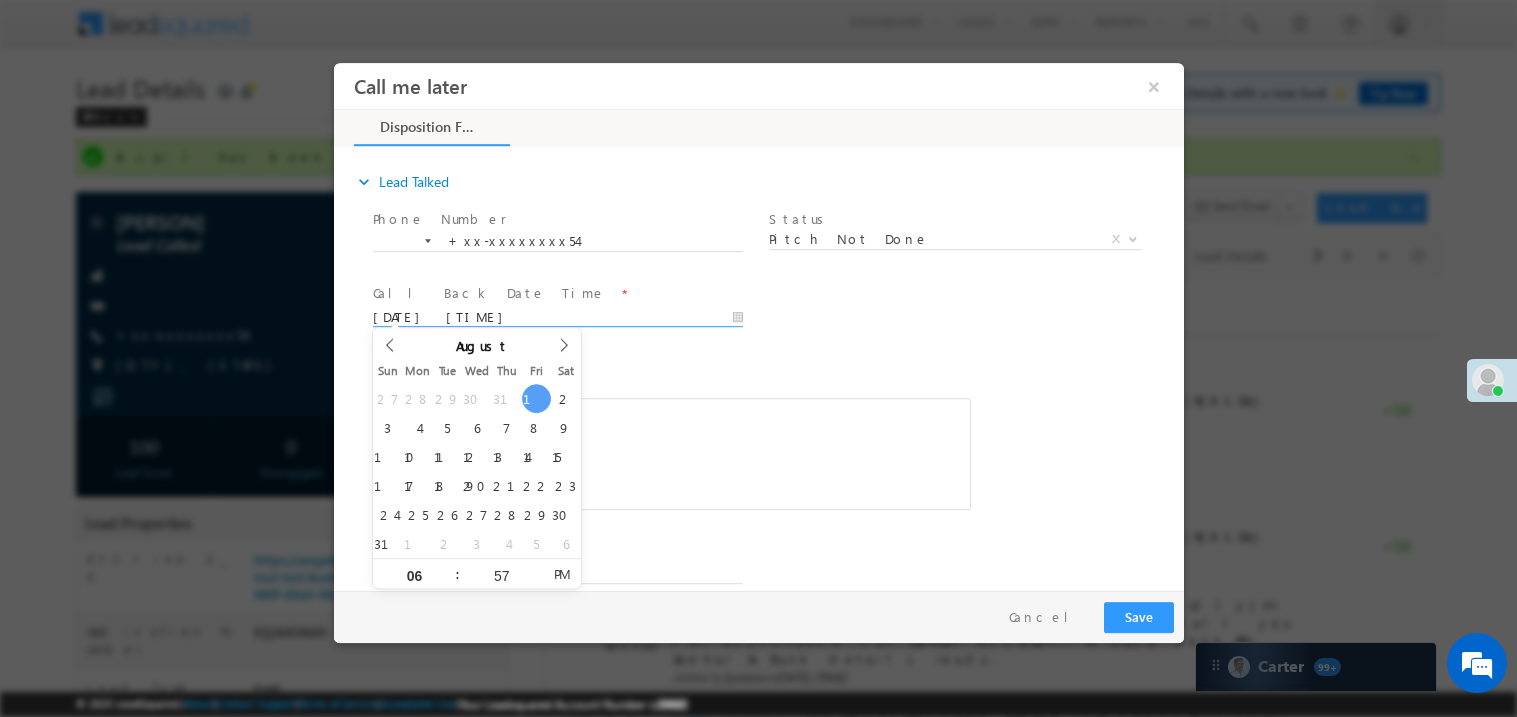 click at bounding box center [671, 453] 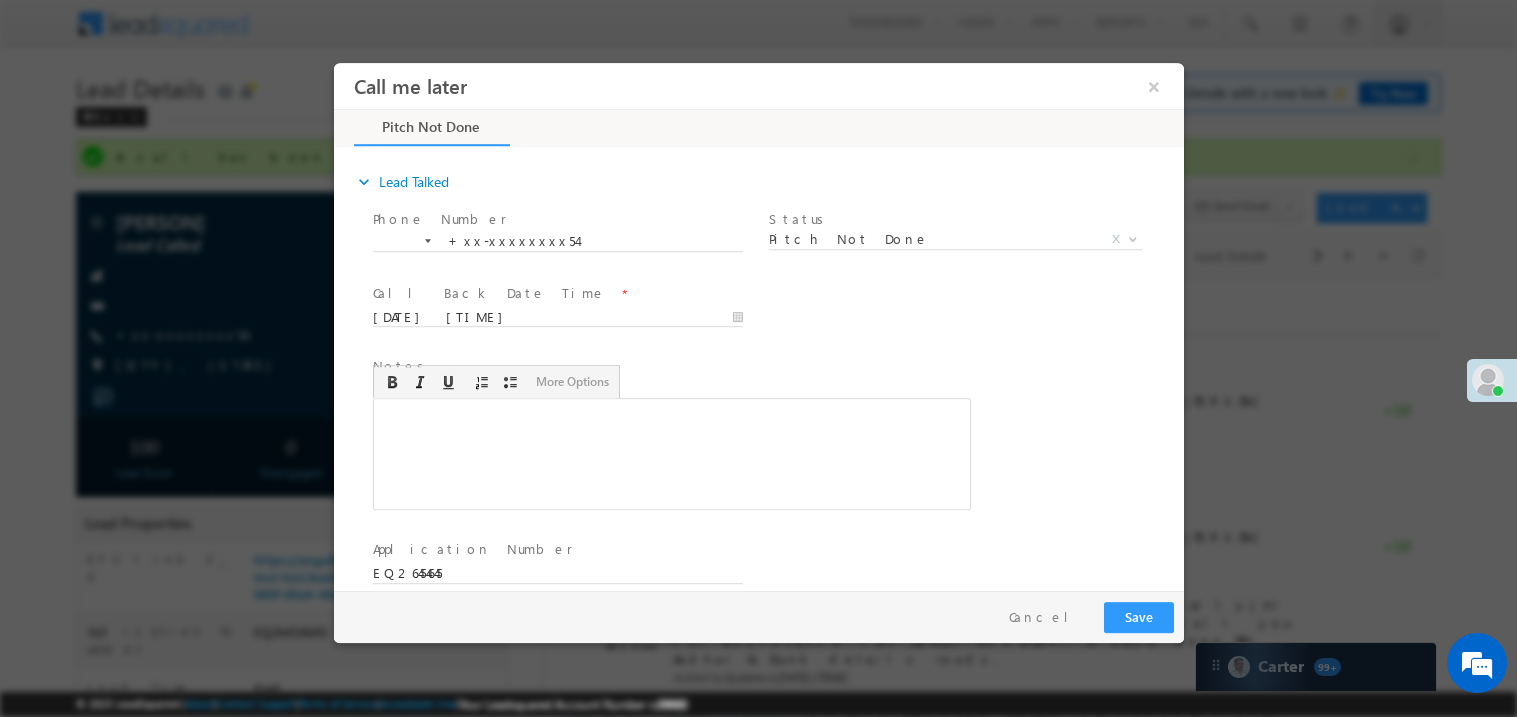 type 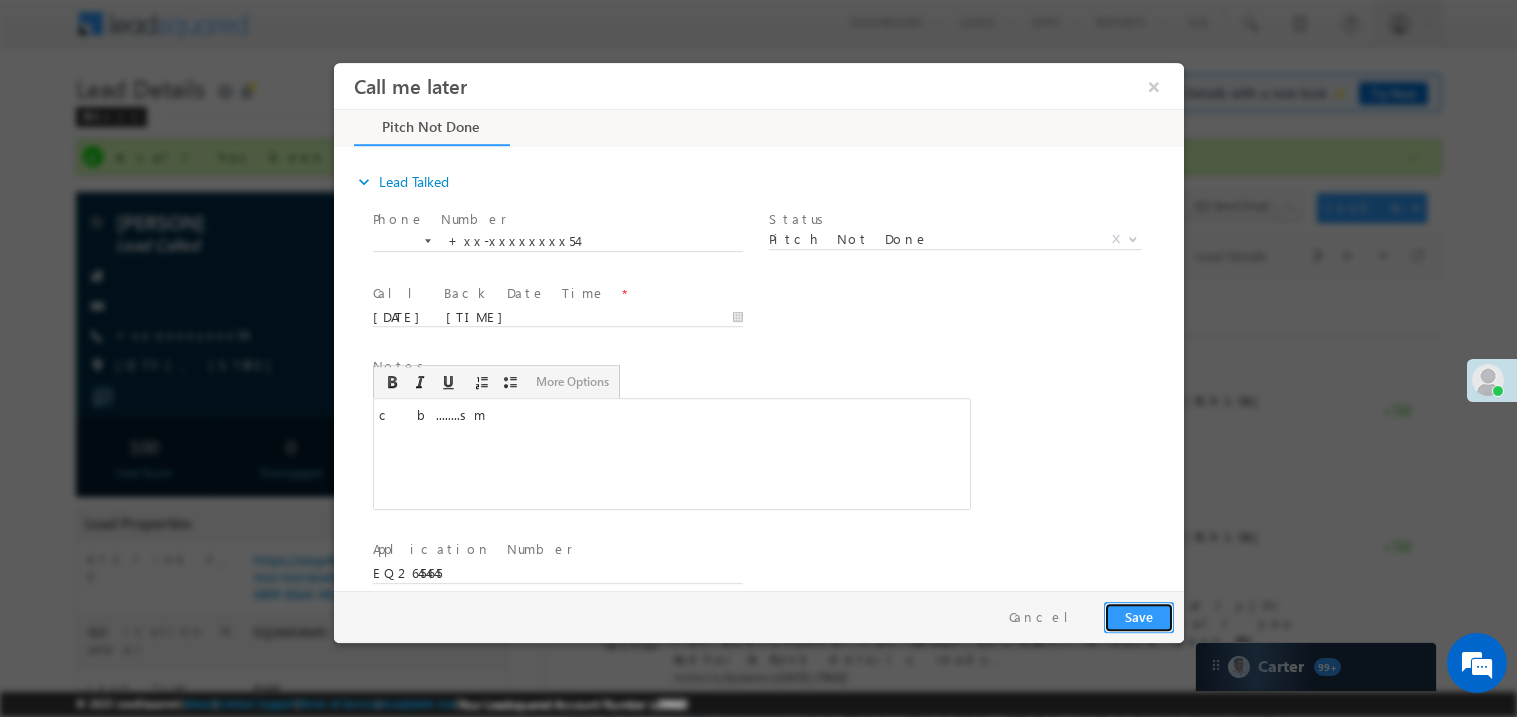 click on "Save" at bounding box center [1138, 616] 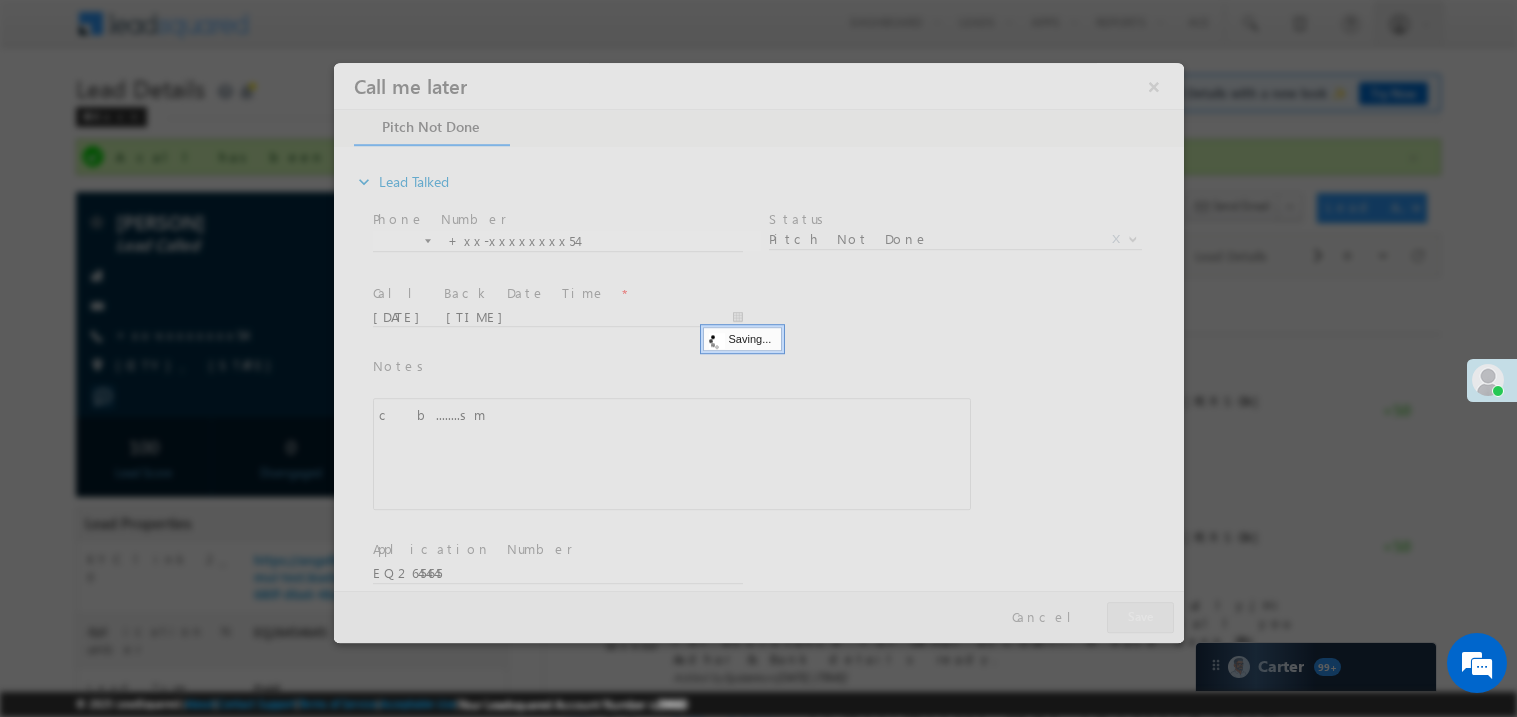 click at bounding box center (758, 352) 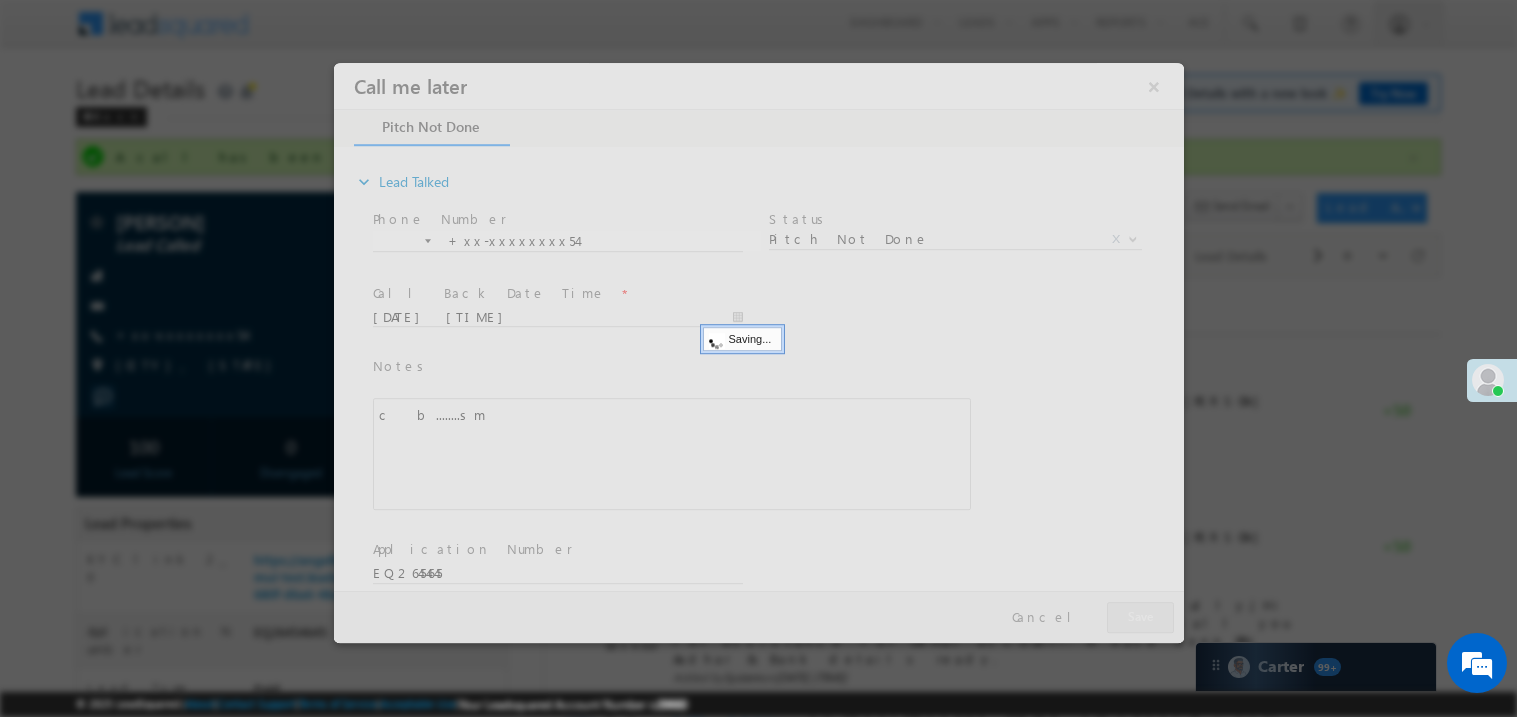 click at bounding box center (758, 352) 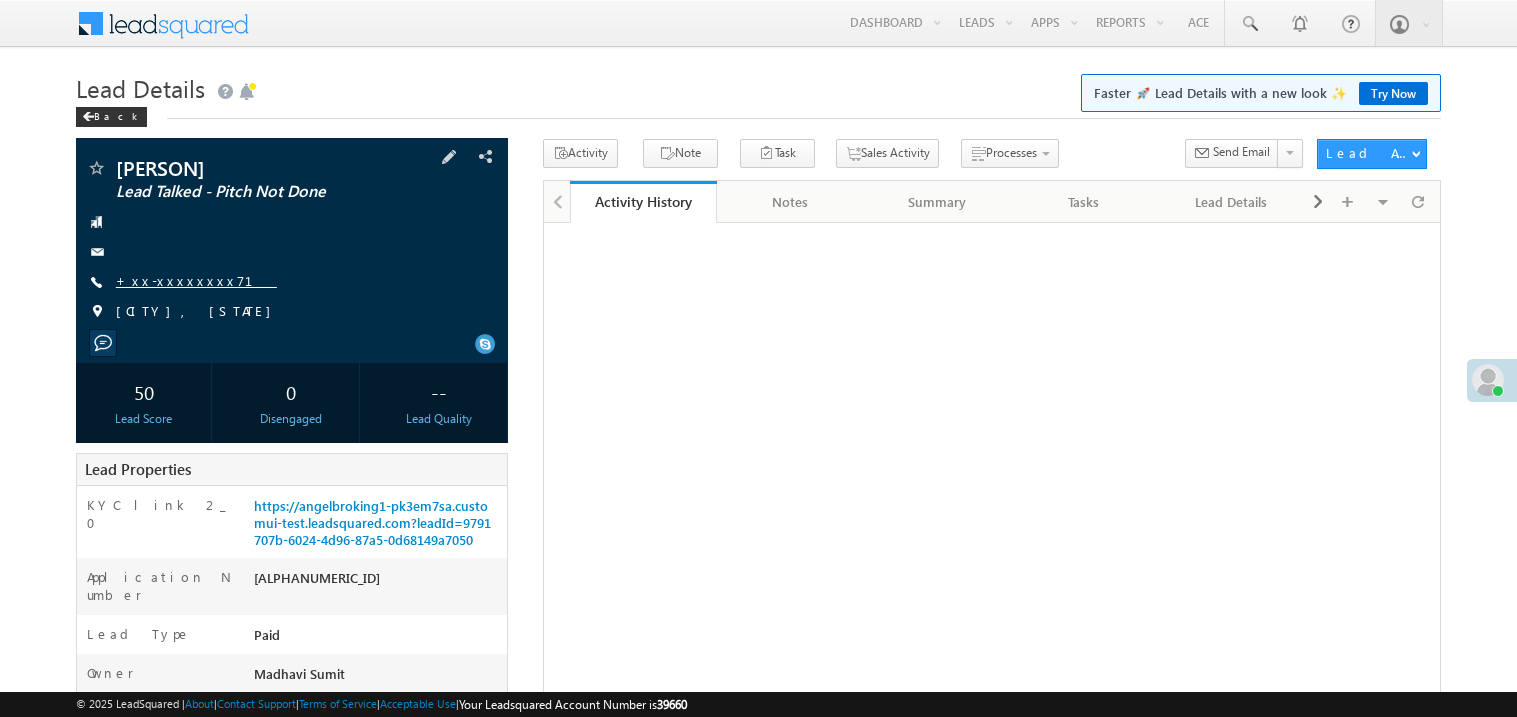 scroll, scrollTop: 0, scrollLeft: 0, axis: both 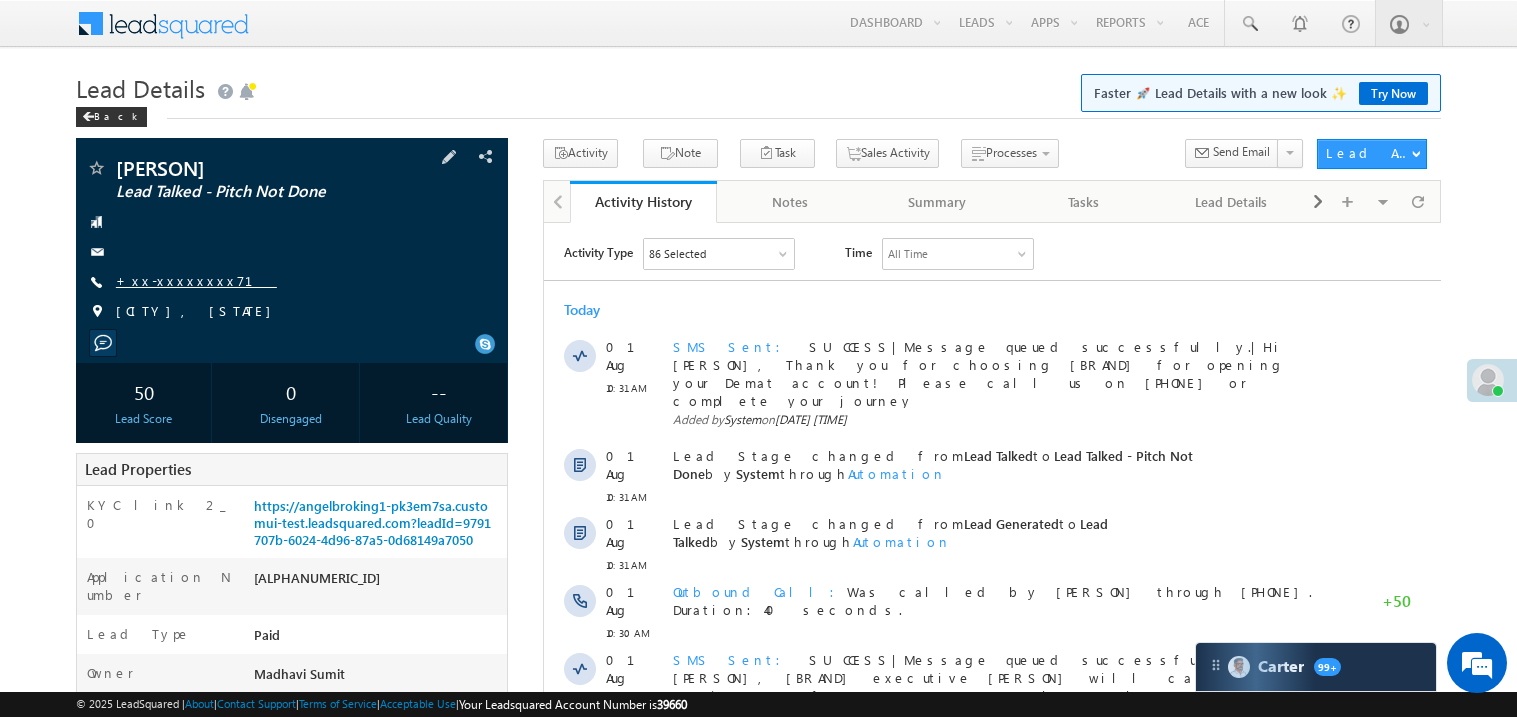 click on "+xx-xxxxxxxx71" at bounding box center (196, 280) 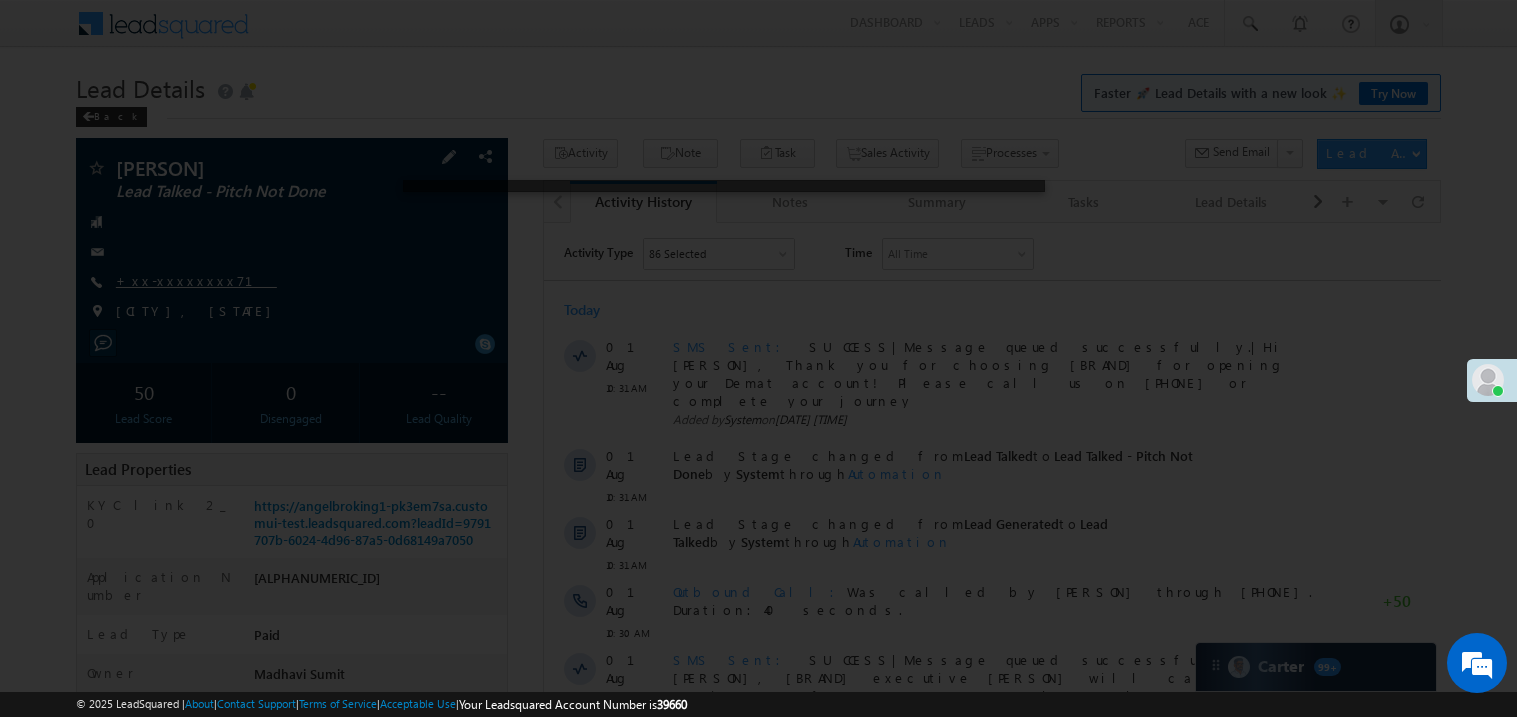 scroll, scrollTop: 0, scrollLeft: 0, axis: both 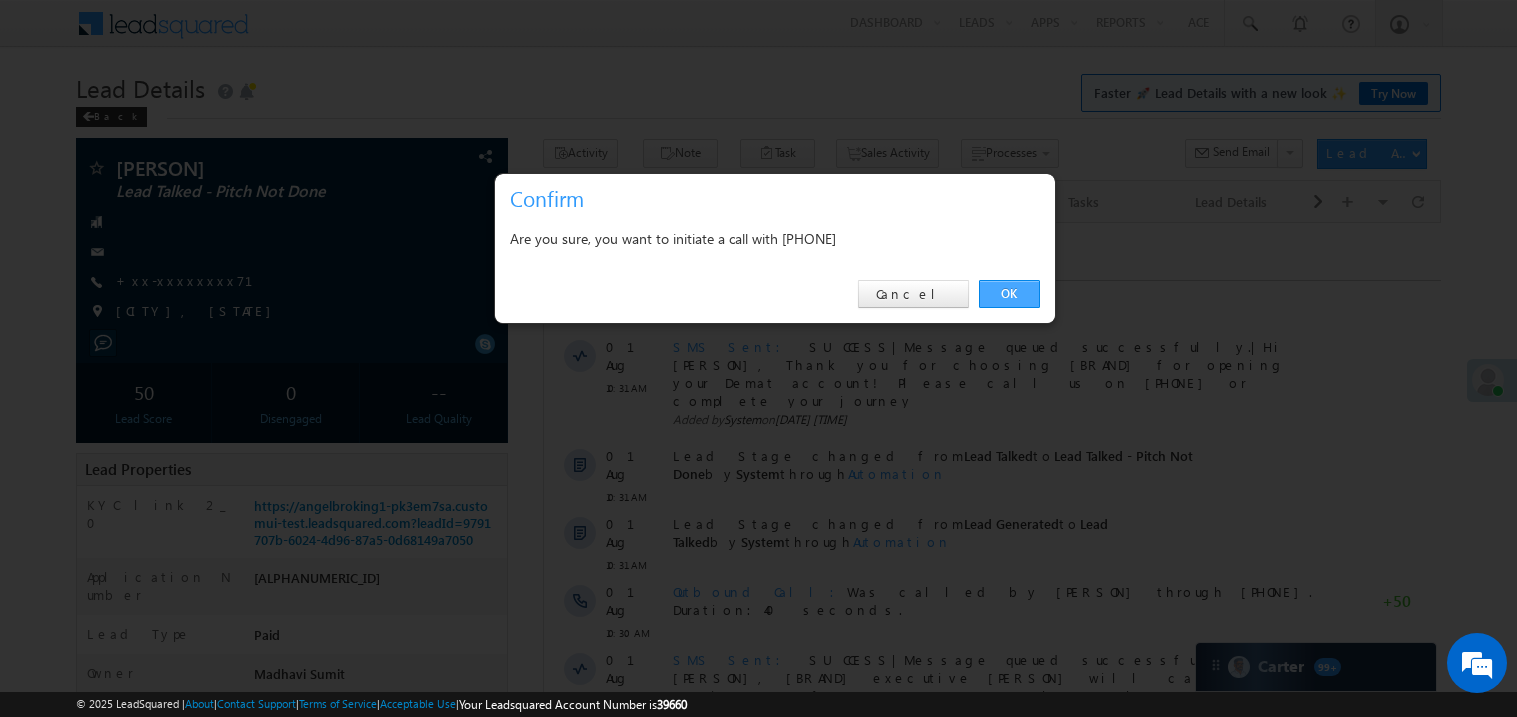 click on "OK" at bounding box center [1009, 294] 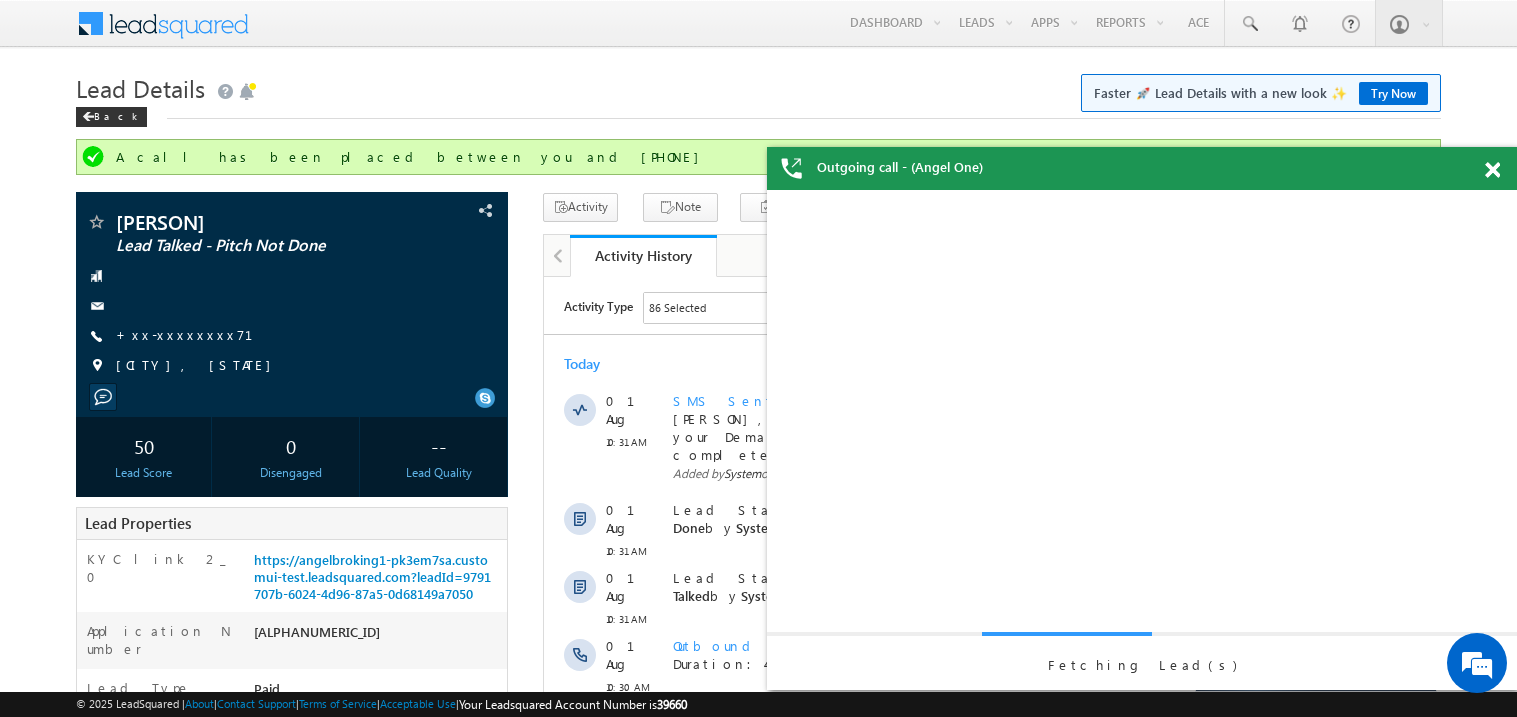 scroll, scrollTop: 0, scrollLeft: 0, axis: both 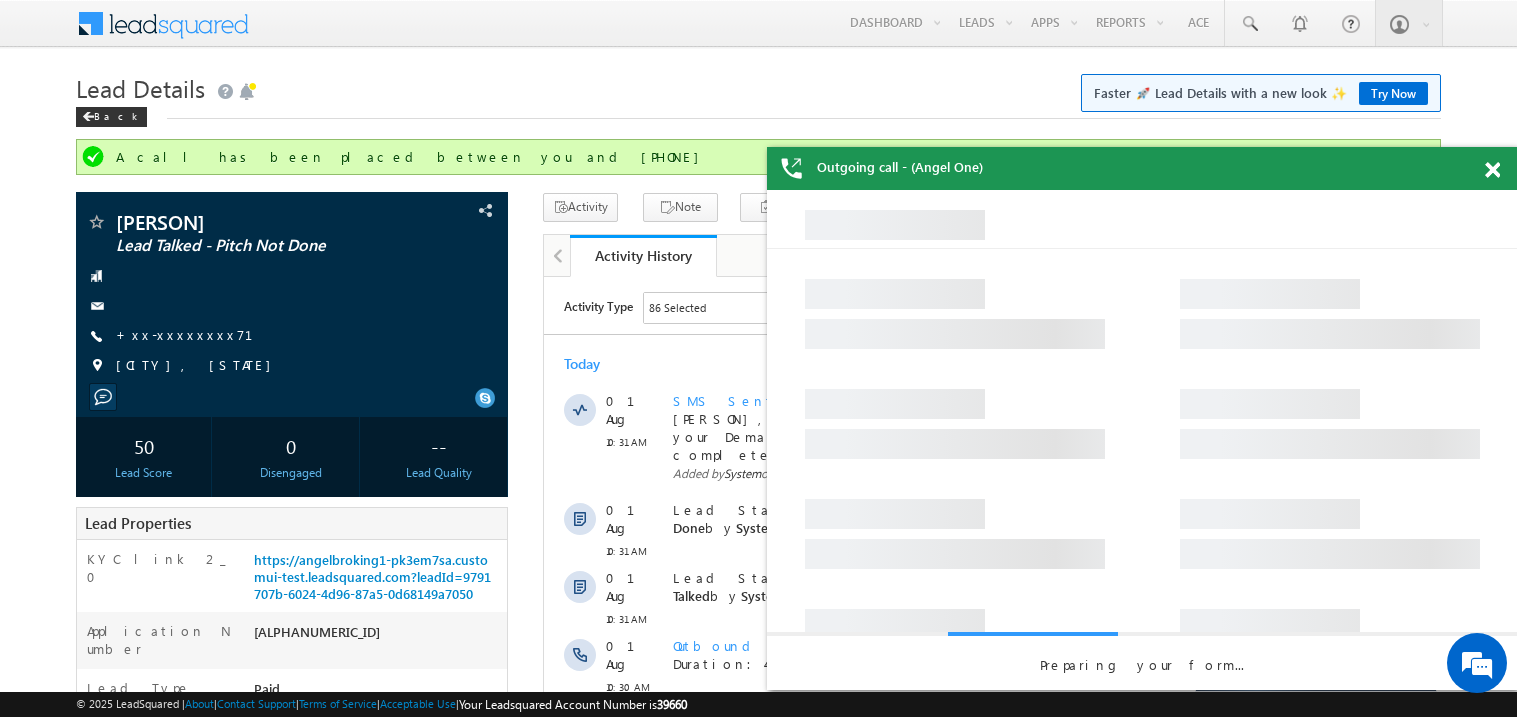 click at bounding box center [1492, 170] 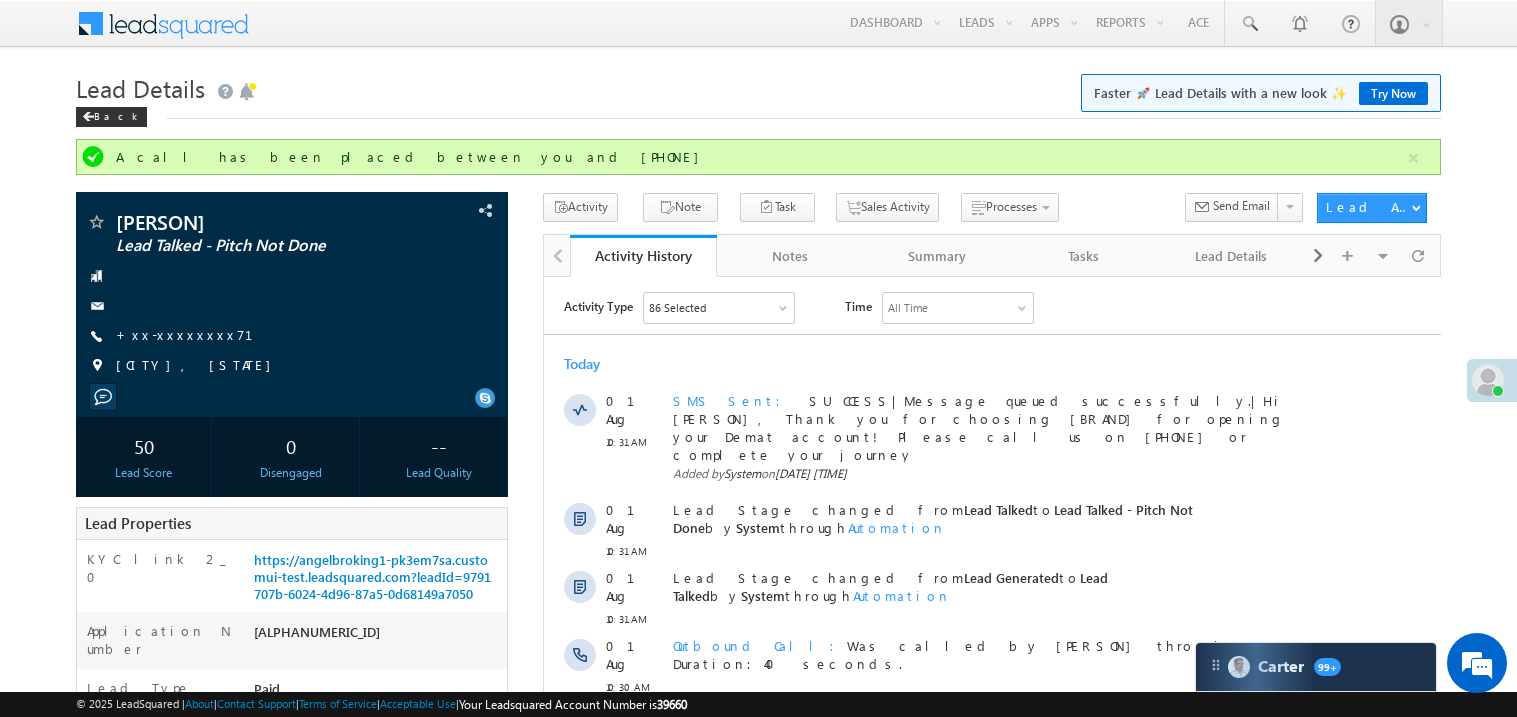 scroll, scrollTop: 0, scrollLeft: 0, axis: both 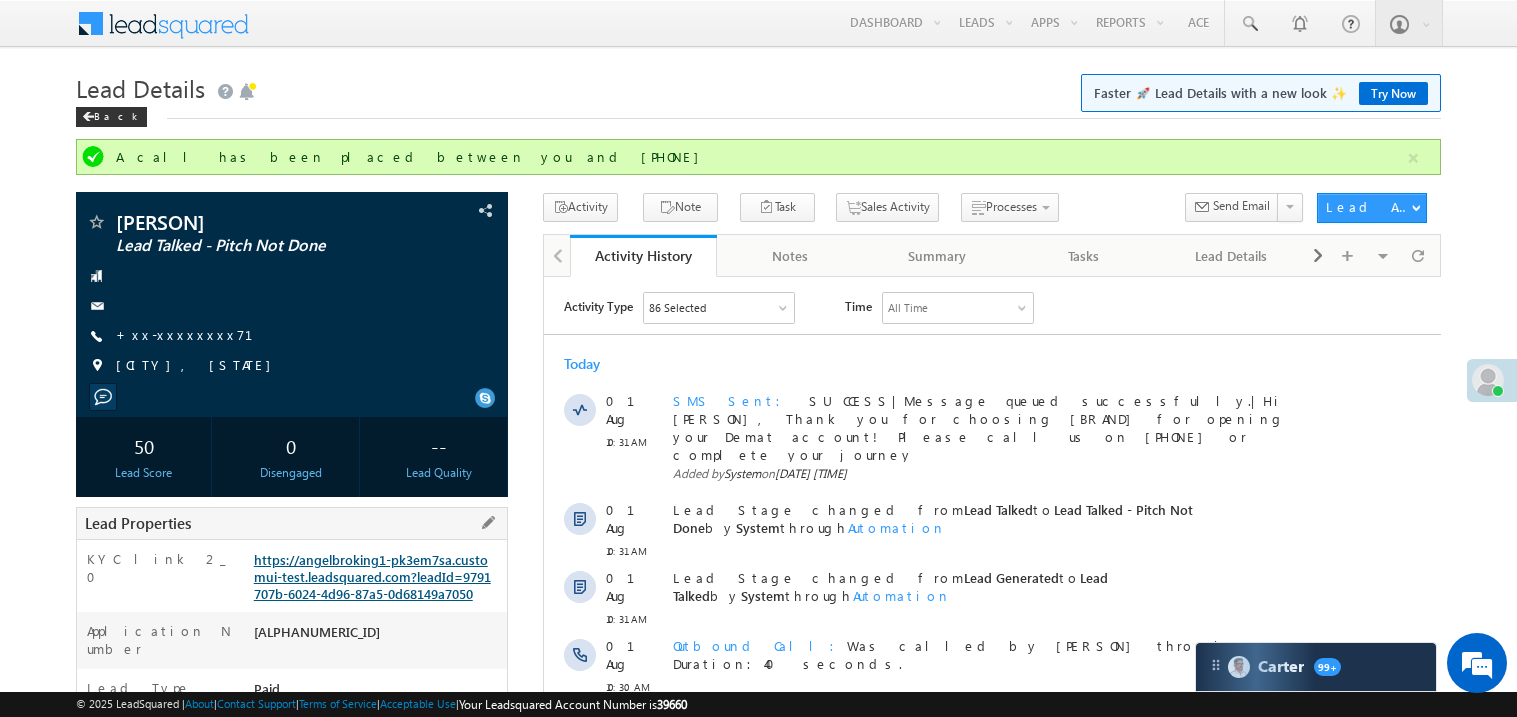 click on "https://angelbroking1-pk3em7sa.customui-test.leadsquared.com?leadId=9791707b-6024-4d96-87a5-0d68149a7050" at bounding box center (372, 576) 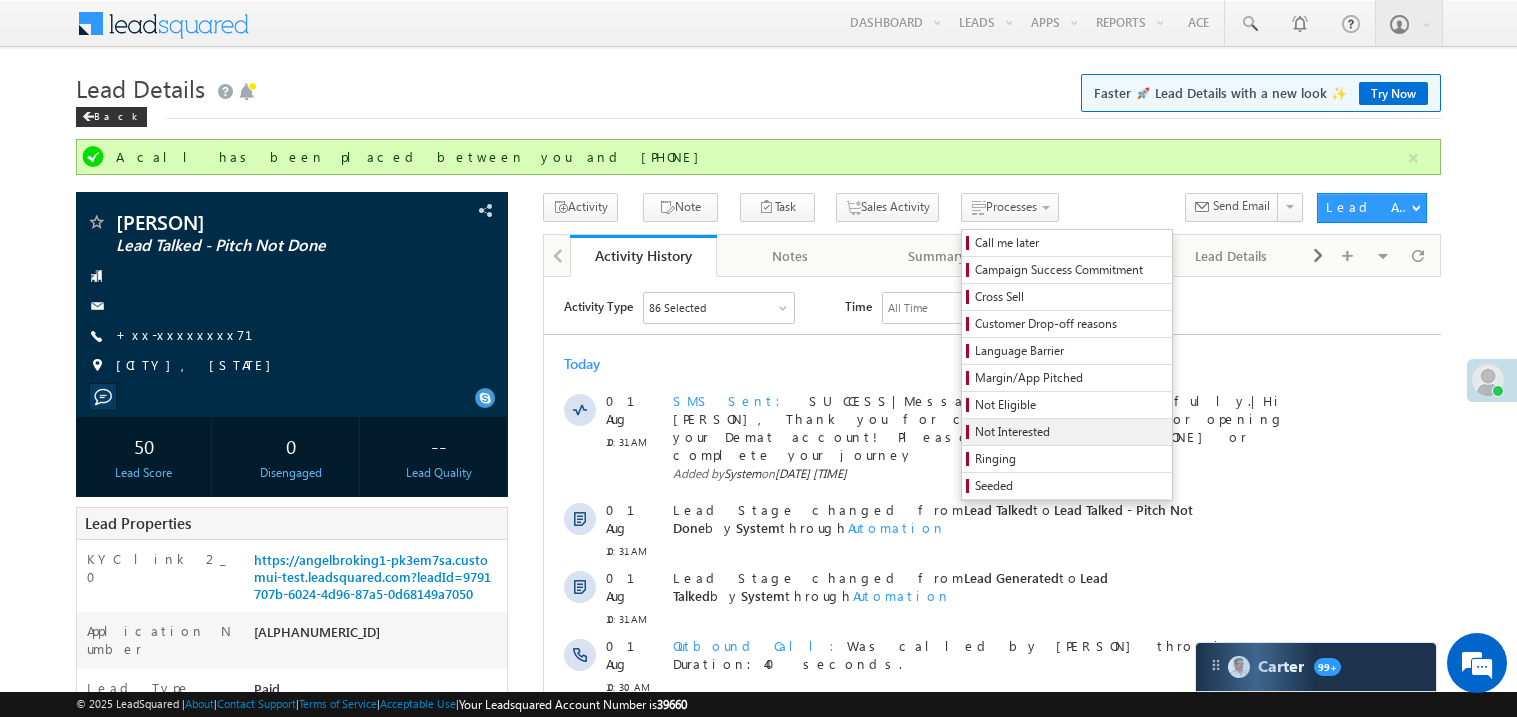 click on "Not Interested" at bounding box center (1070, 432) 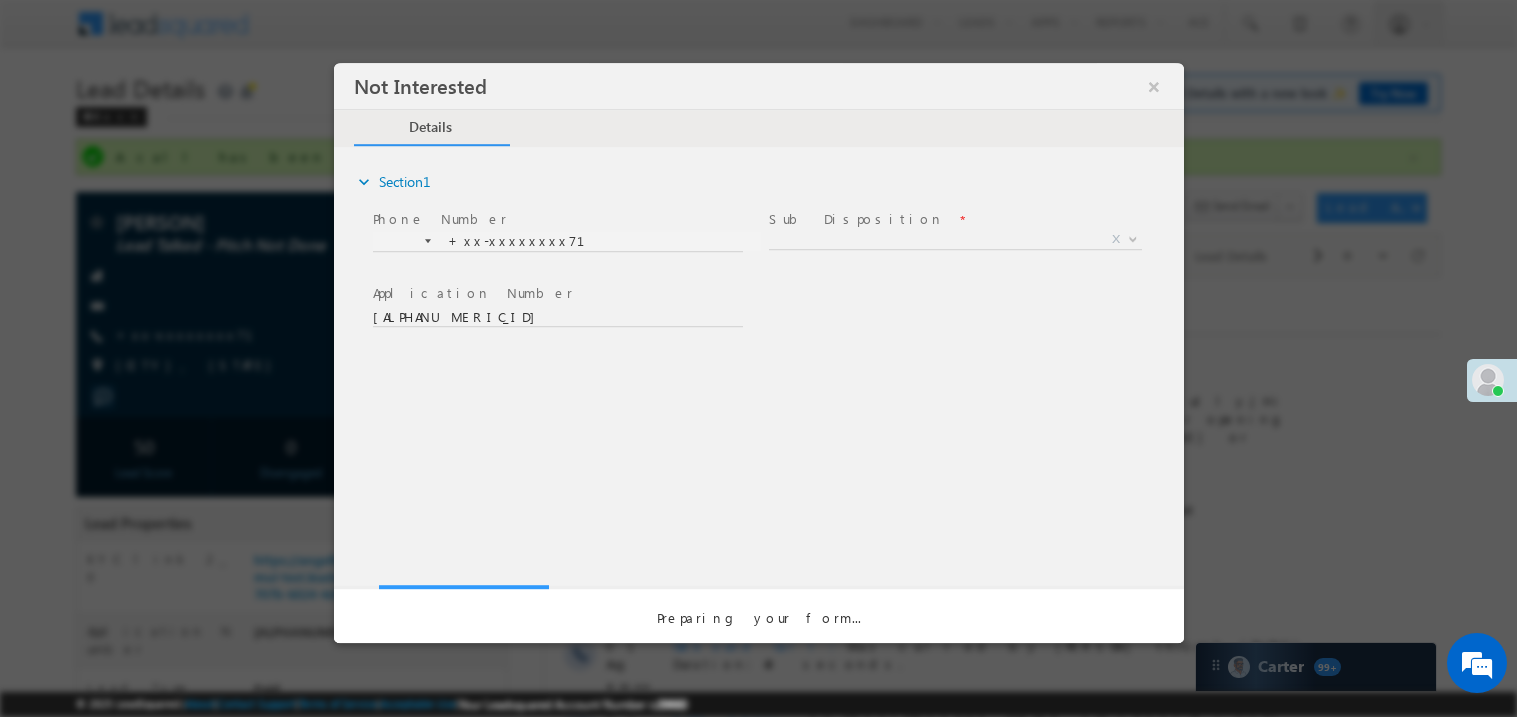 scroll, scrollTop: 0, scrollLeft: 0, axis: both 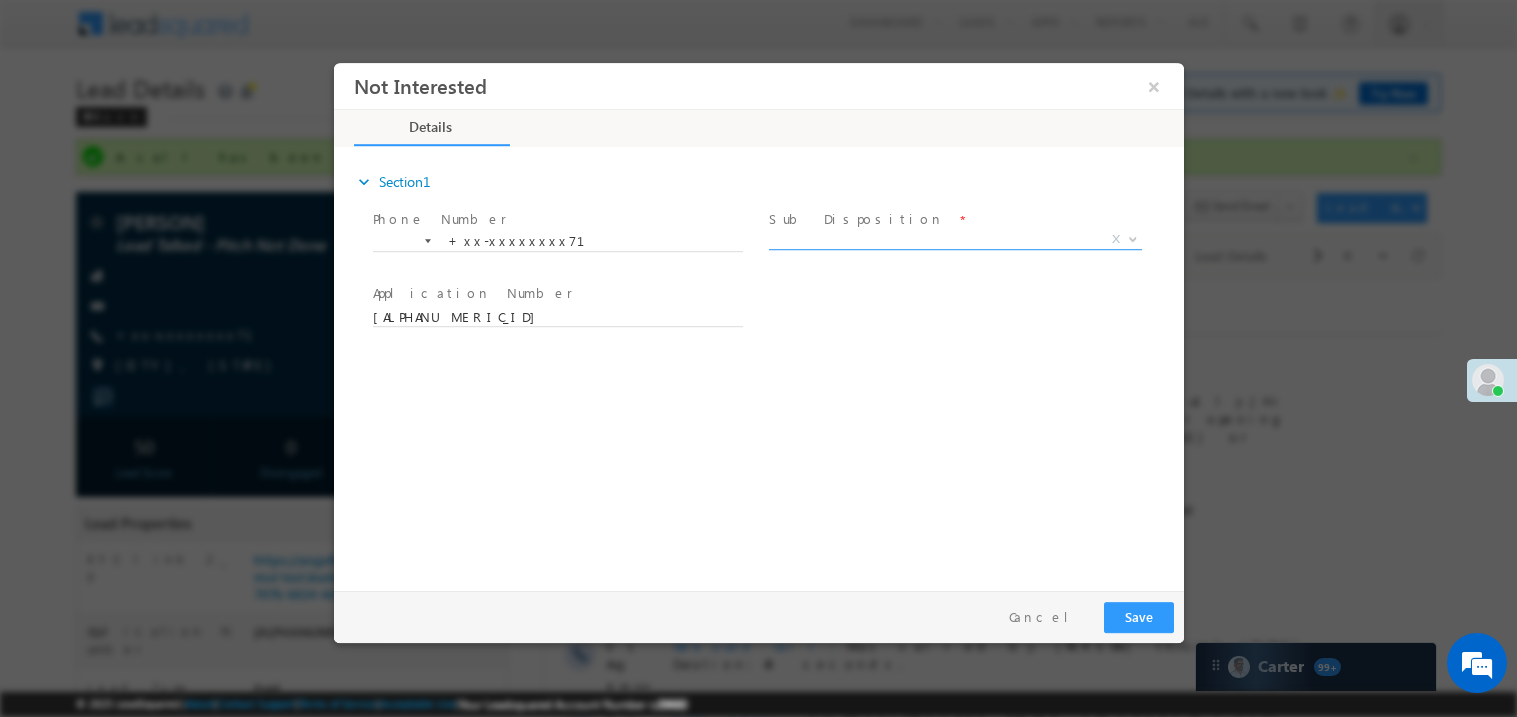 click on "X" at bounding box center (954, 243) 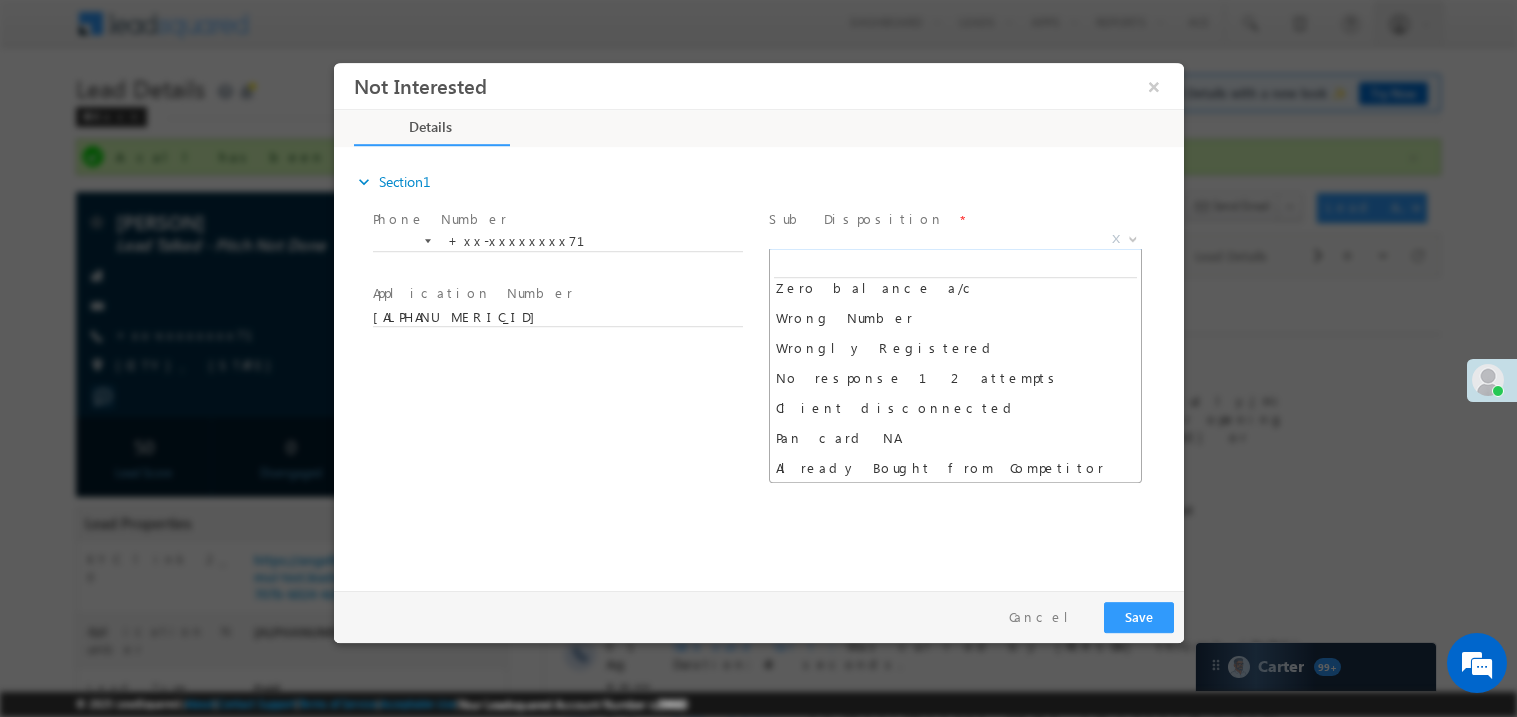 scroll, scrollTop: 189, scrollLeft: 0, axis: vertical 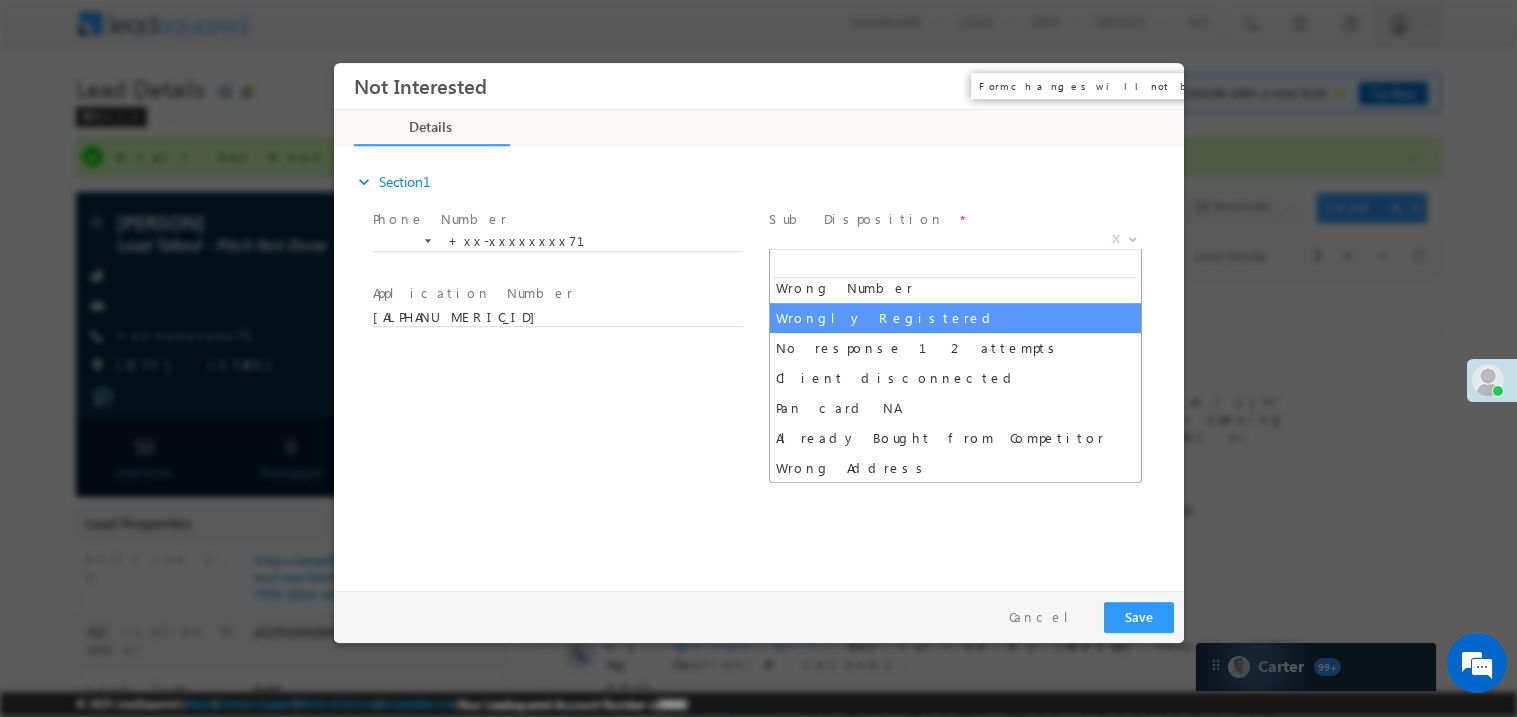 click on "×" at bounding box center [1153, 85] 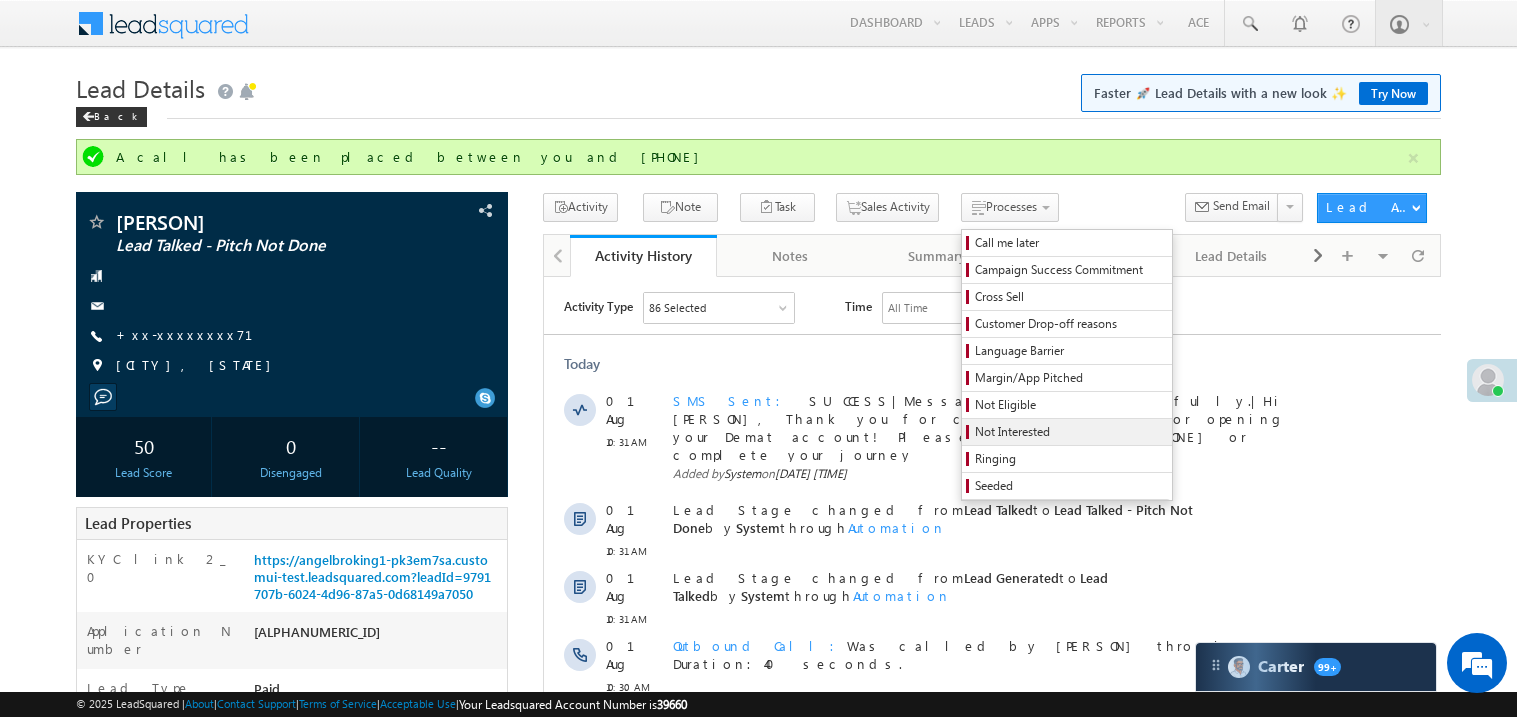 click on "Not Interested" at bounding box center [1070, 432] 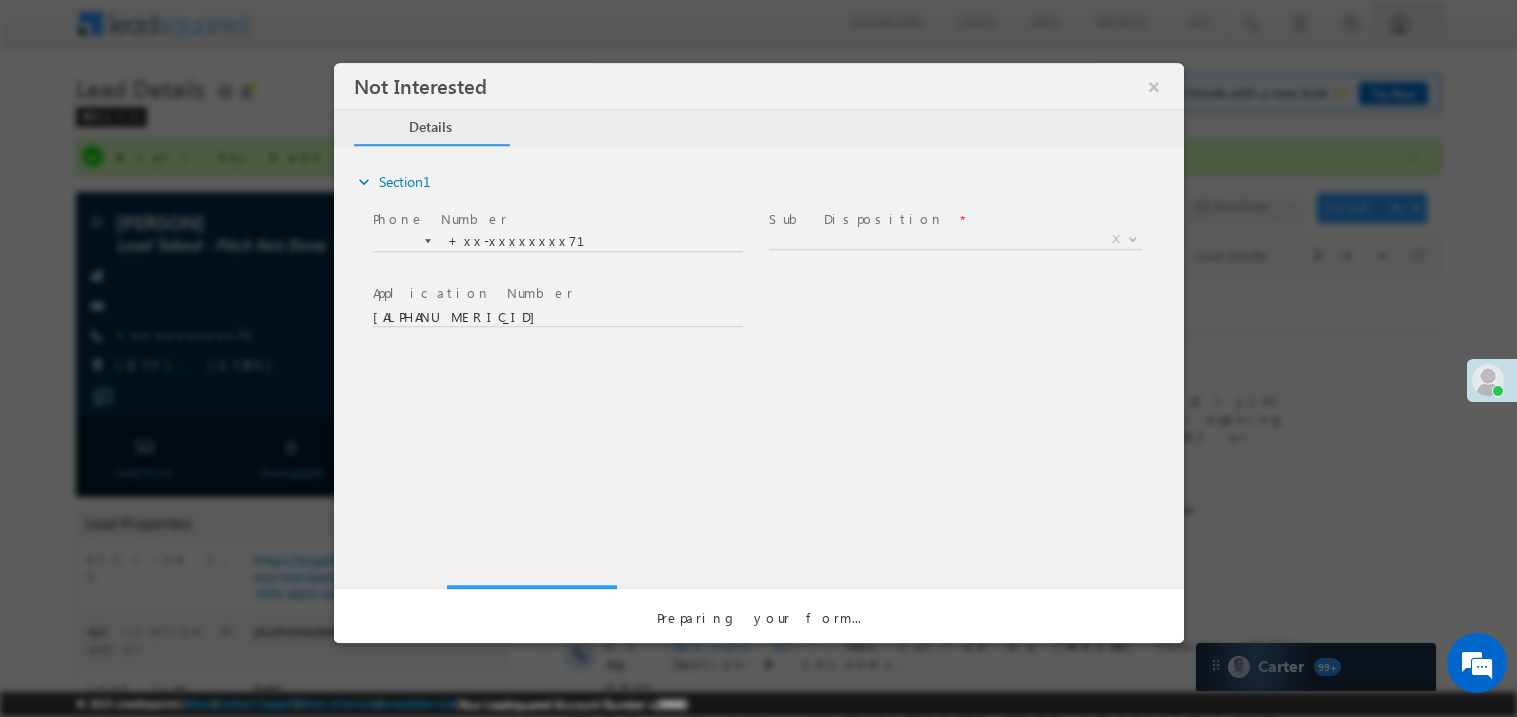 scroll, scrollTop: 0, scrollLeft: 0, axis: both 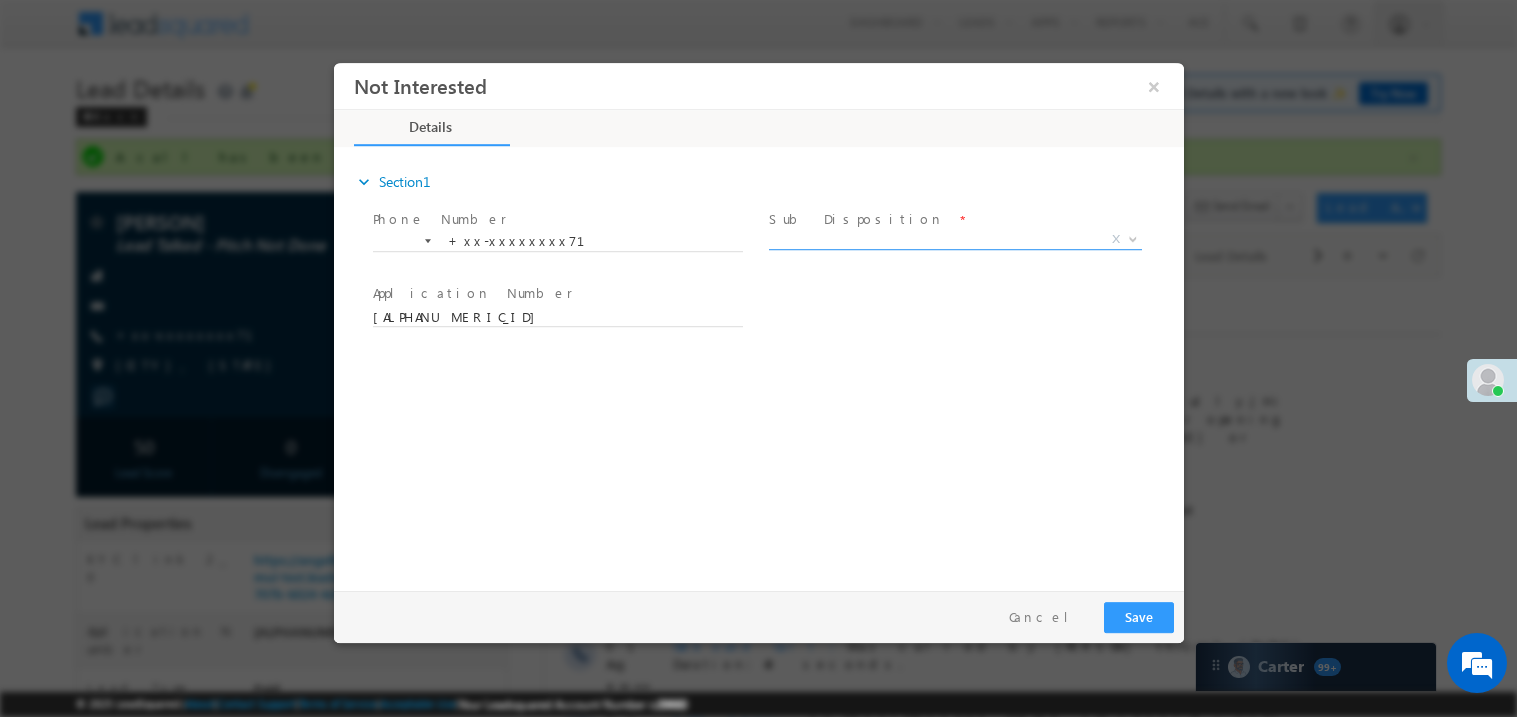 click on "X" at bounding box center [954, 239] 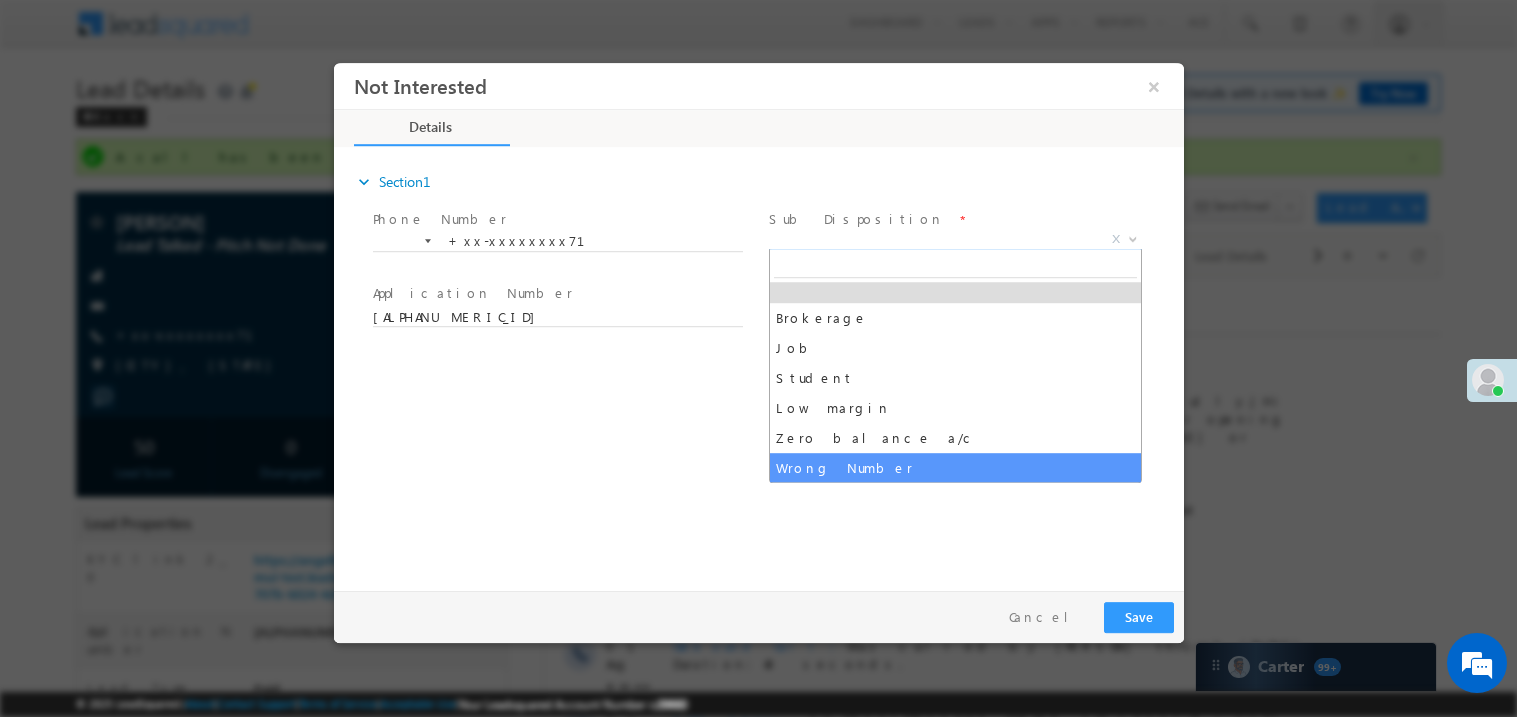 scroll, scrollTop: 69, scrollLeft: 0, axis: vertical 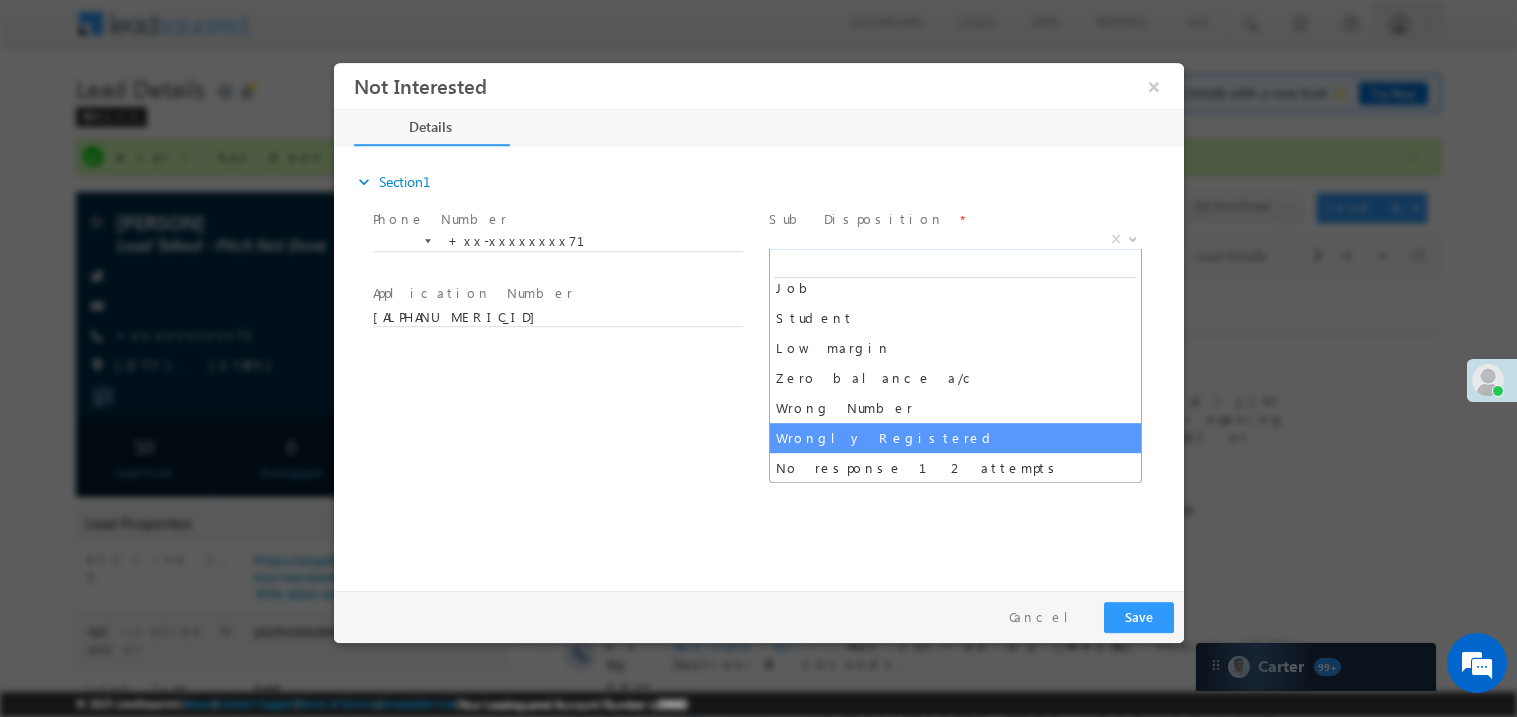 select on "Wrongly Registered" 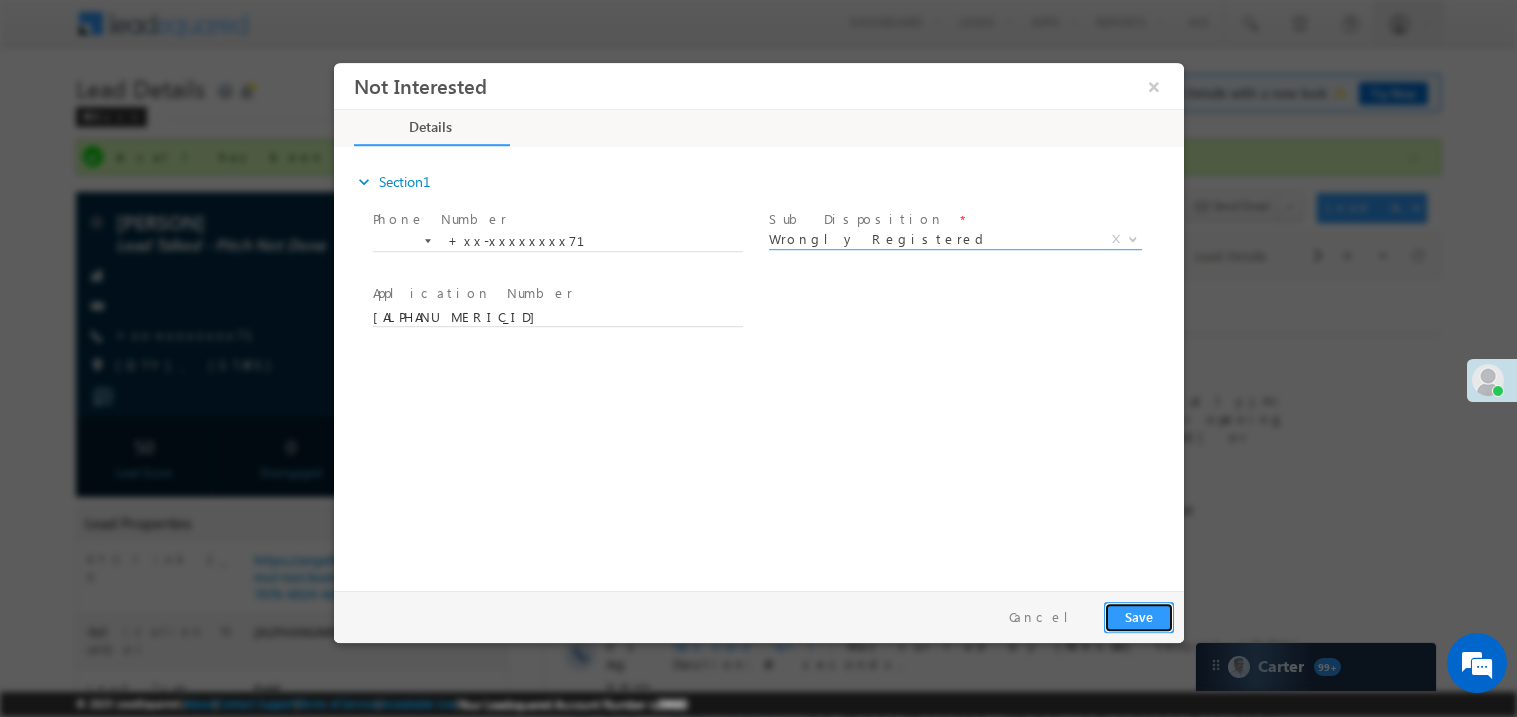 click on "Save" at bounding box center (1138, 616) 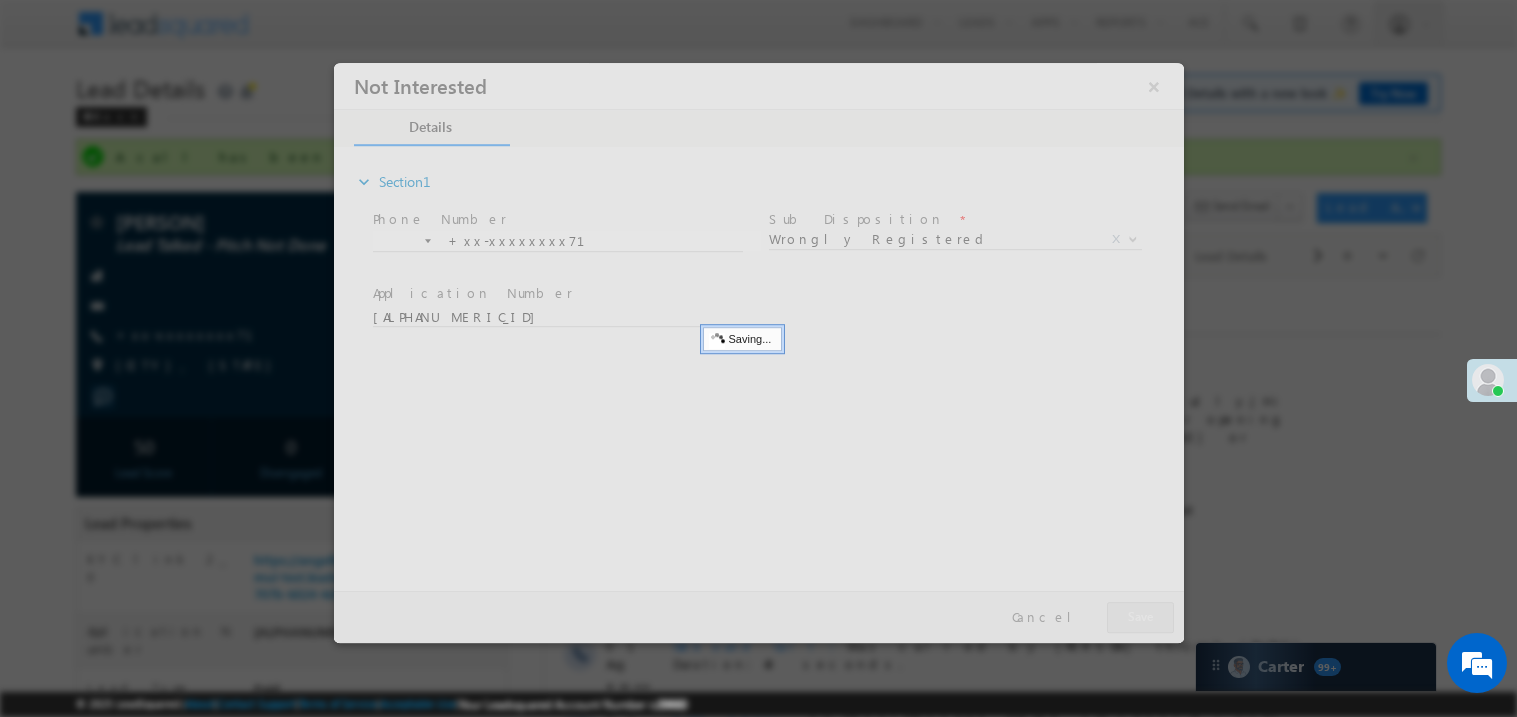 click at bounding box center (758, 352) 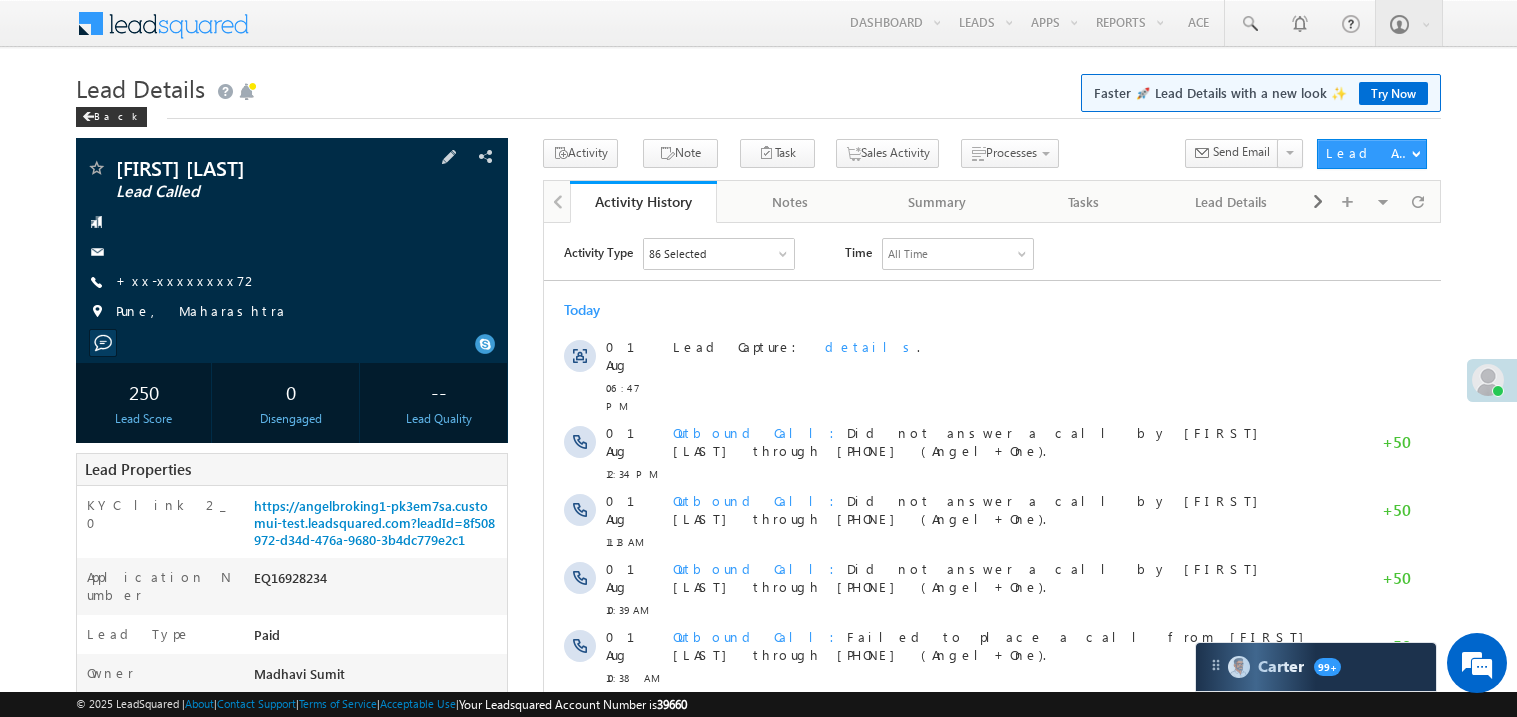scroll, scrollTop: 0, scrollLeft: 0, axis: both 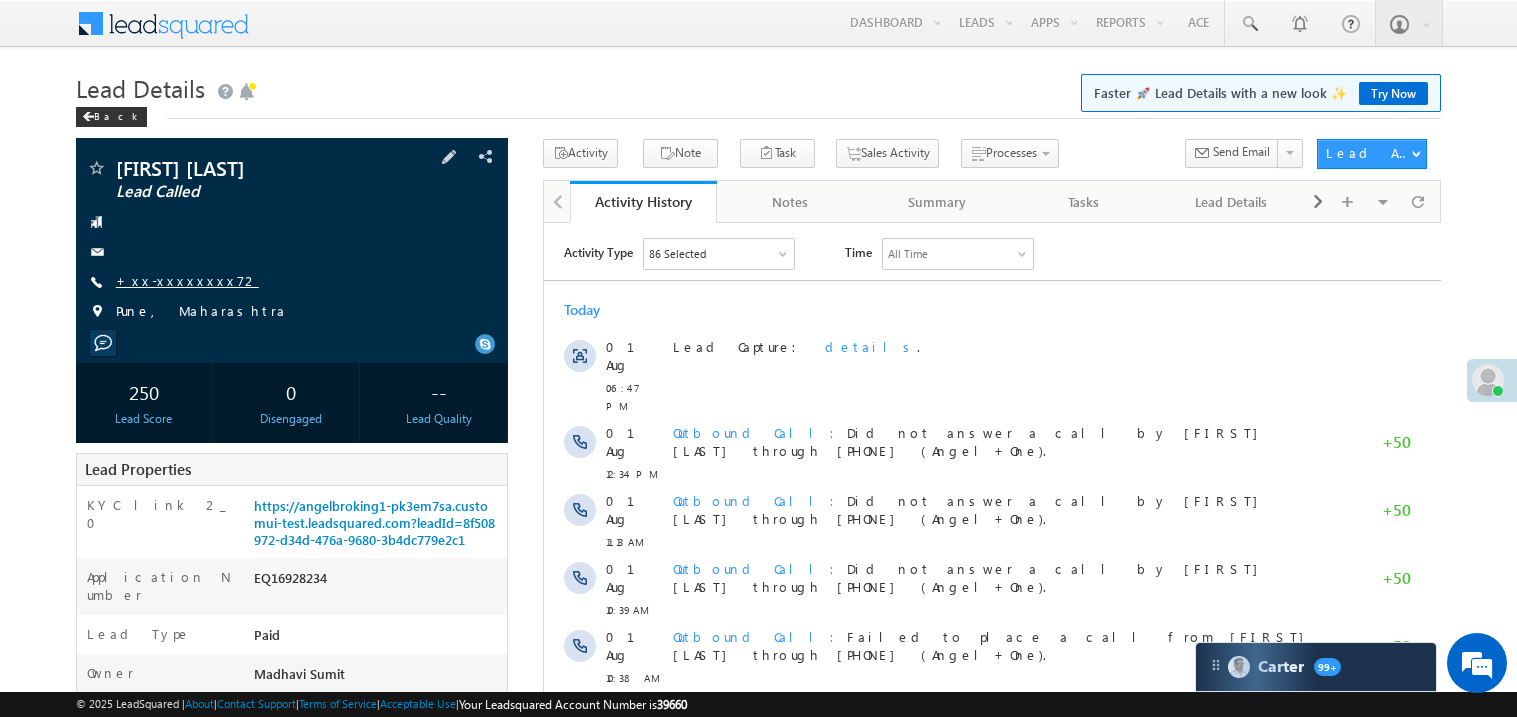 click on "+xx-xxxxxxxx72" at bounding box center [187, 280] 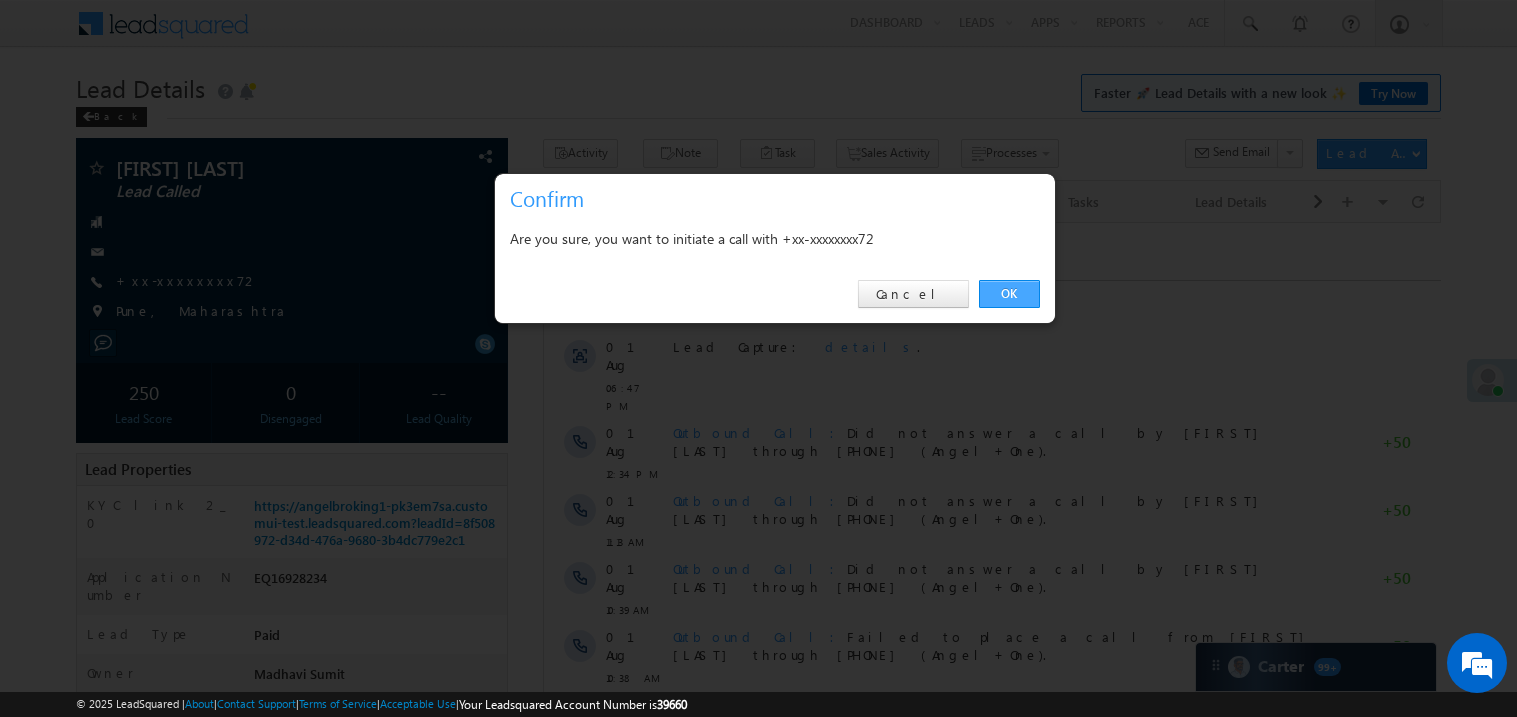 click on "OK" at bounding box center (1009, 294) 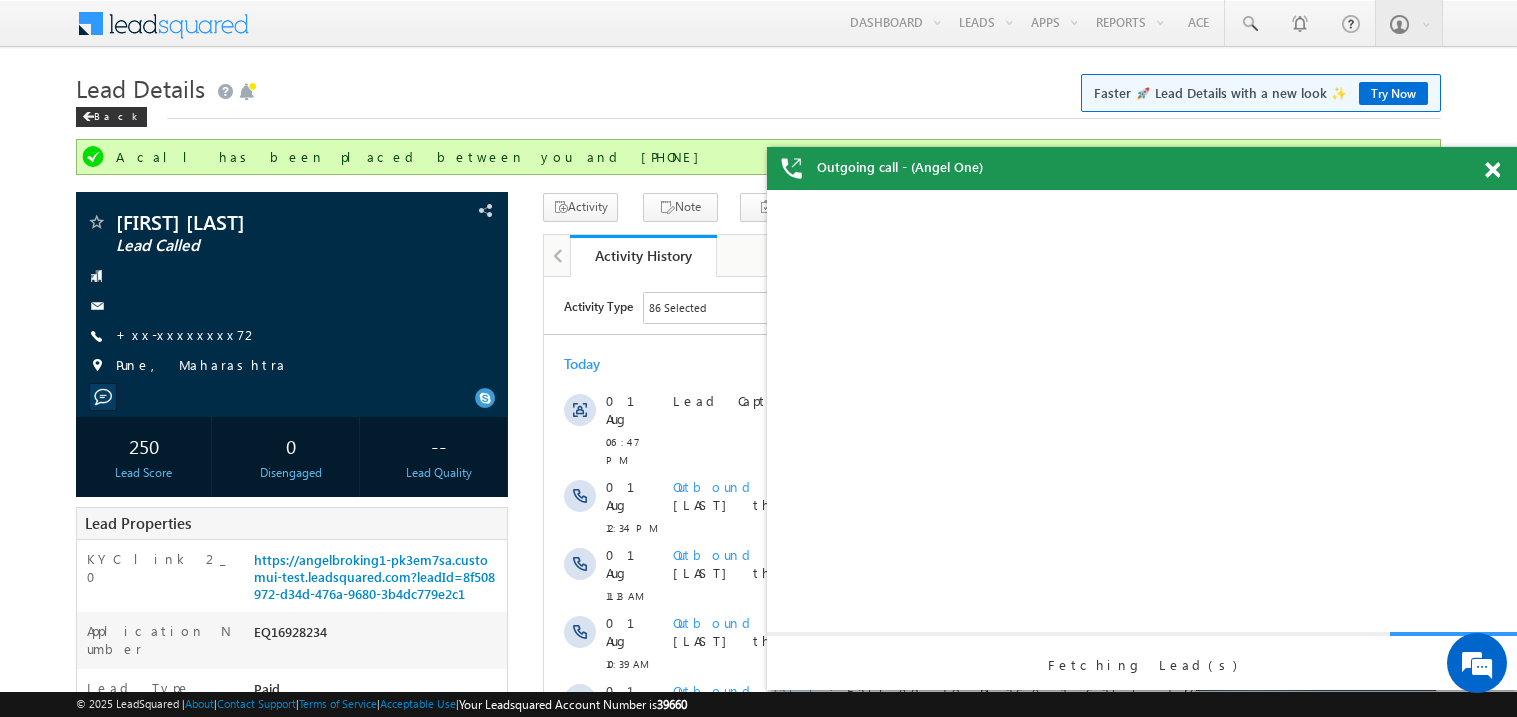 scroll, scrollTop: 0, scrollLeft: 0, axis: both 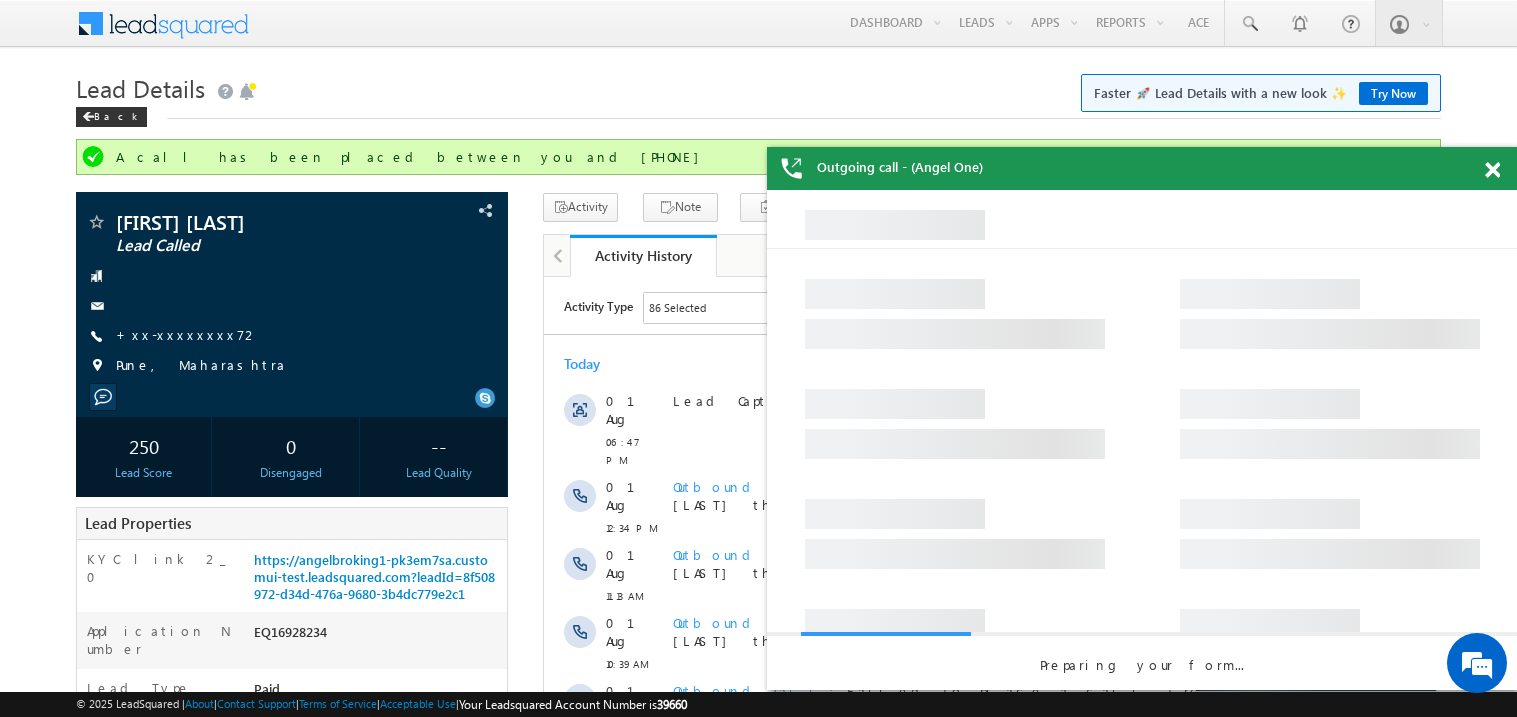 click at bounding box center (1492, 170) 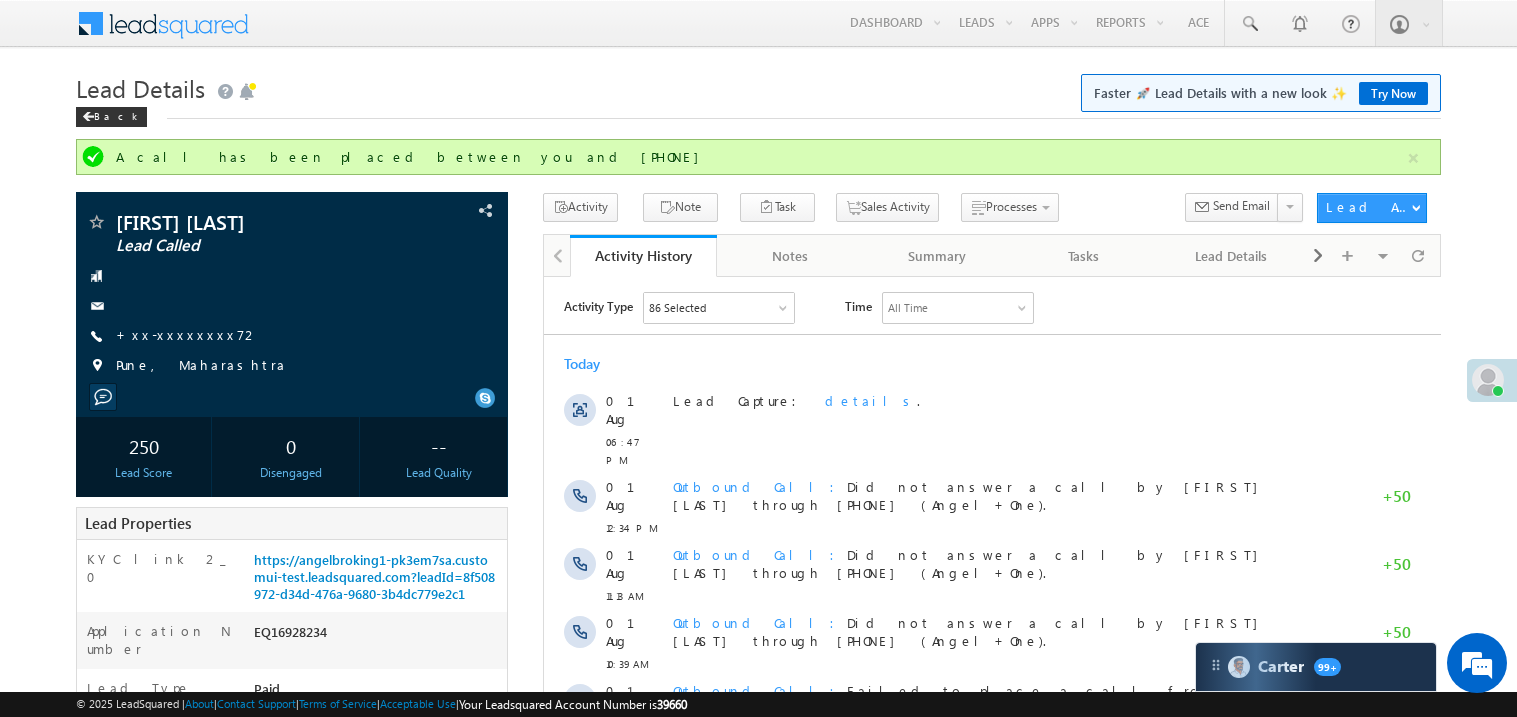 scroll, scrollTop: 0, scrollLeft: 0, axis: both 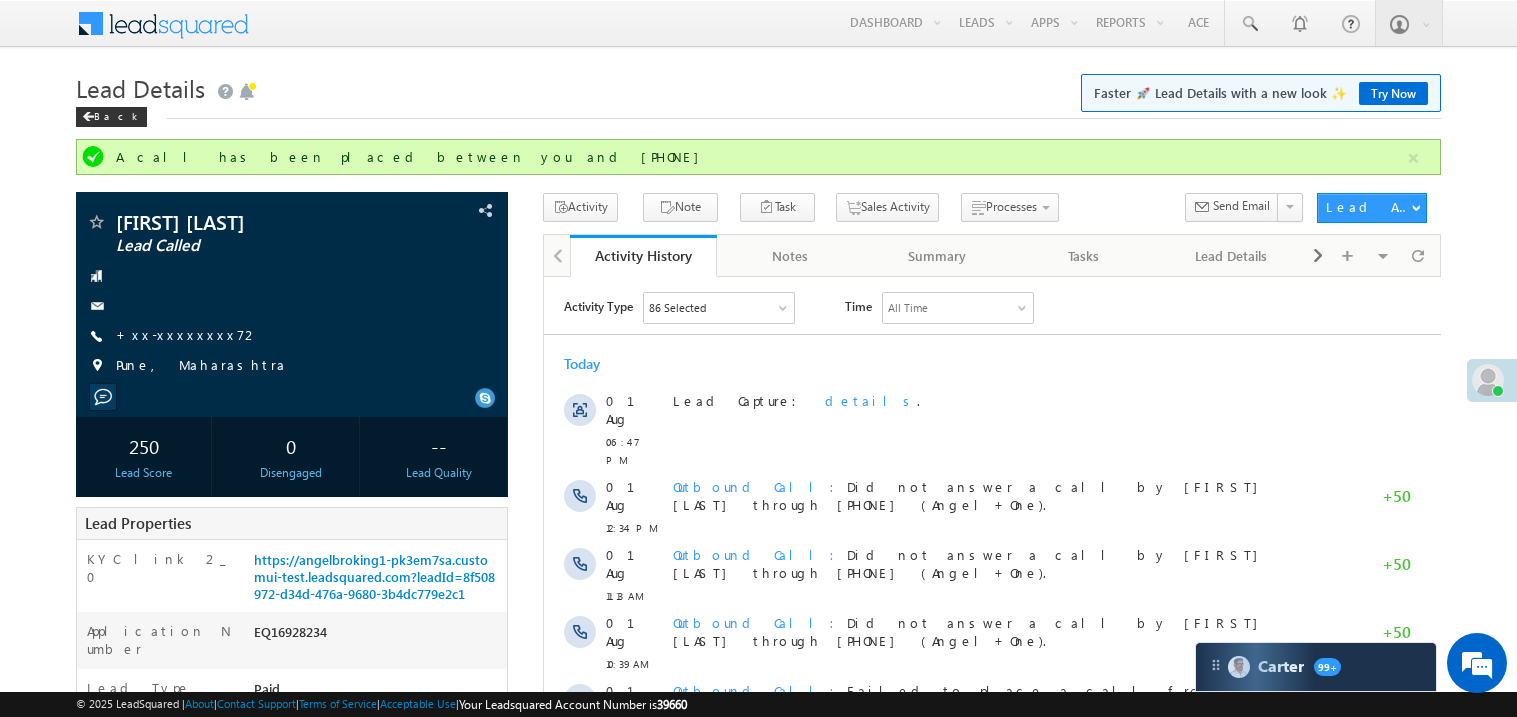 click on "Today" at bounding box center (991, 363) 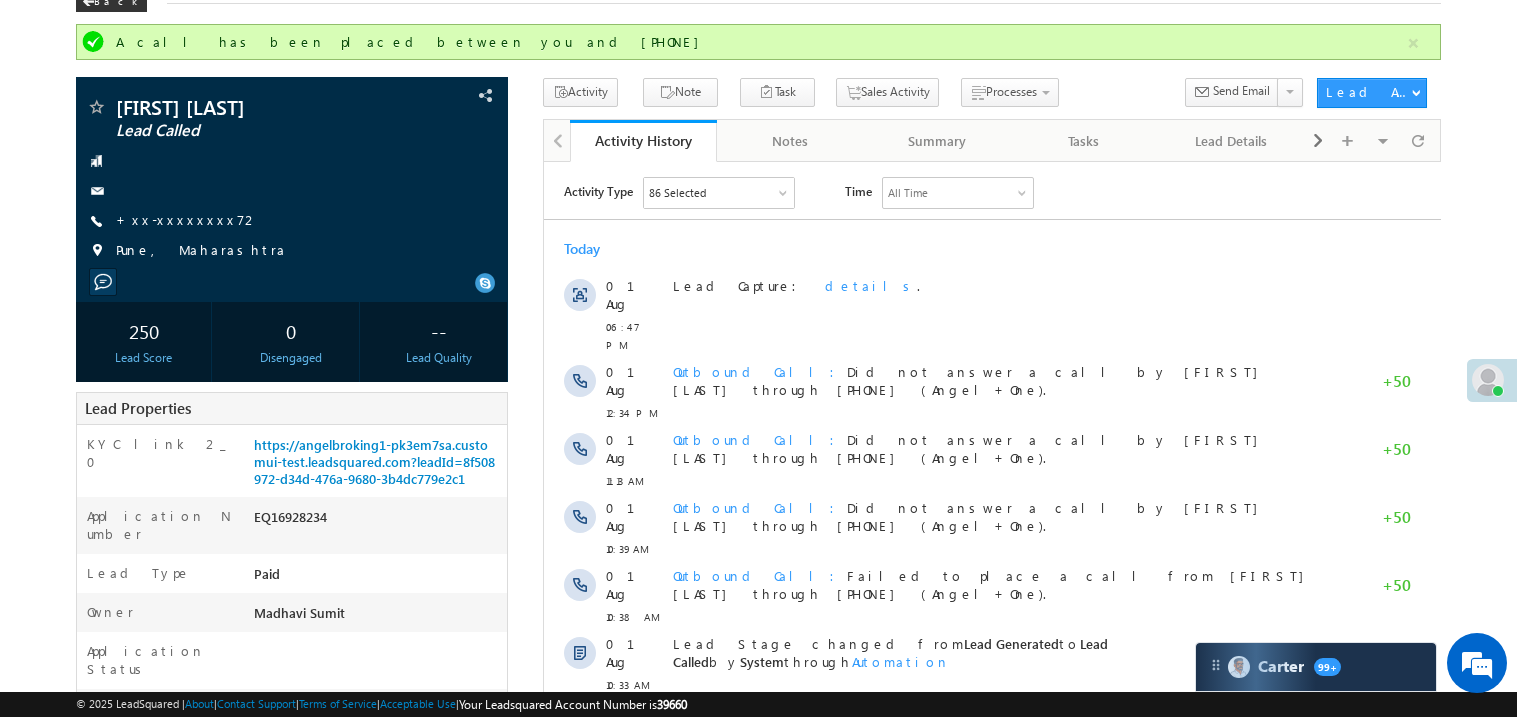 scroll, scrollTop: 0, scrollLeft: 0, axis: both 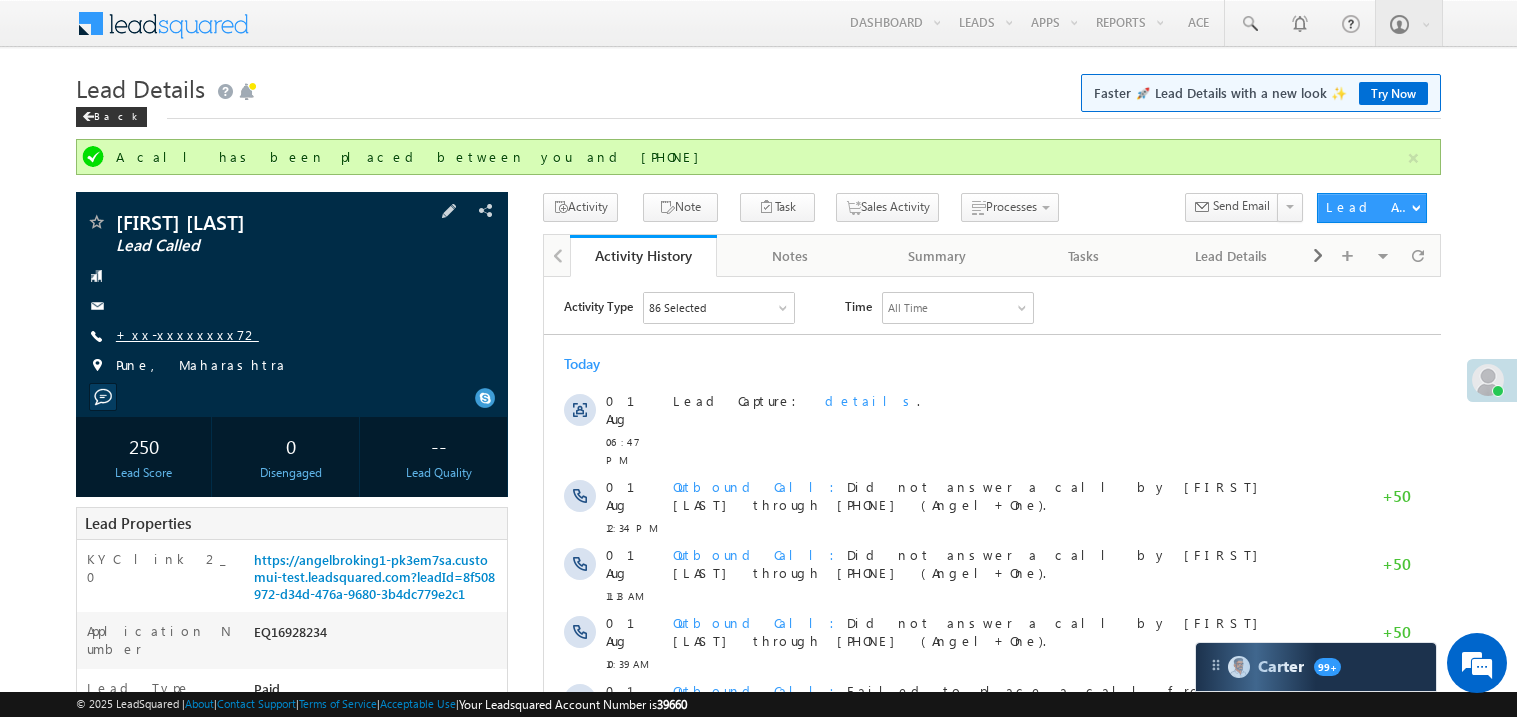 click on "+xx-xxxxxxxx72" at bounding box center [187, 334] 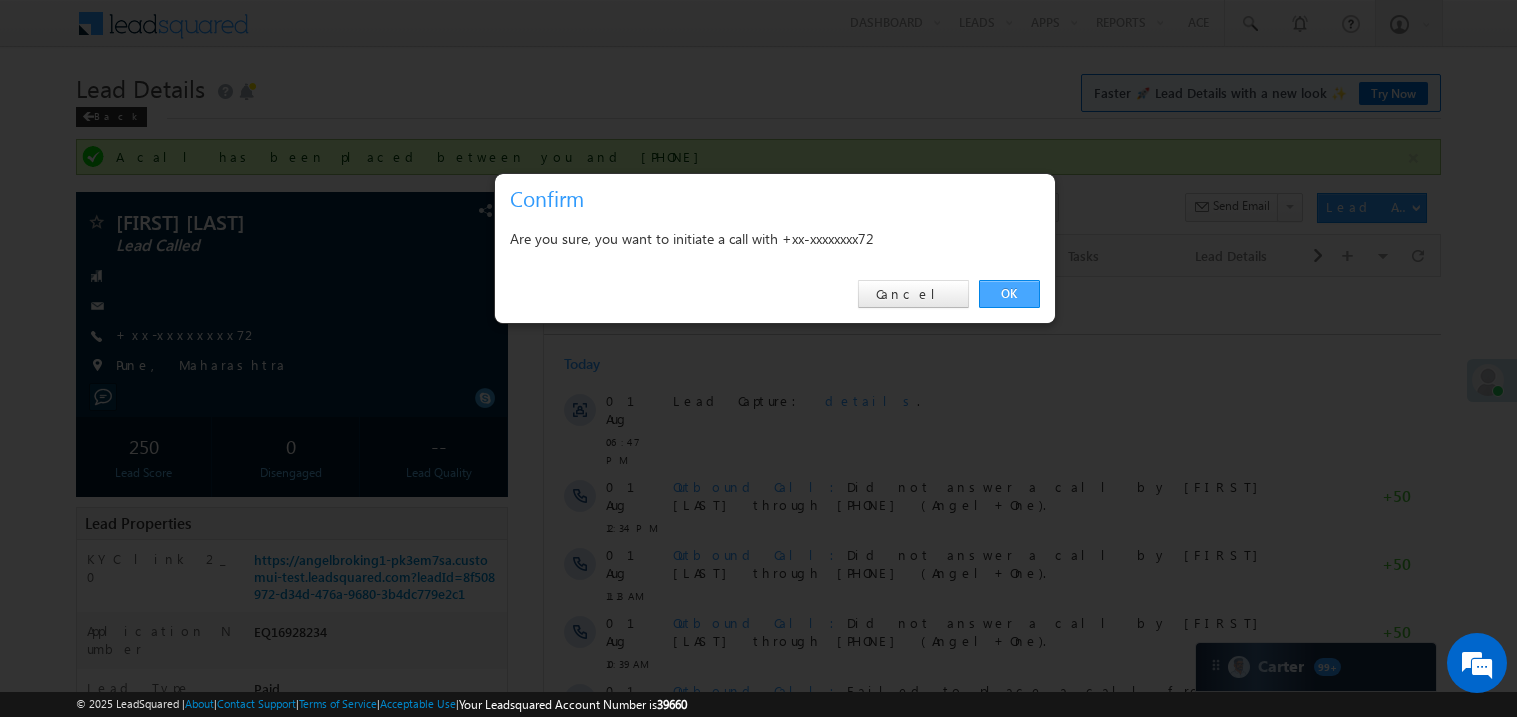 click on "OK" at bounding box center (1009, 294) 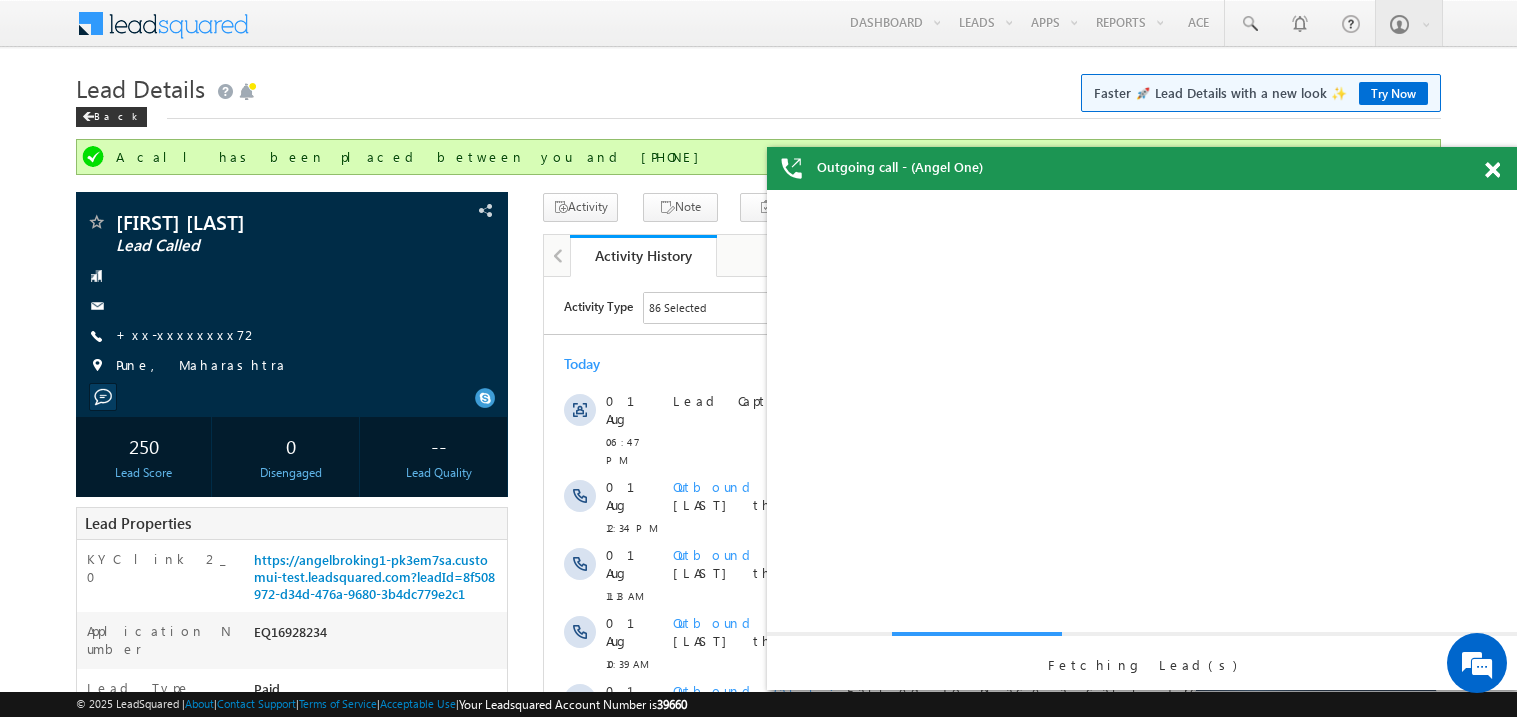 scroll, scrollTop: 0, scrollLeft: 0, axis: both 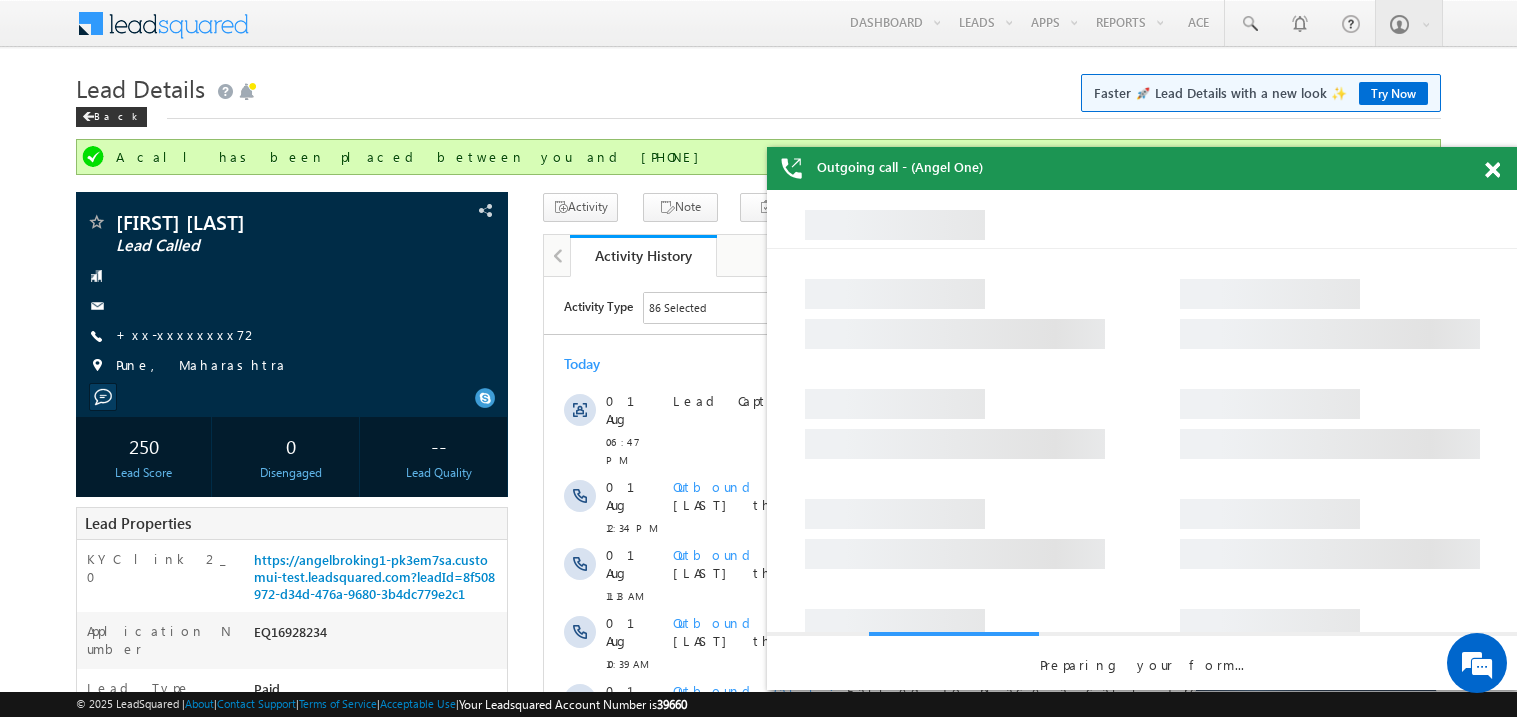 click at bounding box center [1492, 170] 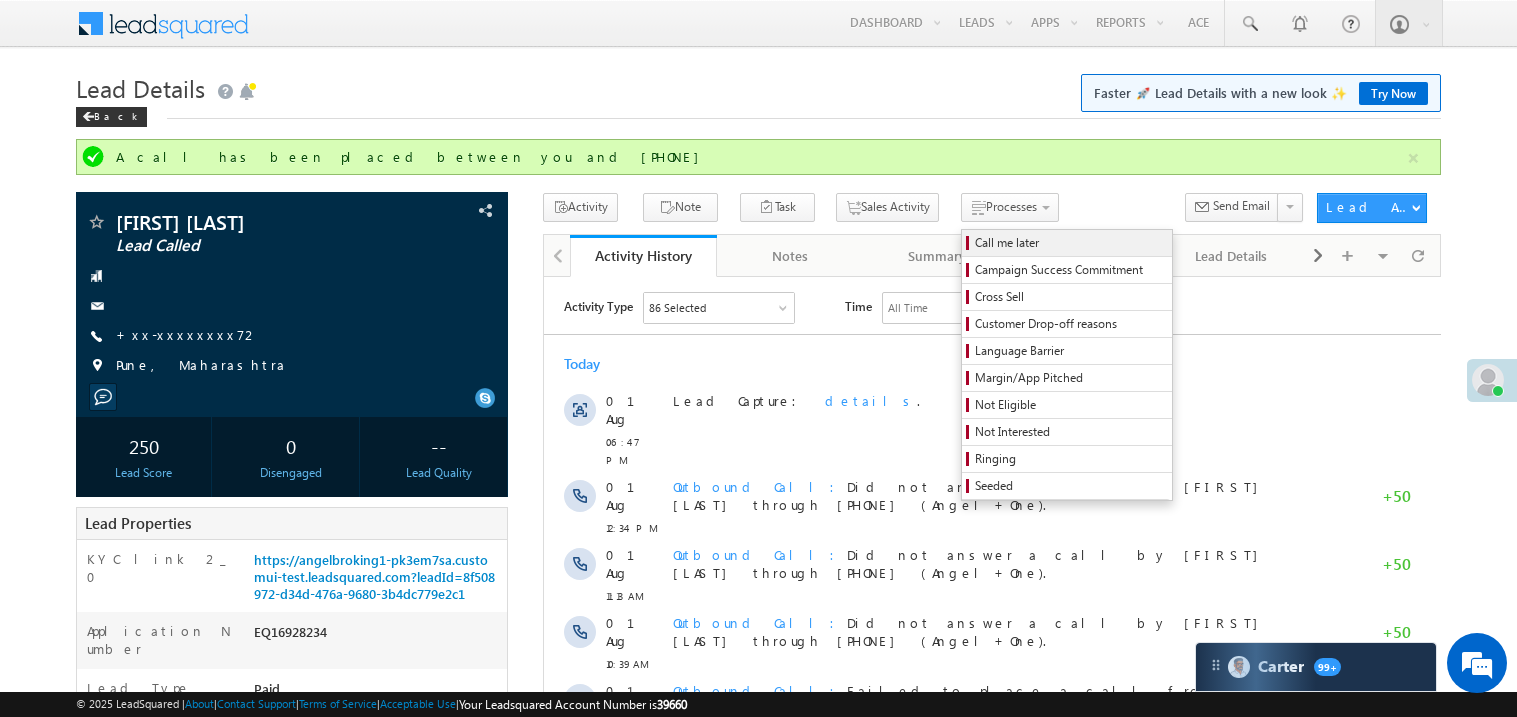 click on "Call me later" at bounding box center (1070, 243) 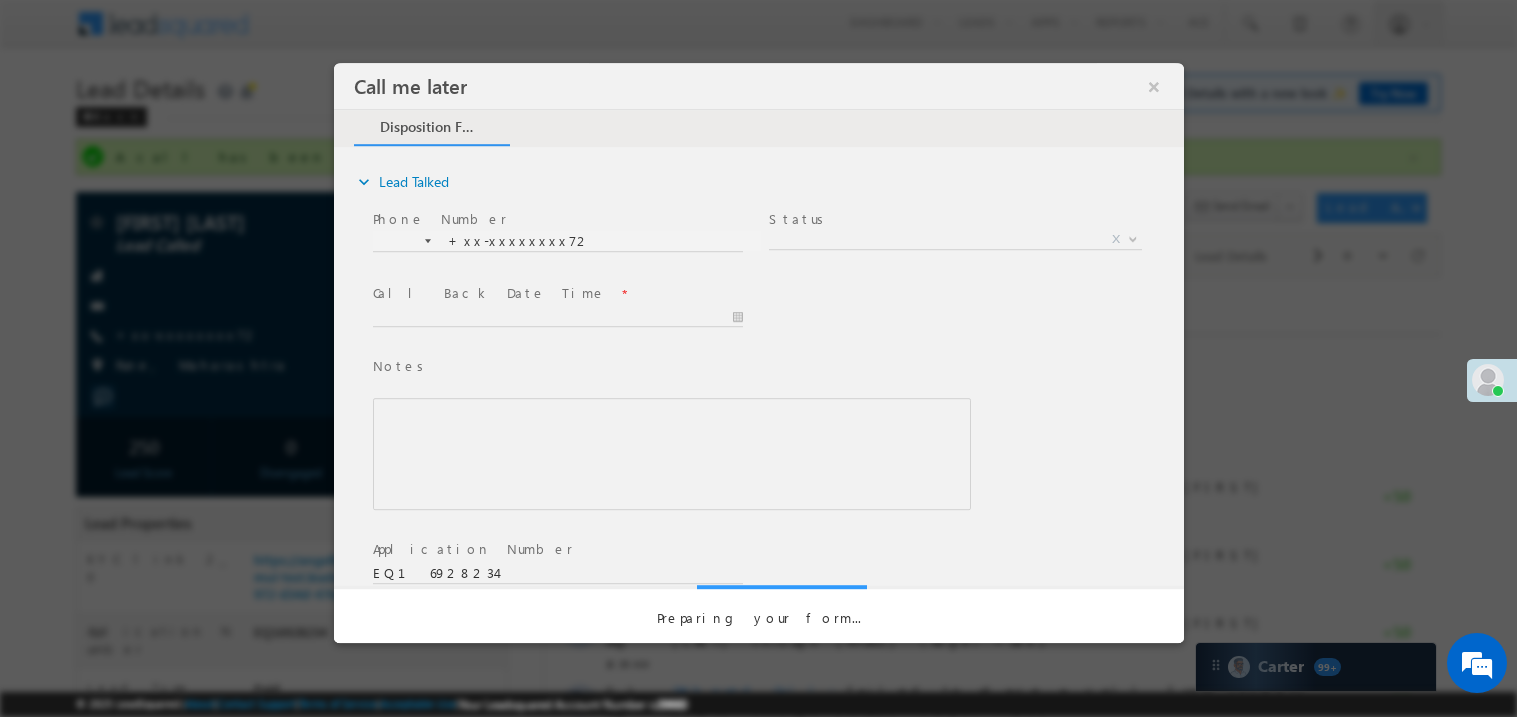 scroll, scrollTop: 0, scrollLeft: 0, axis: both 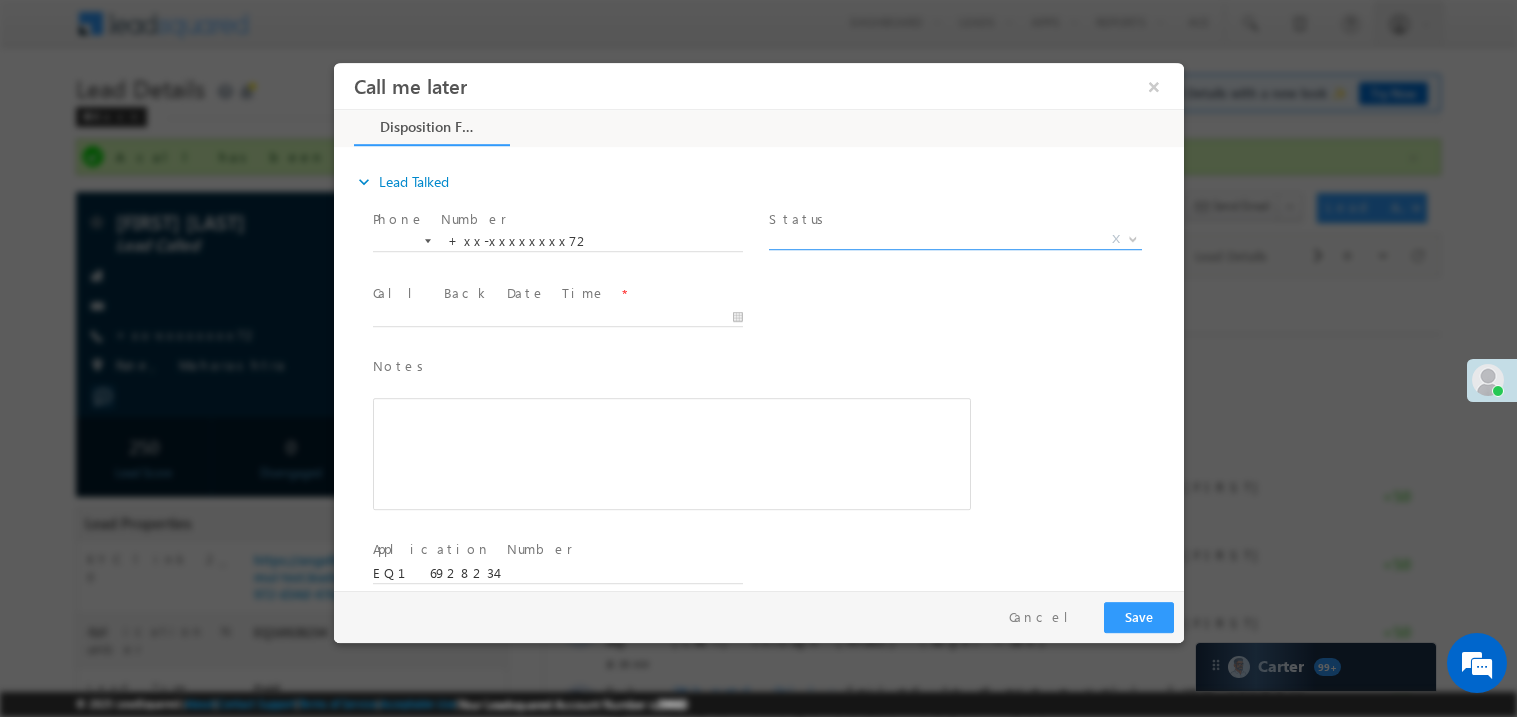 click on "X" at bounding box center [954, 239] 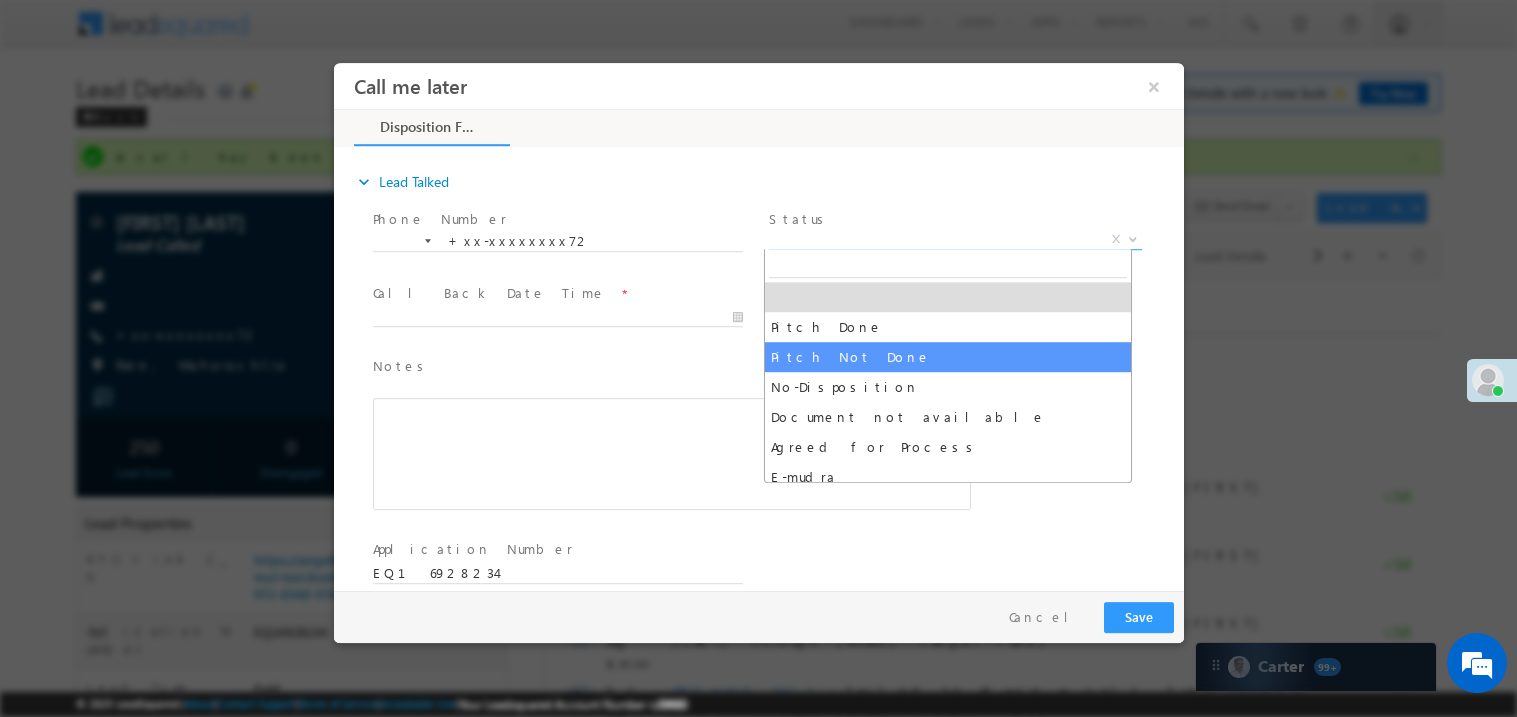 select on "Pitch Not Done" 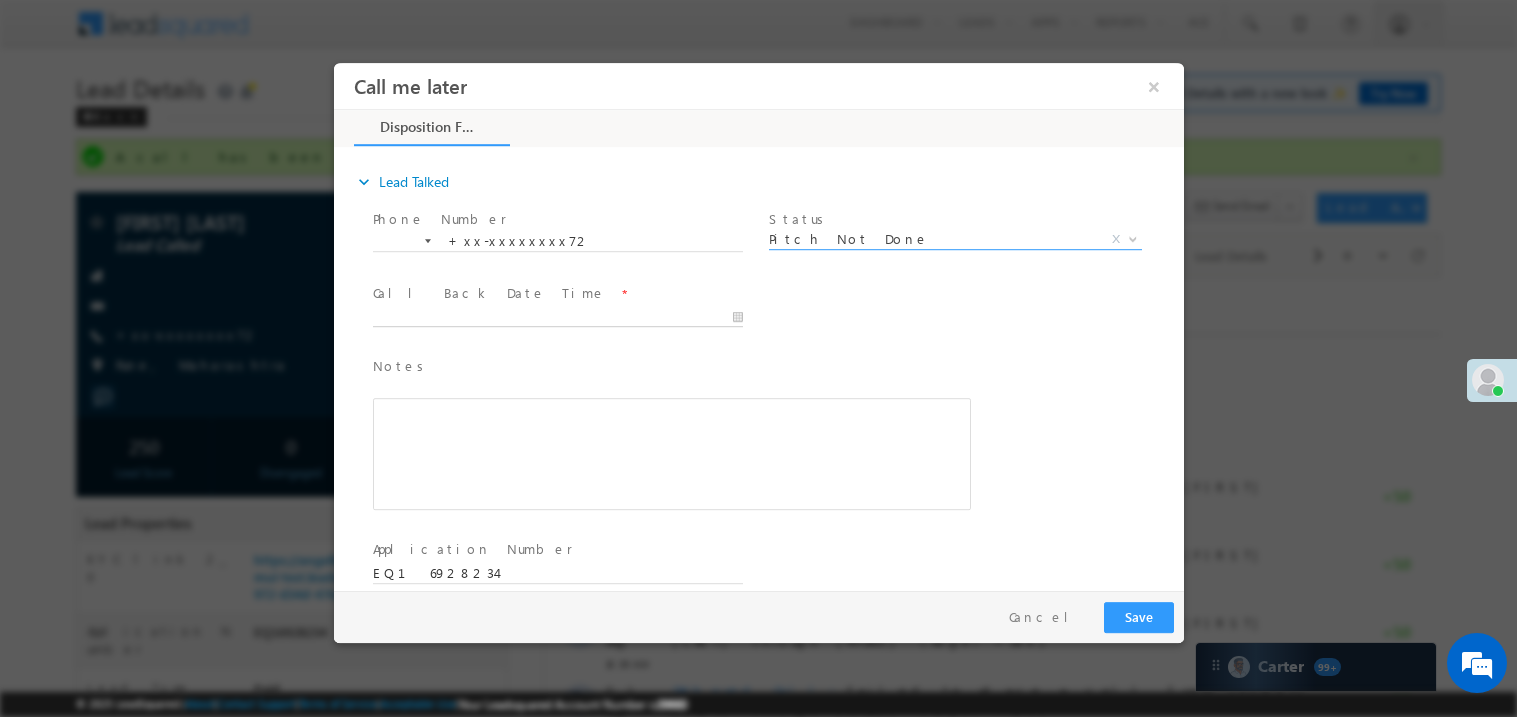 click on "Call me later
×" at bounding box center (758, 325) 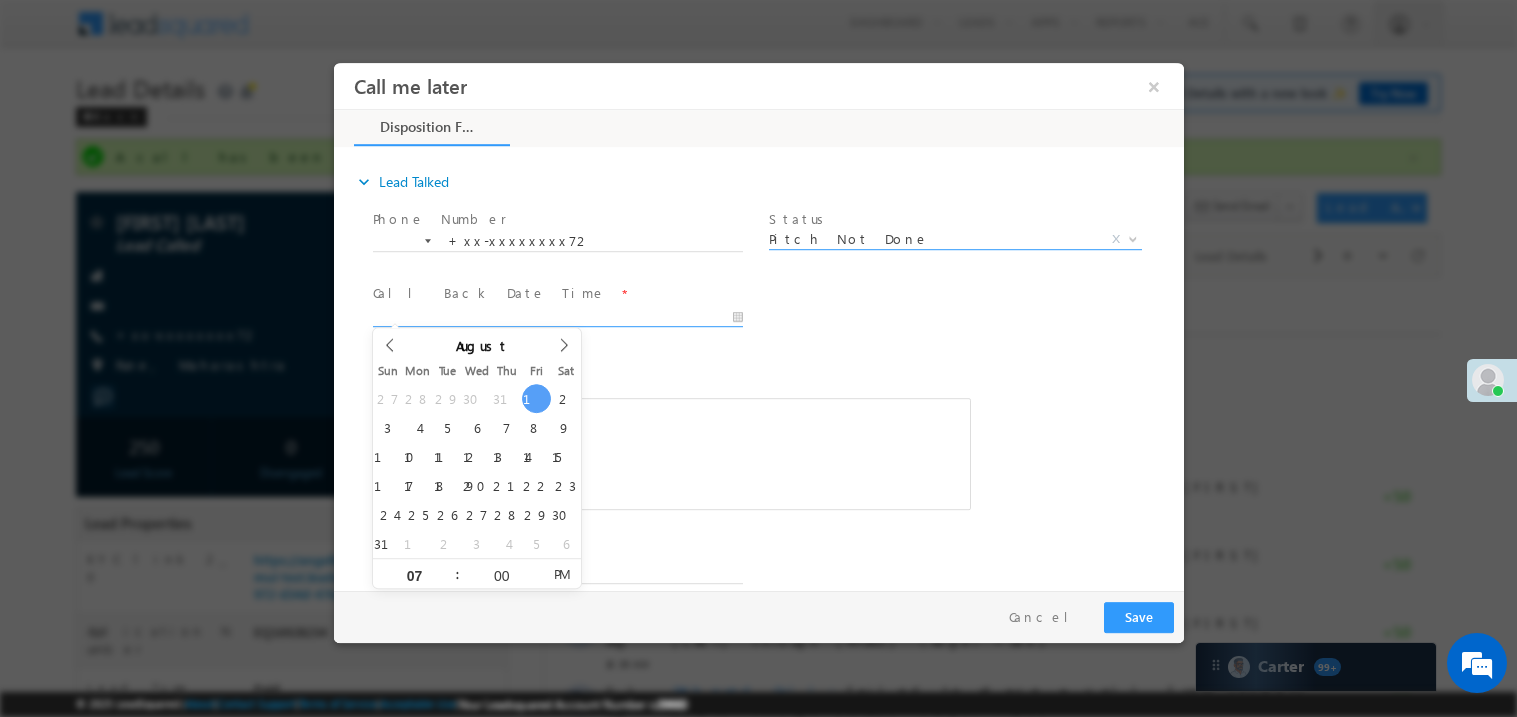 type on "08/01/25 7:00 PM" 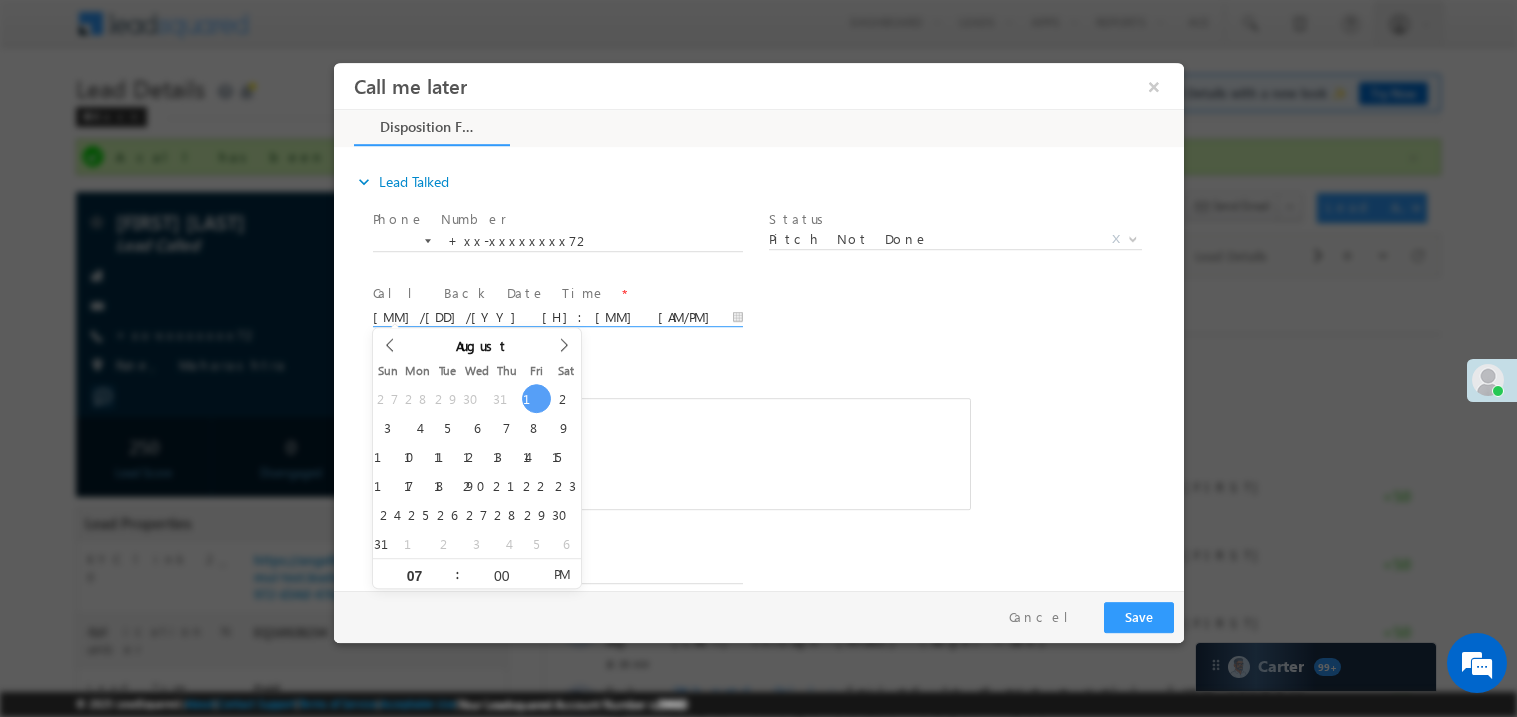 click at bounding box center [671, 453] 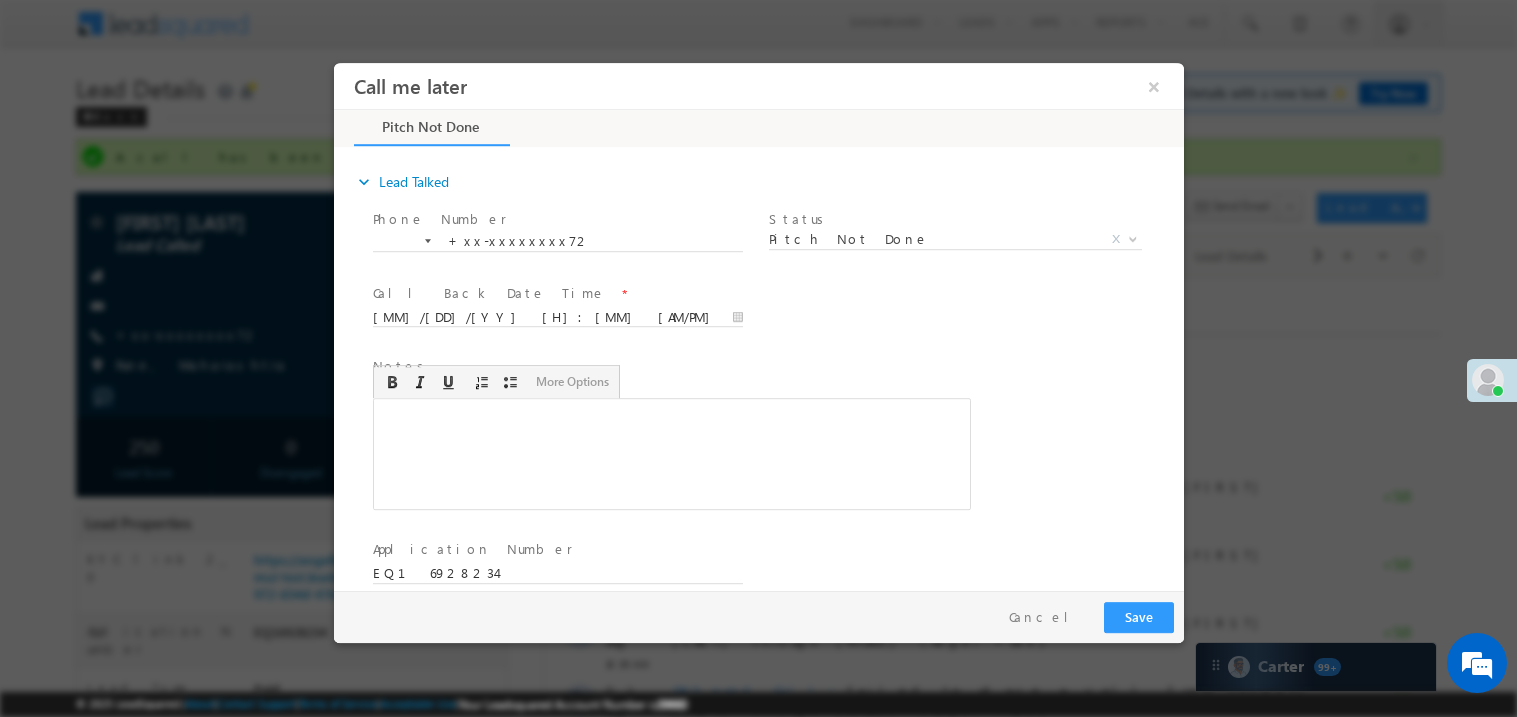 type 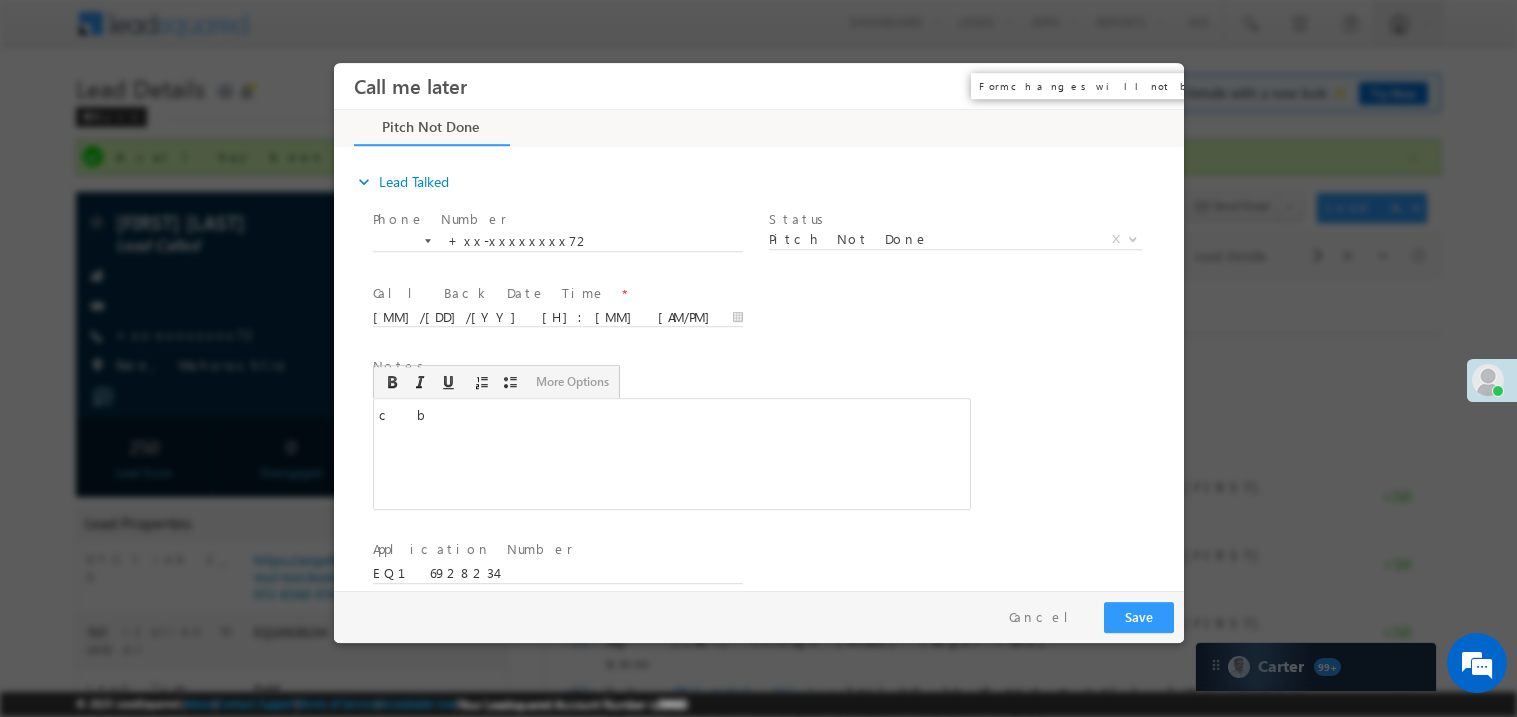 click on "×" at bounding box center (1153, 85) 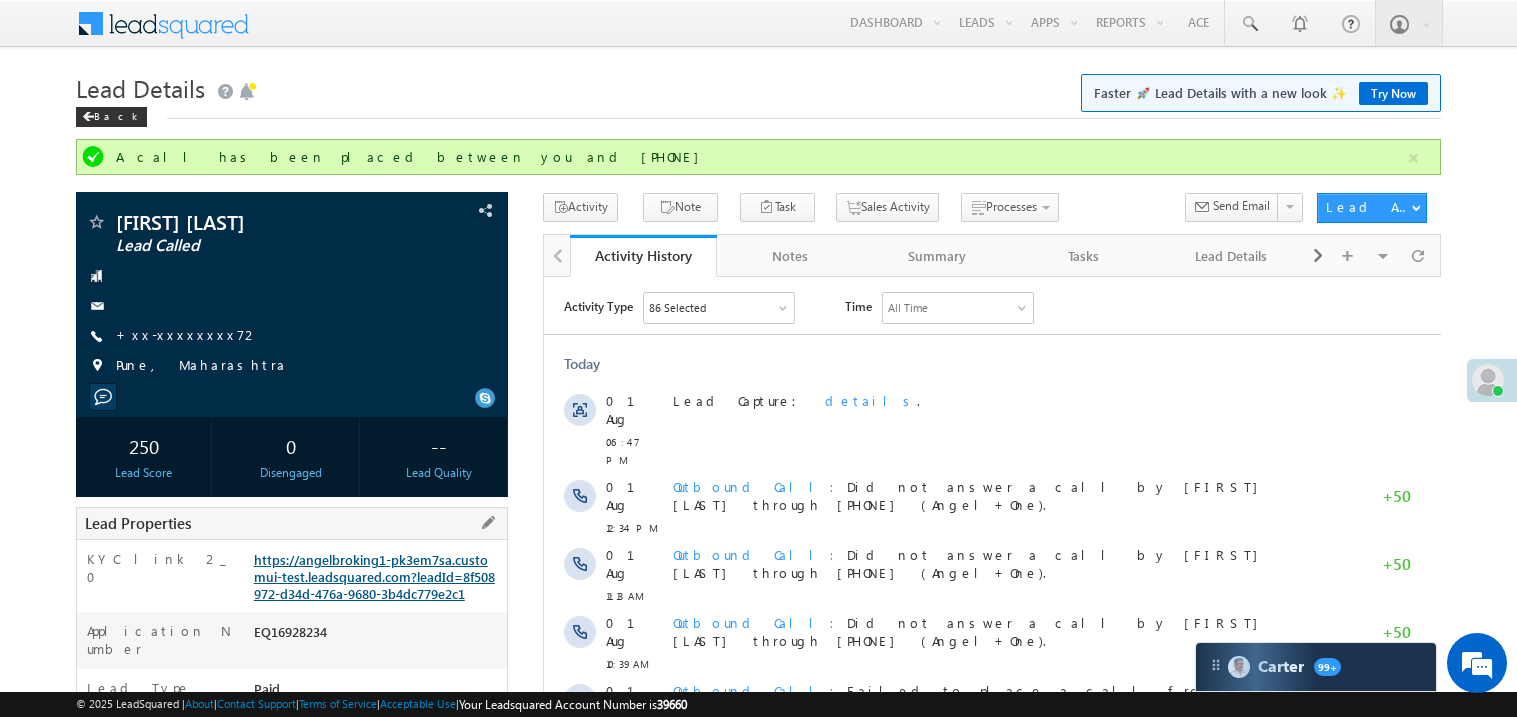 click on "https://angelbroking1-pk3em7sa.customui-test.leadsquared.com?leadId=8f508972-d34d-476a-9680-3b4dc779e2c1" at bounding box center [374, 576] 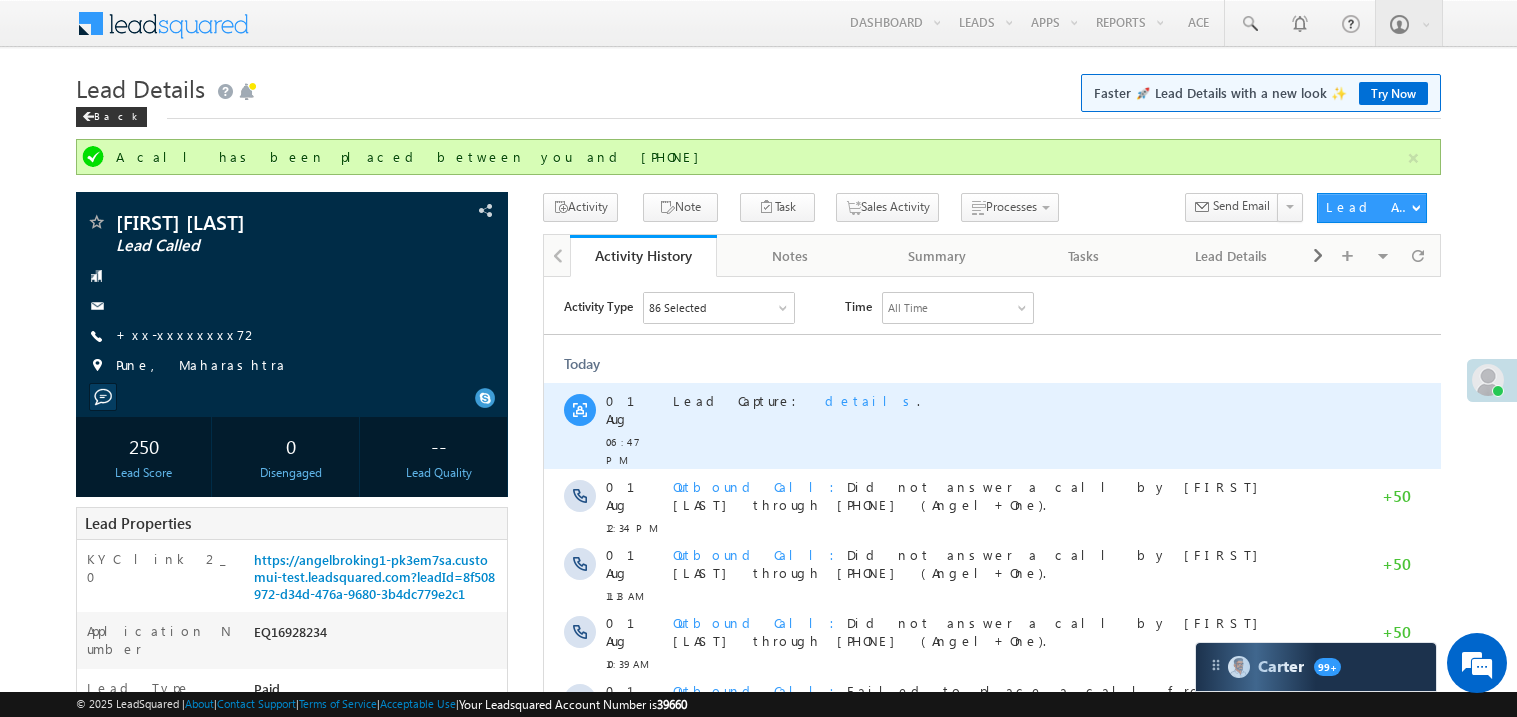 click on "Lead Capture:
details ." at bounding box center [1001, 425] 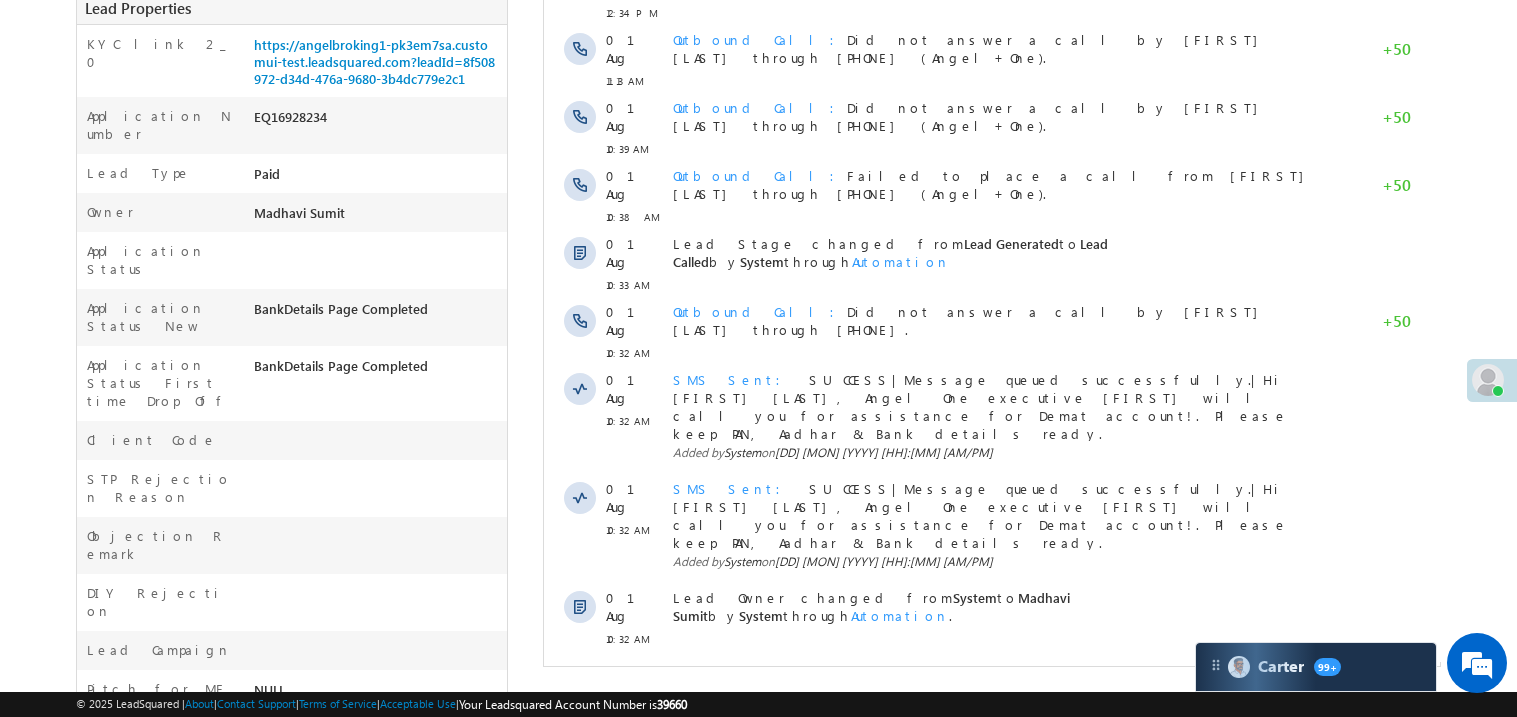 scroll, scrollTop: 559, scrollLeft: 0, axis: vertical 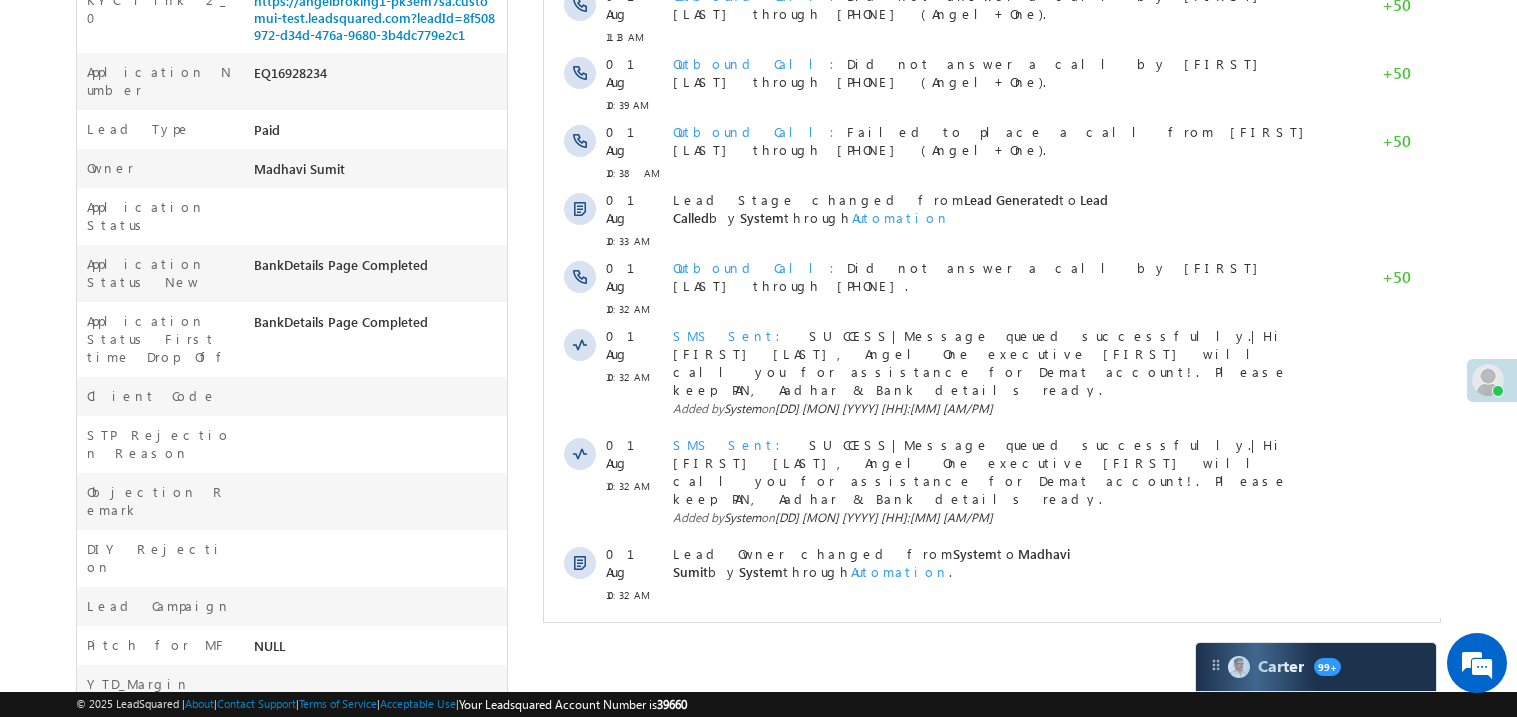 click on "Show More" at bounding box center [991, 639] 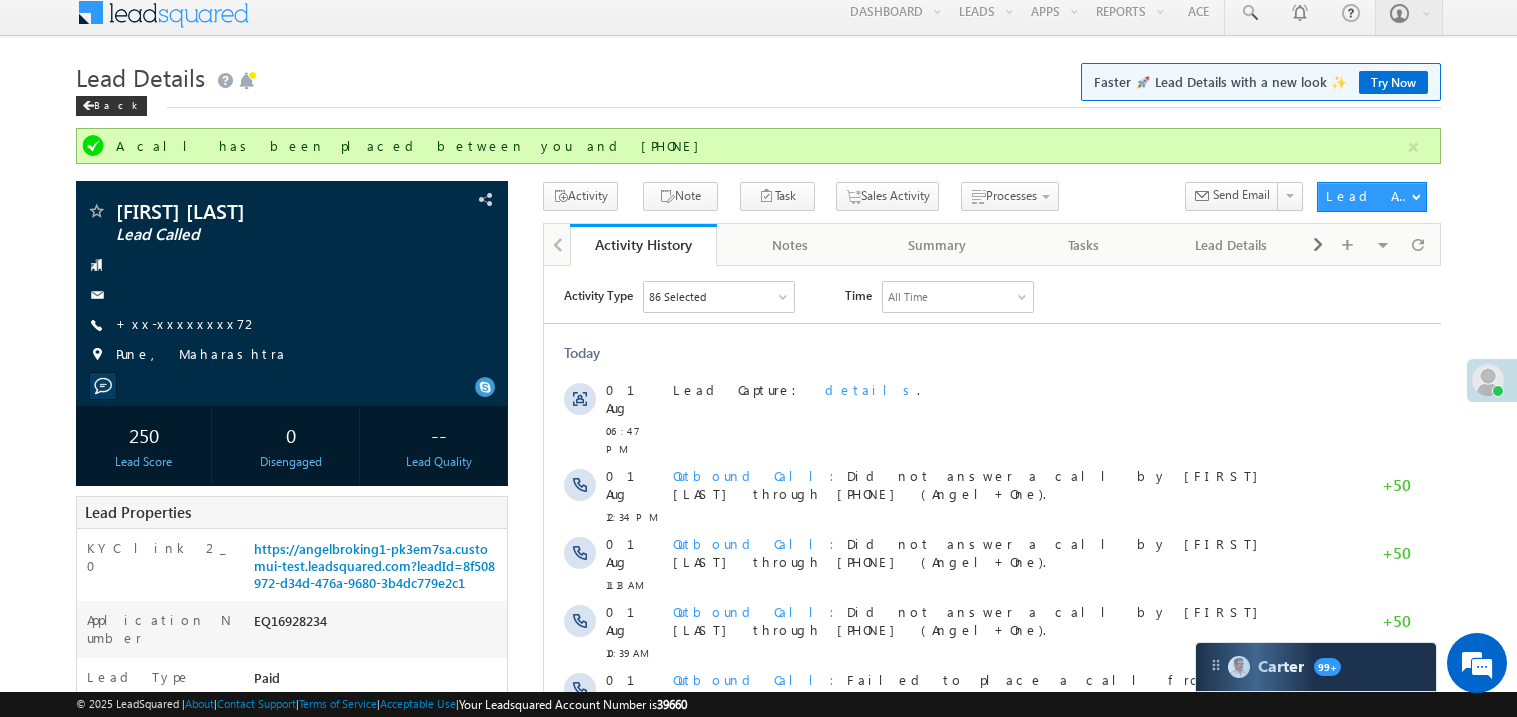 scroll, scrollTop: 0, scrollLeft: 0, axis: both 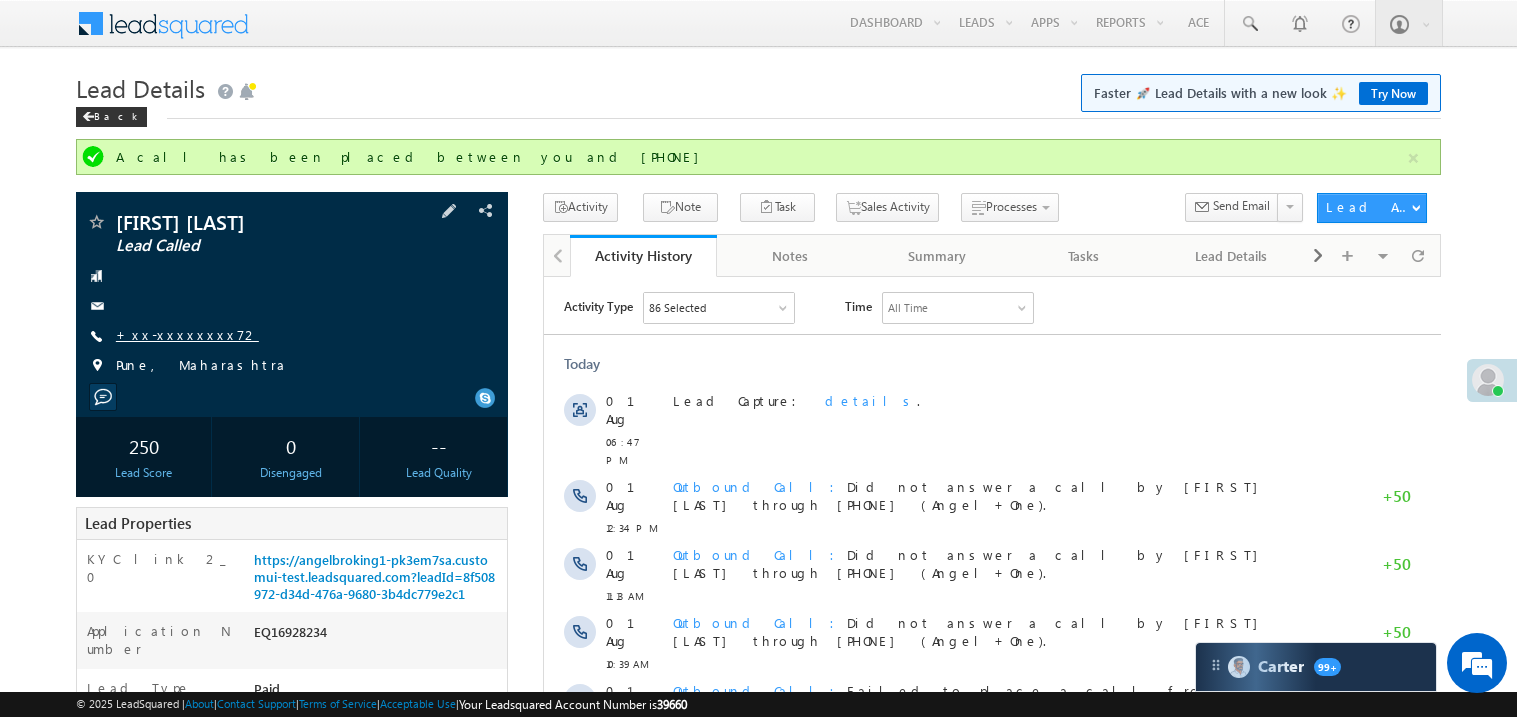 click on "+xx-xxxxxxxx72" at bounding box center (187, 334) 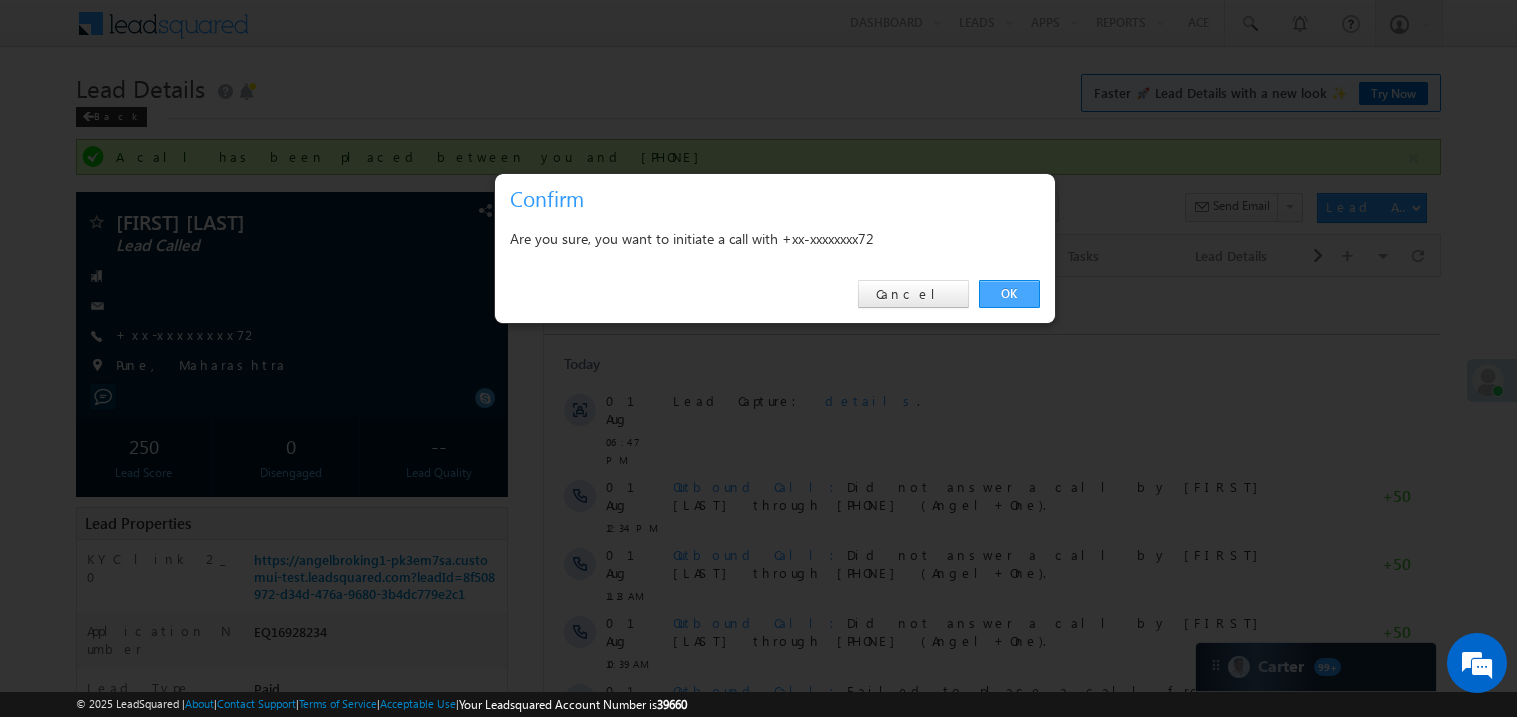 click on "OK" at bounding box center [1009, 294] 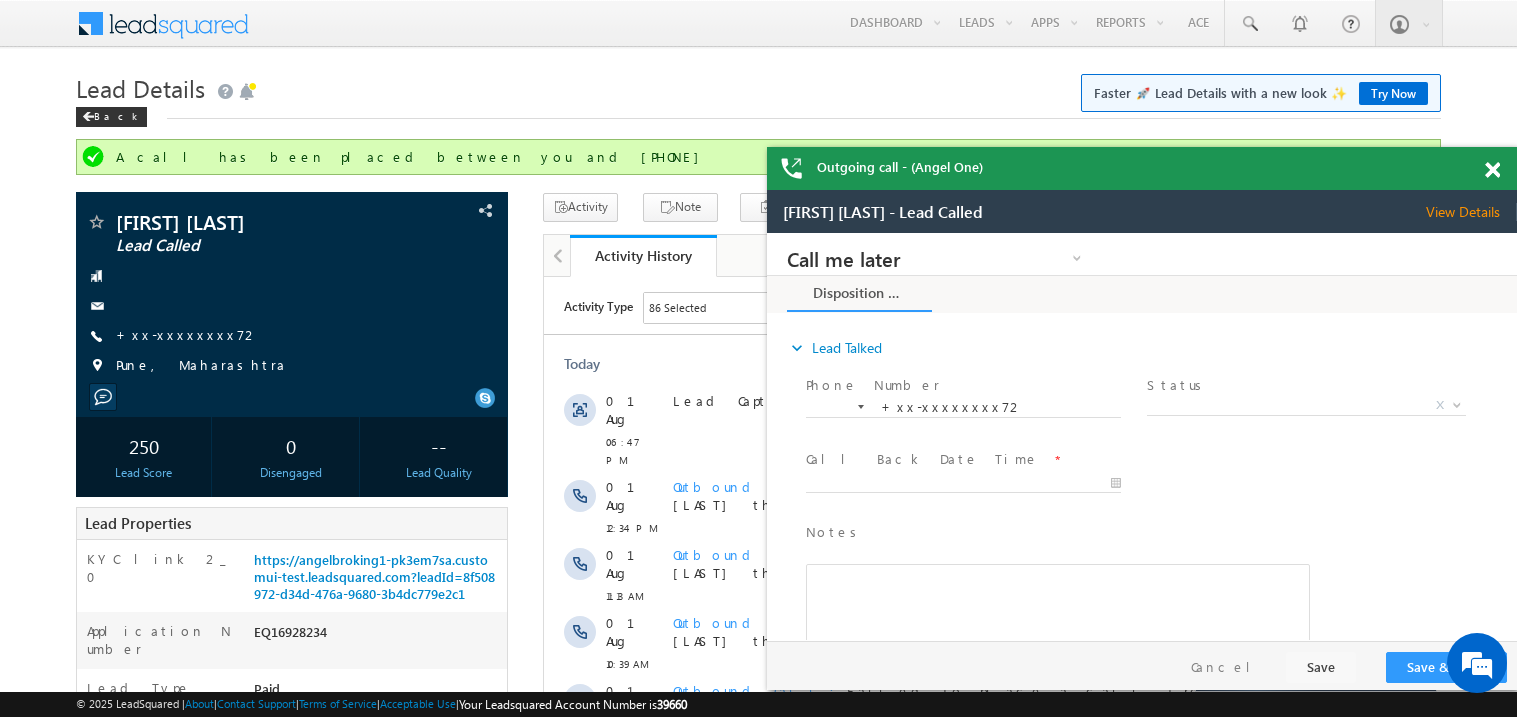 scroll, scrollTop: 0, scrollLeft: 0, axis: both 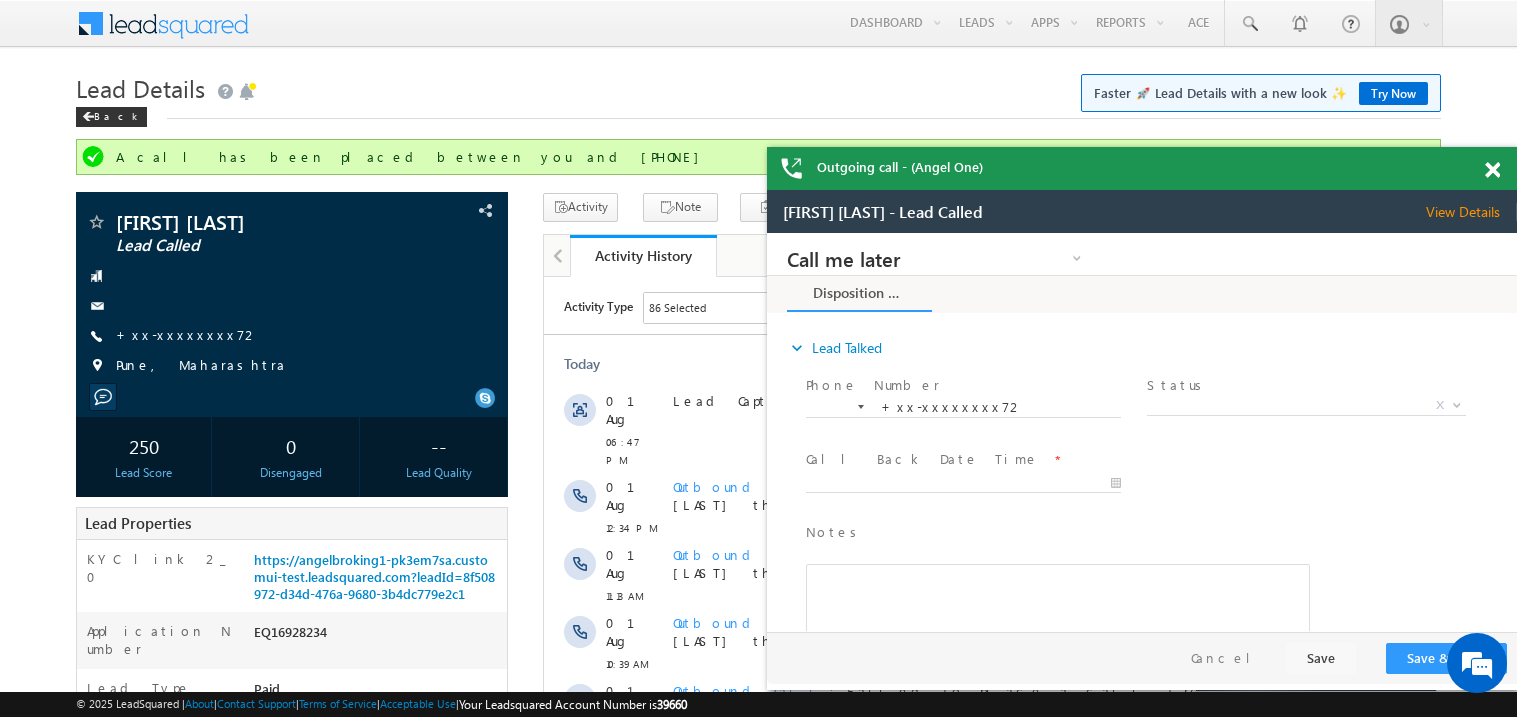 click at bounding box center [1503, 166] 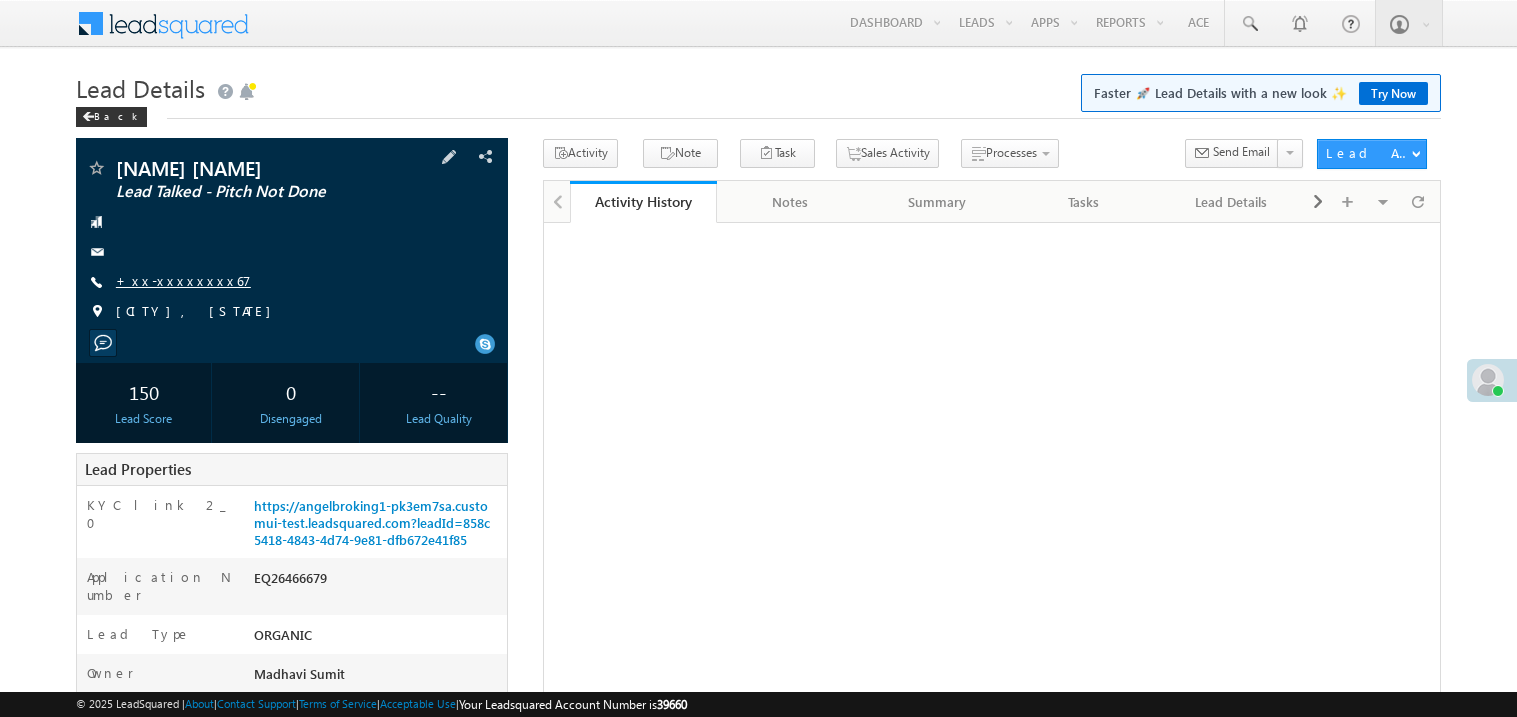 scroll, scrollTop: 0, scrollLeft: 0, axis: both 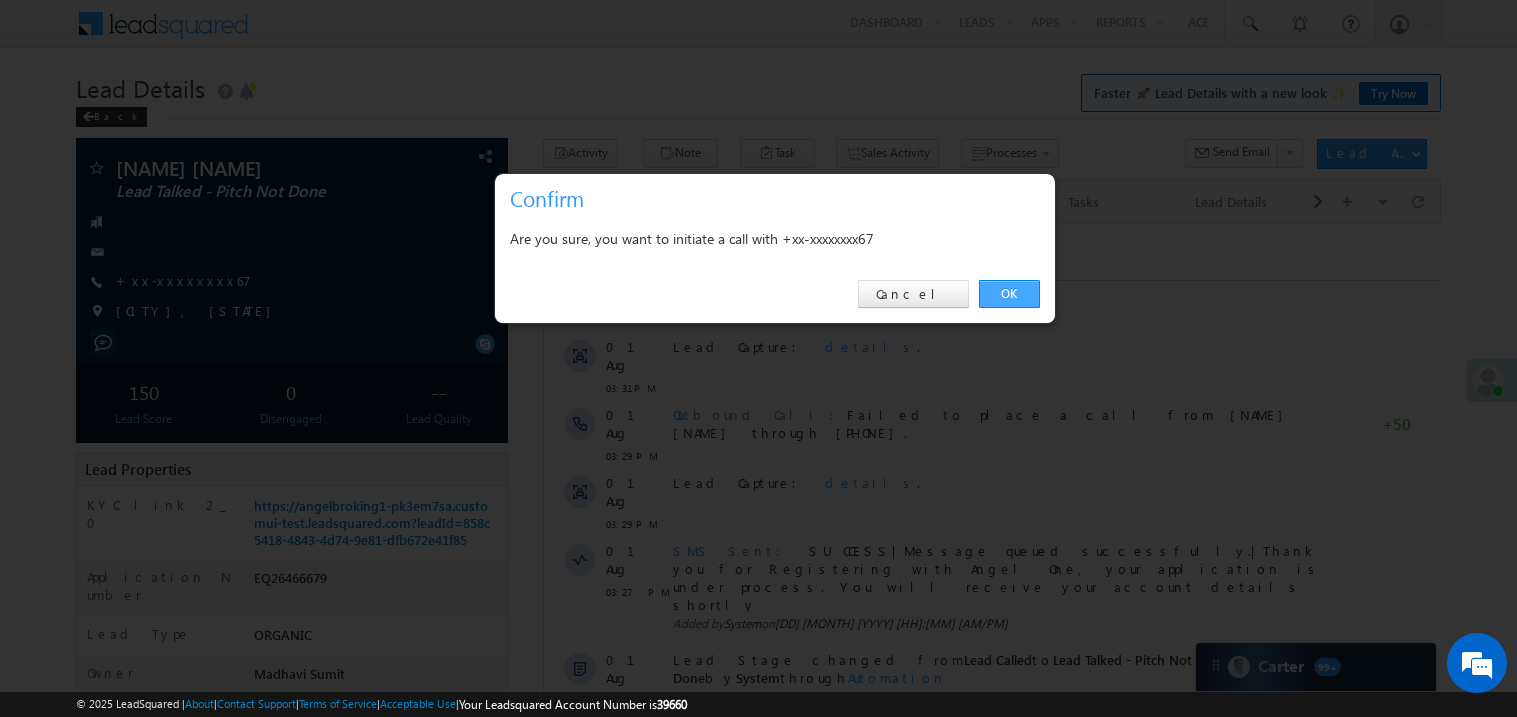 click on "OK" at bounding box center [1009, 294] 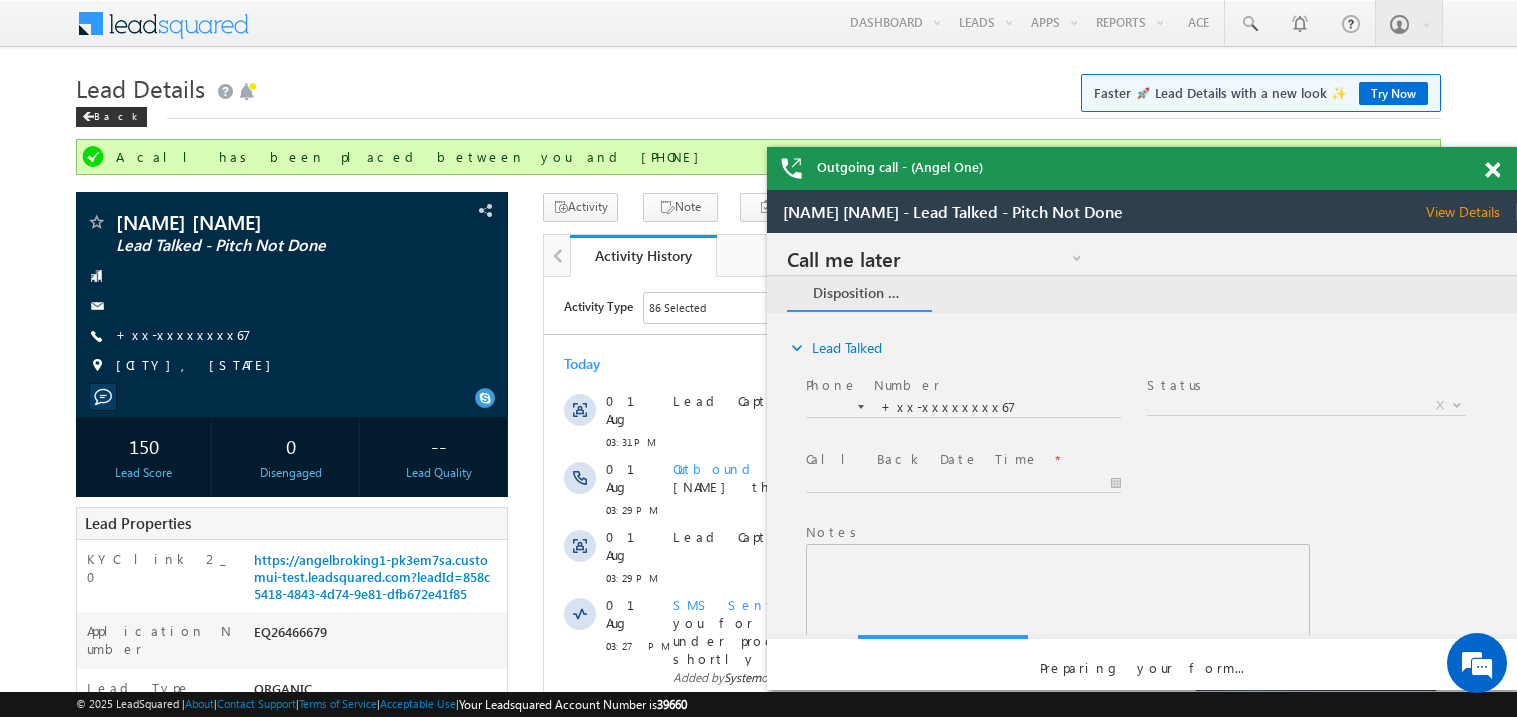 scroll, scrollTop: 0, scrollLeft: 0, axis: both 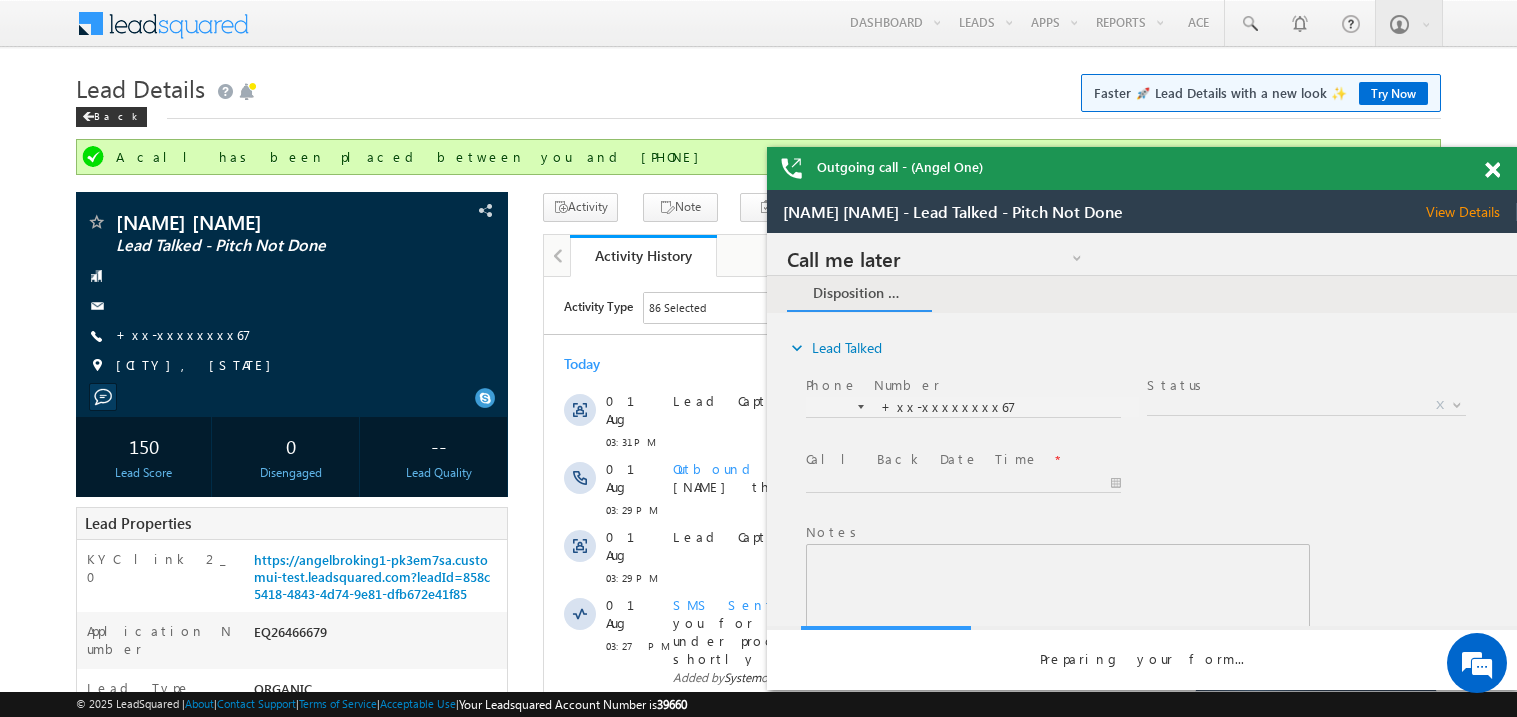 click at bounding box center [1492, 170] 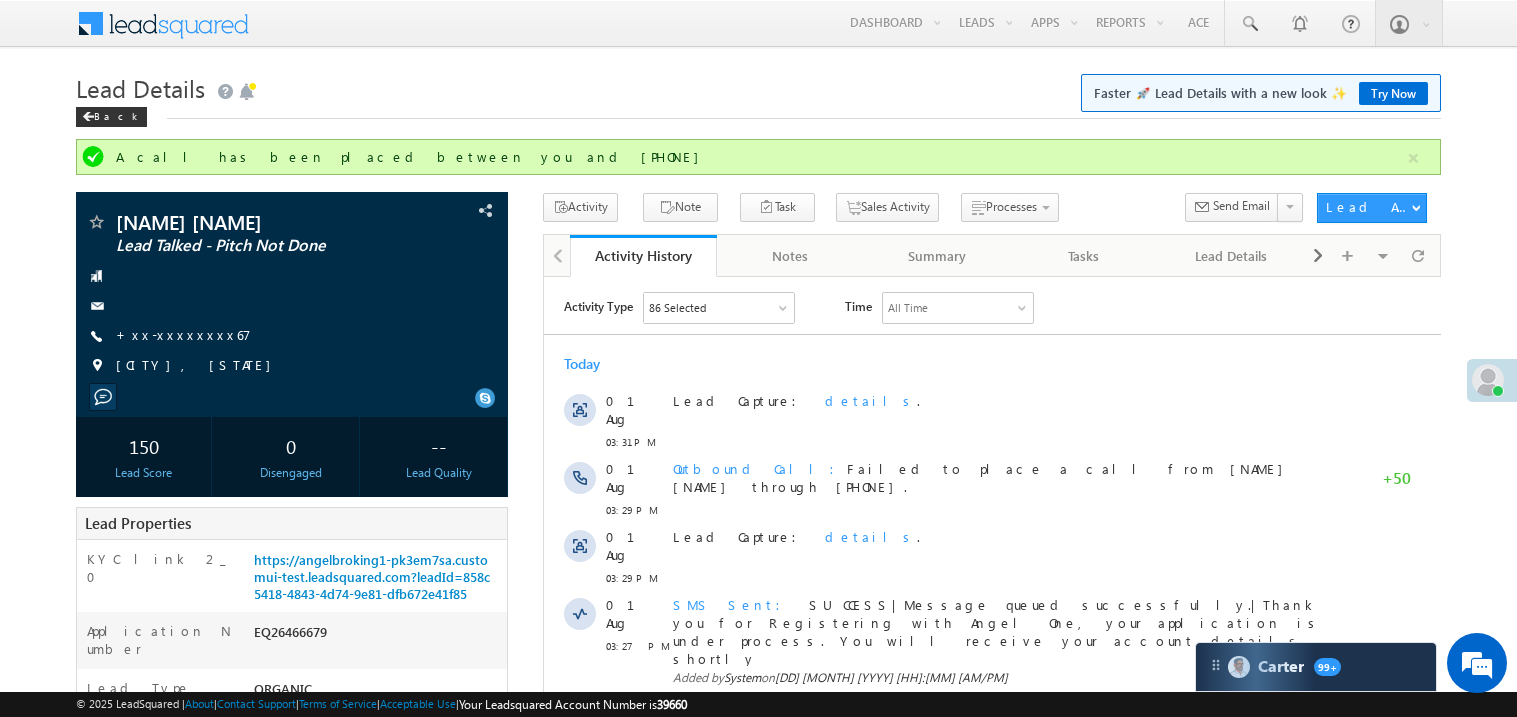 scroll, scrollTop: 0, scrollLeft: 0, axis: both 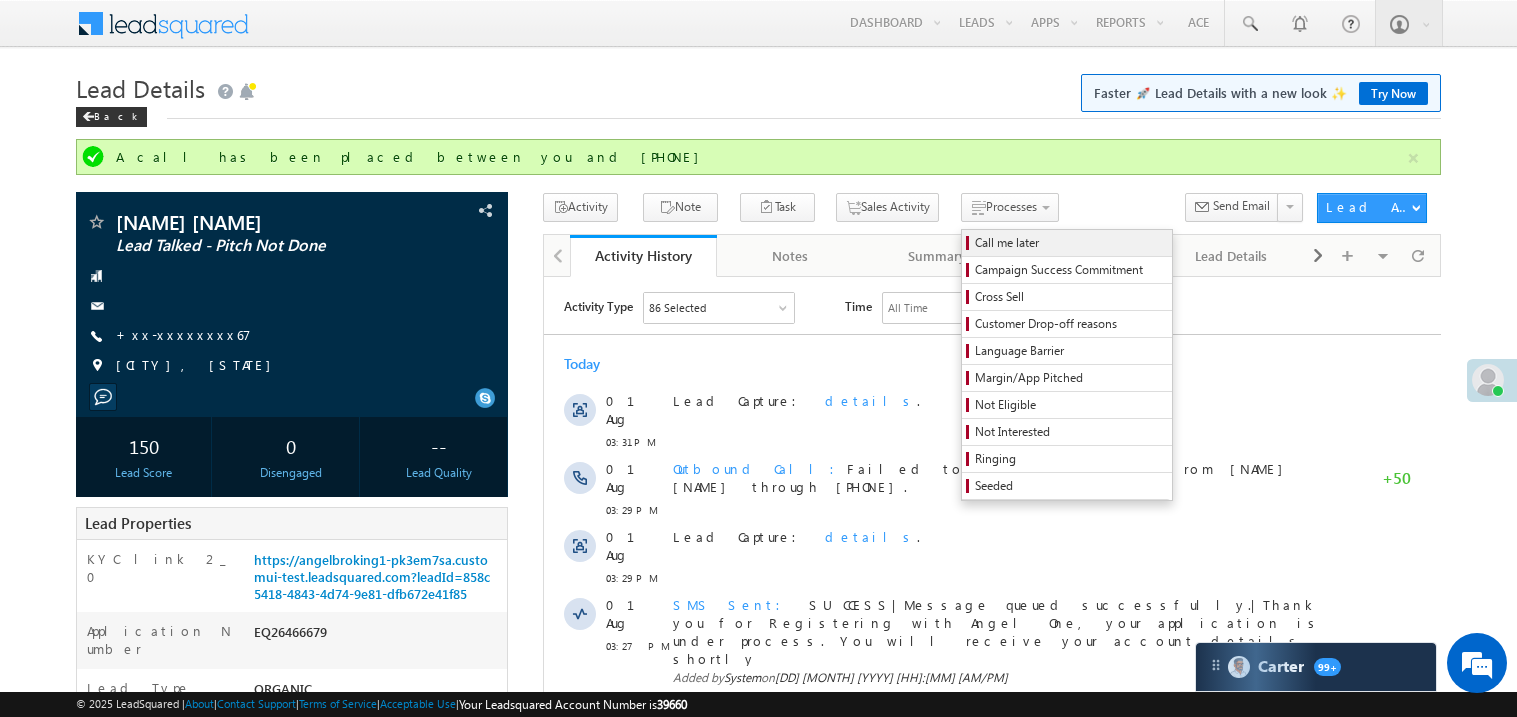 click on "Call me later" at bounding box center (1070, 243) 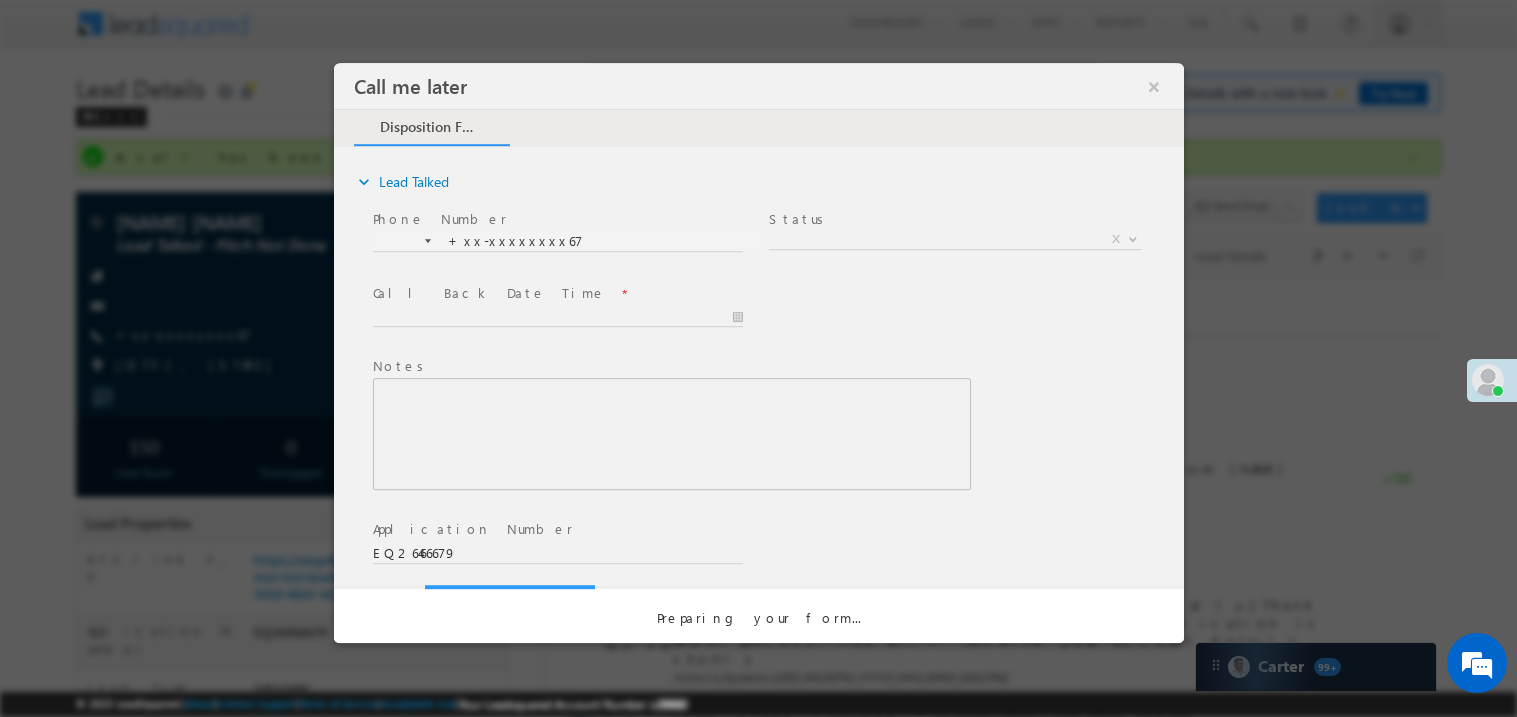 scroll, scrollTop: 0, scrollLeft: 0, axis: both 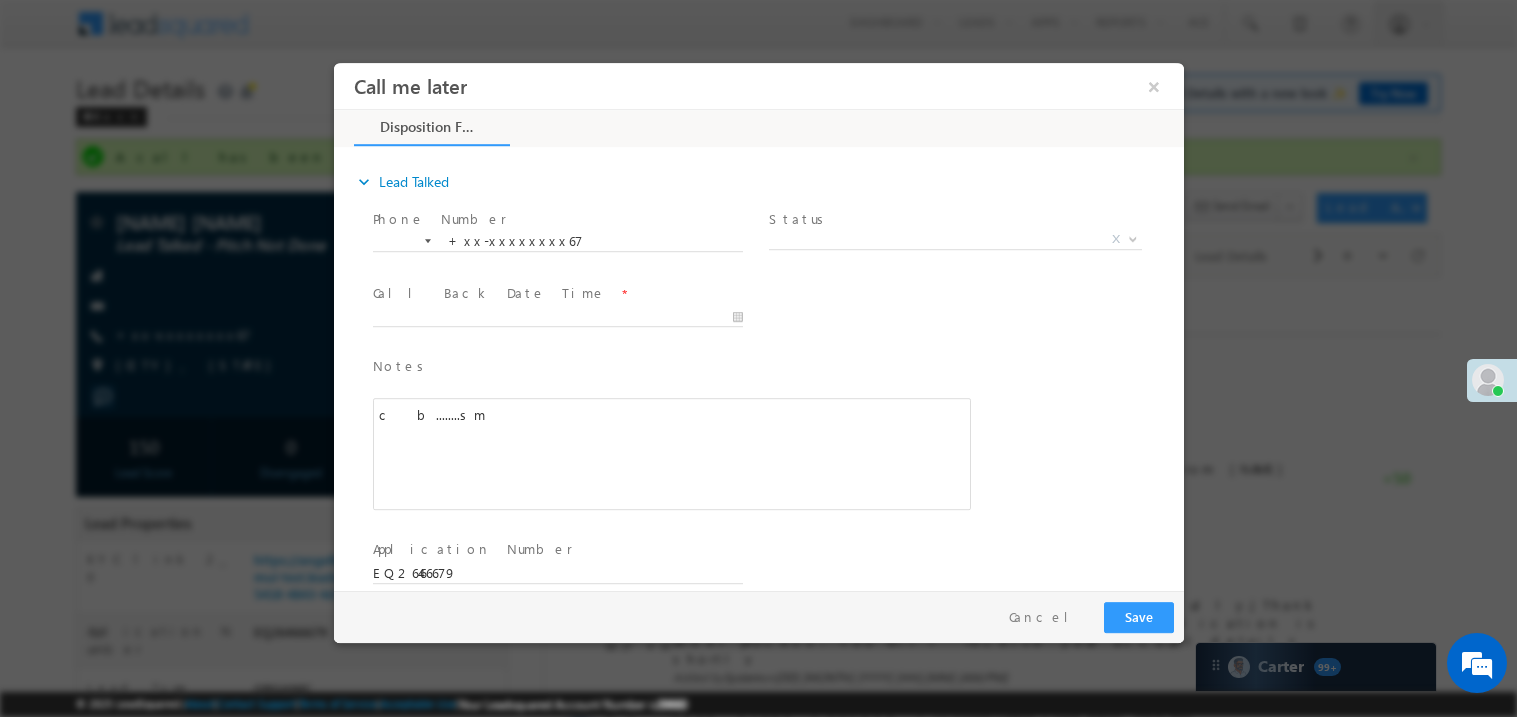click on "X" at bounding box center (954, 239) 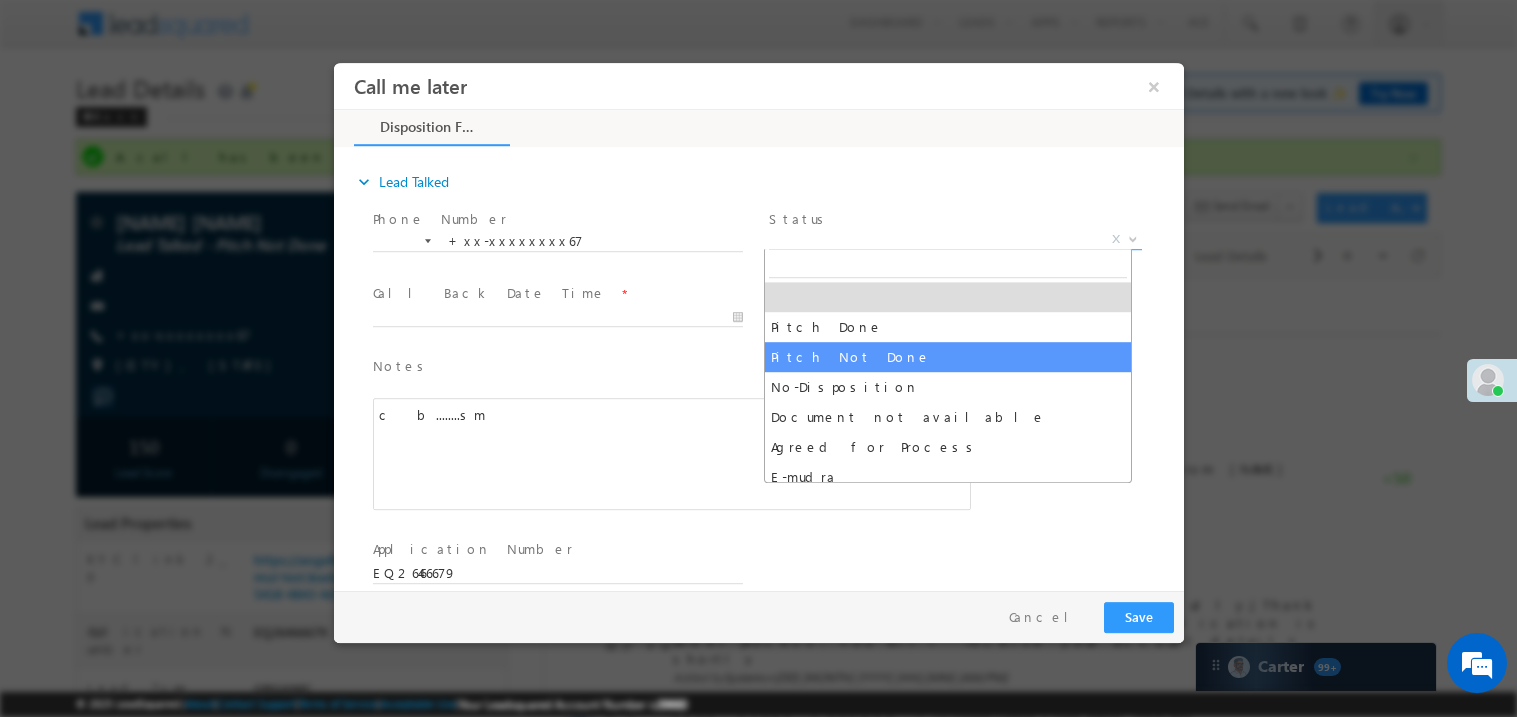 select on "Pitch Not Done" 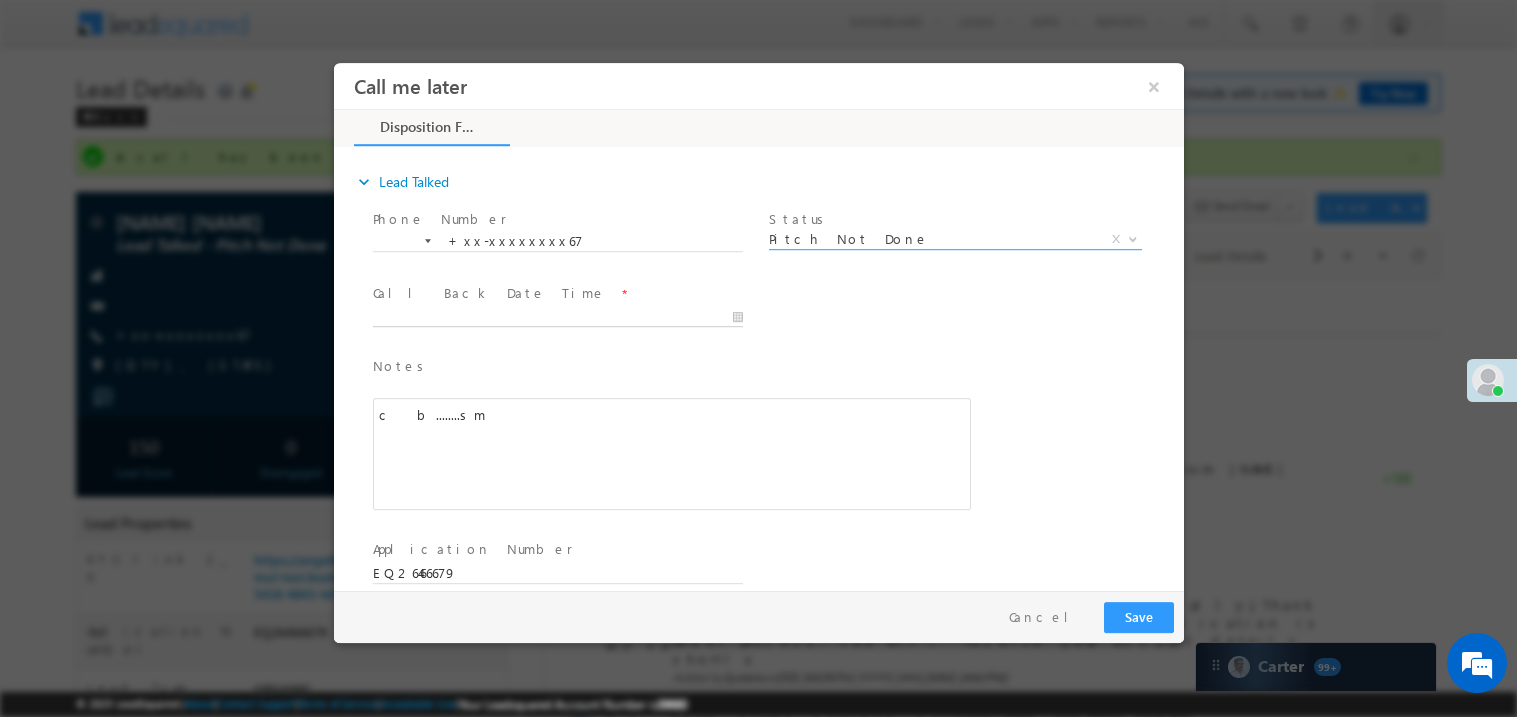 click on "Call me later
×" at bounding box center [758, 325] 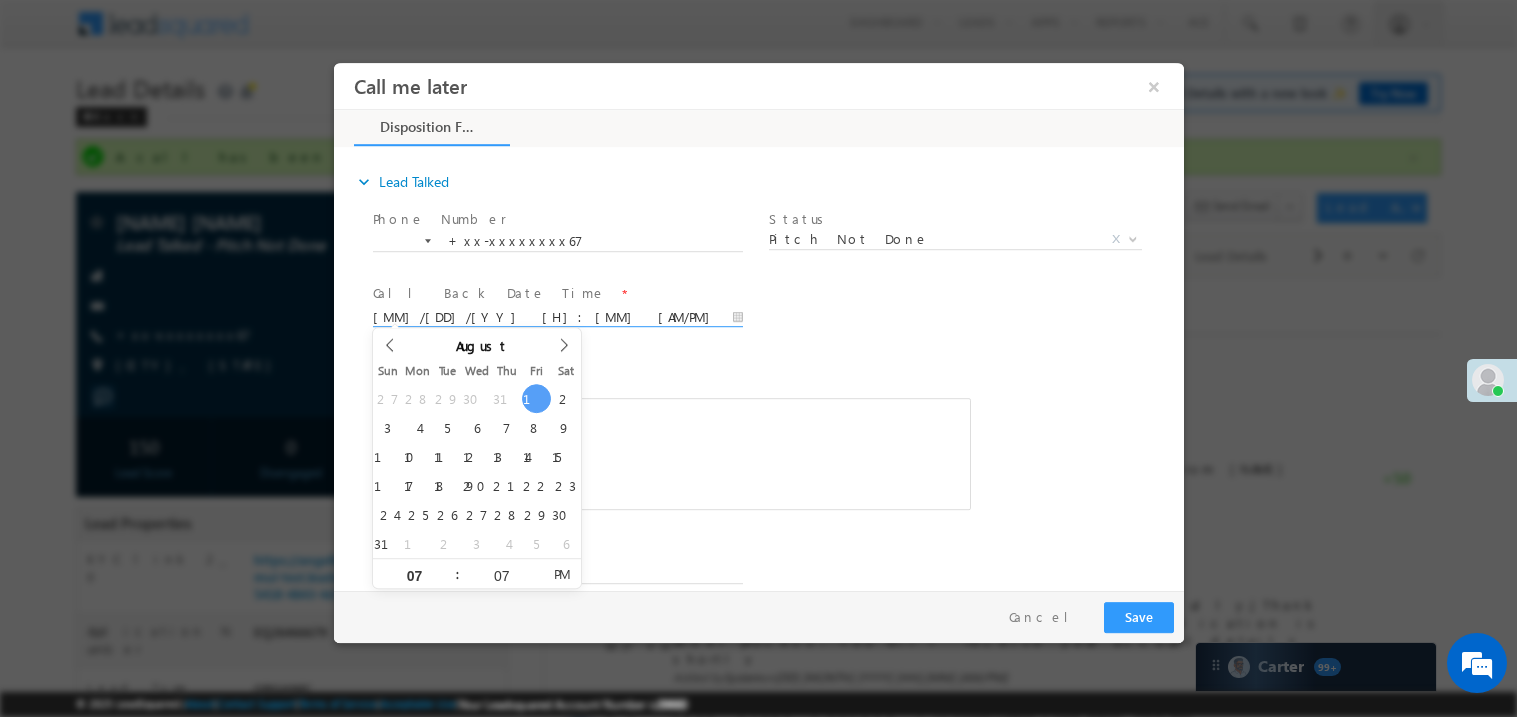 click on "c  b........sm" at bounding box center [671, 453] 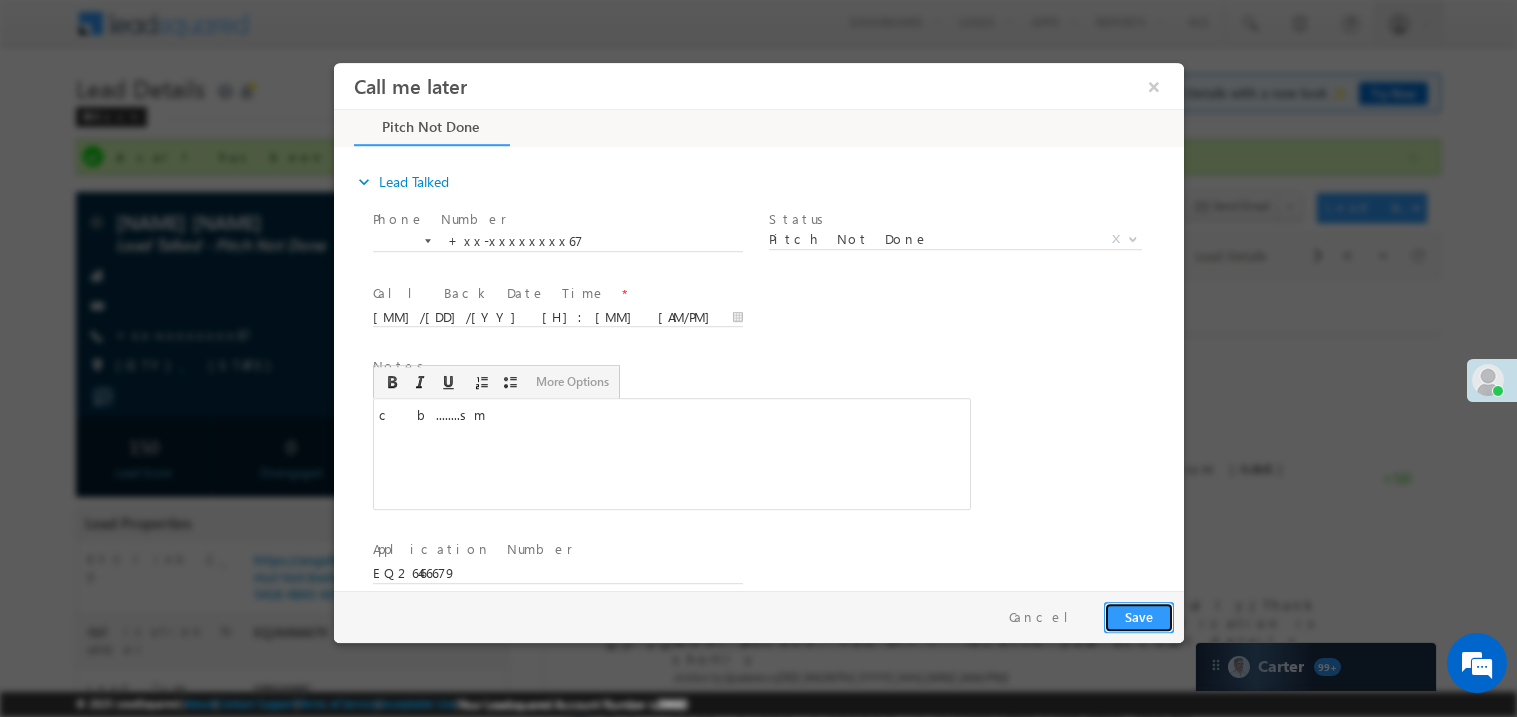 click on "Save" at bounding box center (1138, 616) 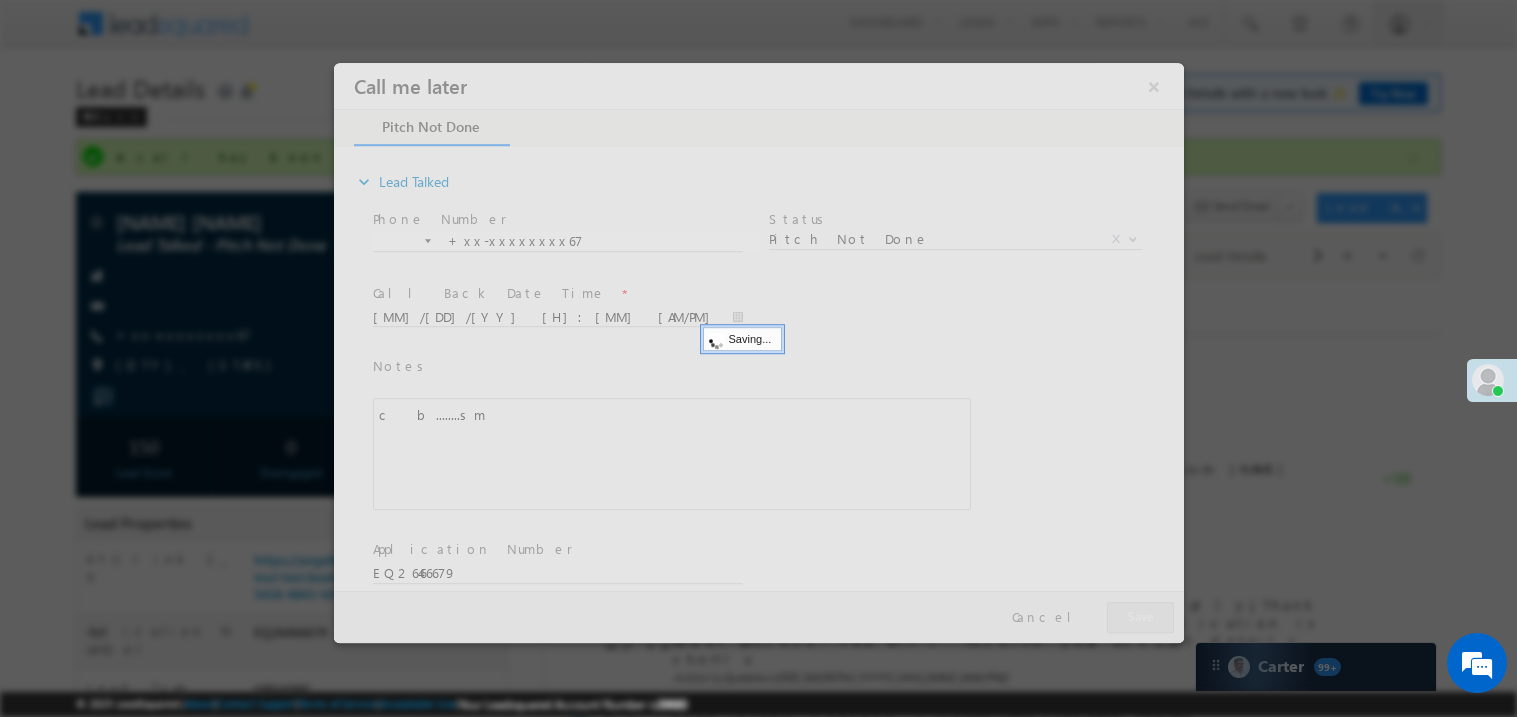 click at bounding box center [758, 352] 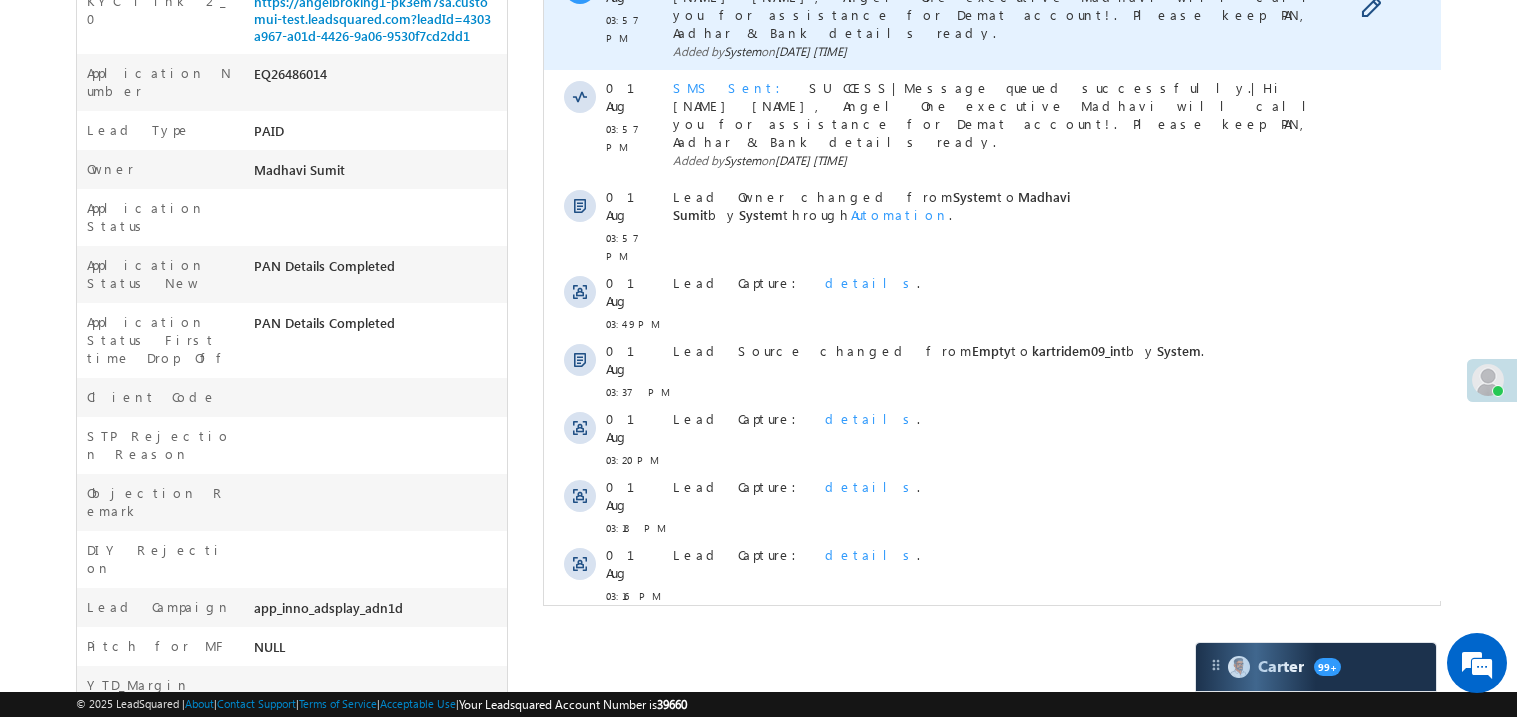 scroll, scrollTop: 559, scrollLeft: 0, axis: vertical 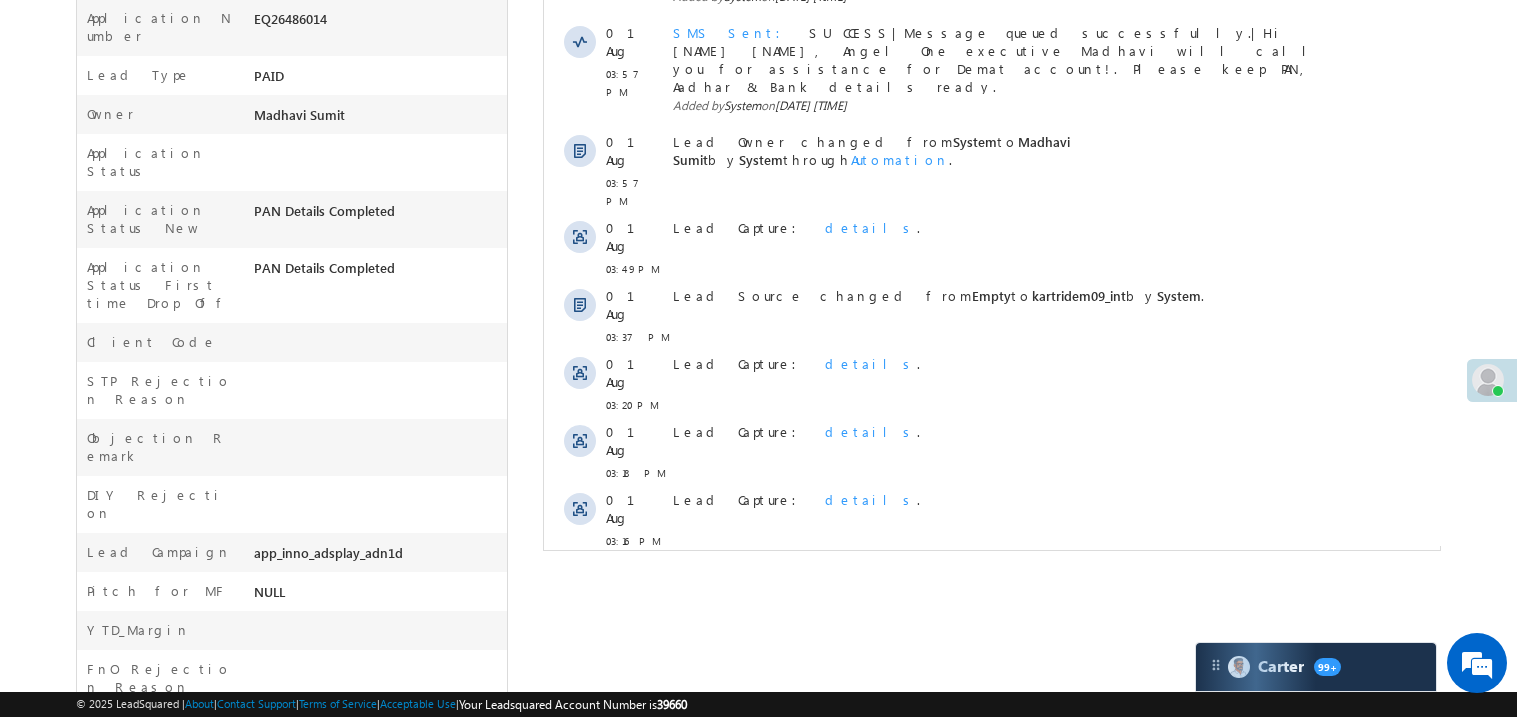 click on "Show More" at bounding box center [991, 585] 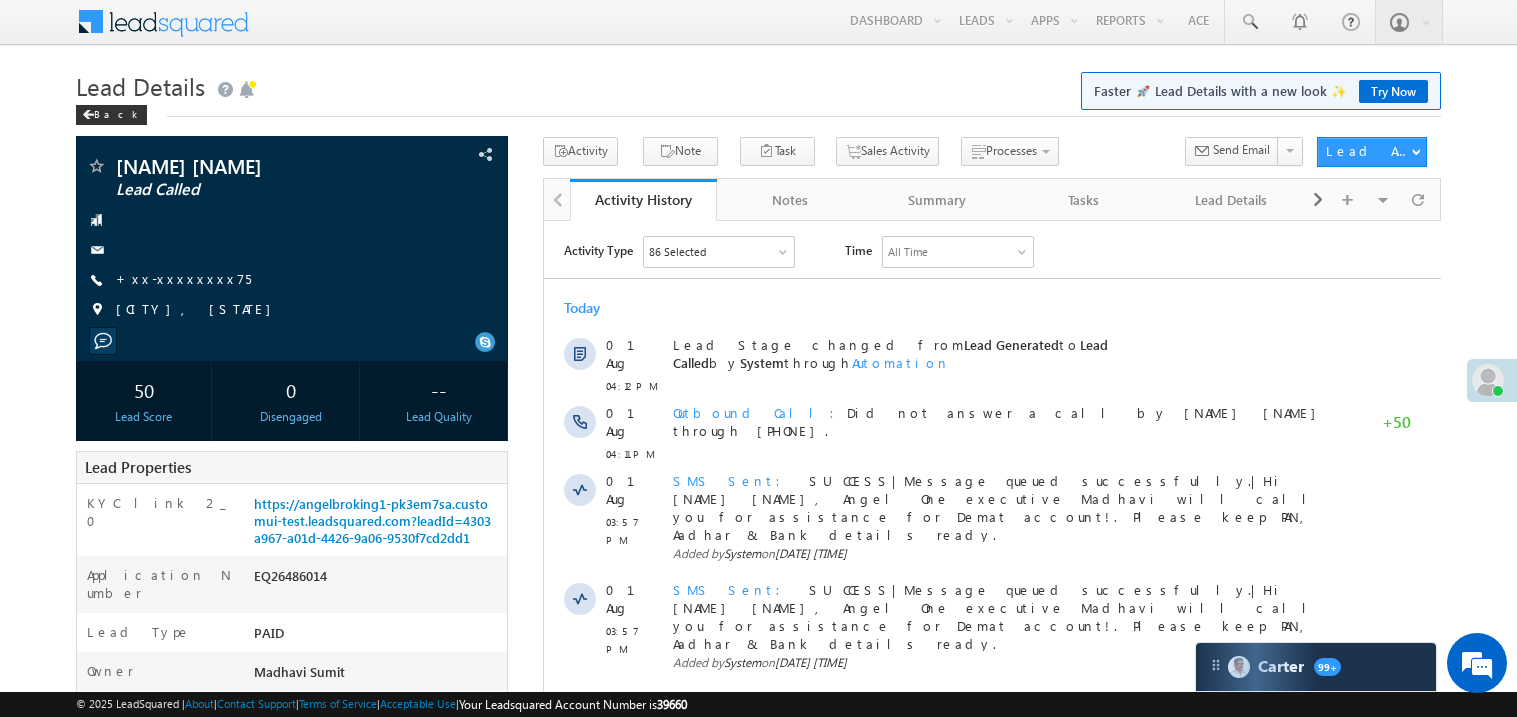 scroll, scrollTop: 0, scrollLeft: 0, axis: both 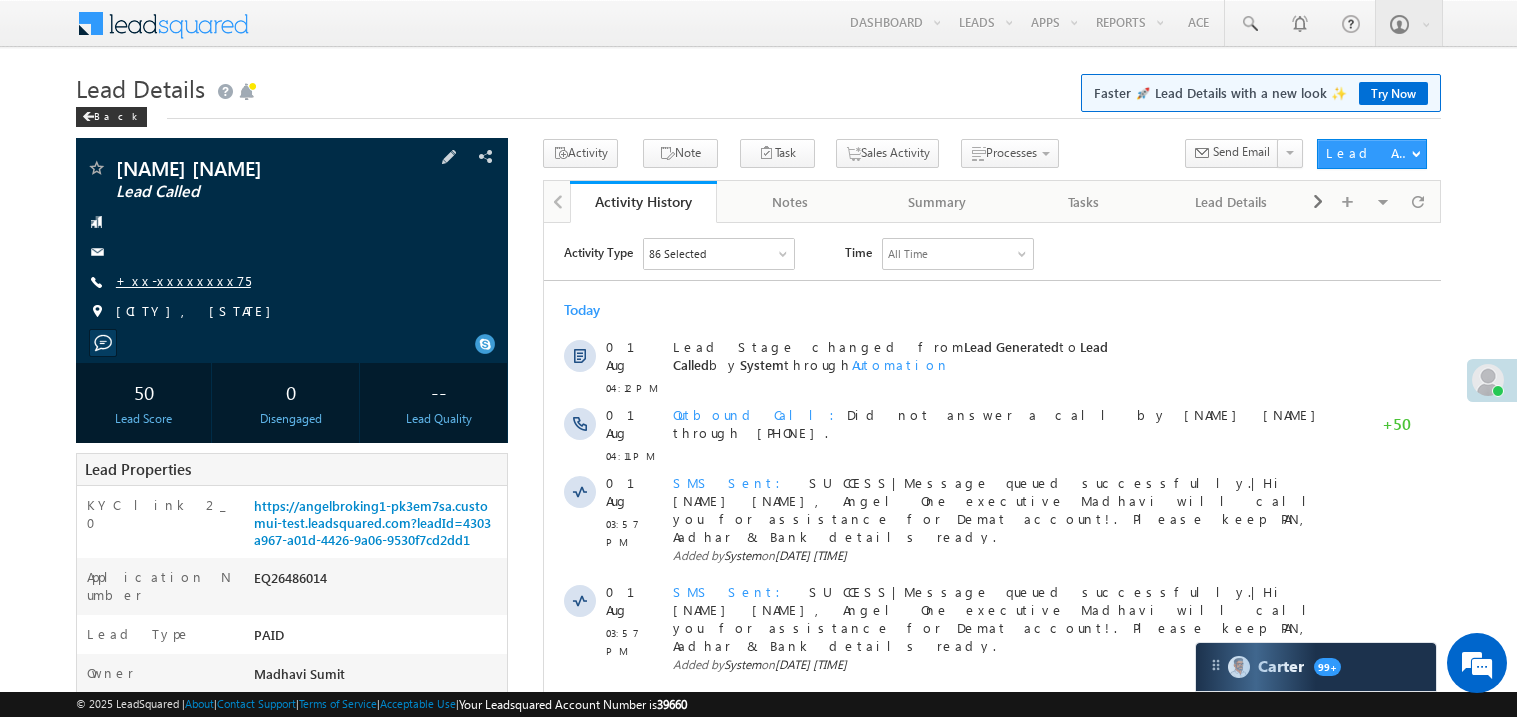 click on "+xx-xxxxxxxx75" at bounding box center [183, 280] 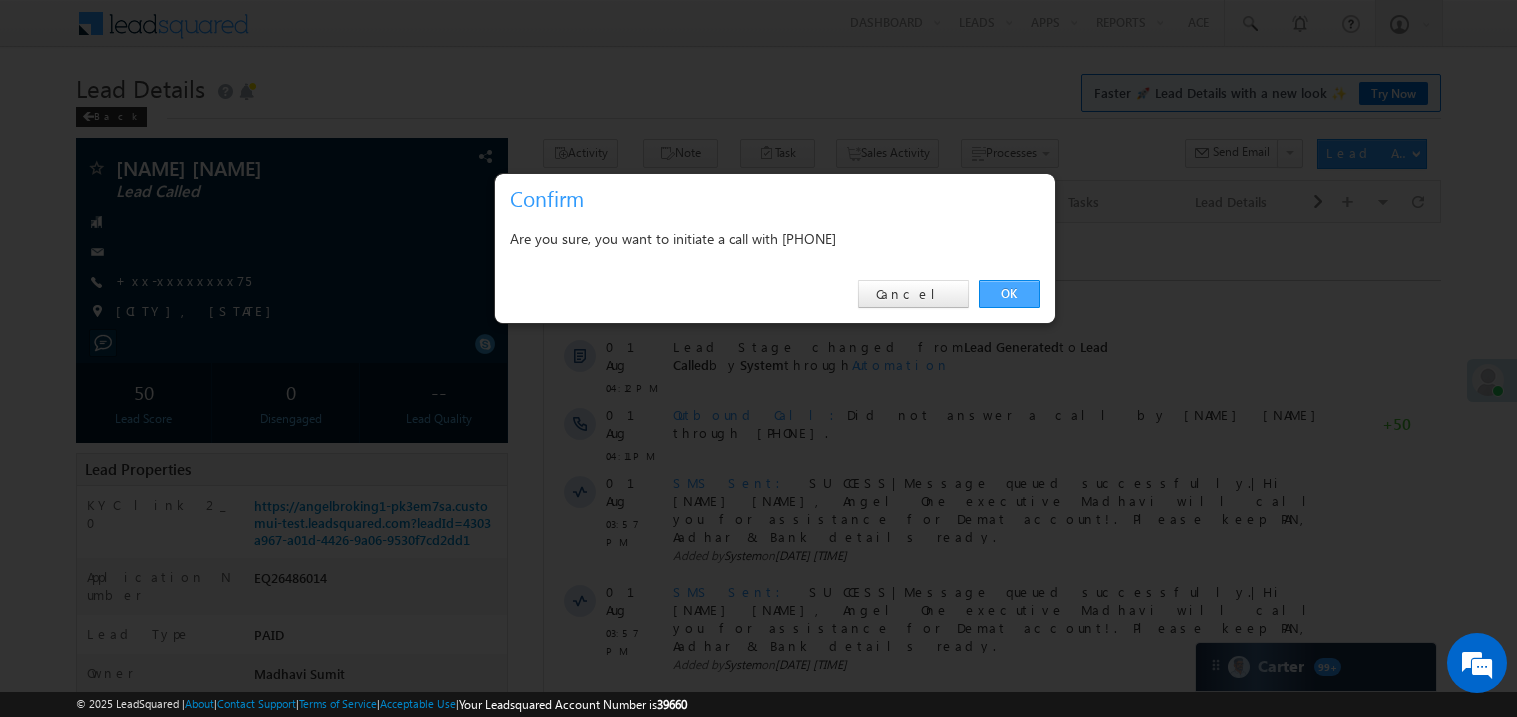click on "OK" at bounding box center (1009, 294) 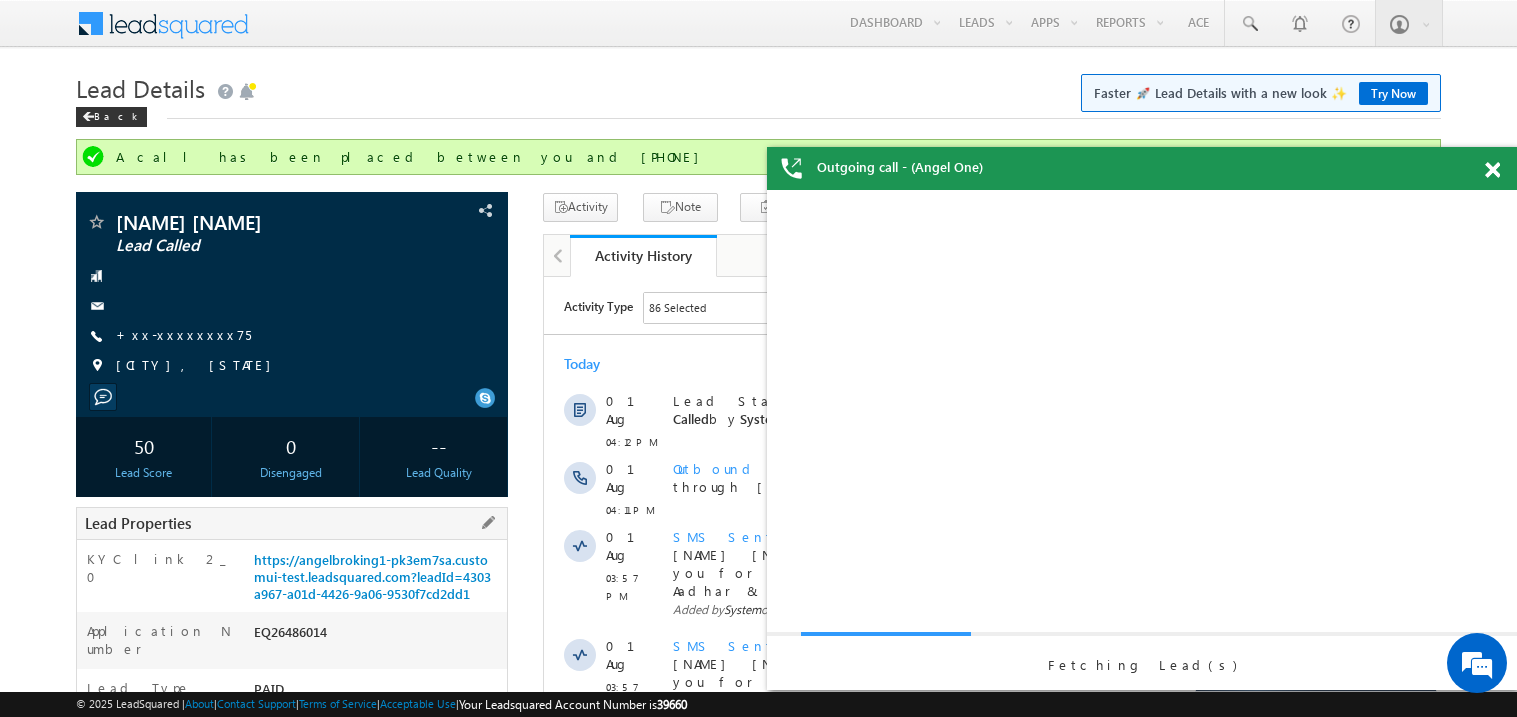 scroll, scrollTop: 0, scrollLeft: 0, axis: both 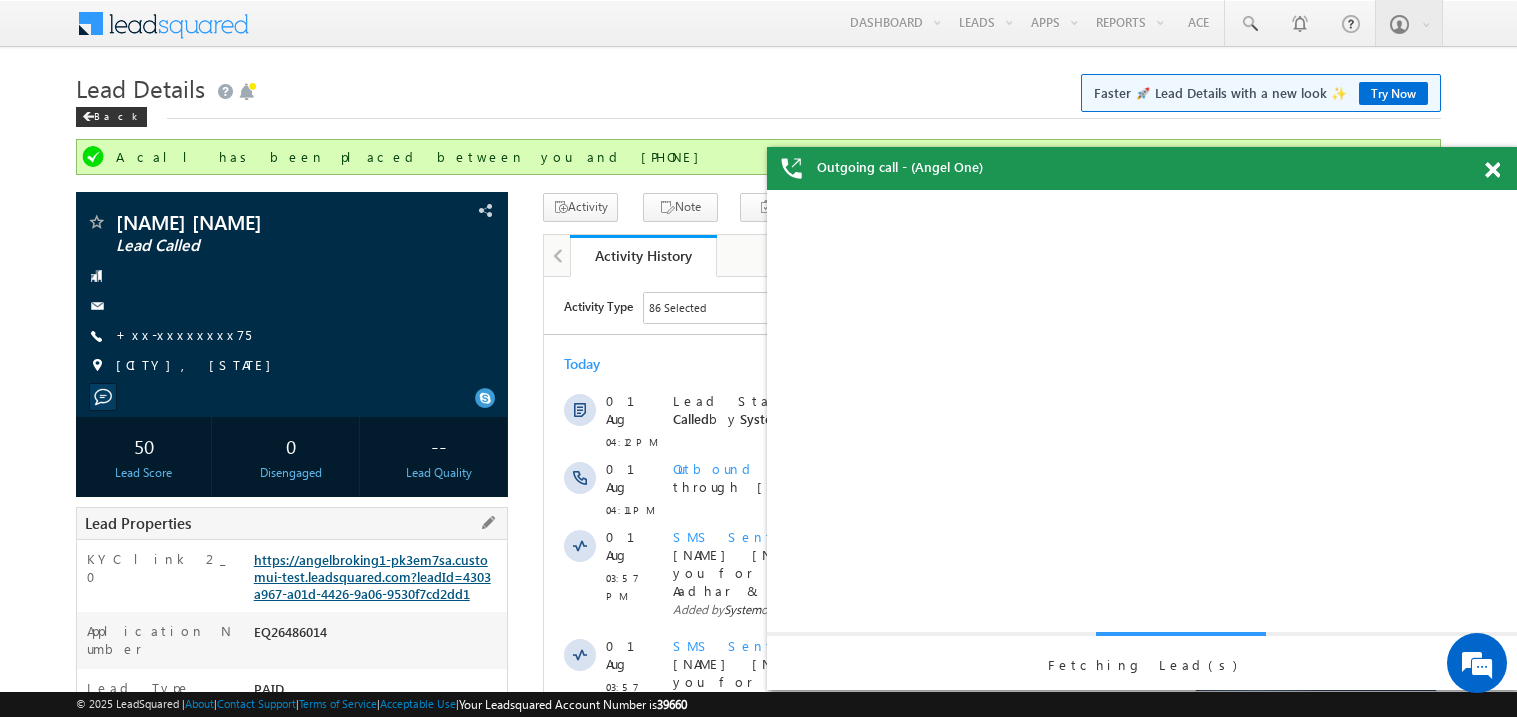 click on "https://angelbroking1-pk3em7sa.customui-test.leadsquared.com?leadId=4303a967-a01d-4426-9a06-9530f7cd2dd1" at bounding box center [372, 576] 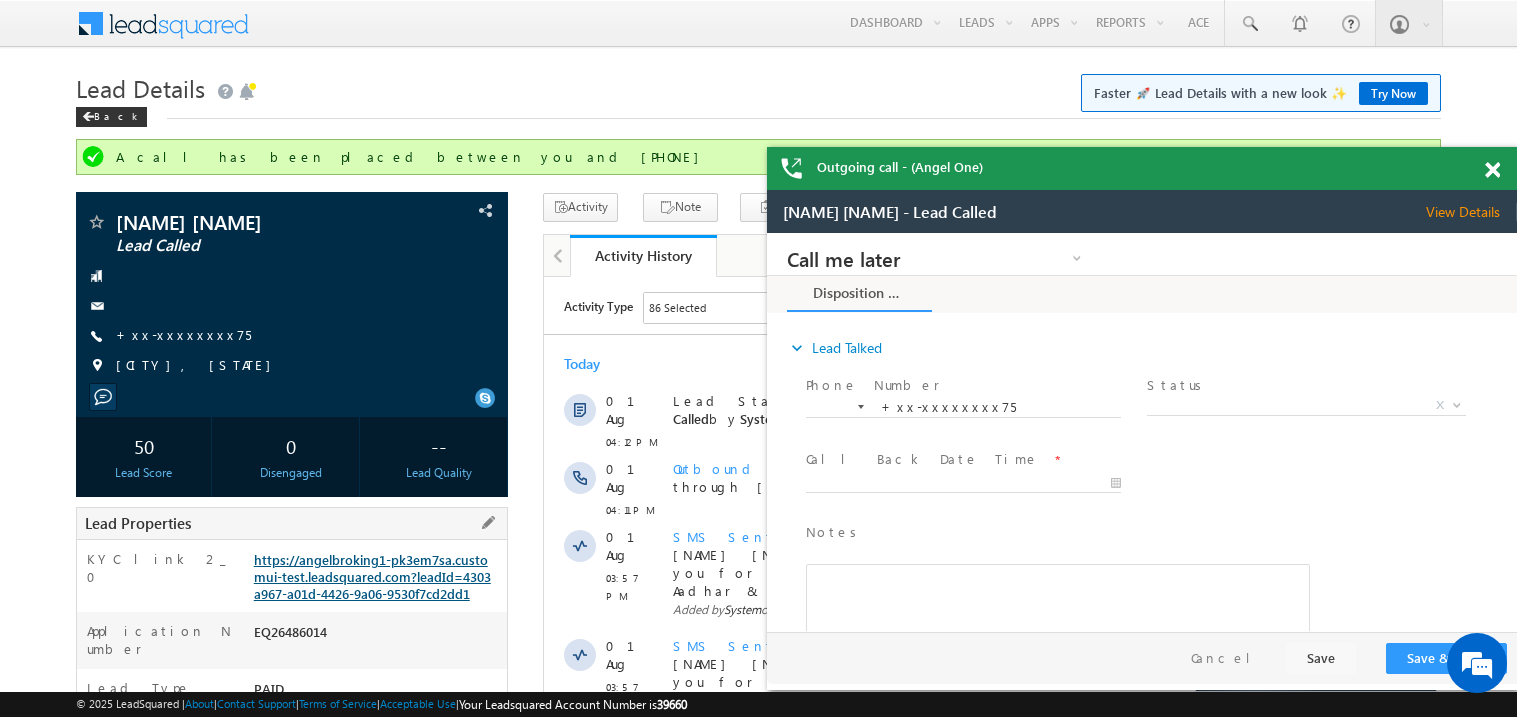 scroll, scrollTop: 0, scrollLeft: 0, axis: both 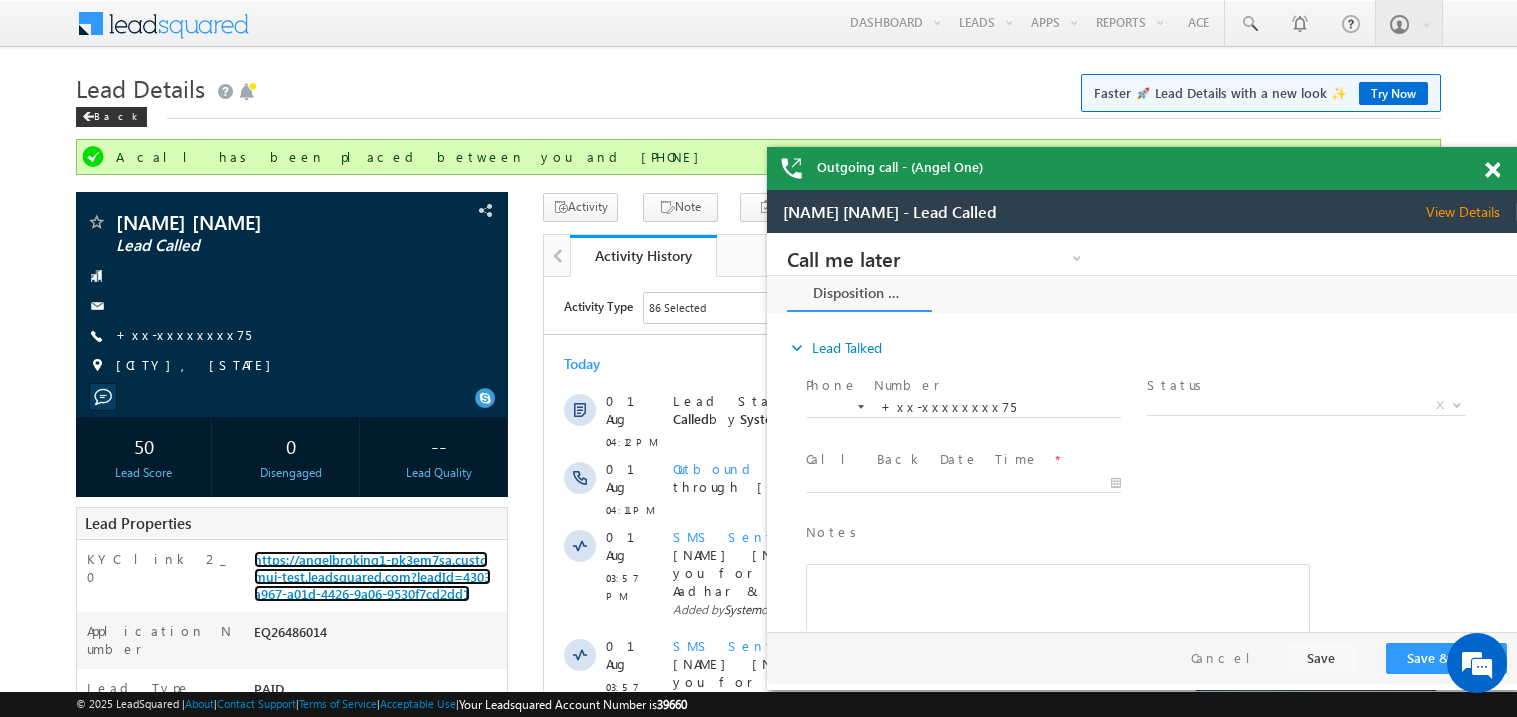 click at bounding box center (1492, 170) 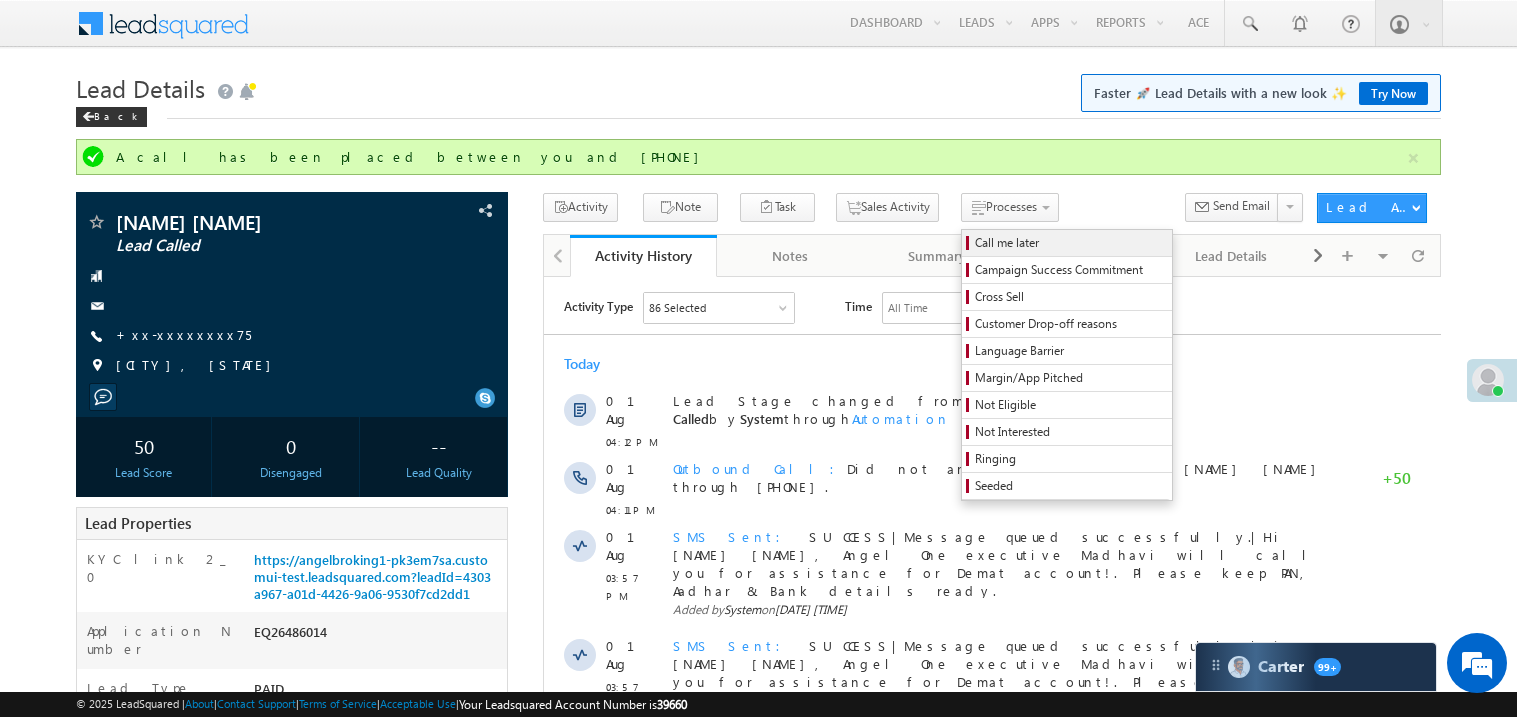 click on "Call me later" at bounding box center (1070, 243) 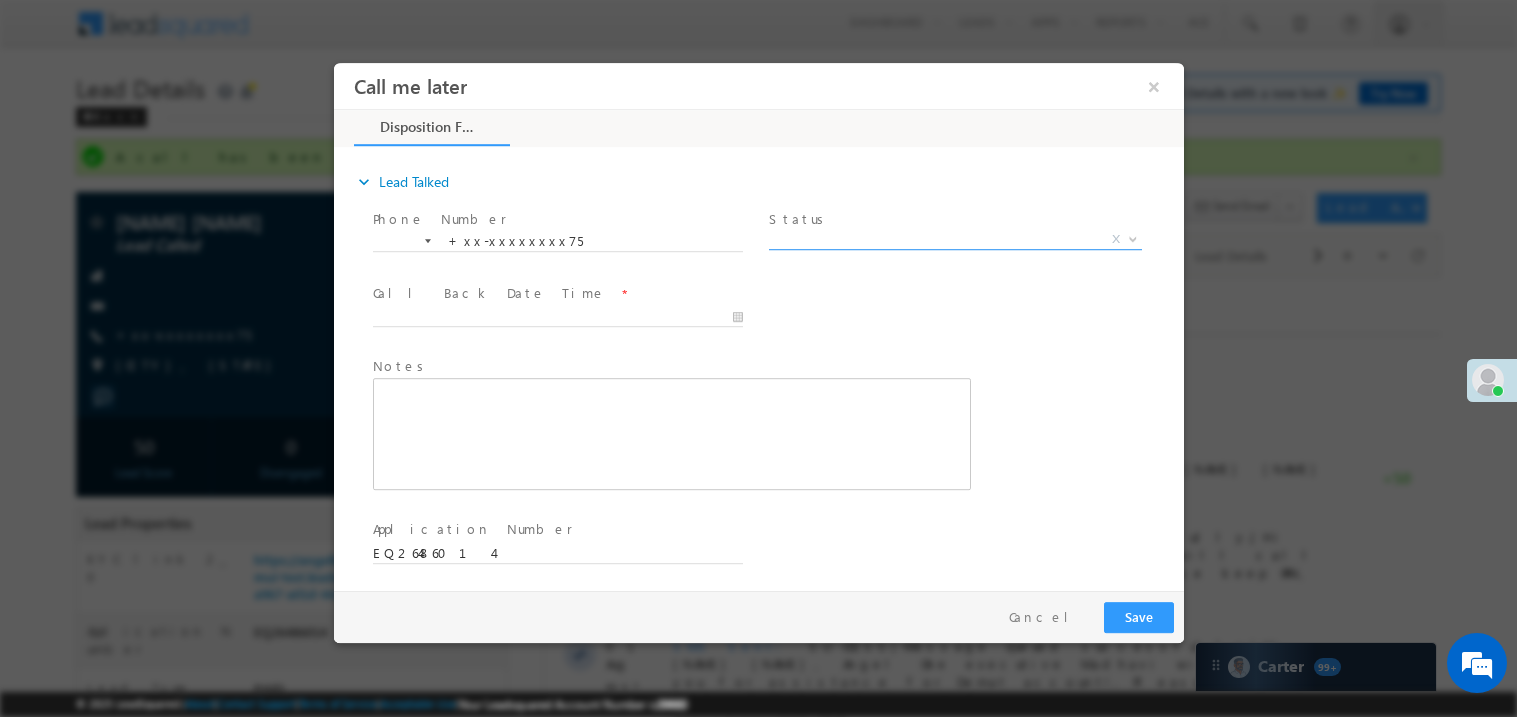 scroll, scrollTop: 0, scrollLeft: 0, axis: both 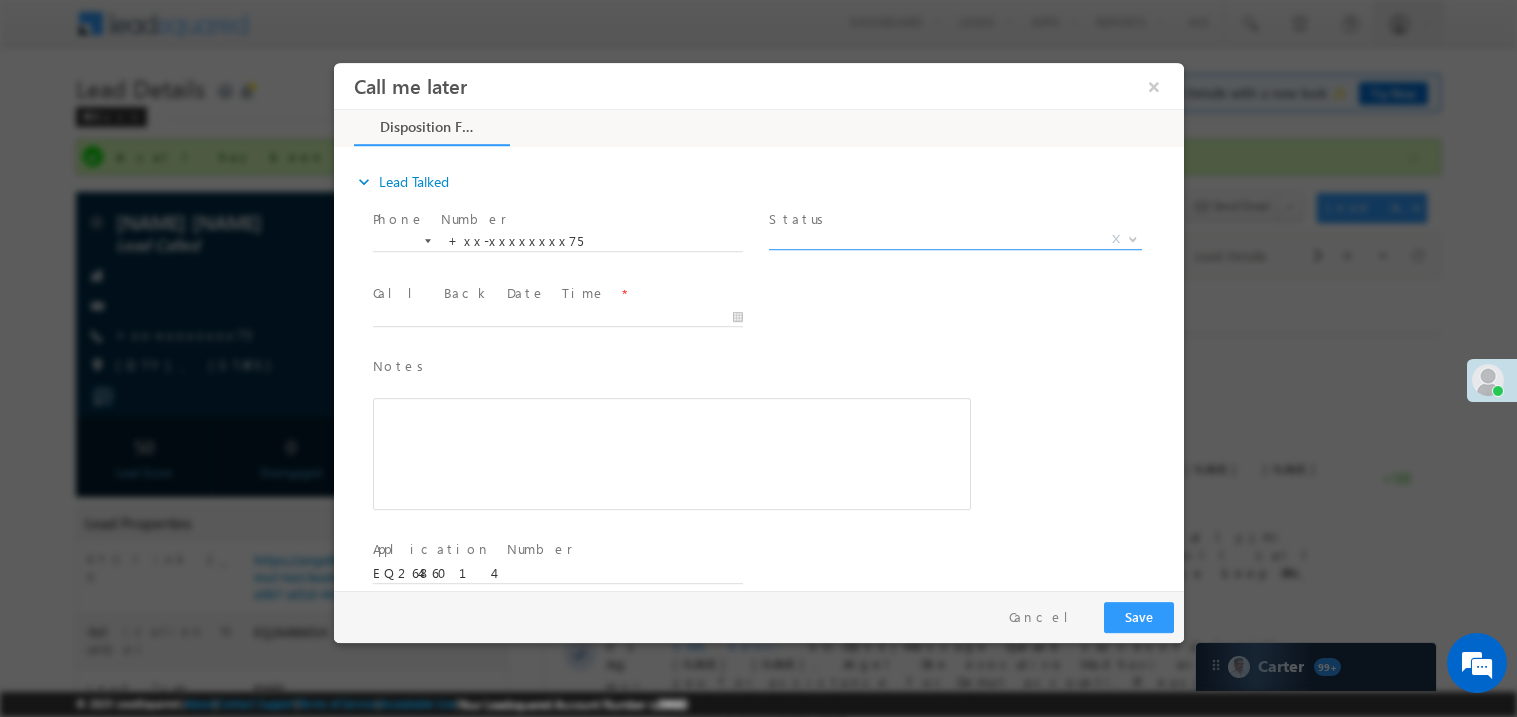 click on "X" at bounding box center (954, 239) 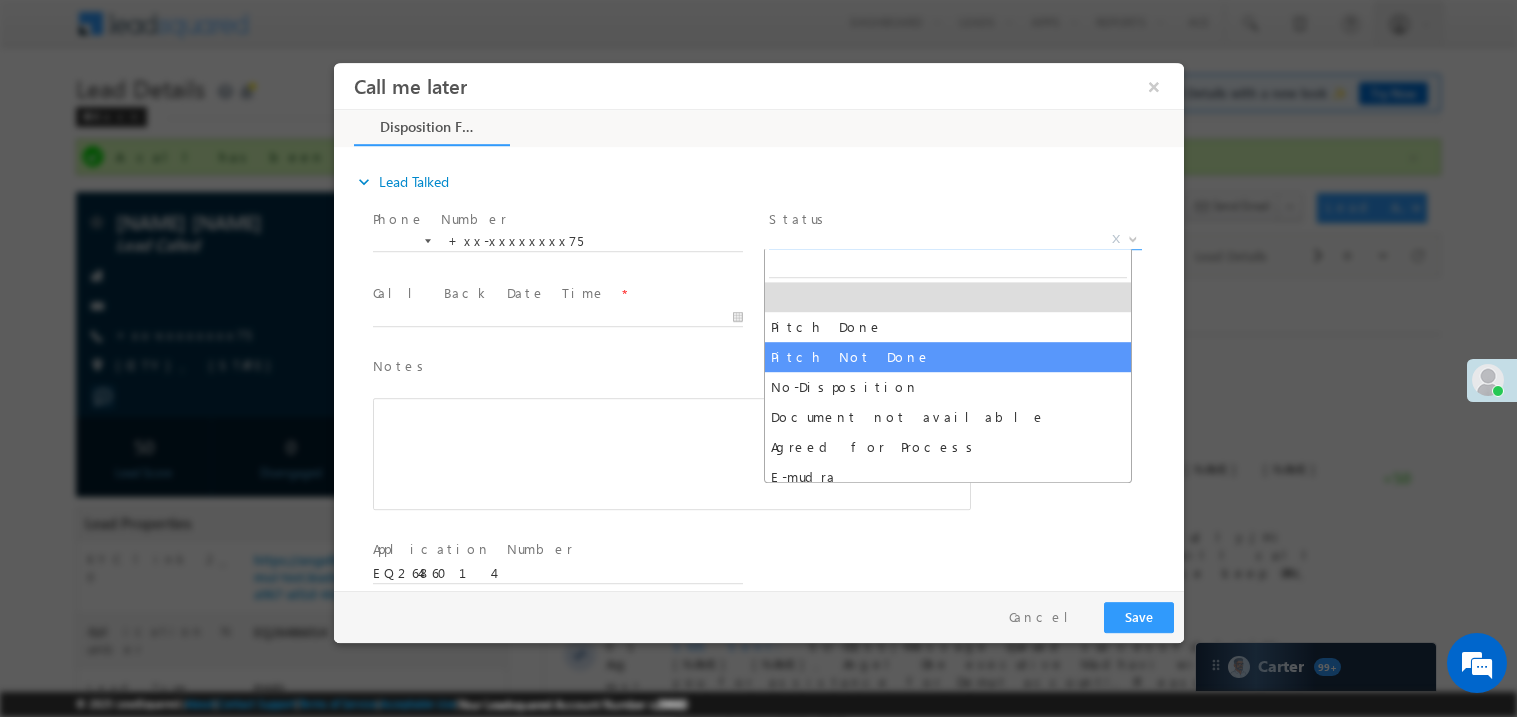 select on "Pitch Not Done" 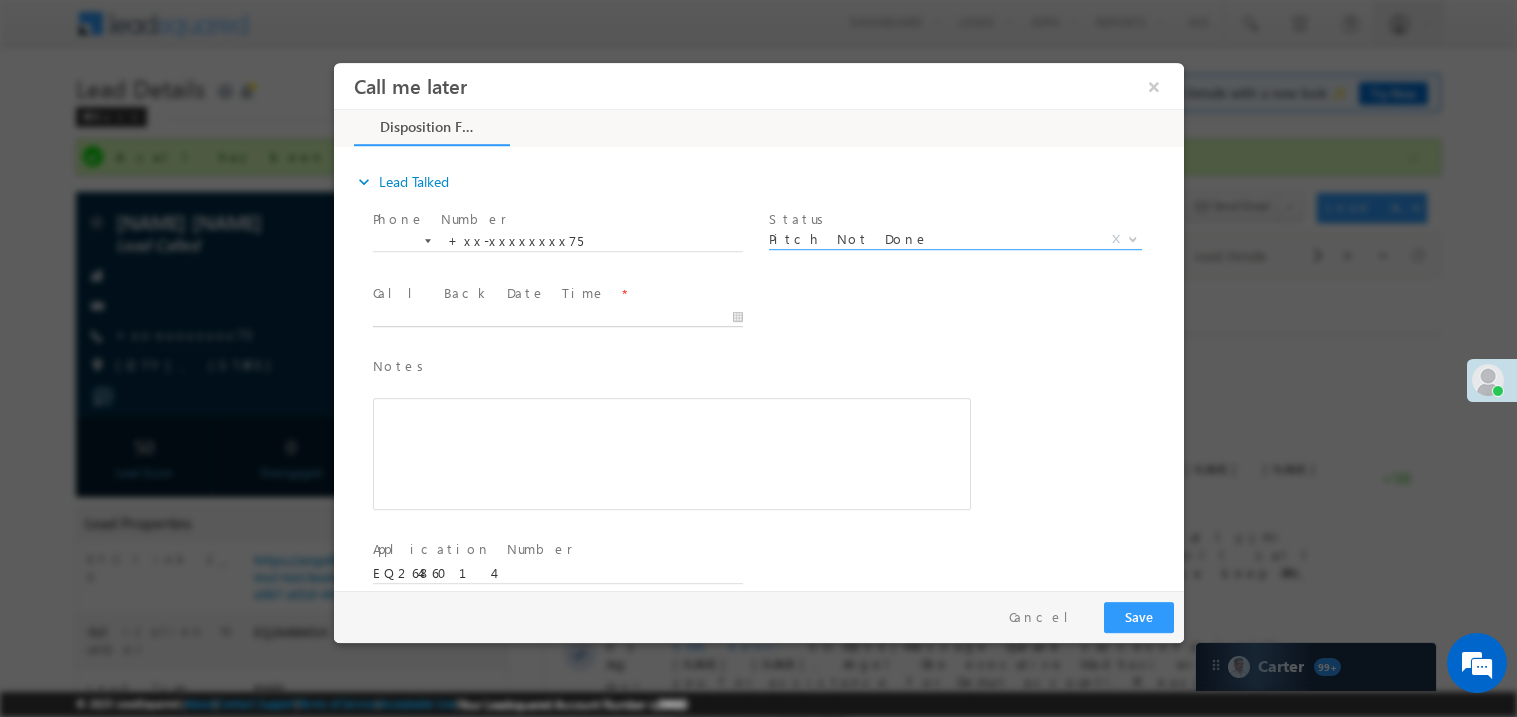 click on "Call me later
×" at bounding box center [758, 325] 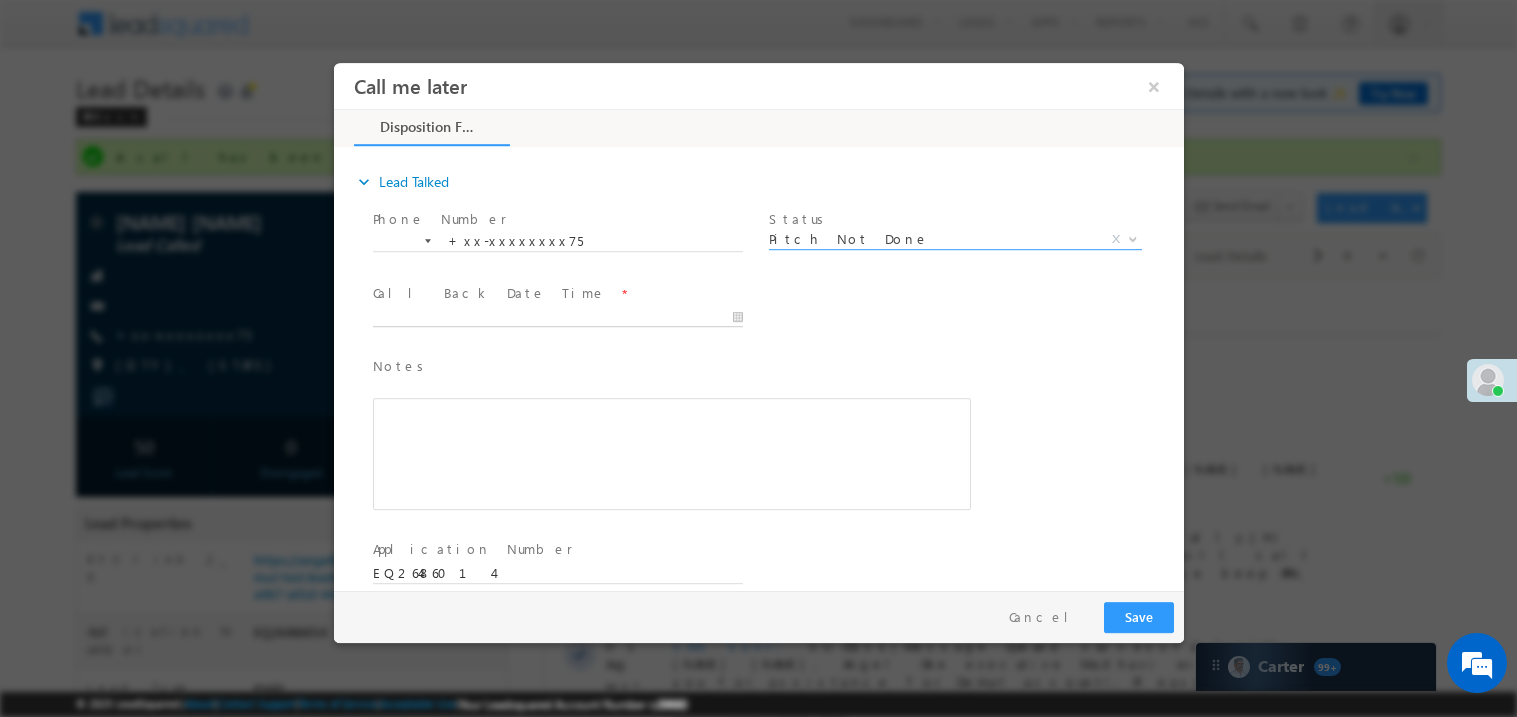 type on "08/01/25 7:08 PM" 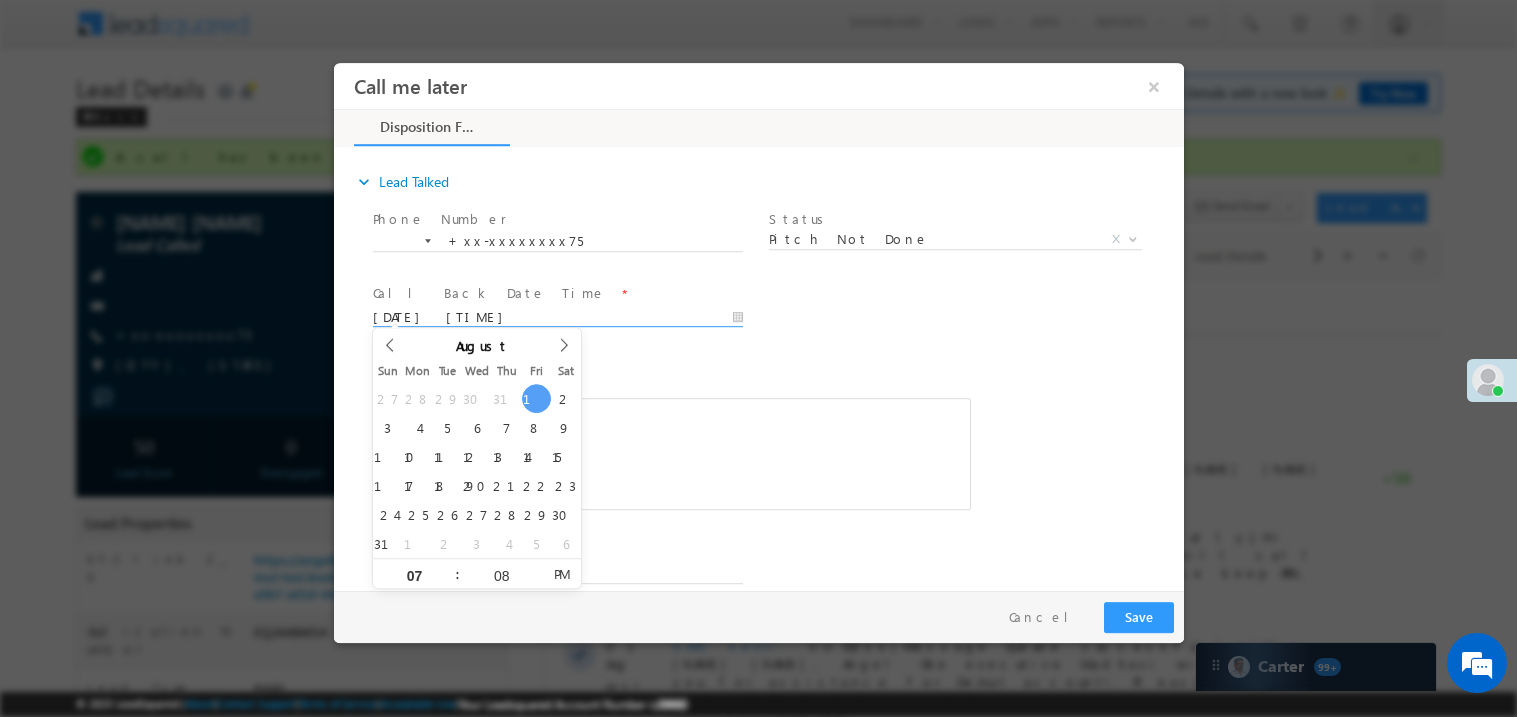 click at bounding box center [671, 453] 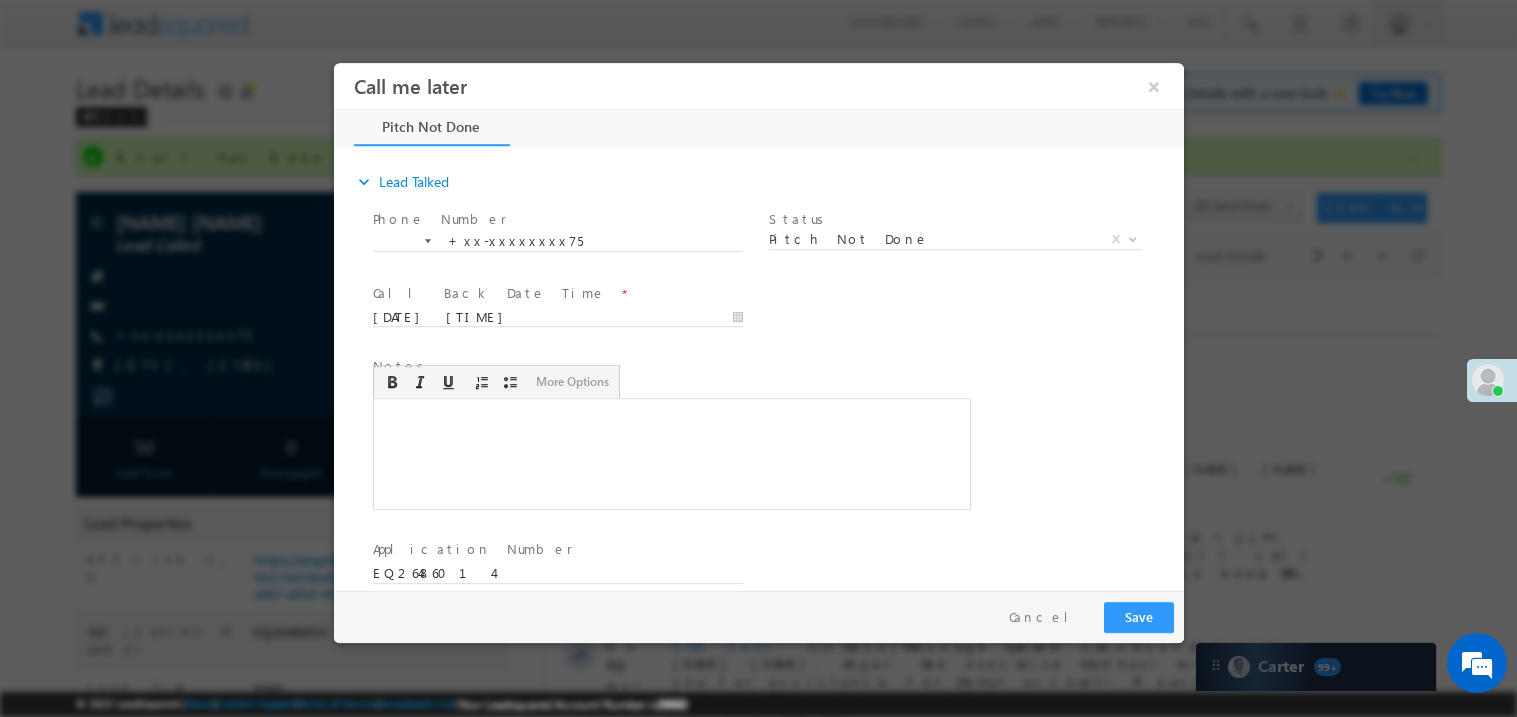 type 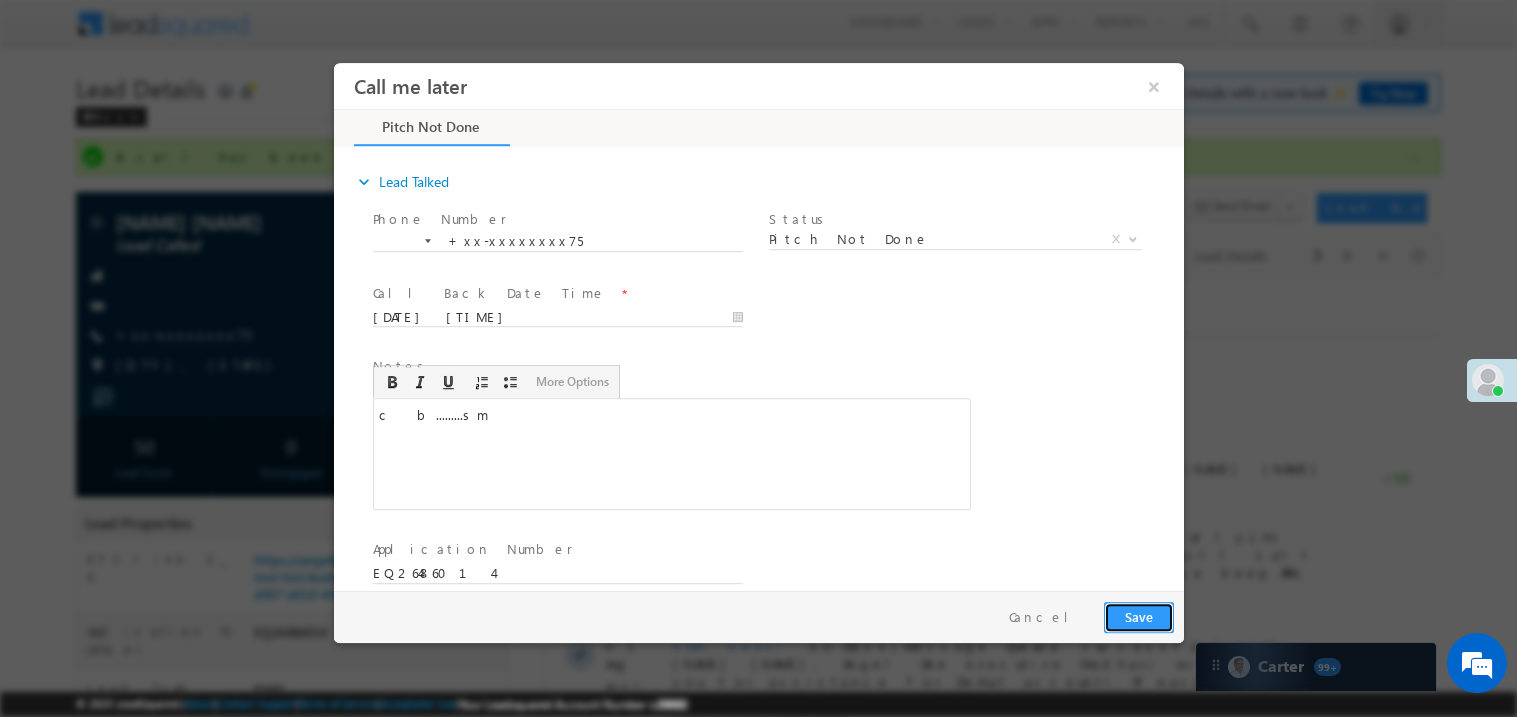 click on "Save" at bounding box center (1138, 616) 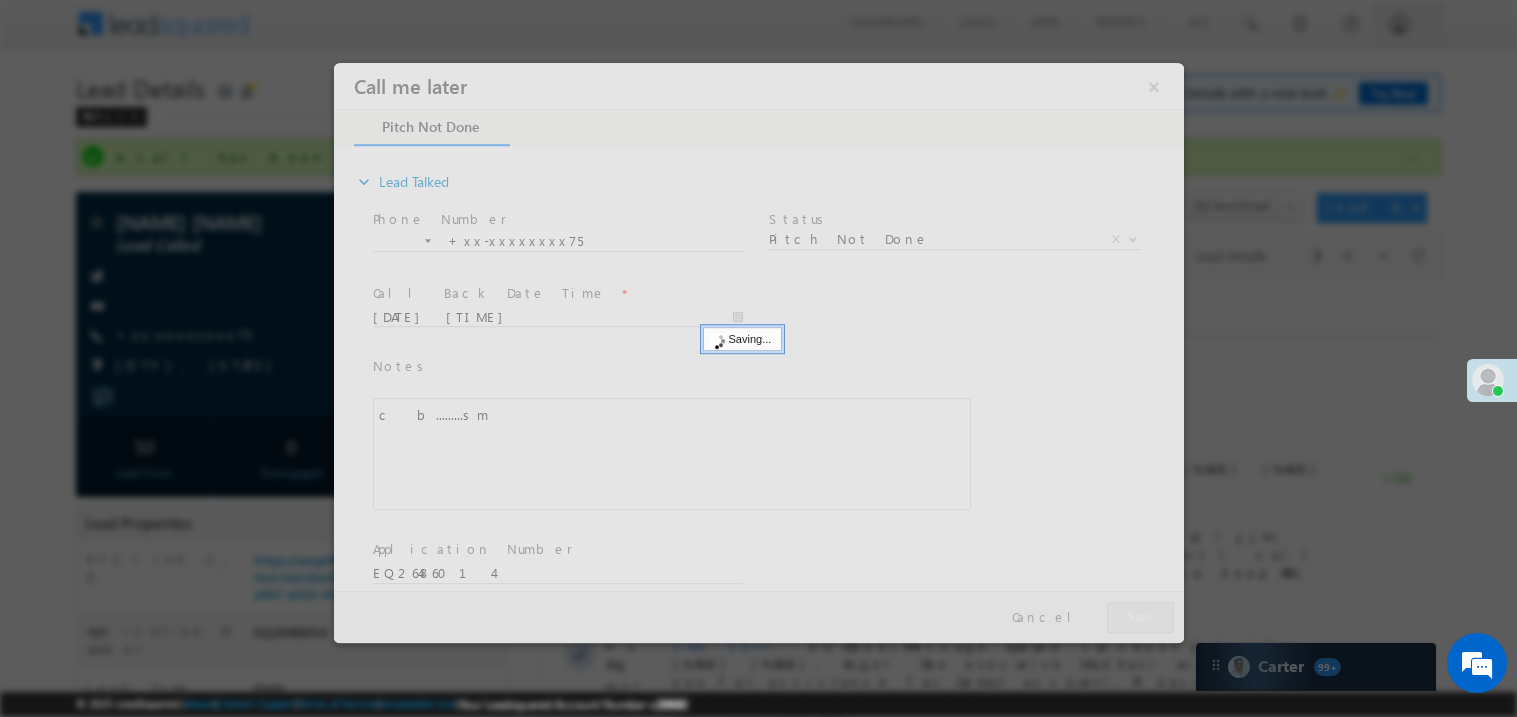 click at bounding box center [758, 352] 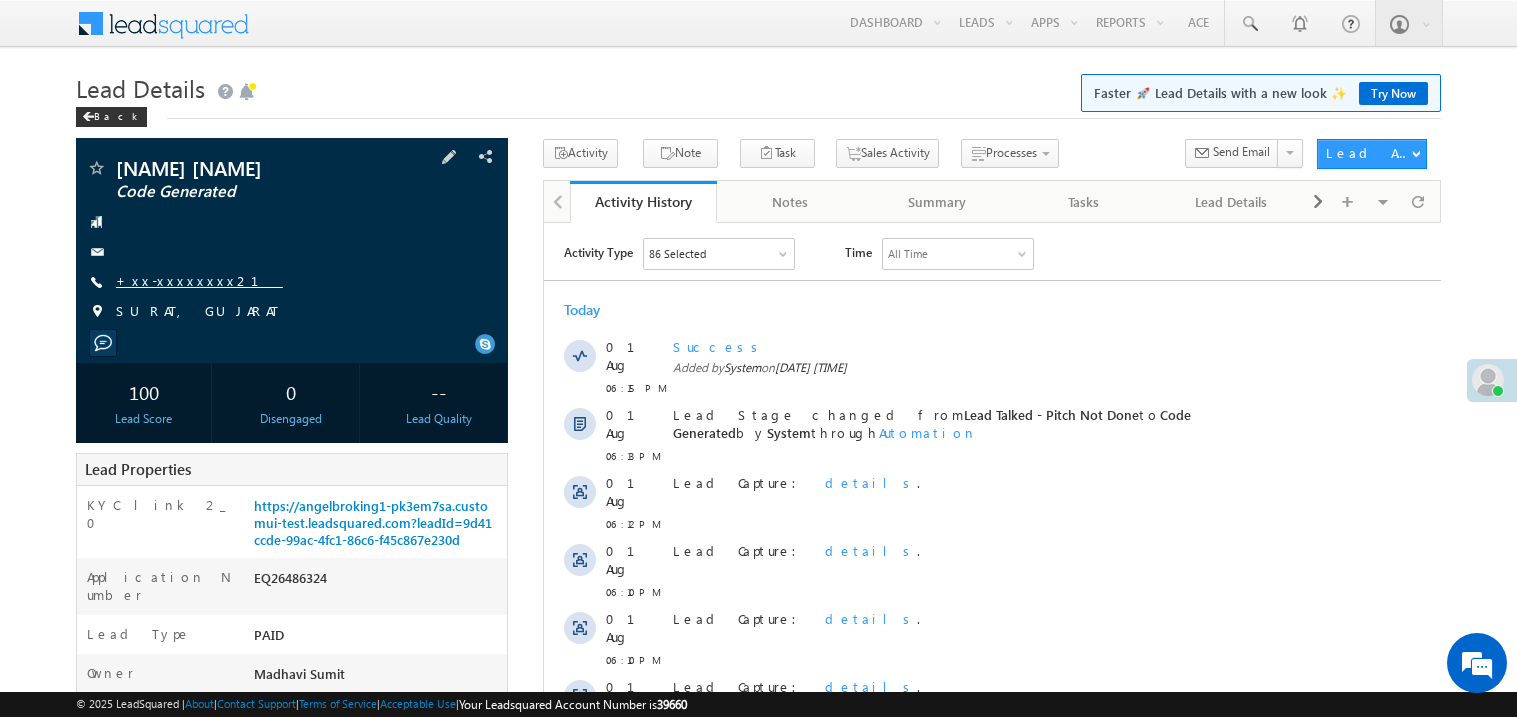 scroll, scrollTop: 0, scrollLeft: 0, axis: both 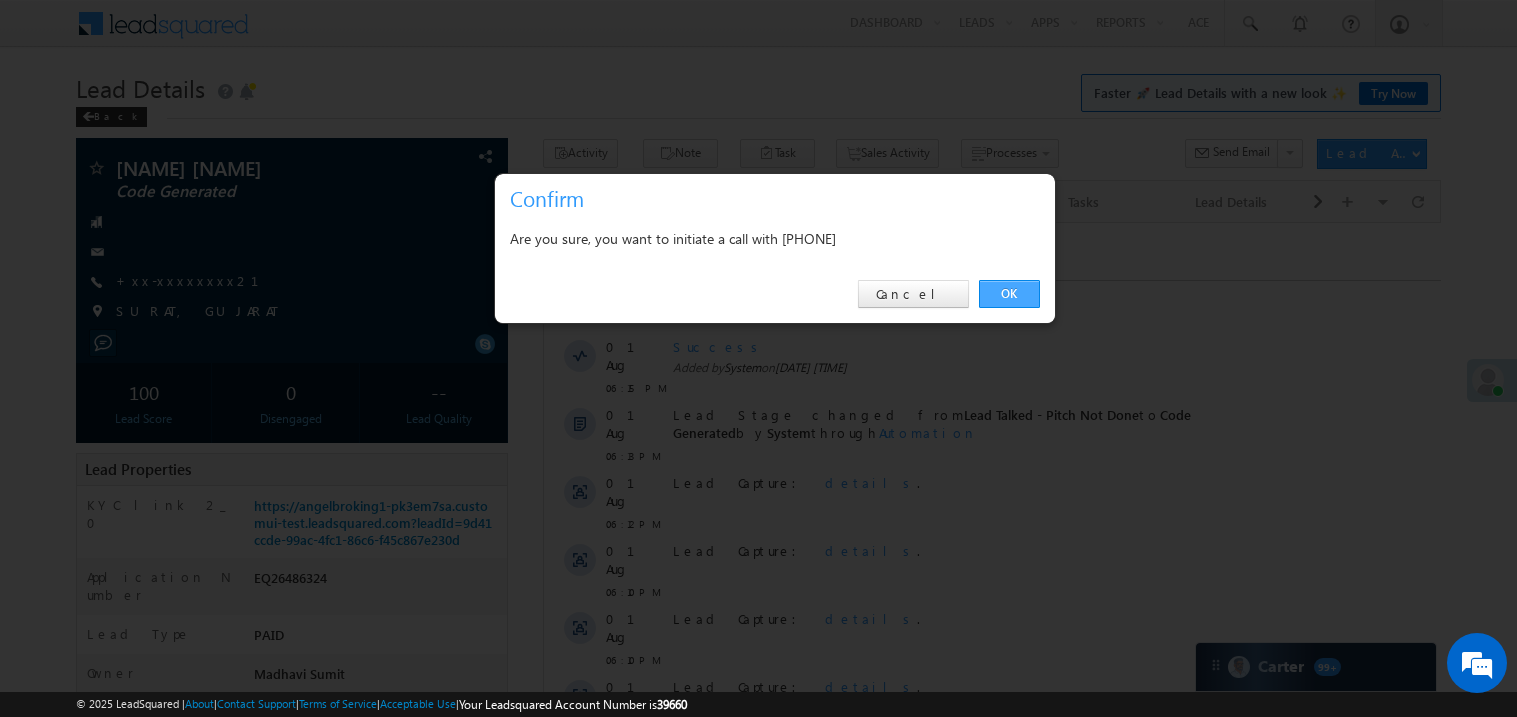 click on "OK" at bounding box center [1009, 294] 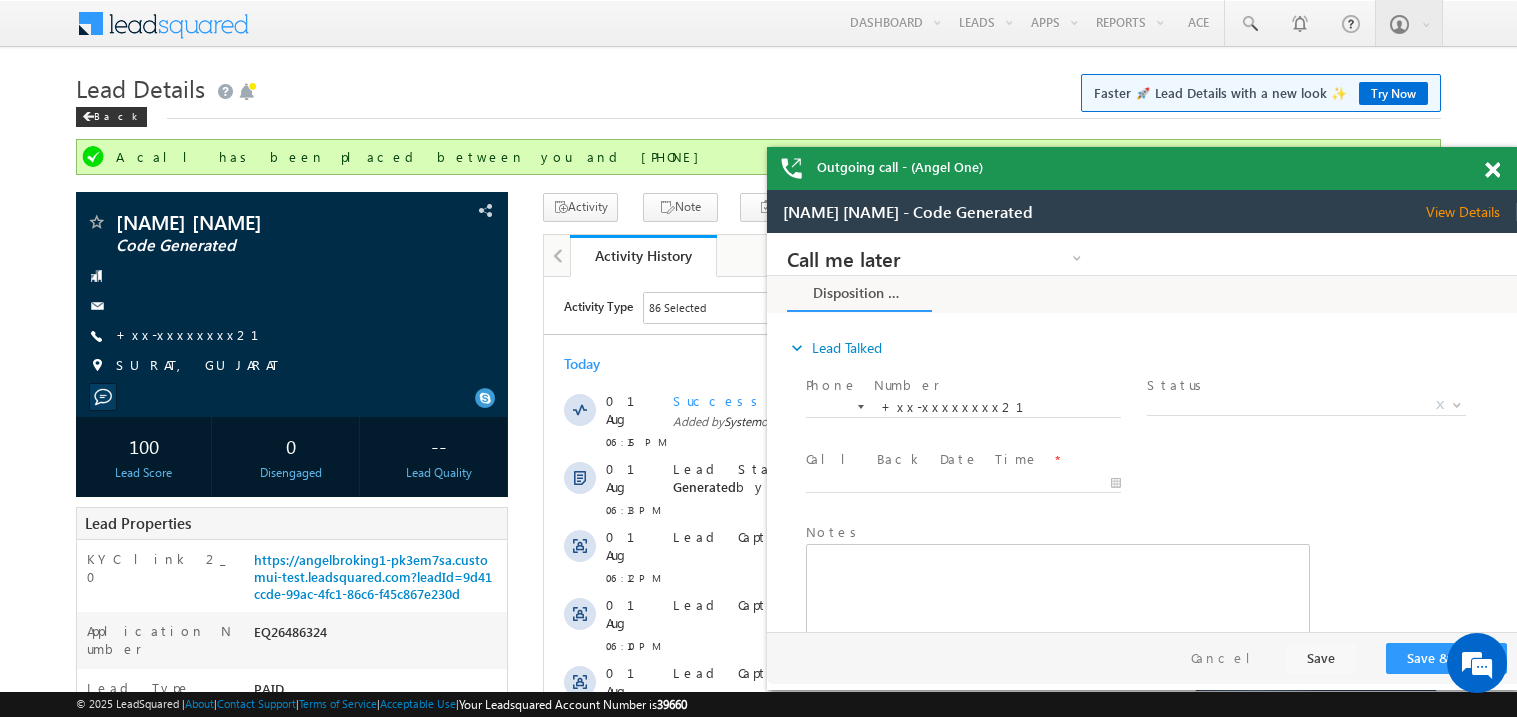 scroll, scrollTop: 0, scrollLeft: 0, axis: both 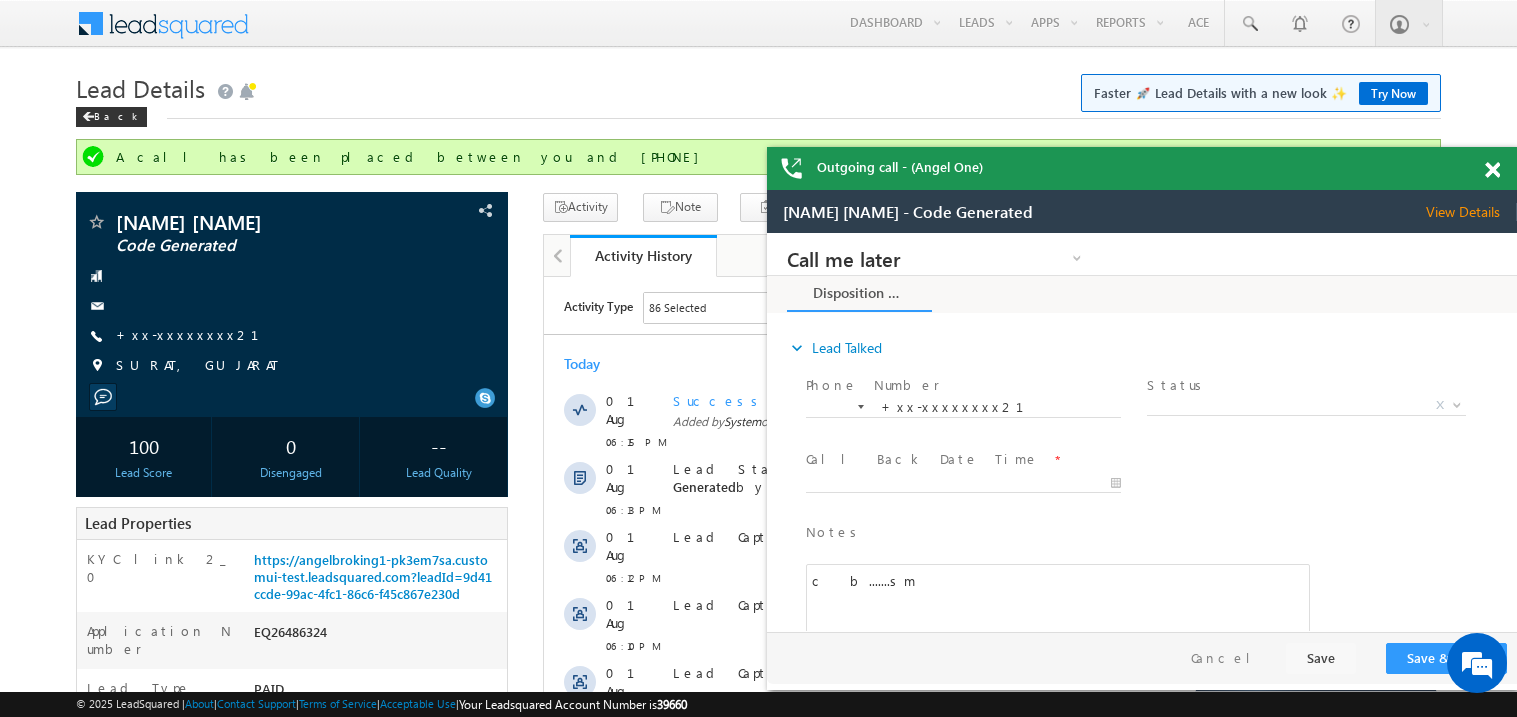 click at bounding box center [1492, 170] 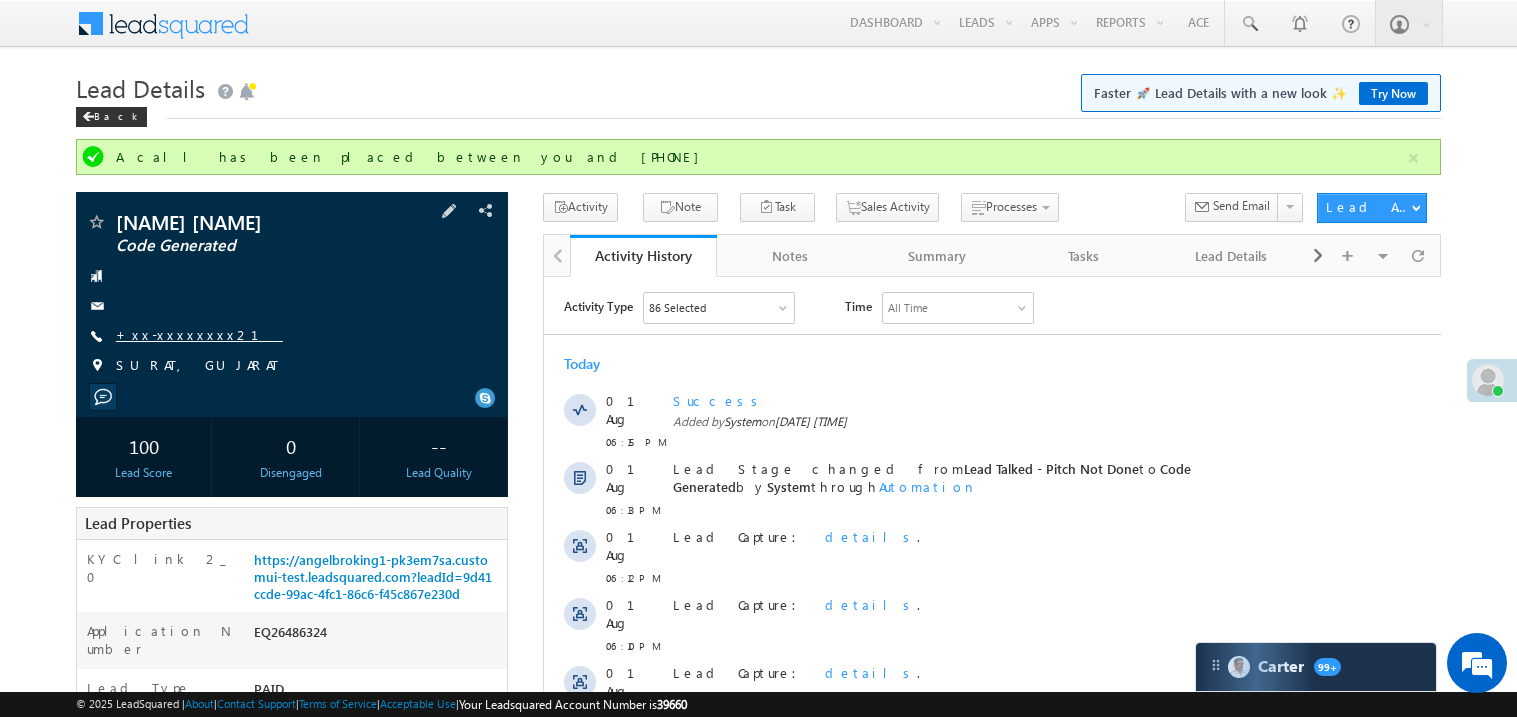 click on "+xx-xxxxxxxx21" at bounding box center [199, 334] 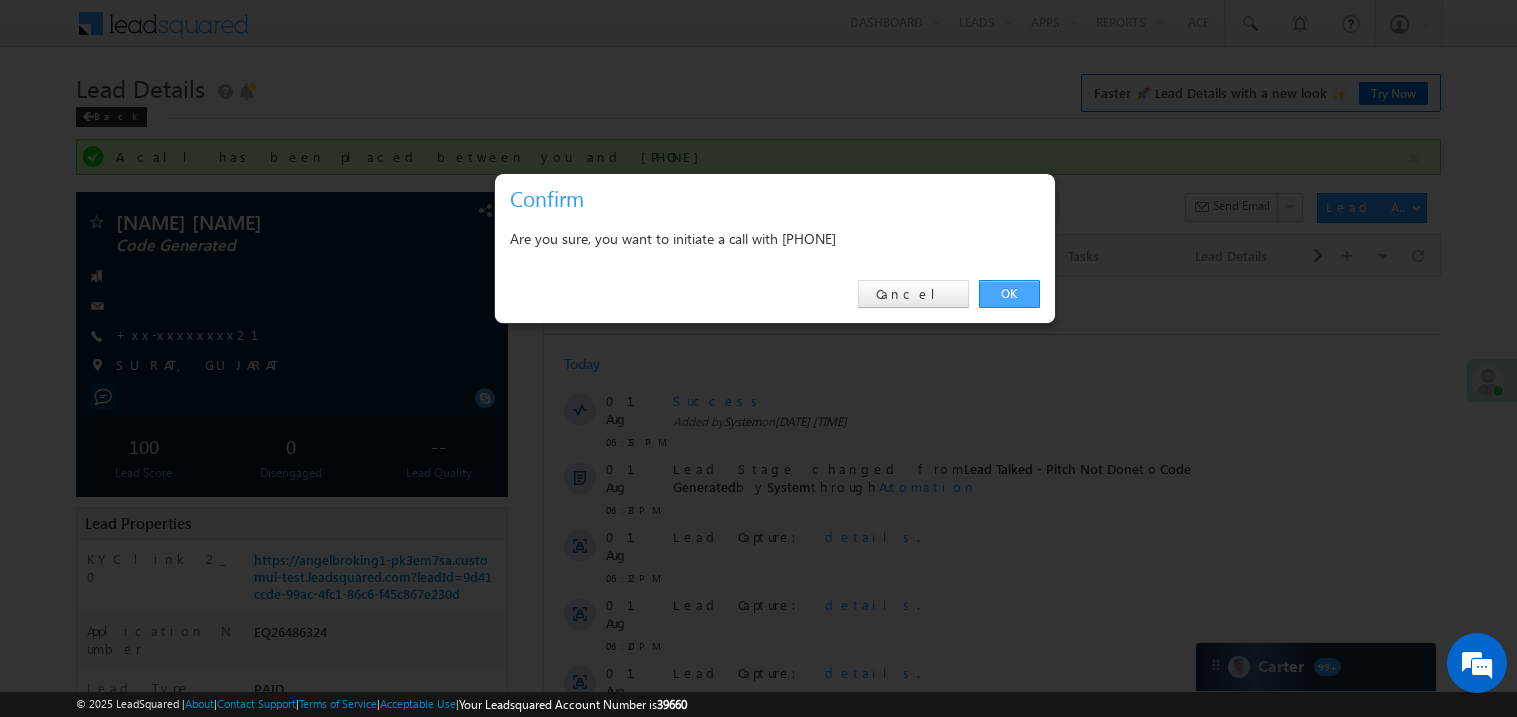 click on "OK" at bounding box center (1009, 294) 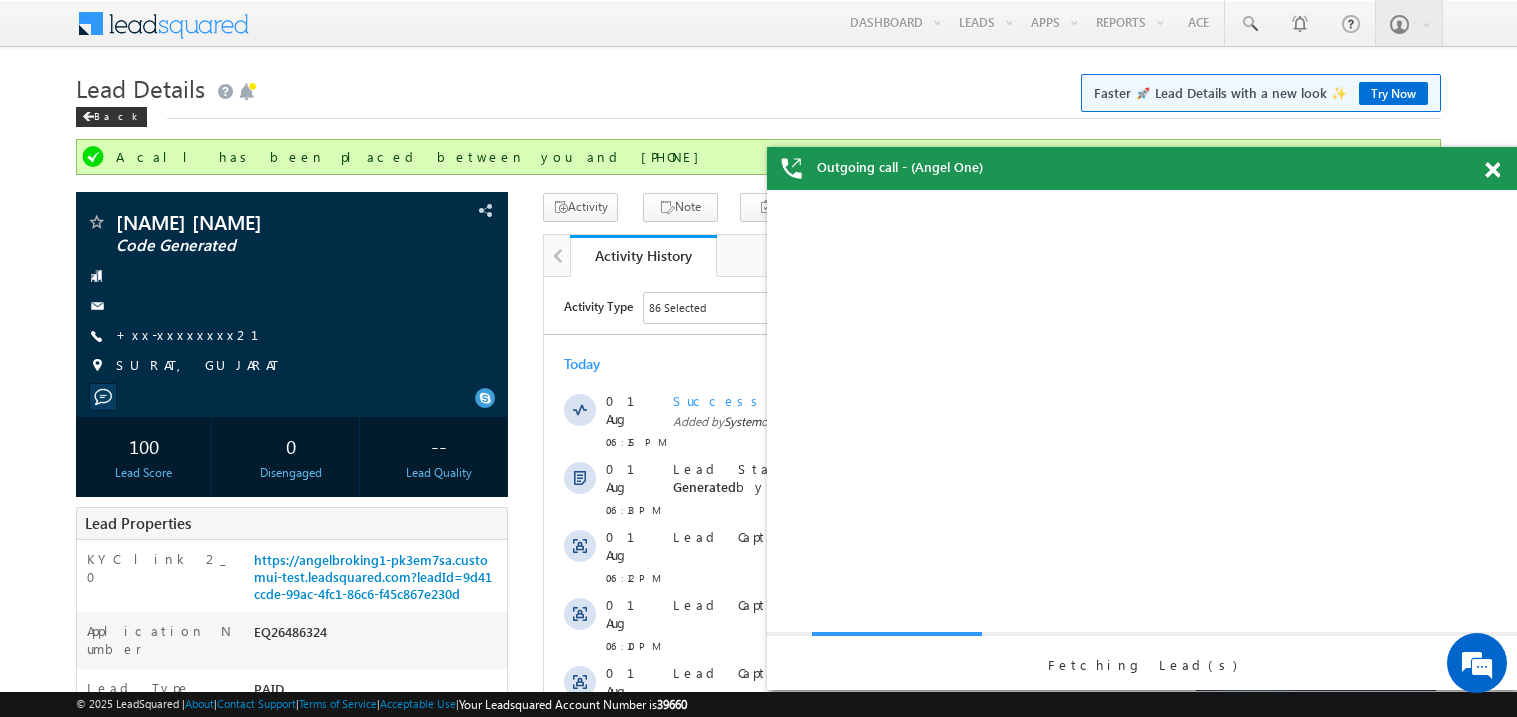 scroll, scrollTop: 0, scrollLeft: 0, axis: both 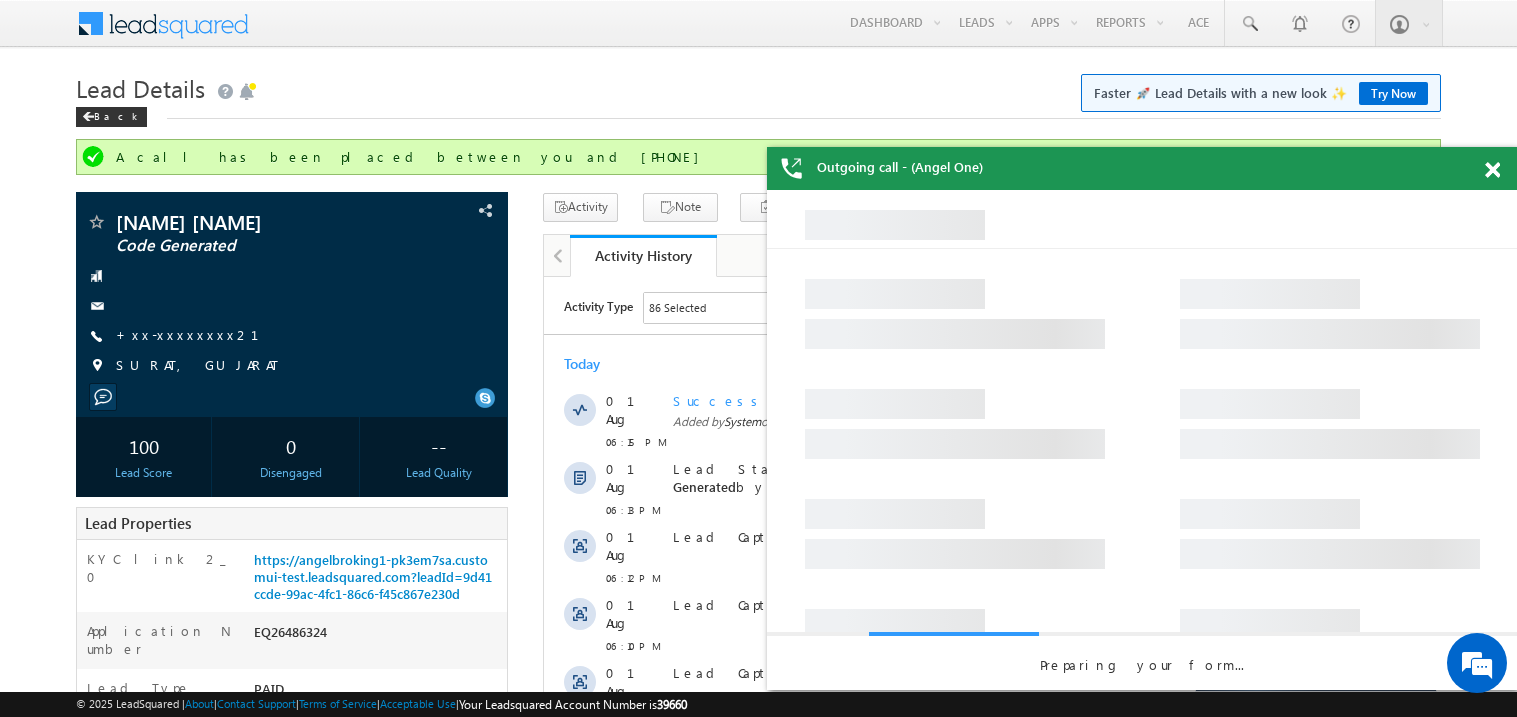 click at bounding box center (1492, 170) 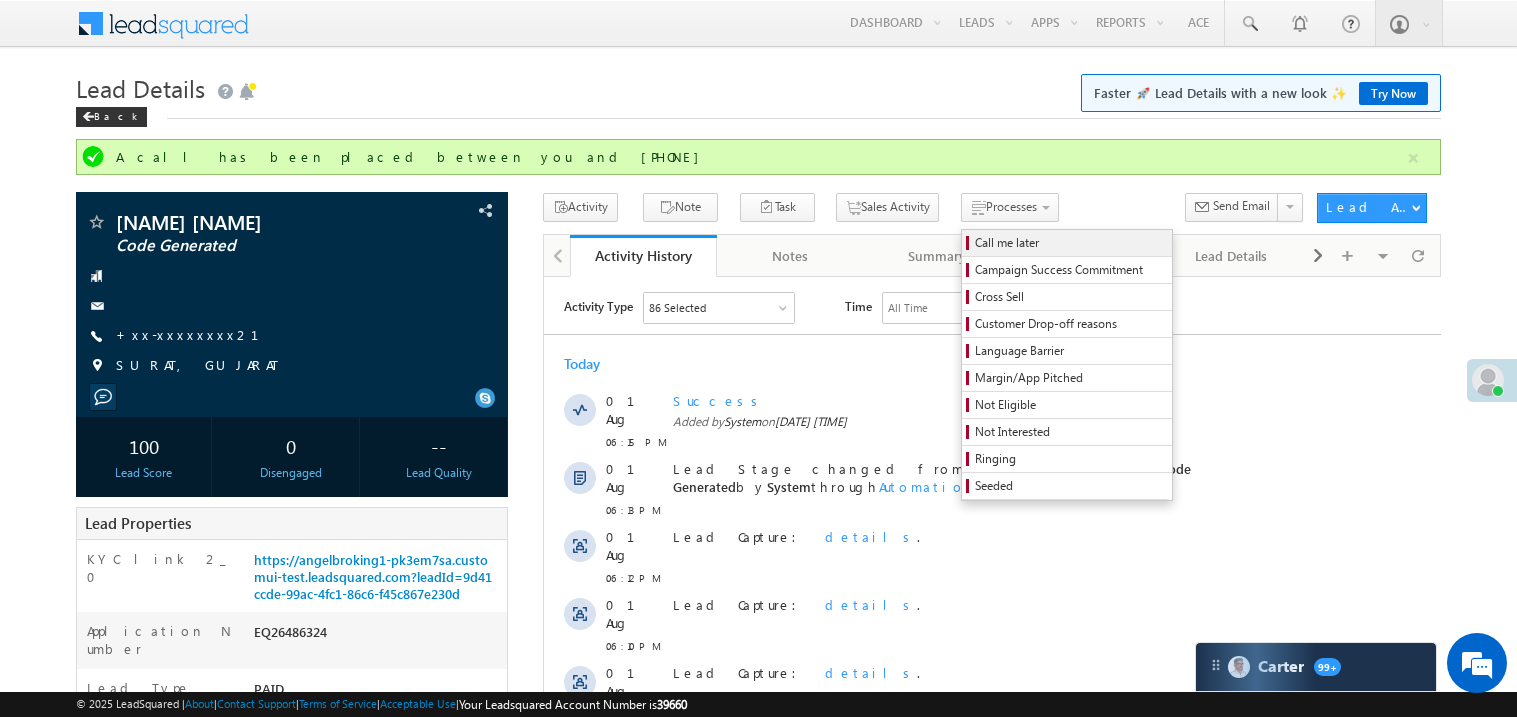 click on "Call me later" at bounding box center (1070, 243) 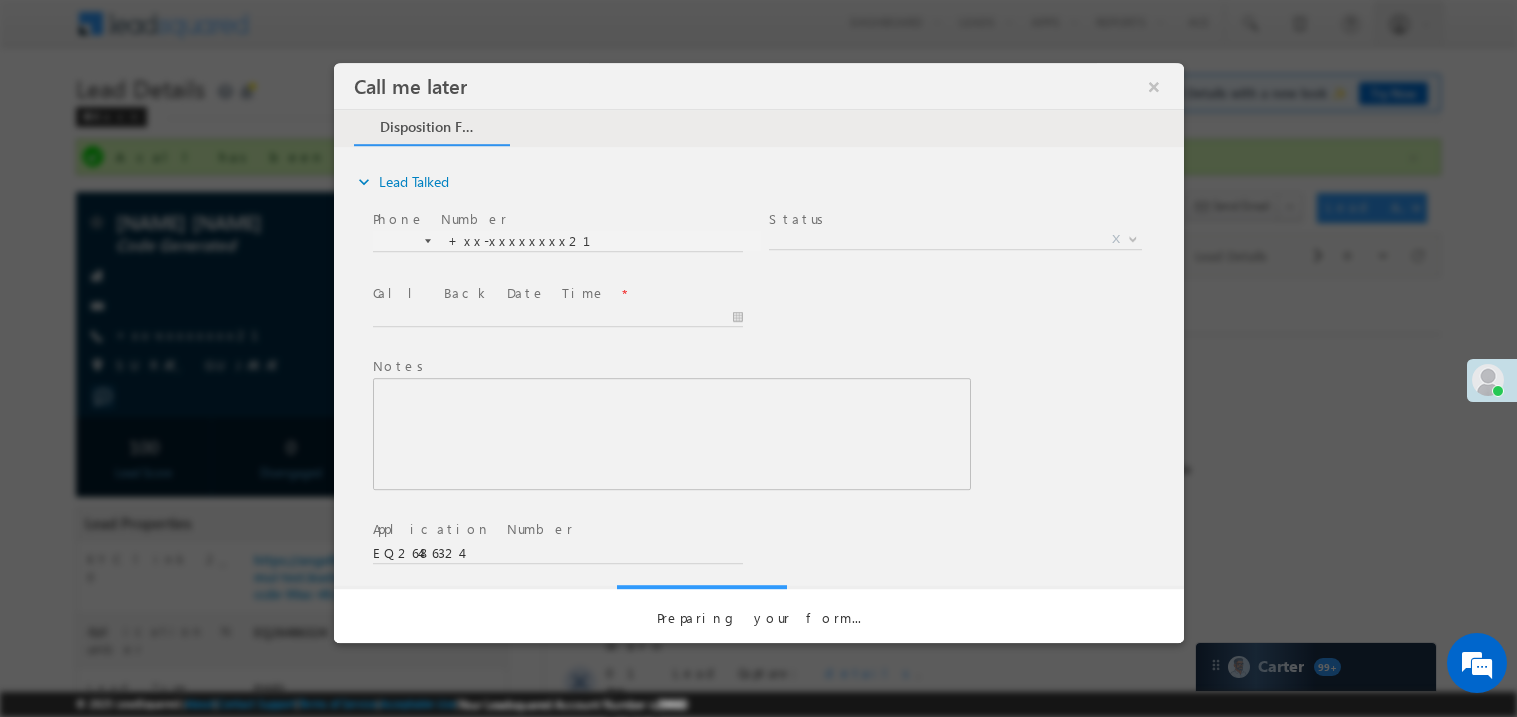 scroll, scrollTop: 0, scrollLeft: 0, axis: both 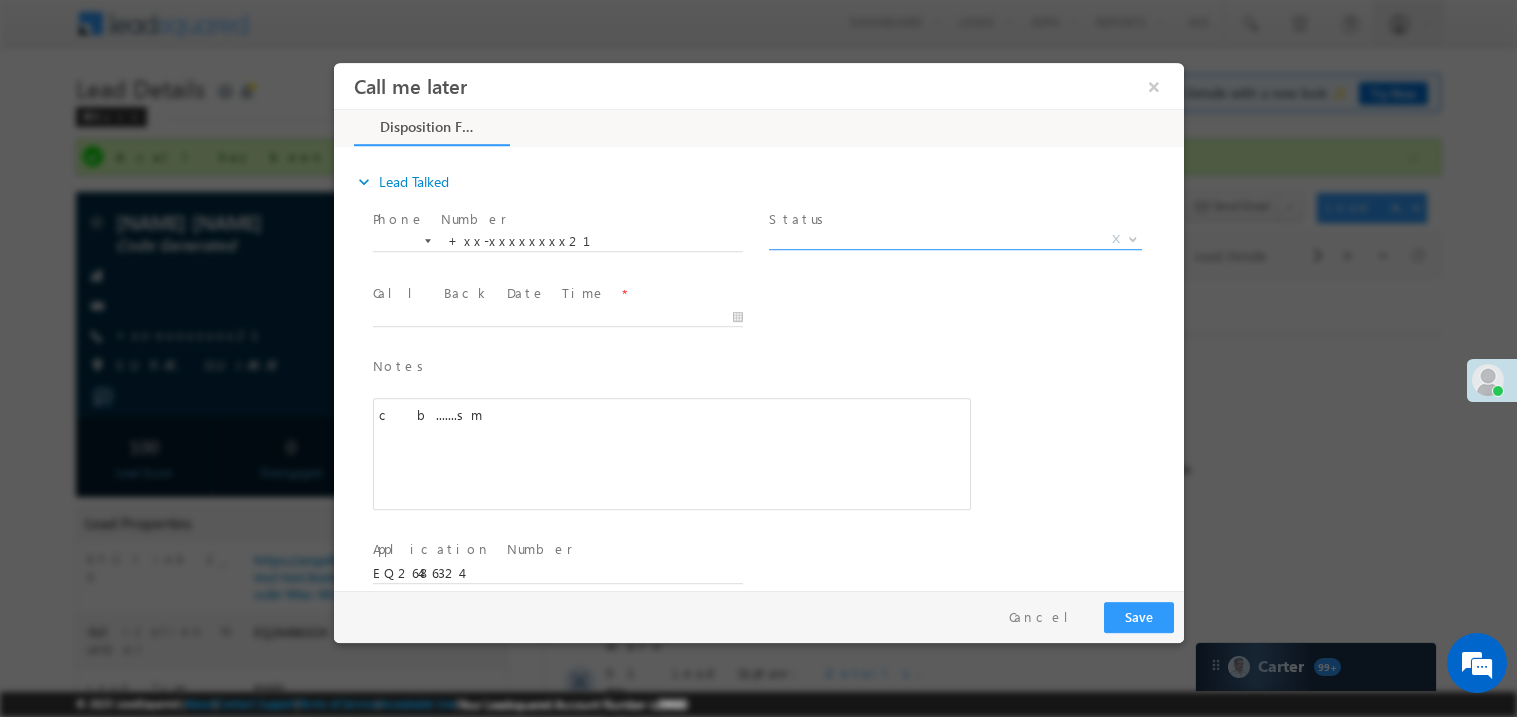 click on "X" at bounding box center [954, 239] 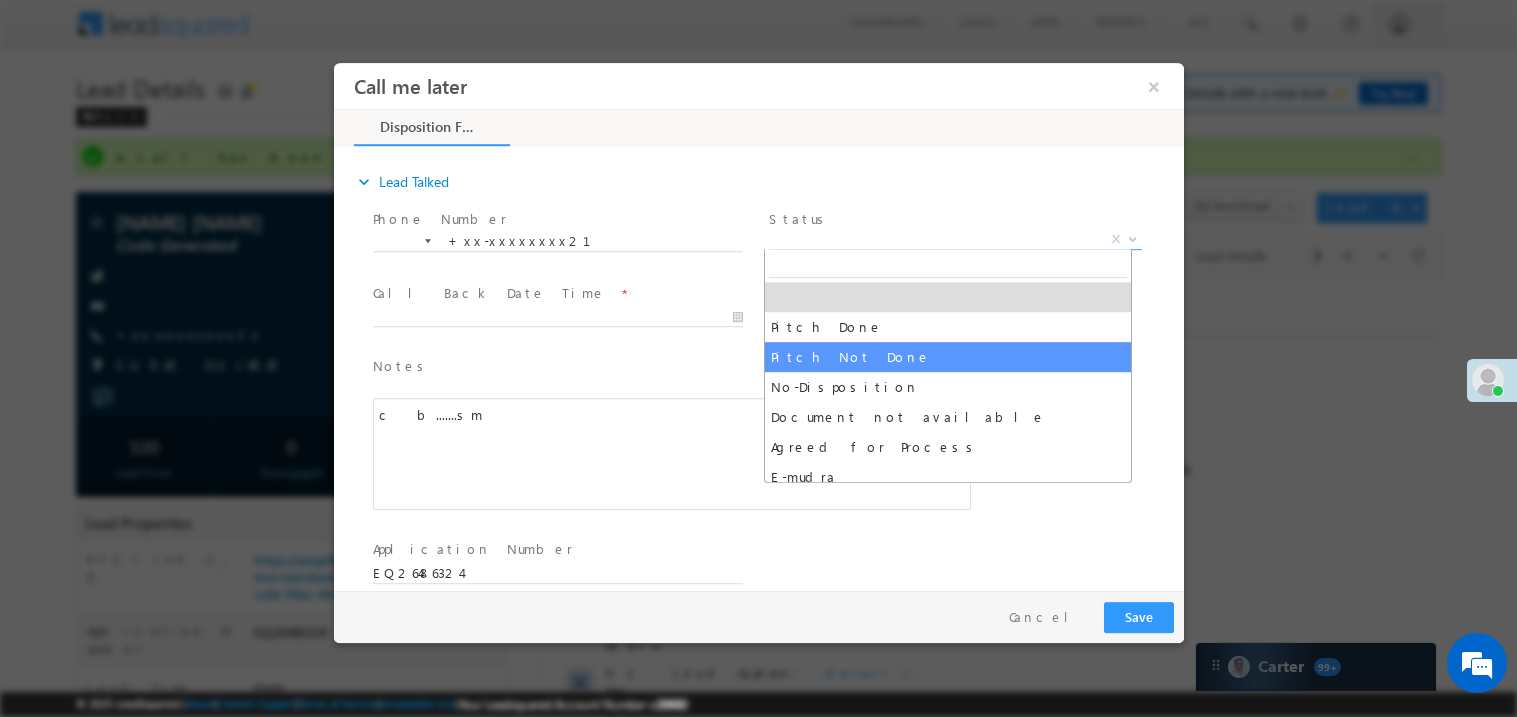 select on "Pitch Not Done" 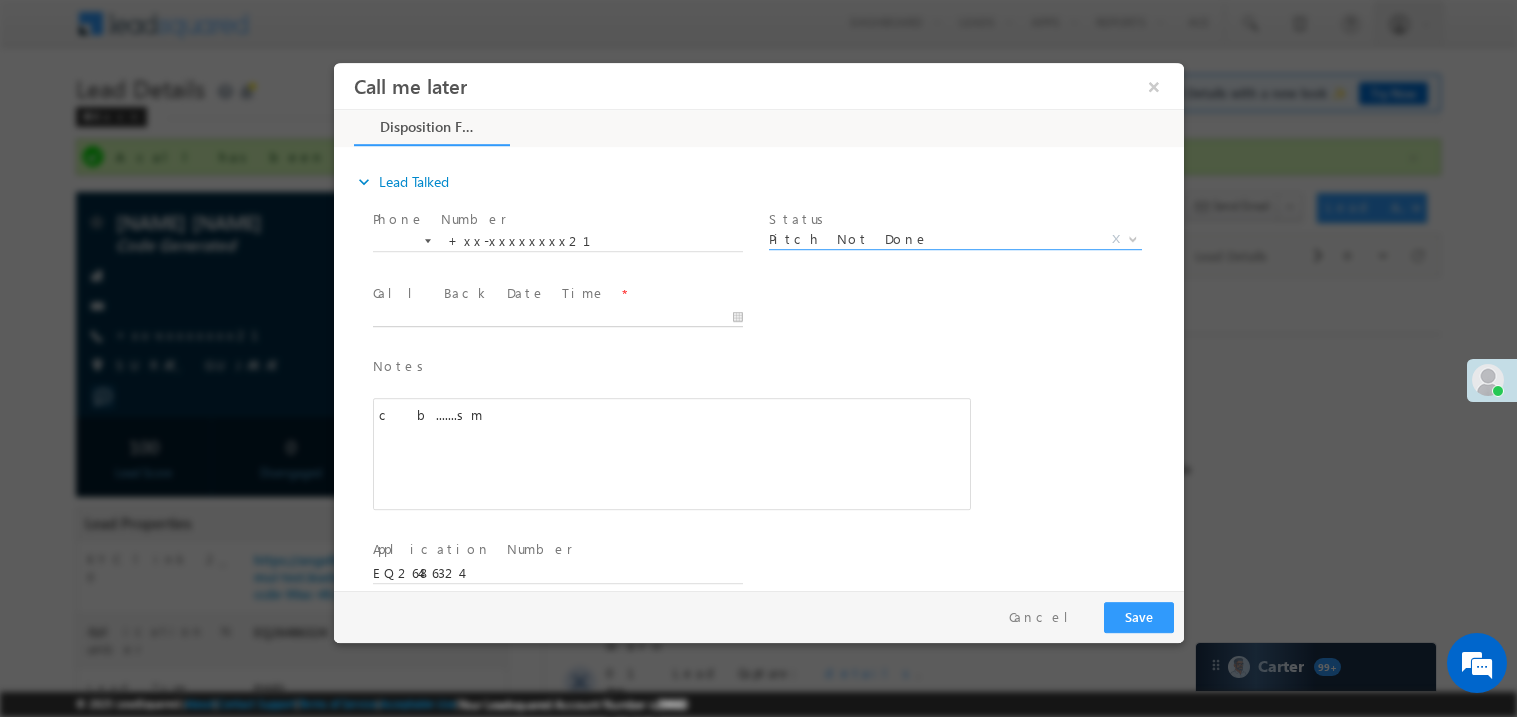 click at bounding box center (557, 317) 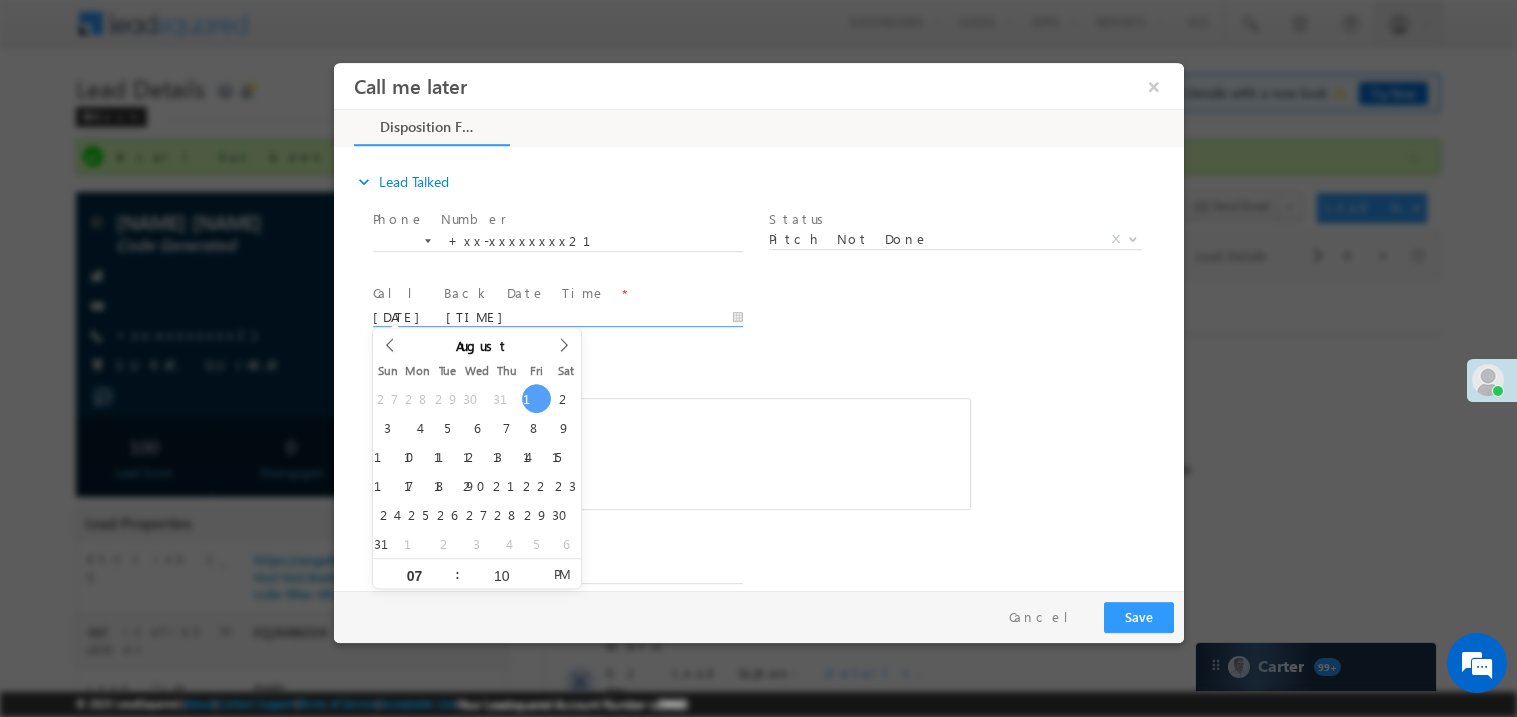 click on "c  b.......sm" at bounding box center (671, 453) 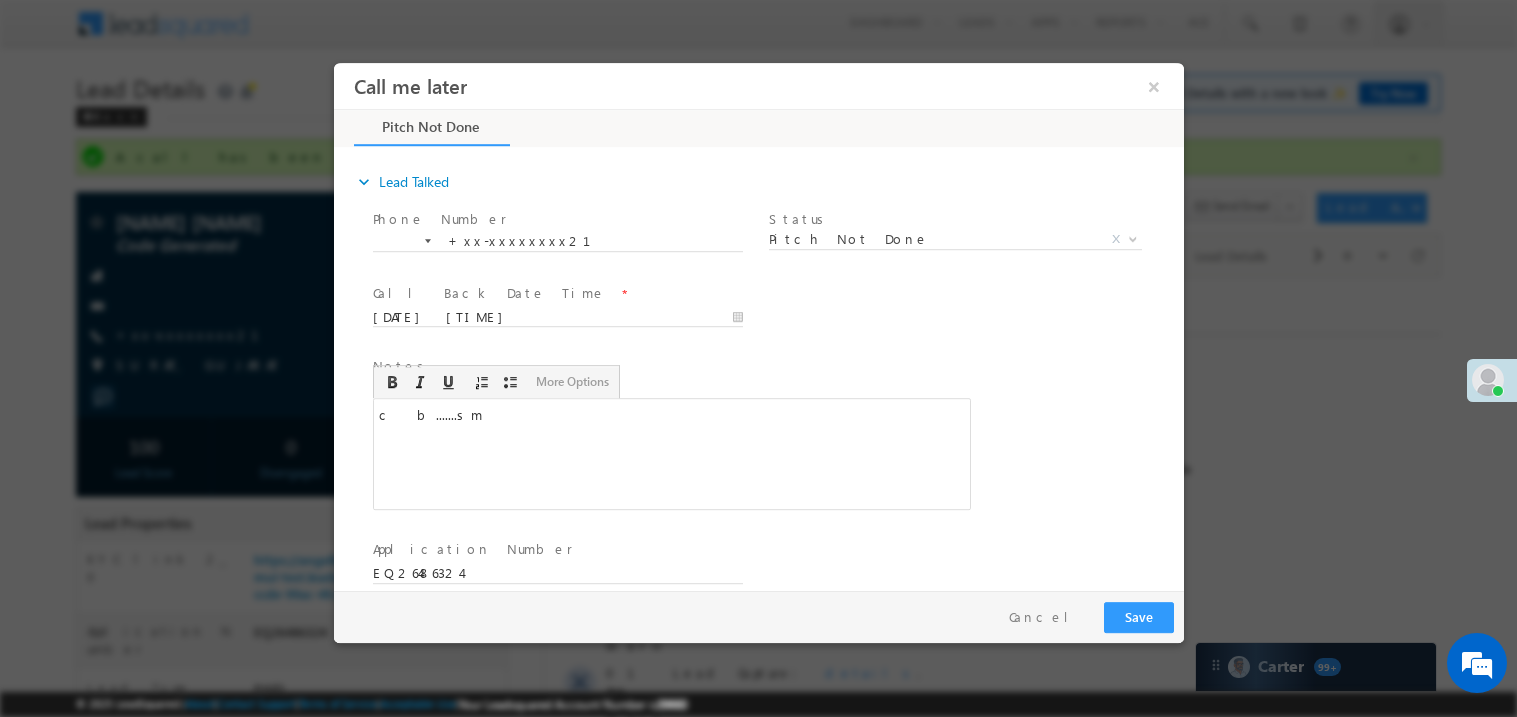 click on "Pay & Save
Save
Cancel" at bounding box center [763, 616] 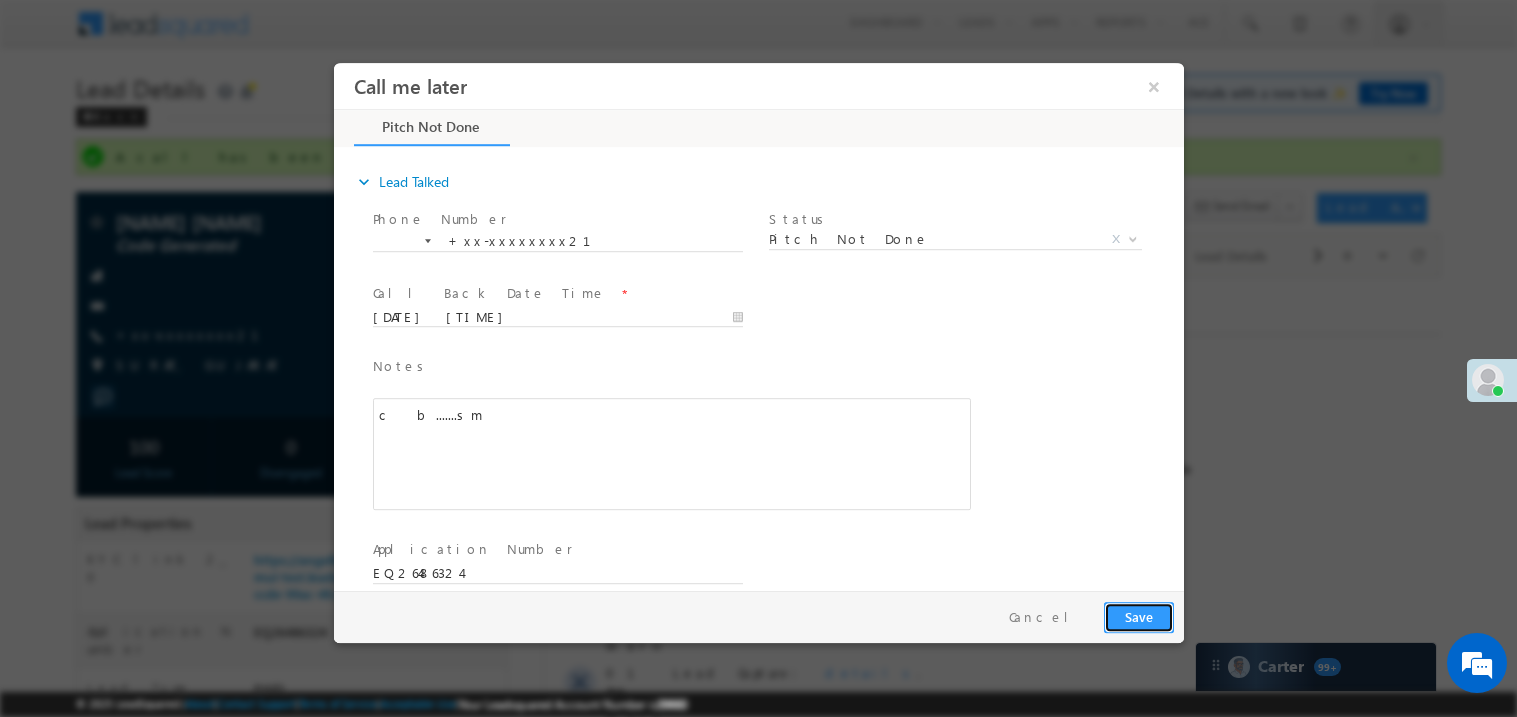 click on "Save" at bounding box center [1138, 616] 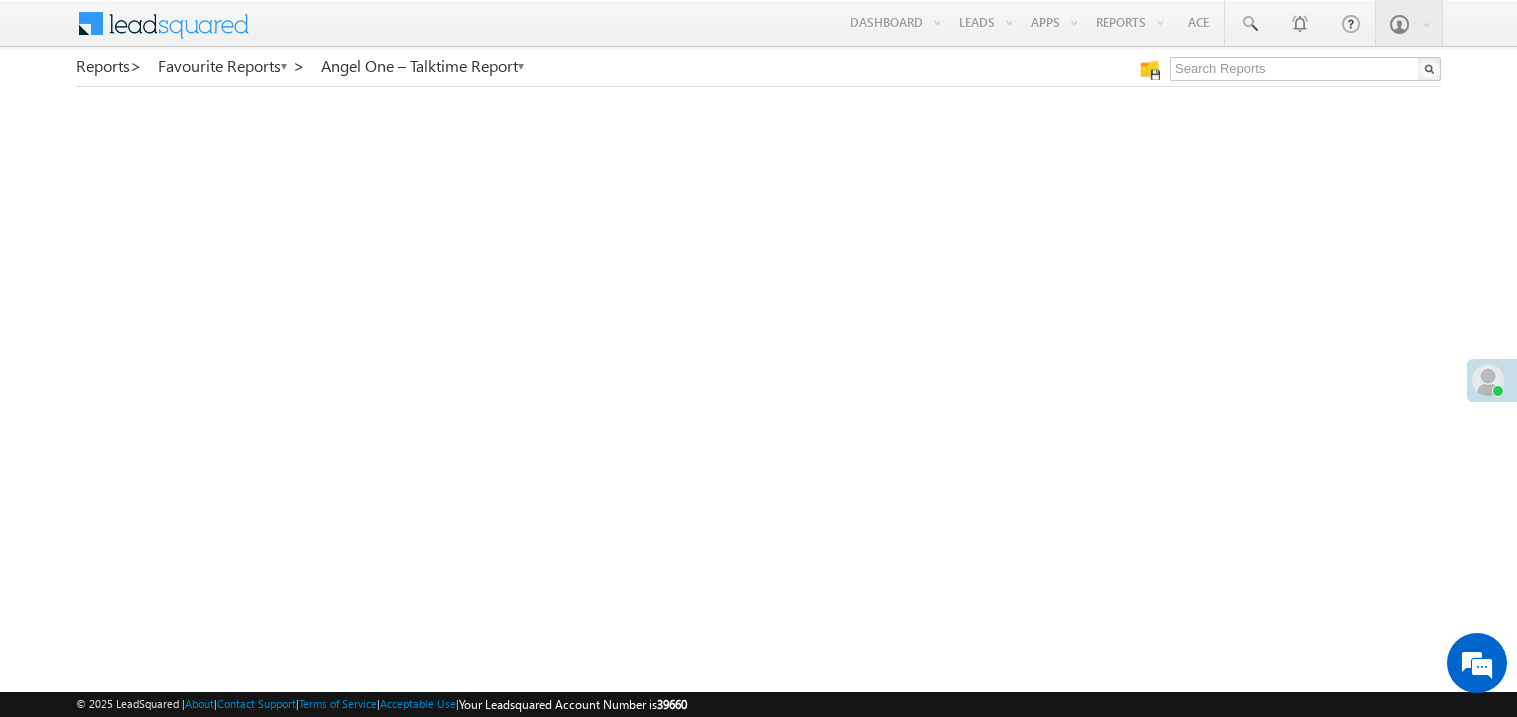scroll, scrollTop: 0, scrollLeft: 0, axis: both 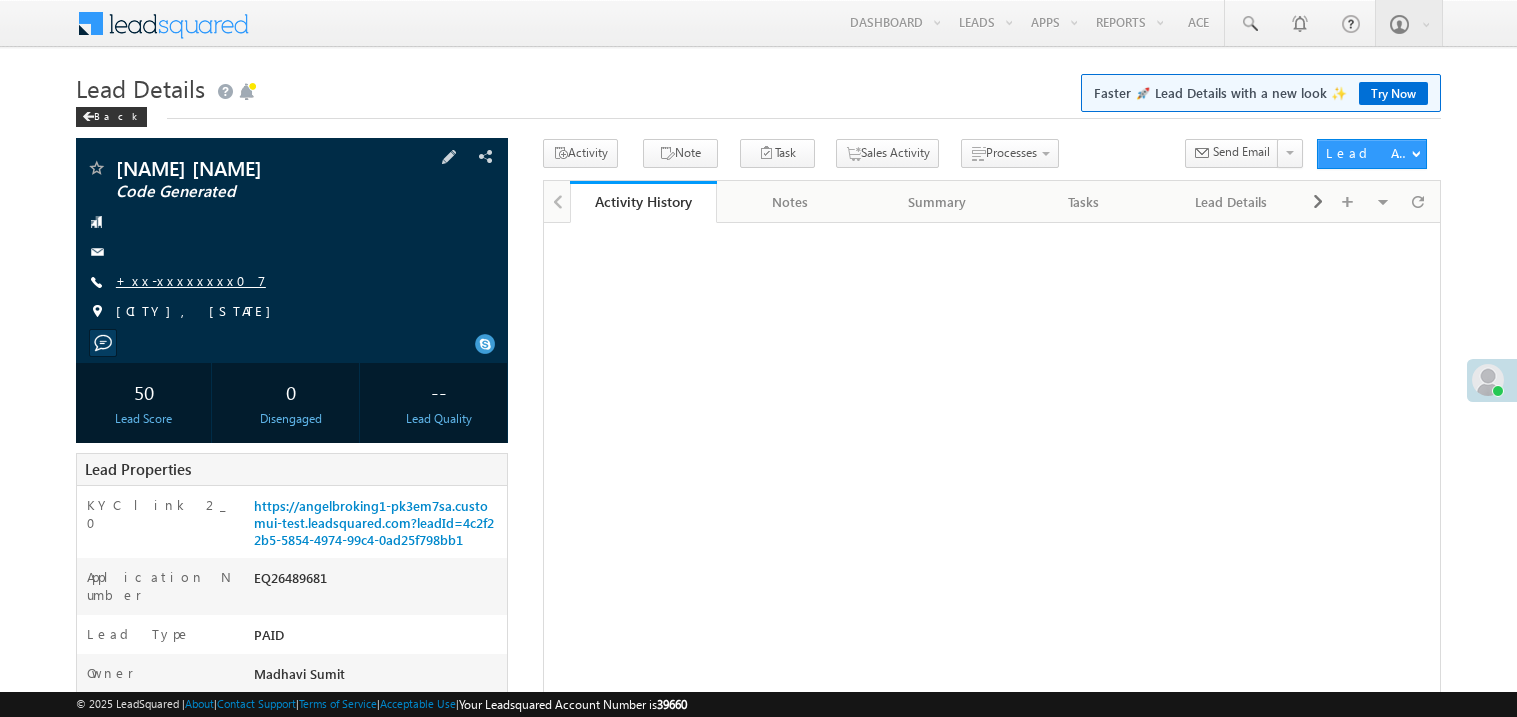 click on "+xx-xxxxxxxx07" at bounding box center [191, 280] 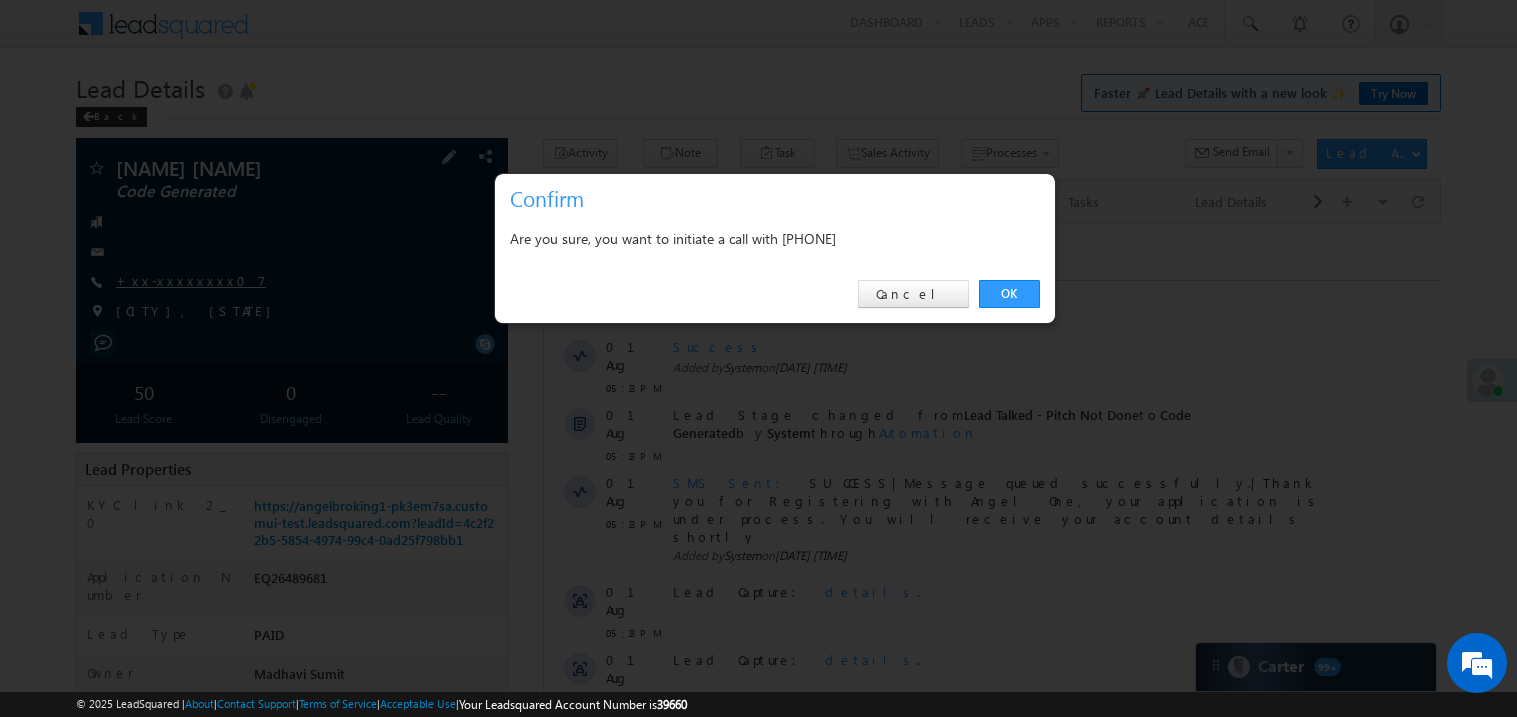 scroll, scrollTop: 0, scrollLeft: 0, axis: both 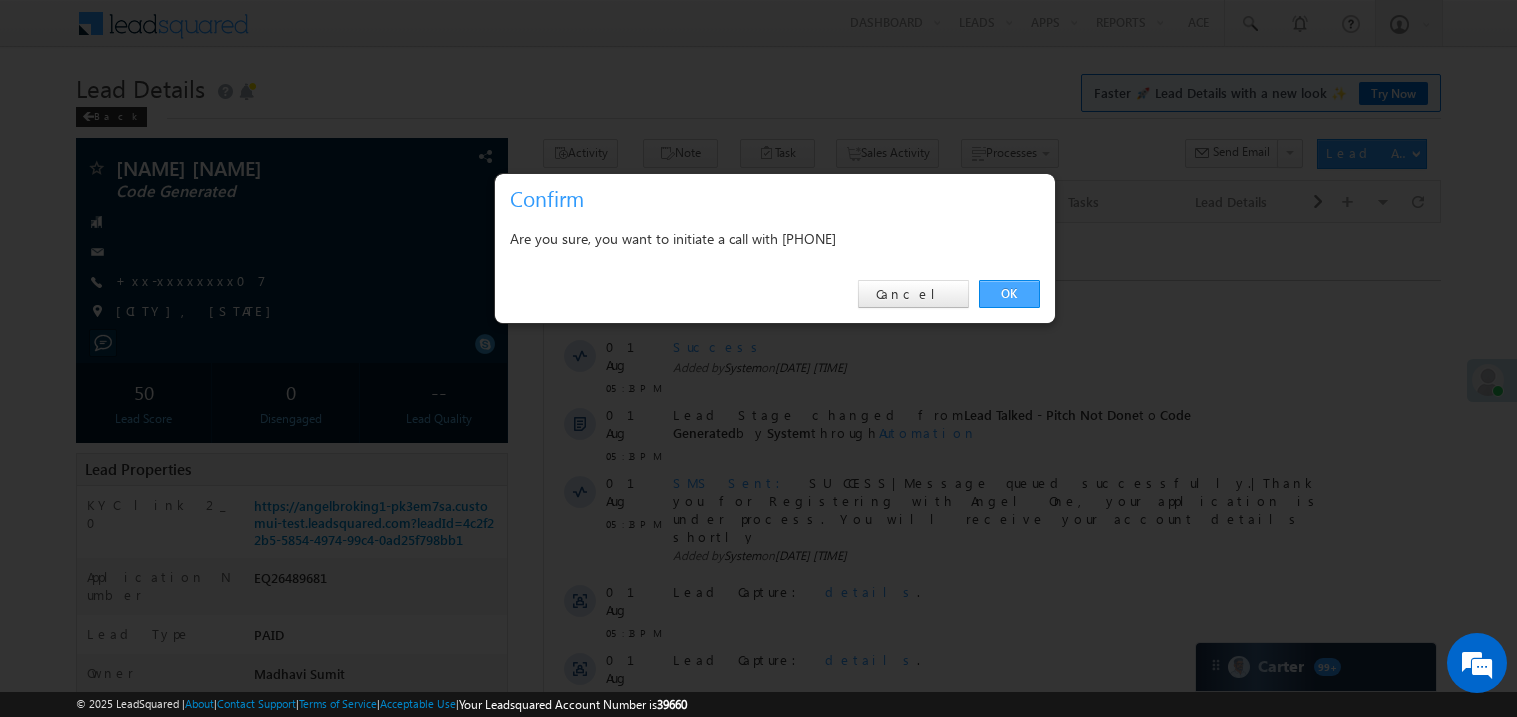 click on "OK" at bounding box center (1009, 294) 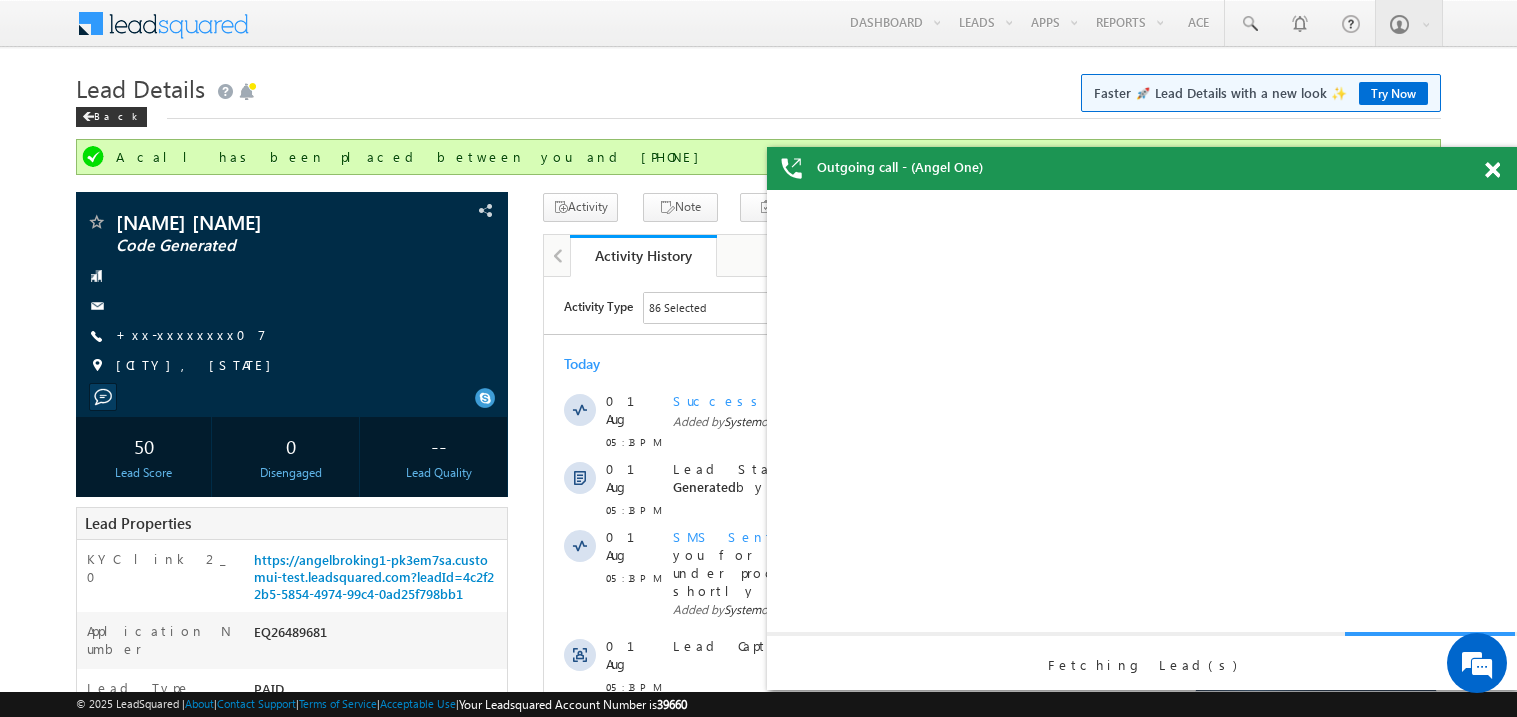 scroll, scrollTop: 0, scrollLeft: 0, axis: both 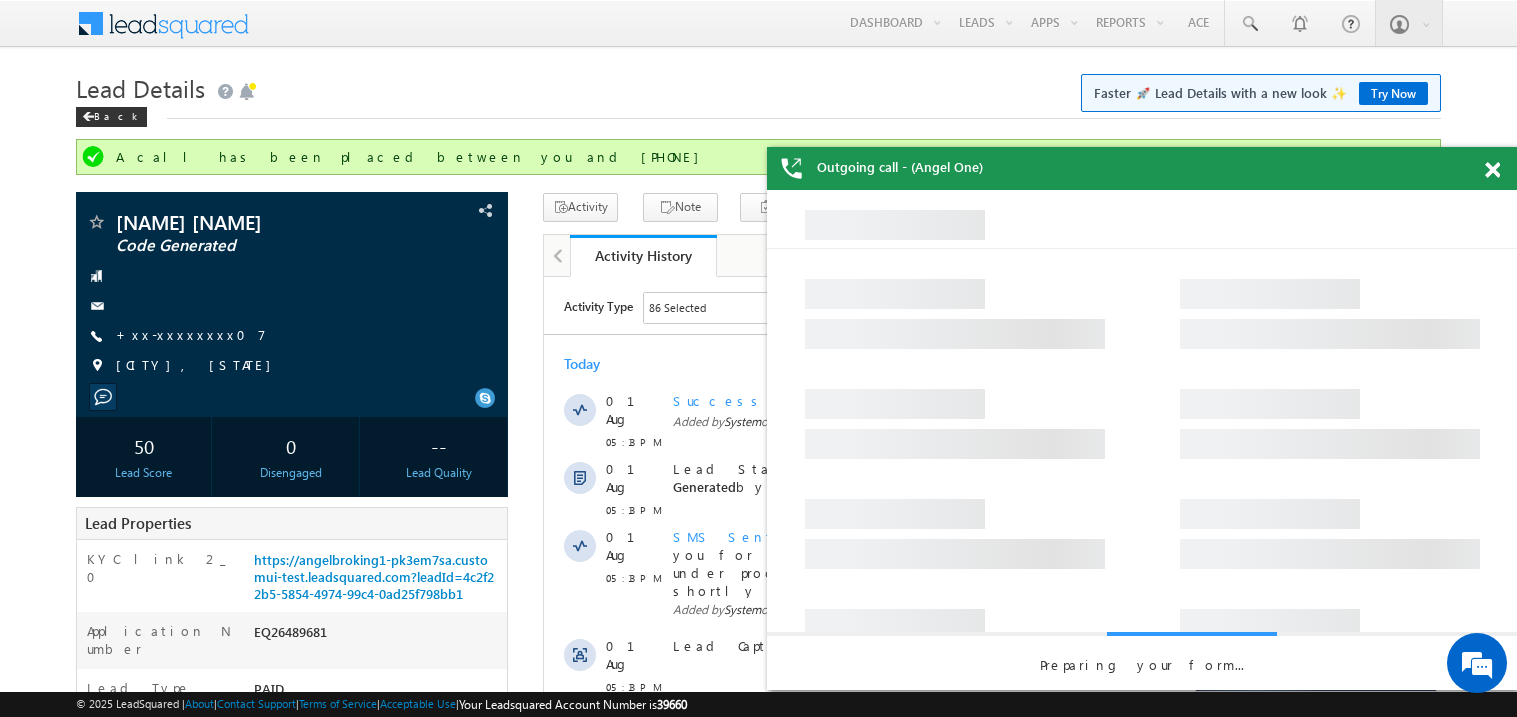 click at bounding box center (1503, 166) 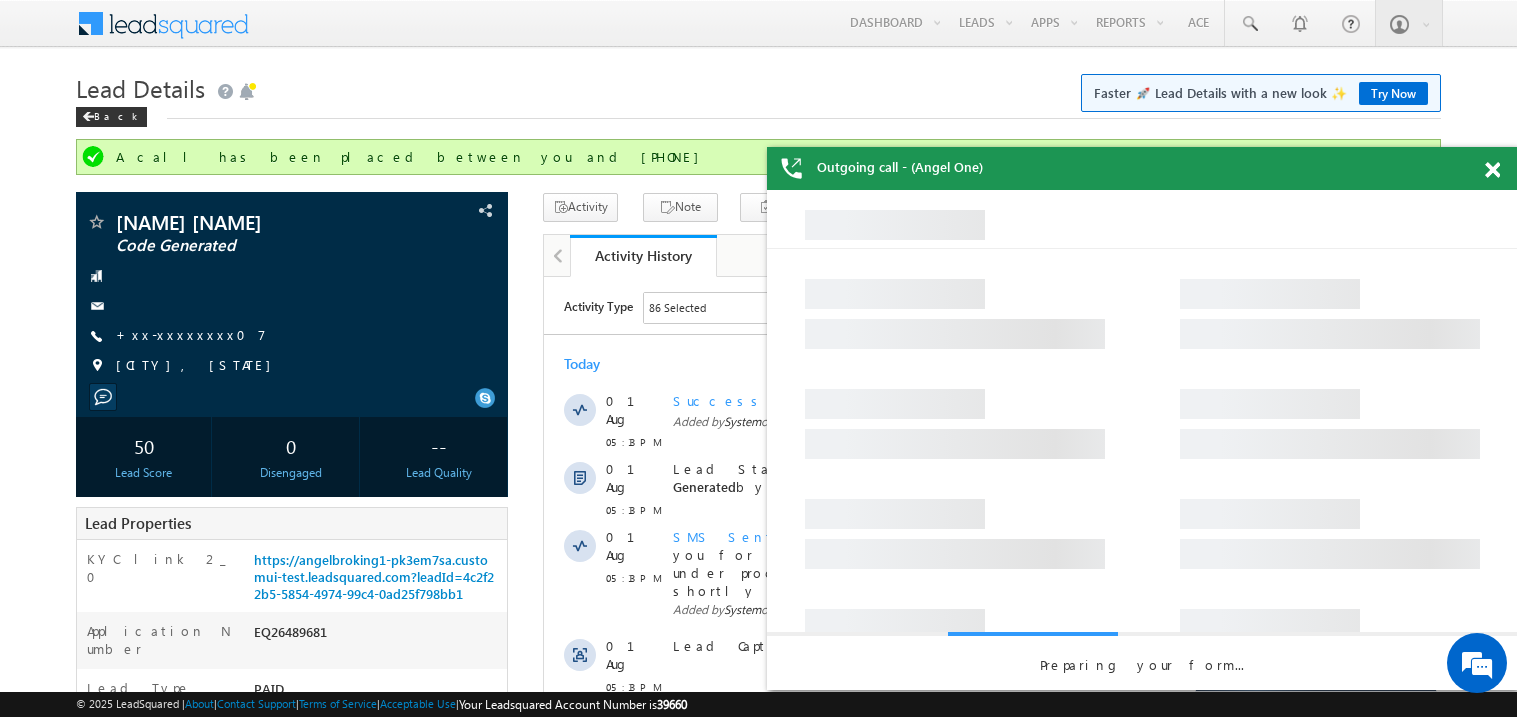 click at bounding box center (1503, 166) 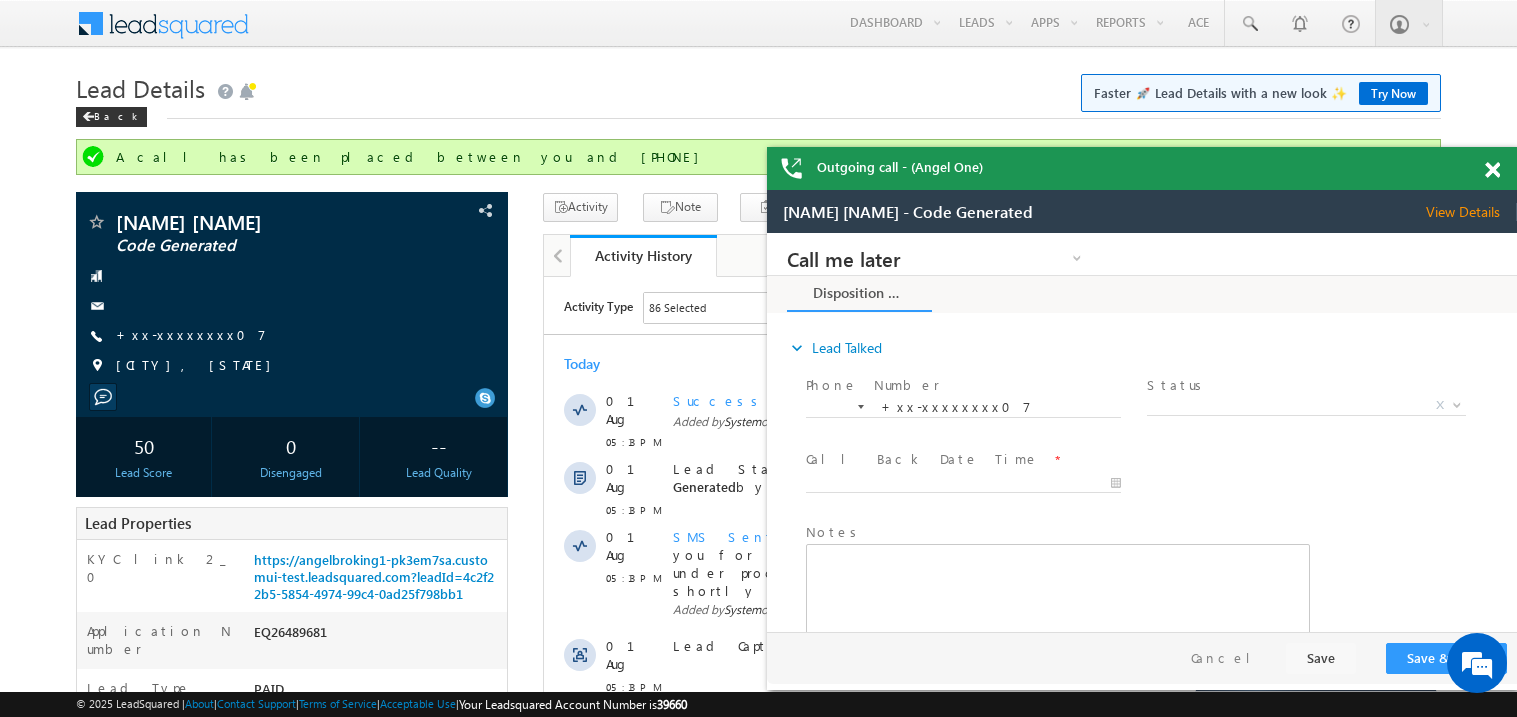 scroll, scrollTop: 0, scrollLeft: 0, axis: both 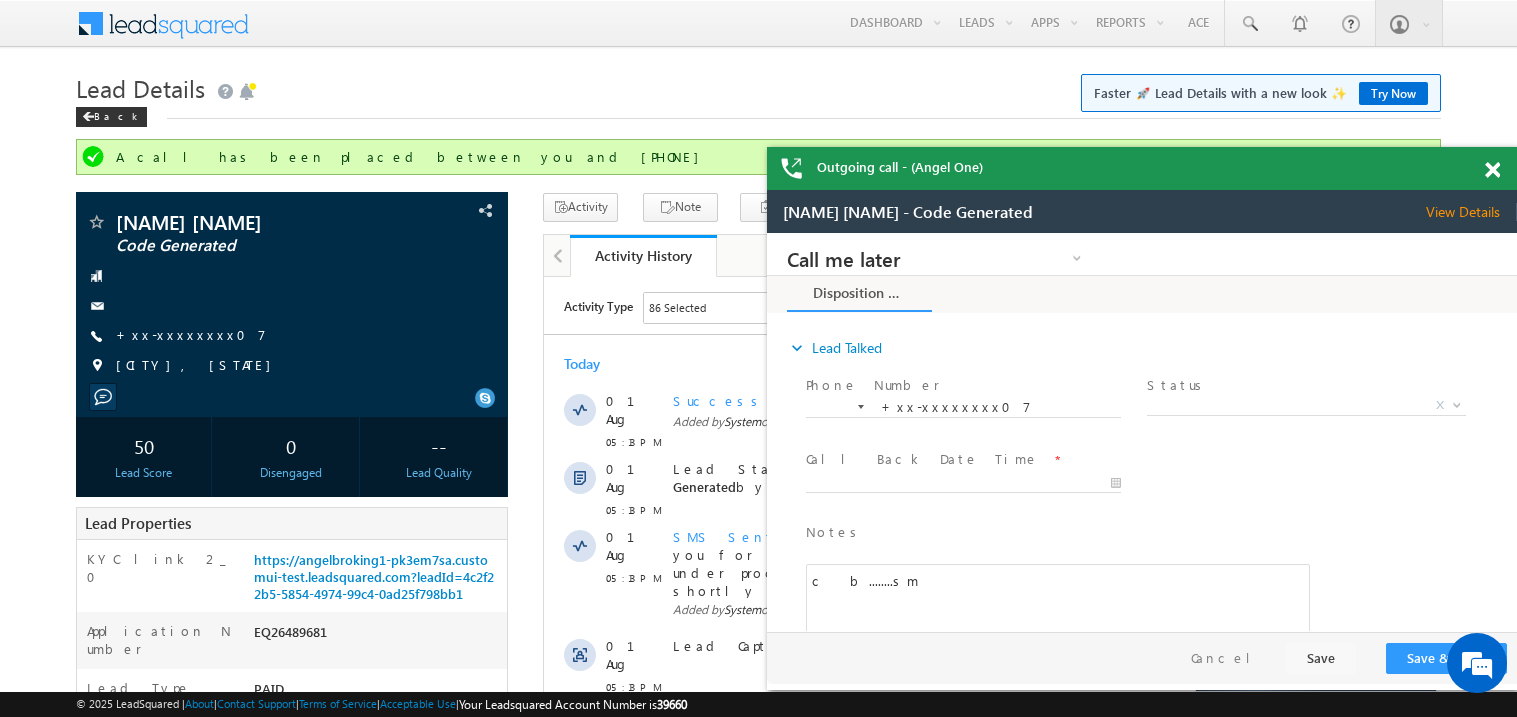 click at bounding box center (1492, 170) 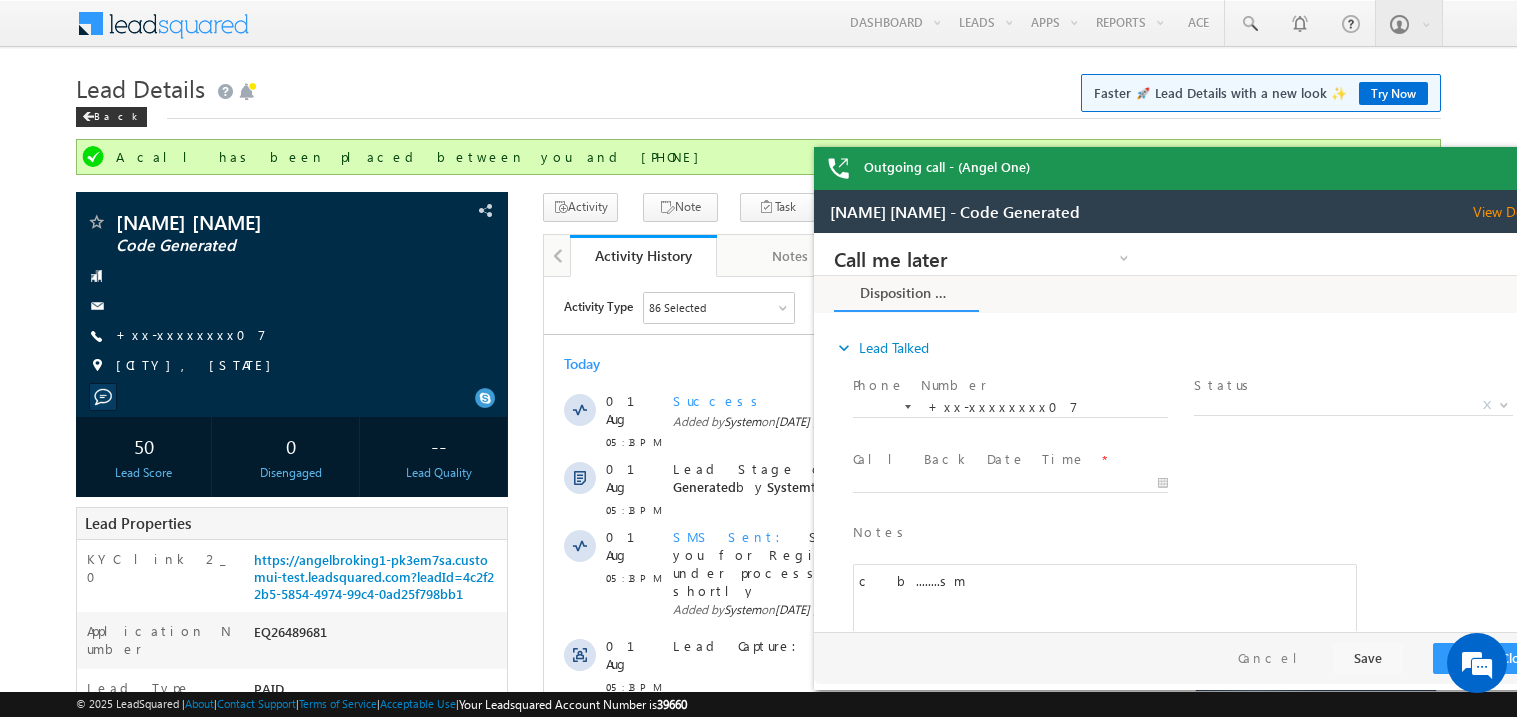 scroll, scrollTop: 0, scrollLeft: 0, axis: both 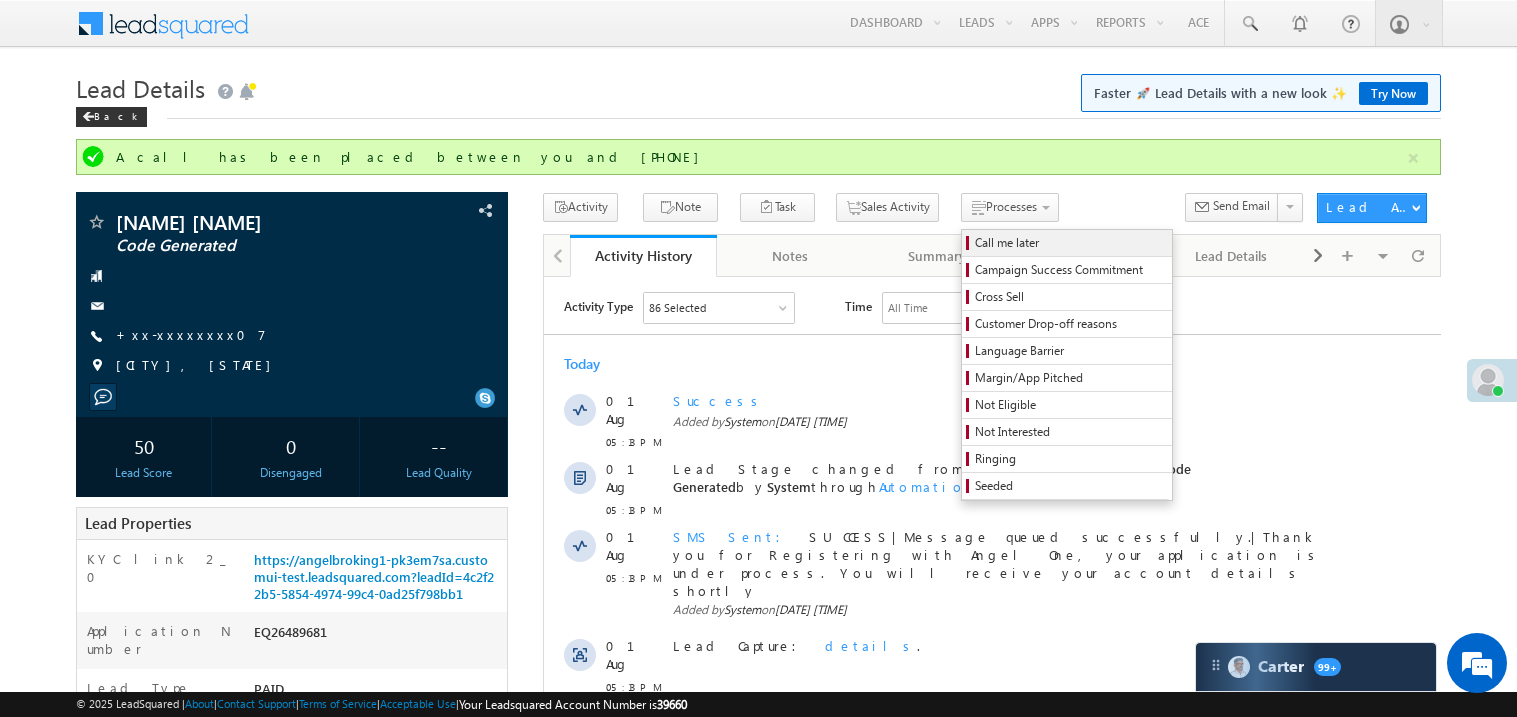 click on "Call me later" at bounding box center [1070, 243] 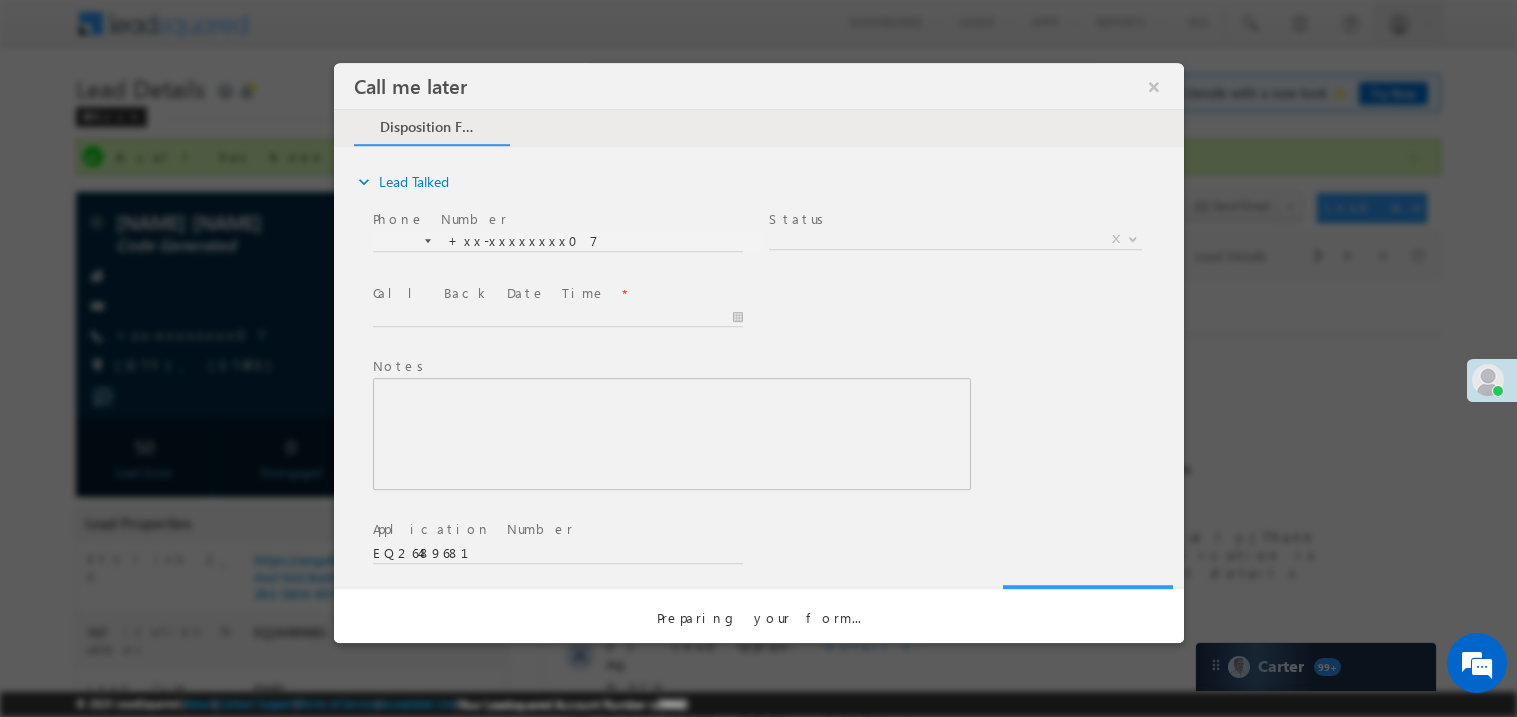 scroll, scrollTop: 0, scrollLeft: 0, axis: both 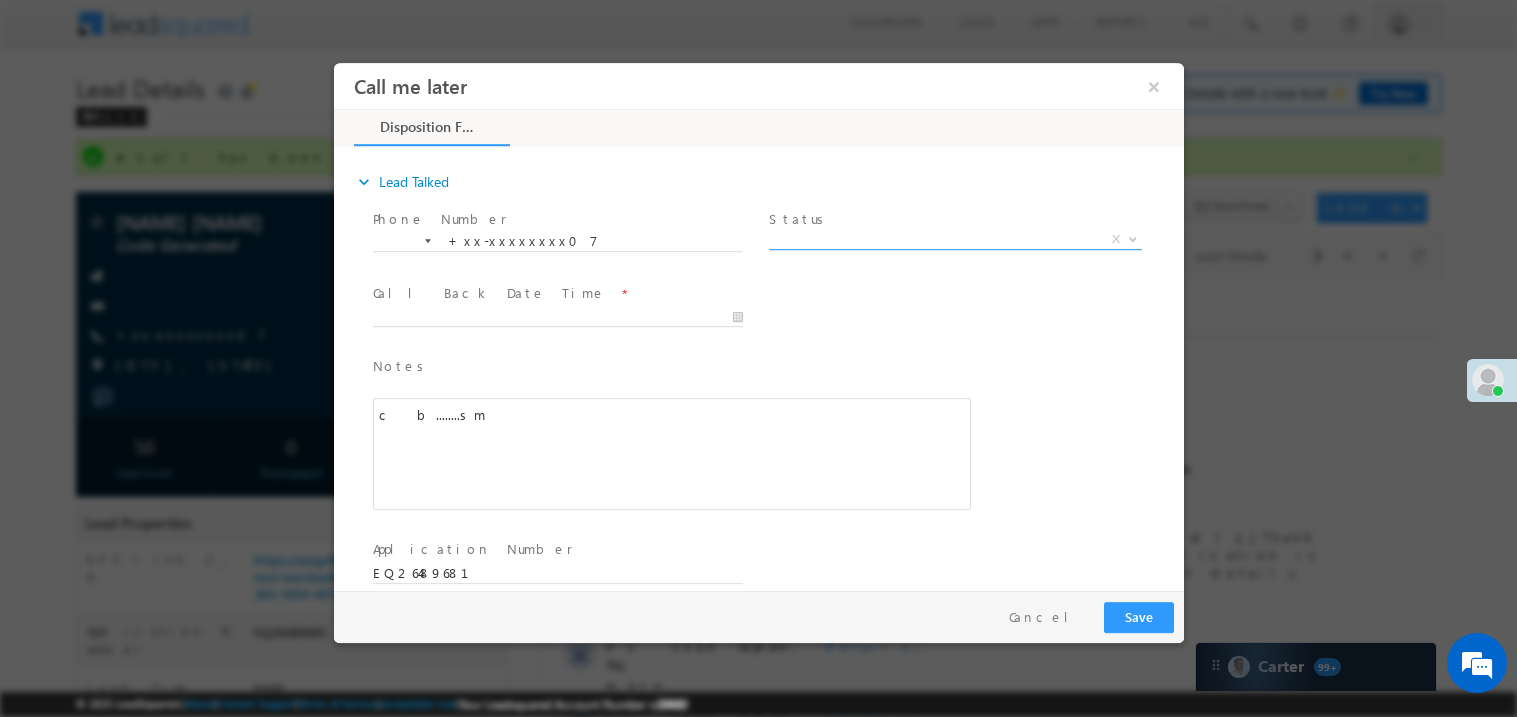 click on "X" at bounding box center [954, 239] 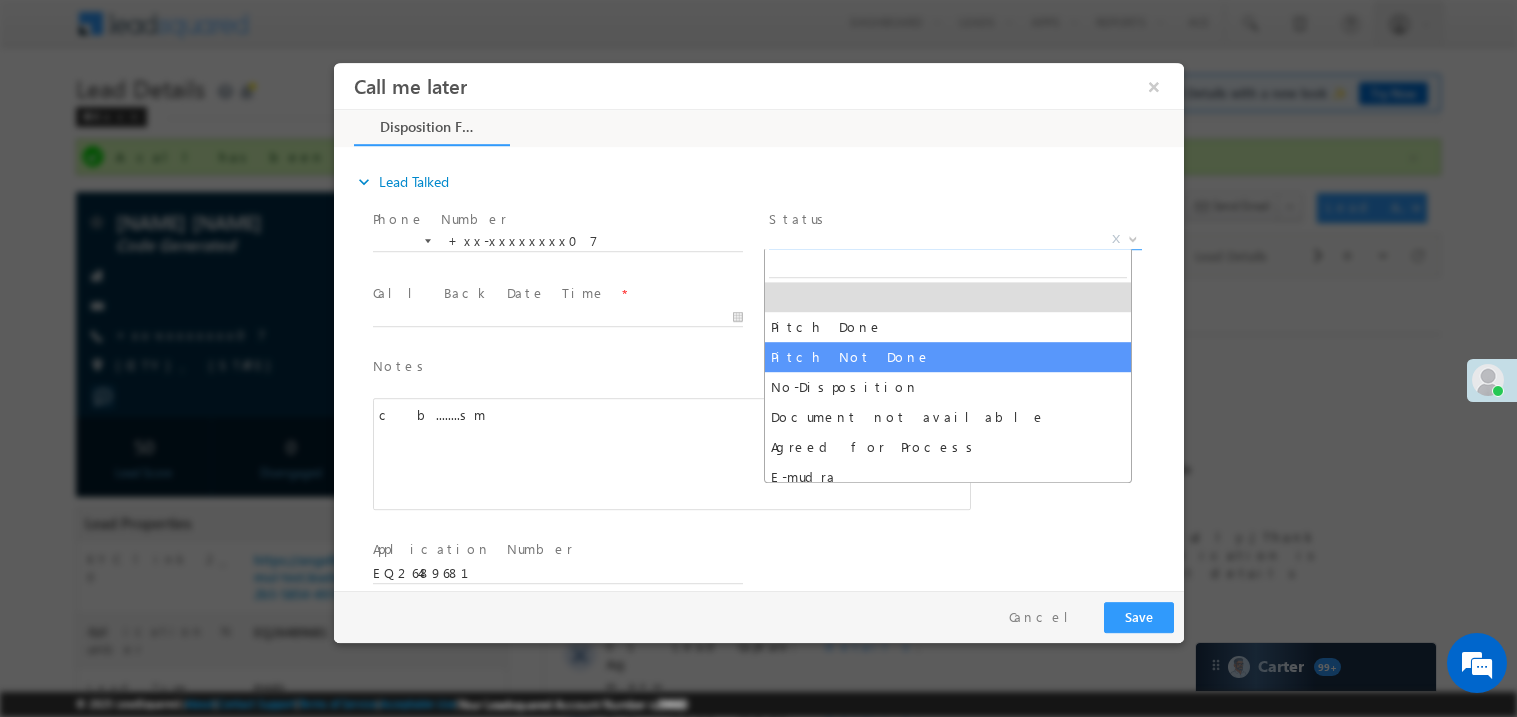 select on "Pitch Not Done" 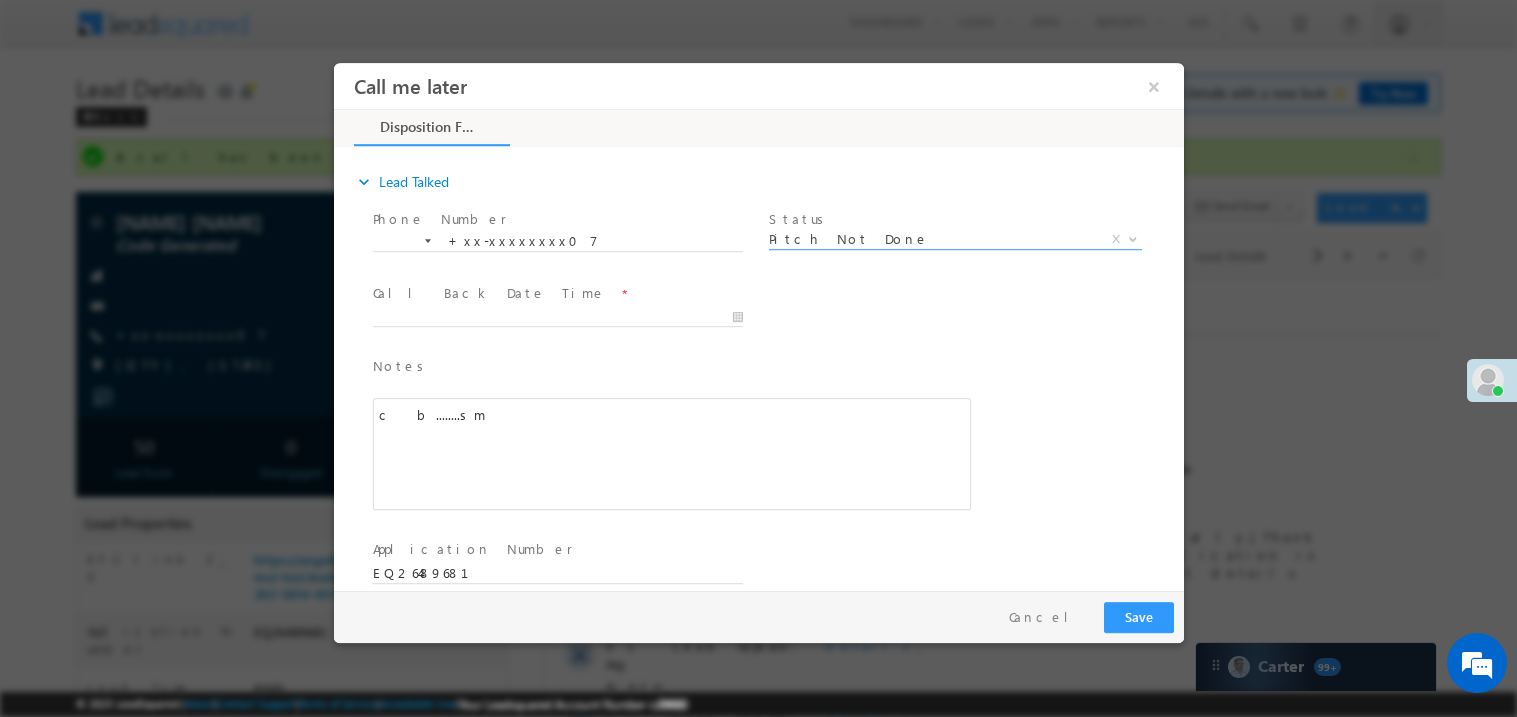 click at bounding box center (556, 336) 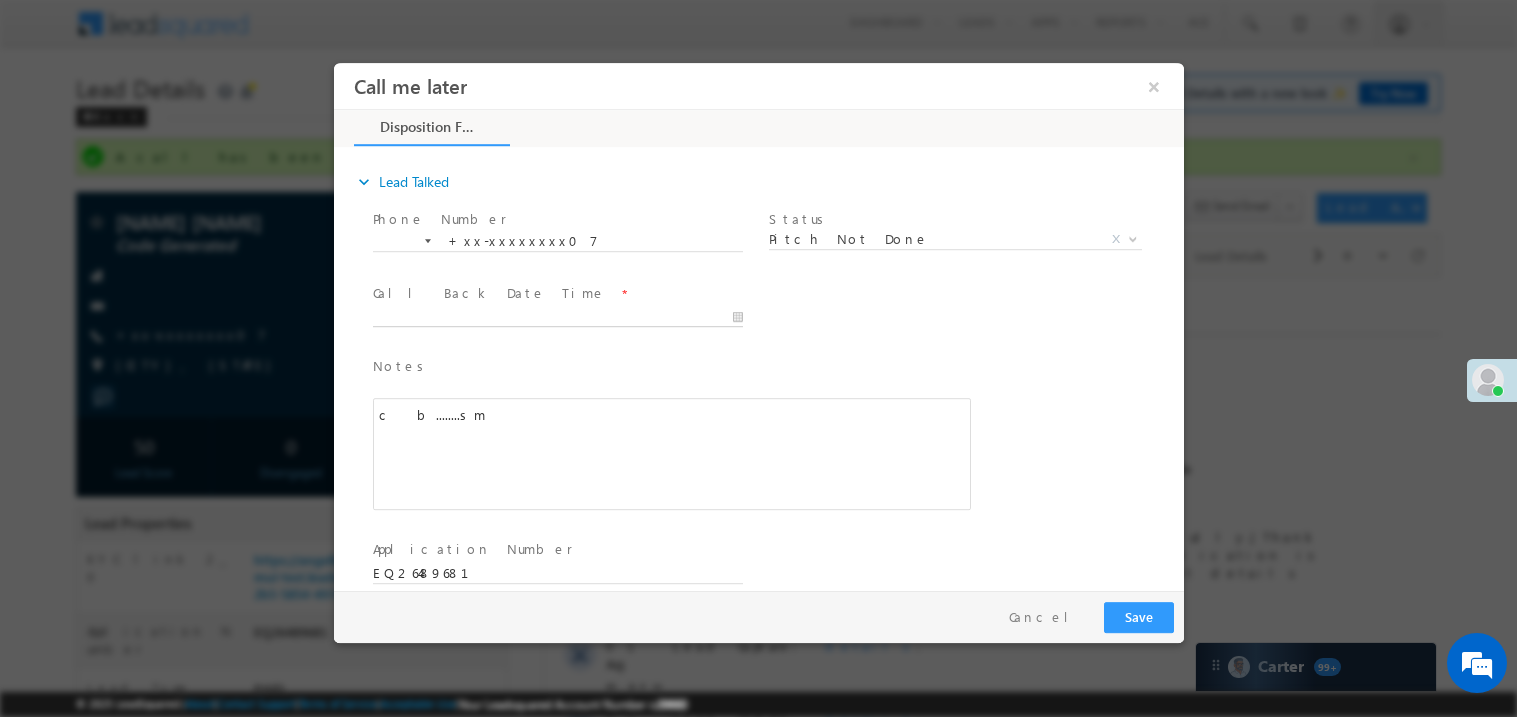 click on "Call me later
×" at bounding box center [758, 325] 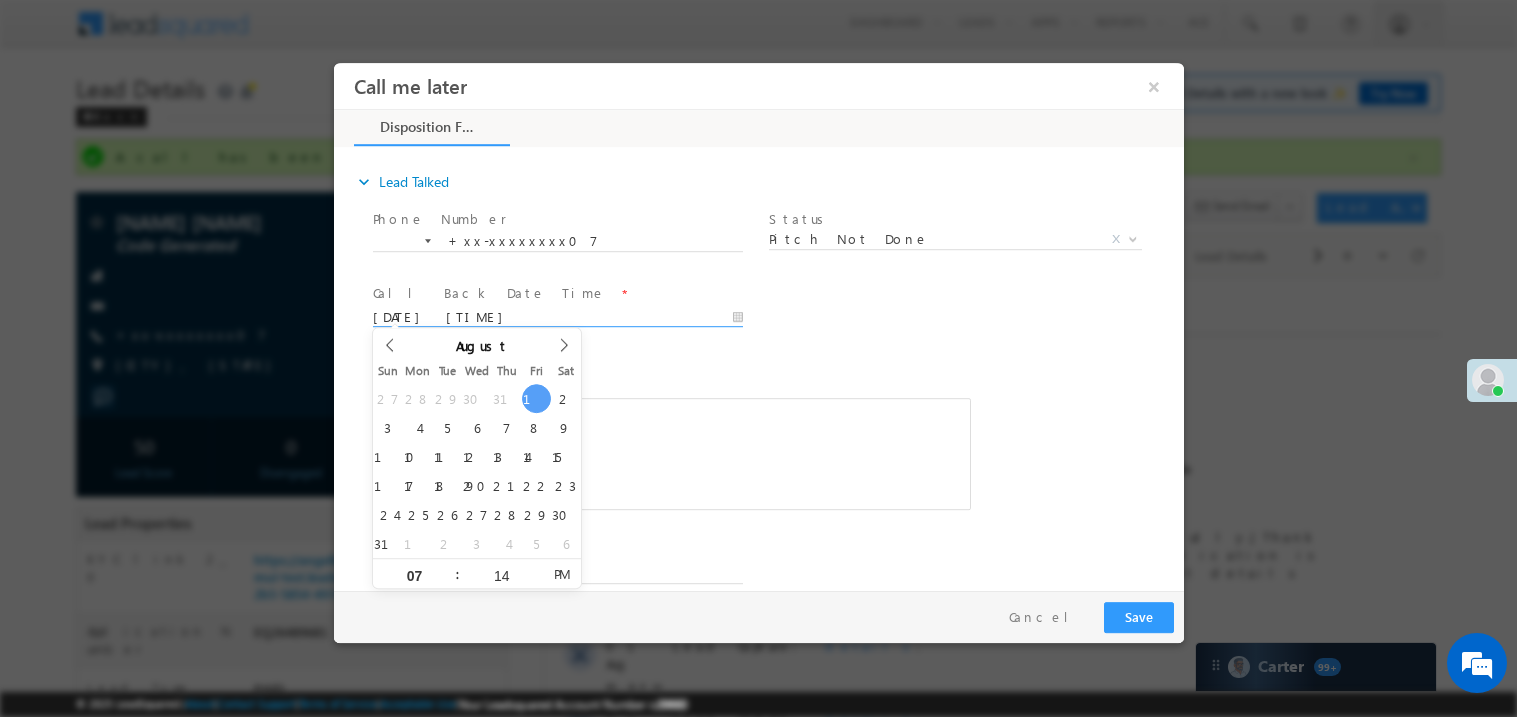 click on "c  b........sm" at bounding box center (671, 453) 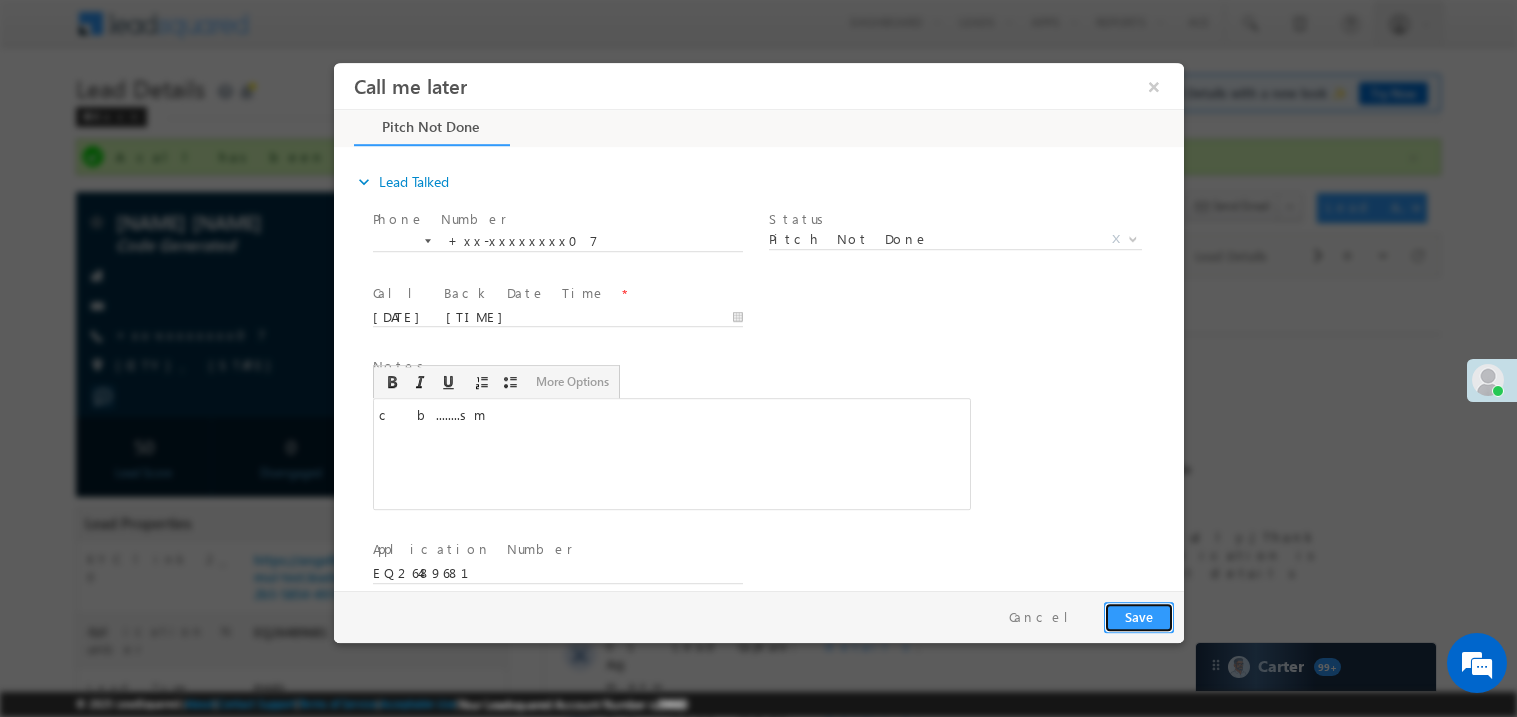 click on "Save" at bounding box center [1138, 616] 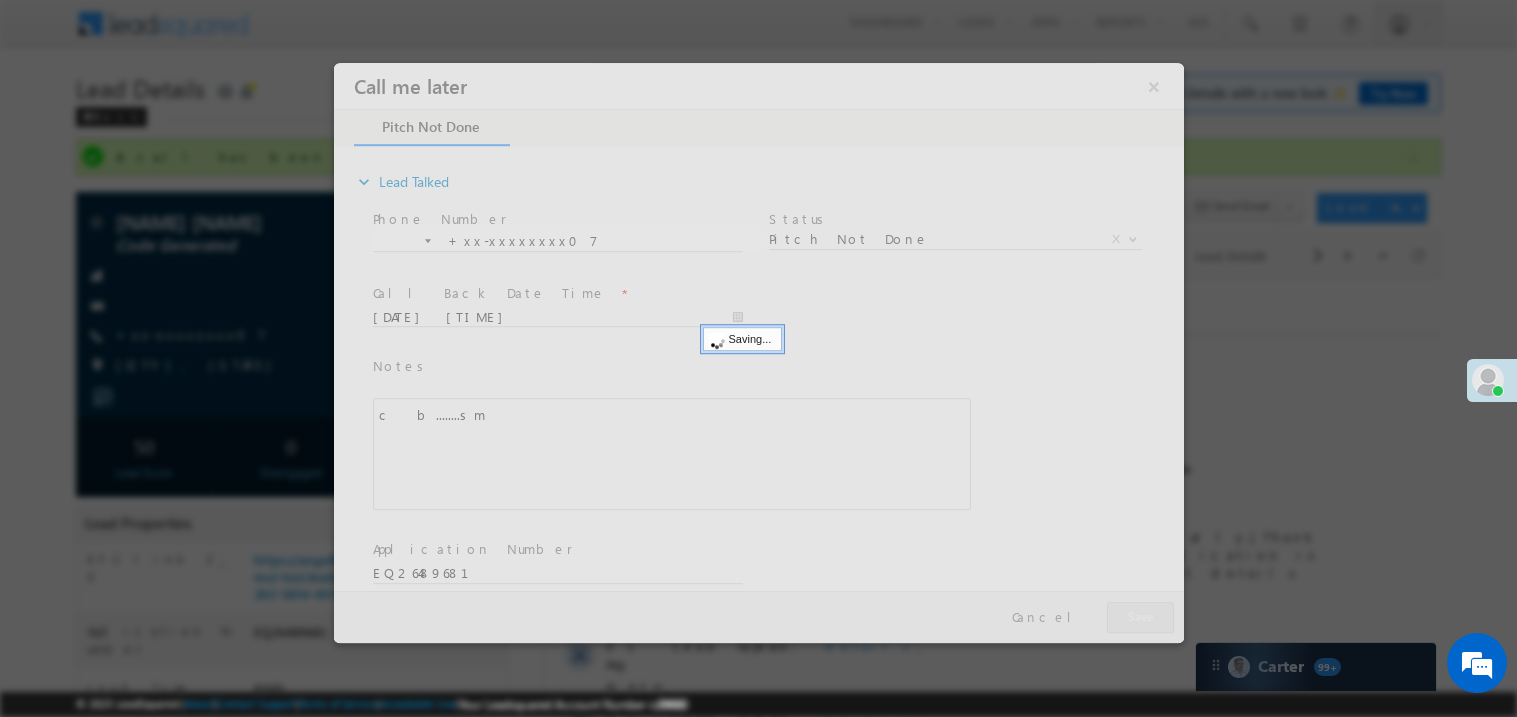 click at bounding box center [758, 352] 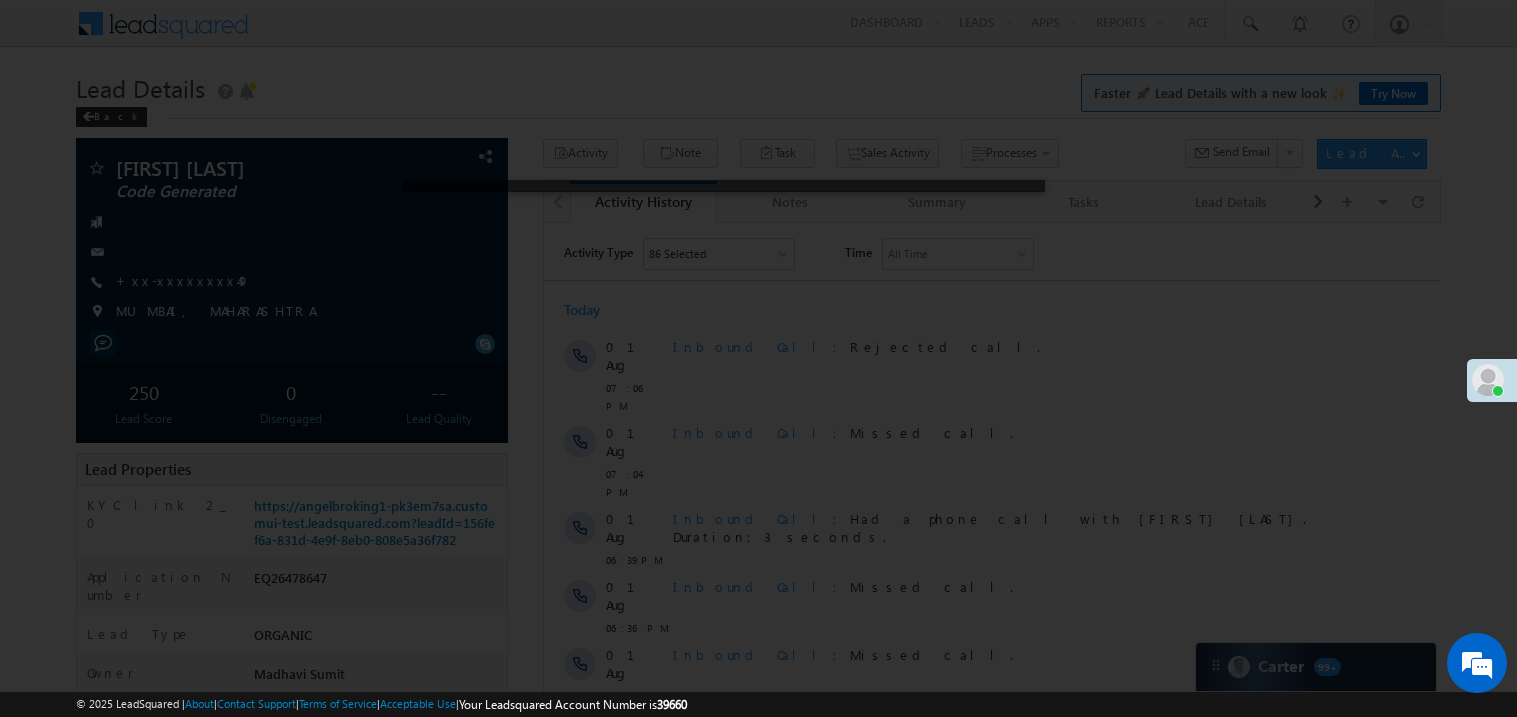 scroll, scrollTop: 0, scrollLeft: 0, axis: both 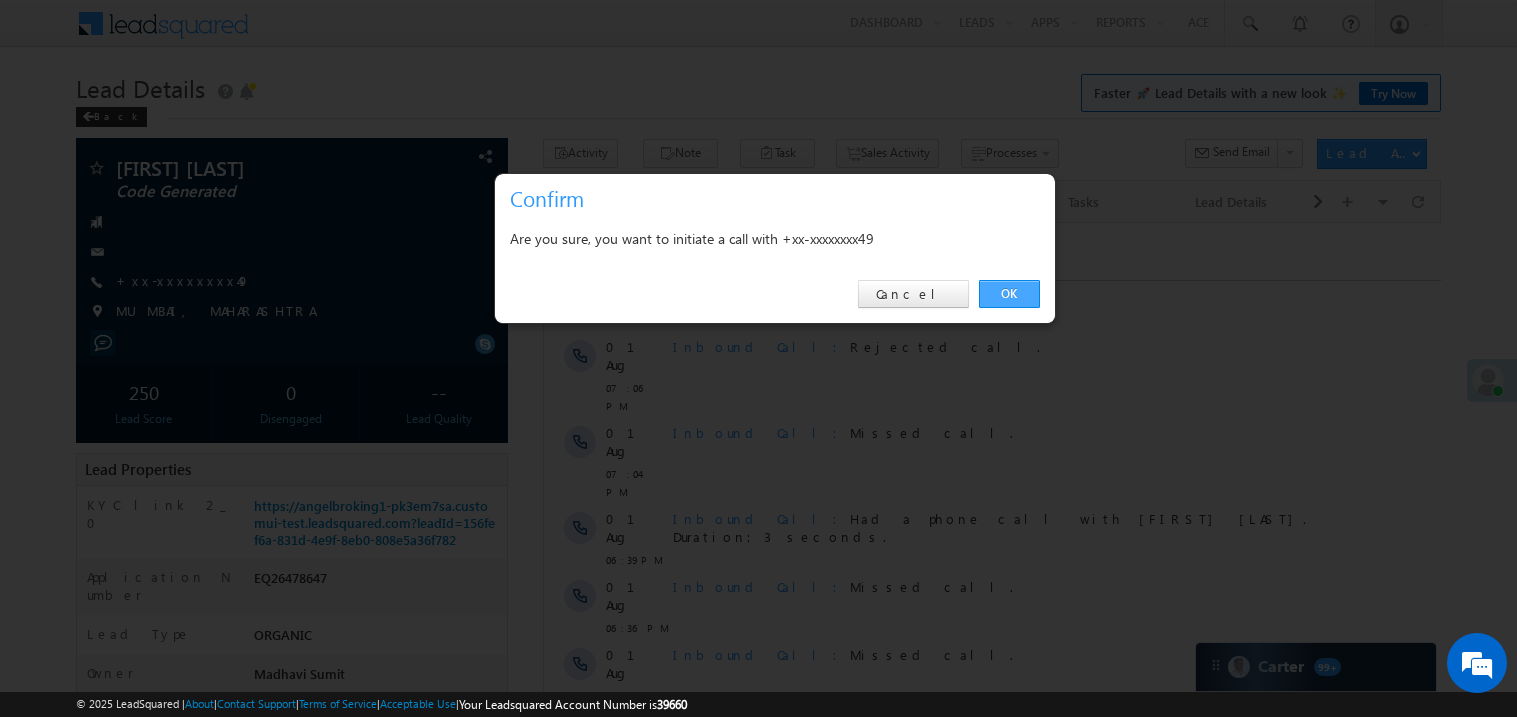 click on "OK" at bounding box center [1009, 294] 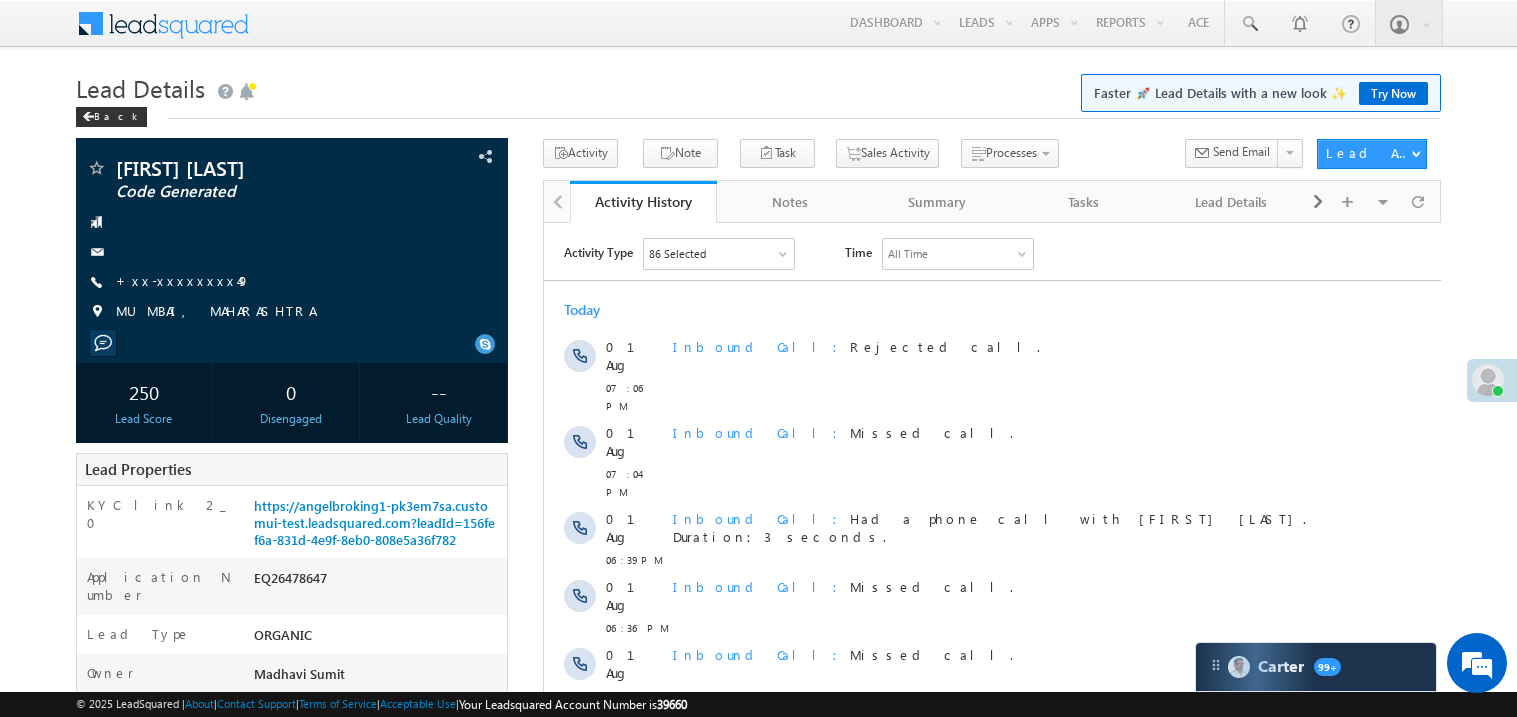 scroll, scrollTop: 0, scrollLeft: 0, axis: both 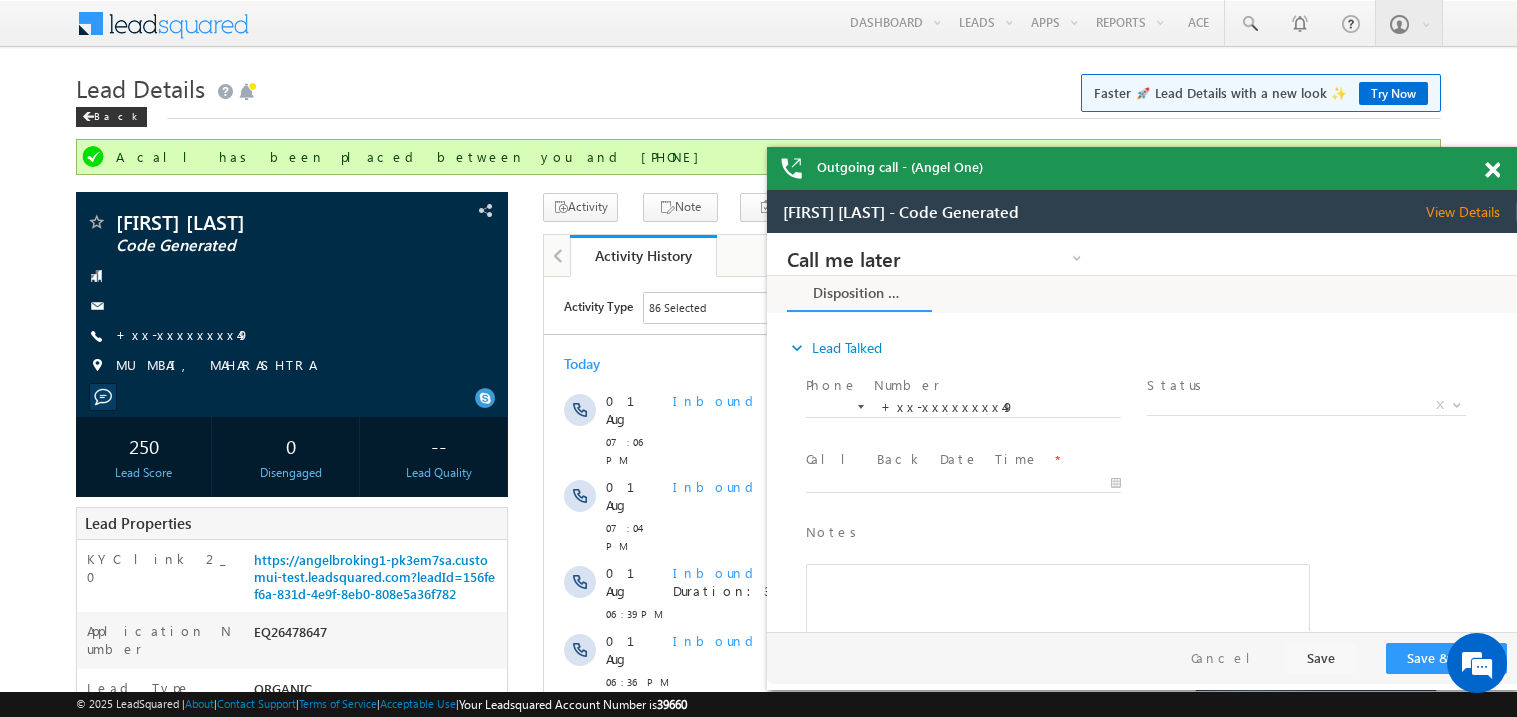 click at bounding box center (1492, 170) 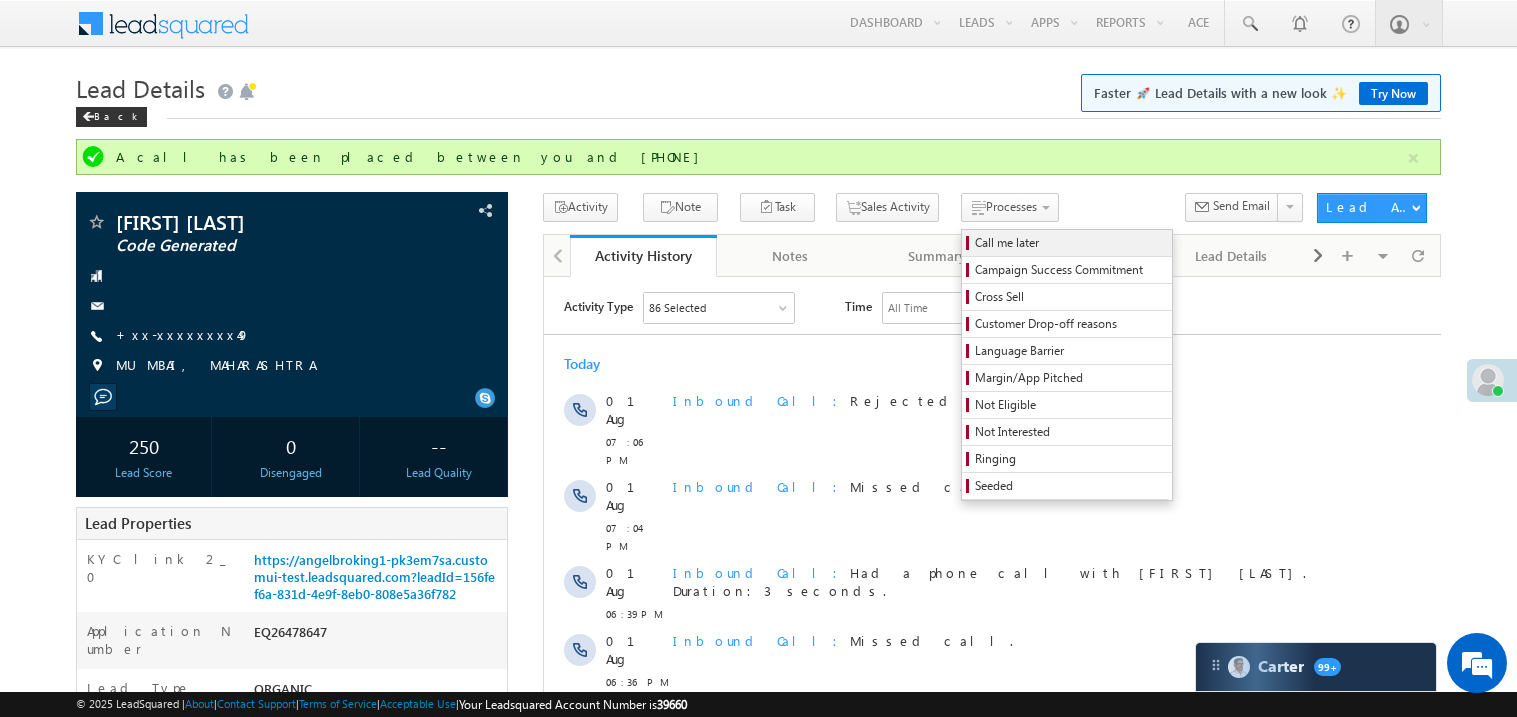 click on "Call me later" at bounding box center [1070, 243] 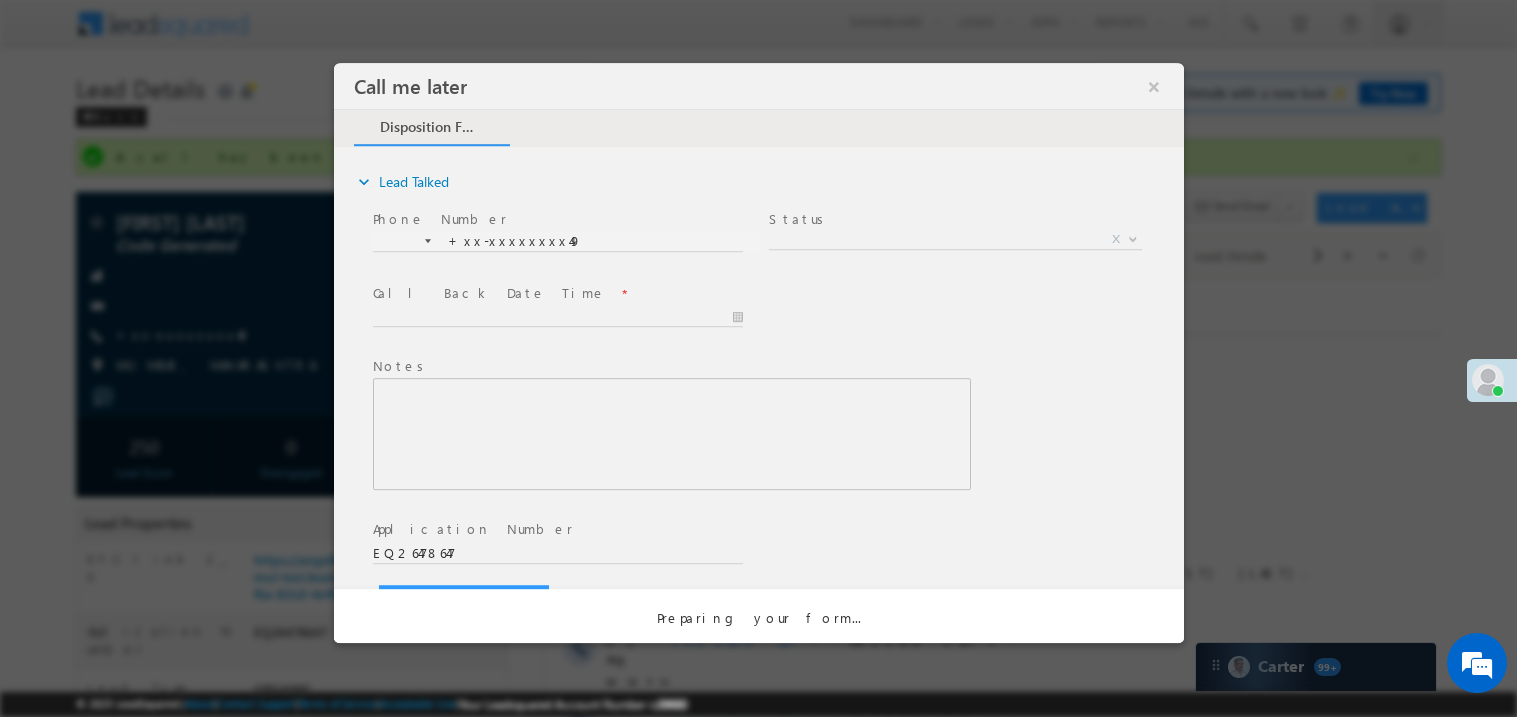 scroll, scrollTop: 0, scrollLeft: 0, axis: both 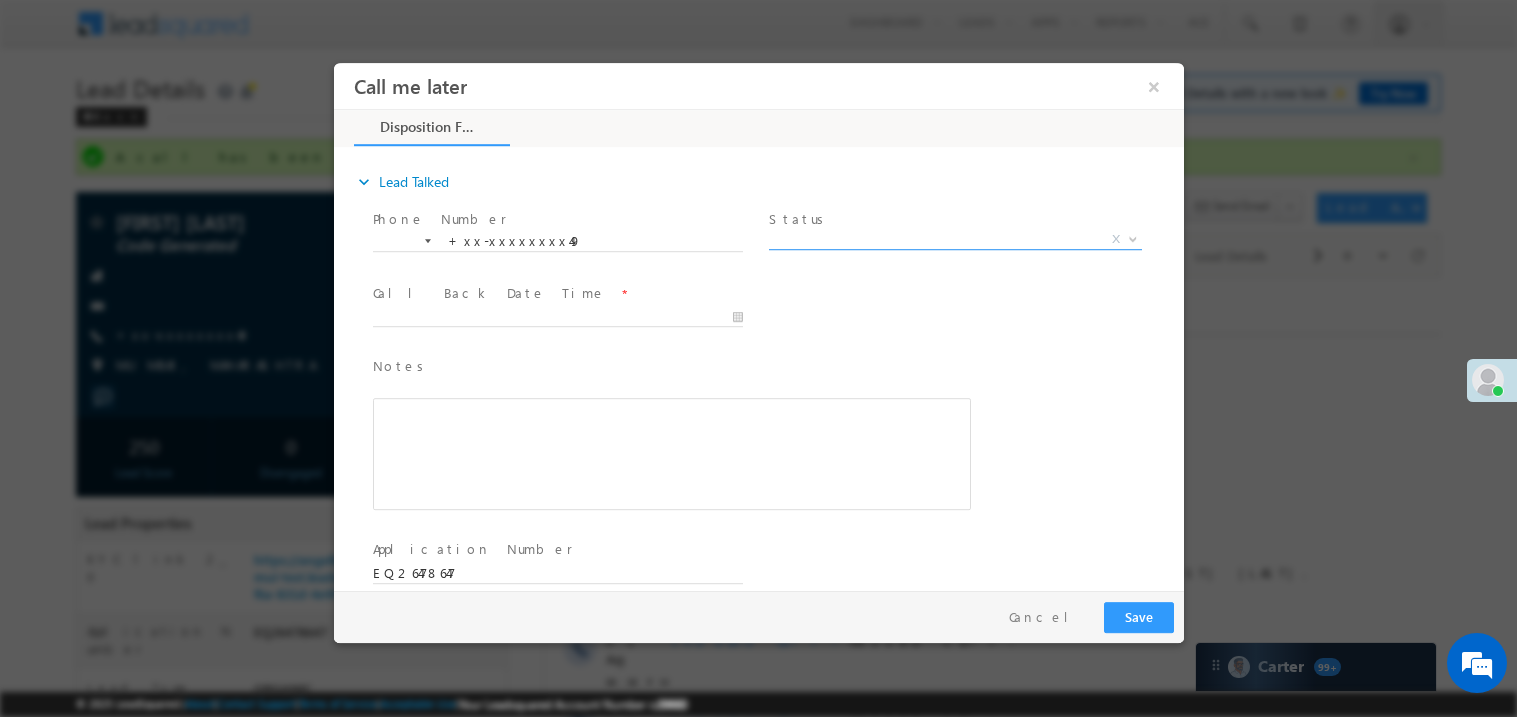 click on "X" at bounding box center (954, 239) 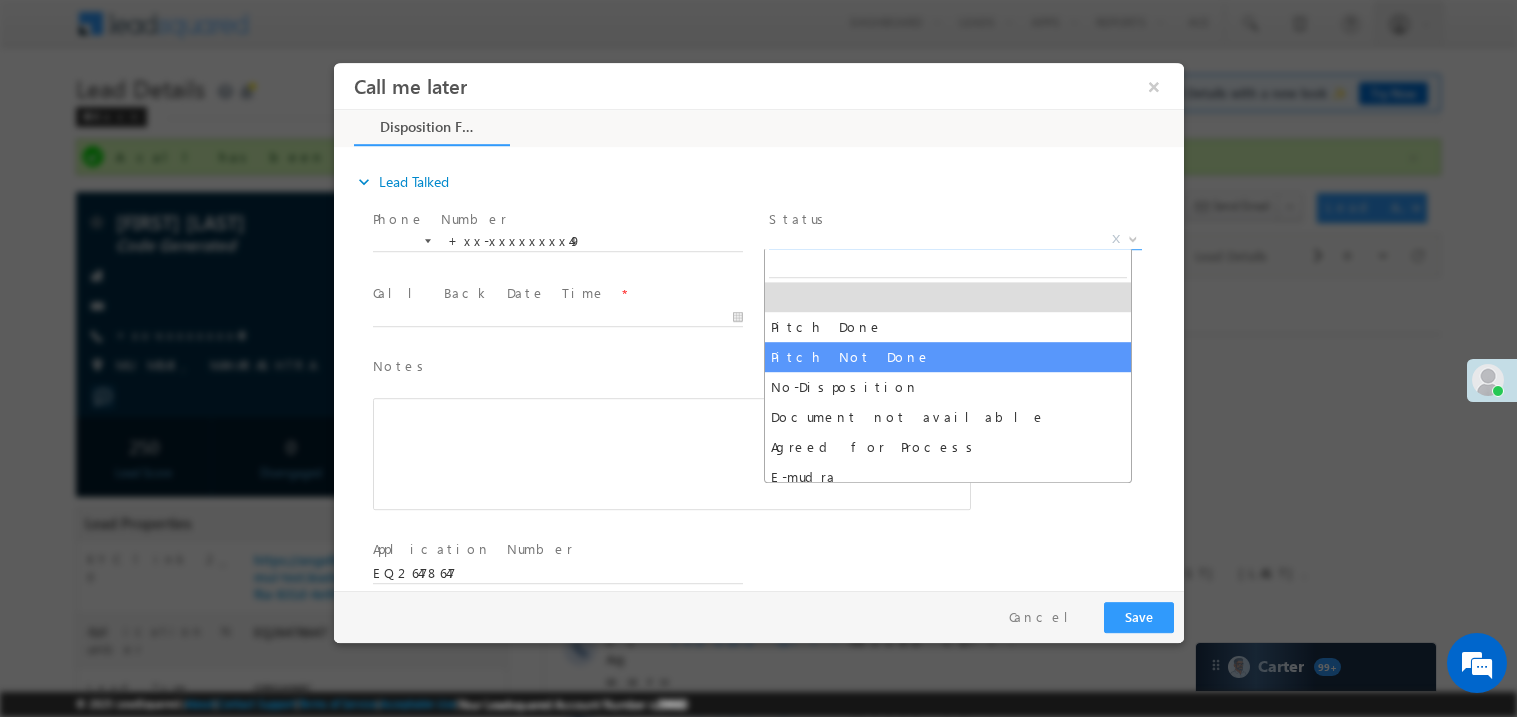 select on "Pitch Not Done" 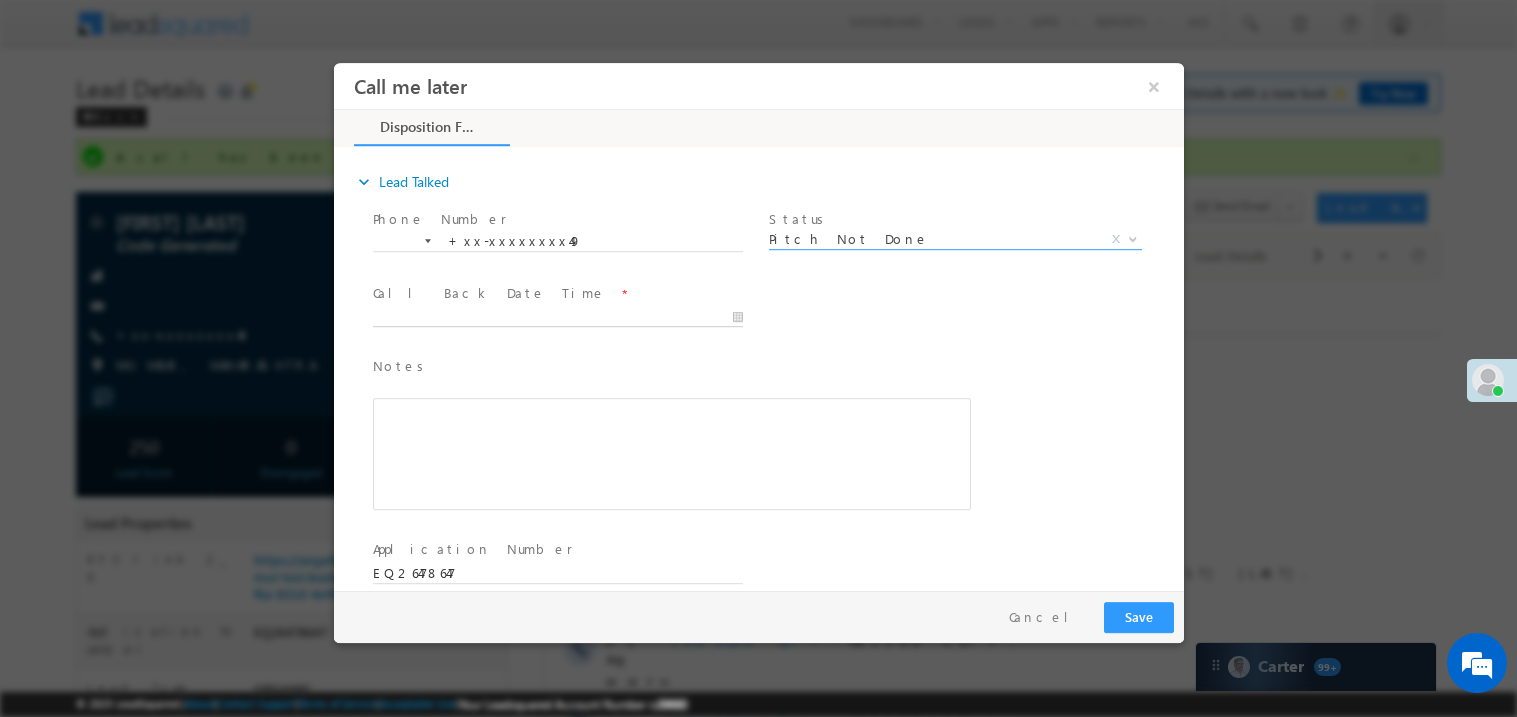 click on "Call me later
×" at bounding box center (758, 325) 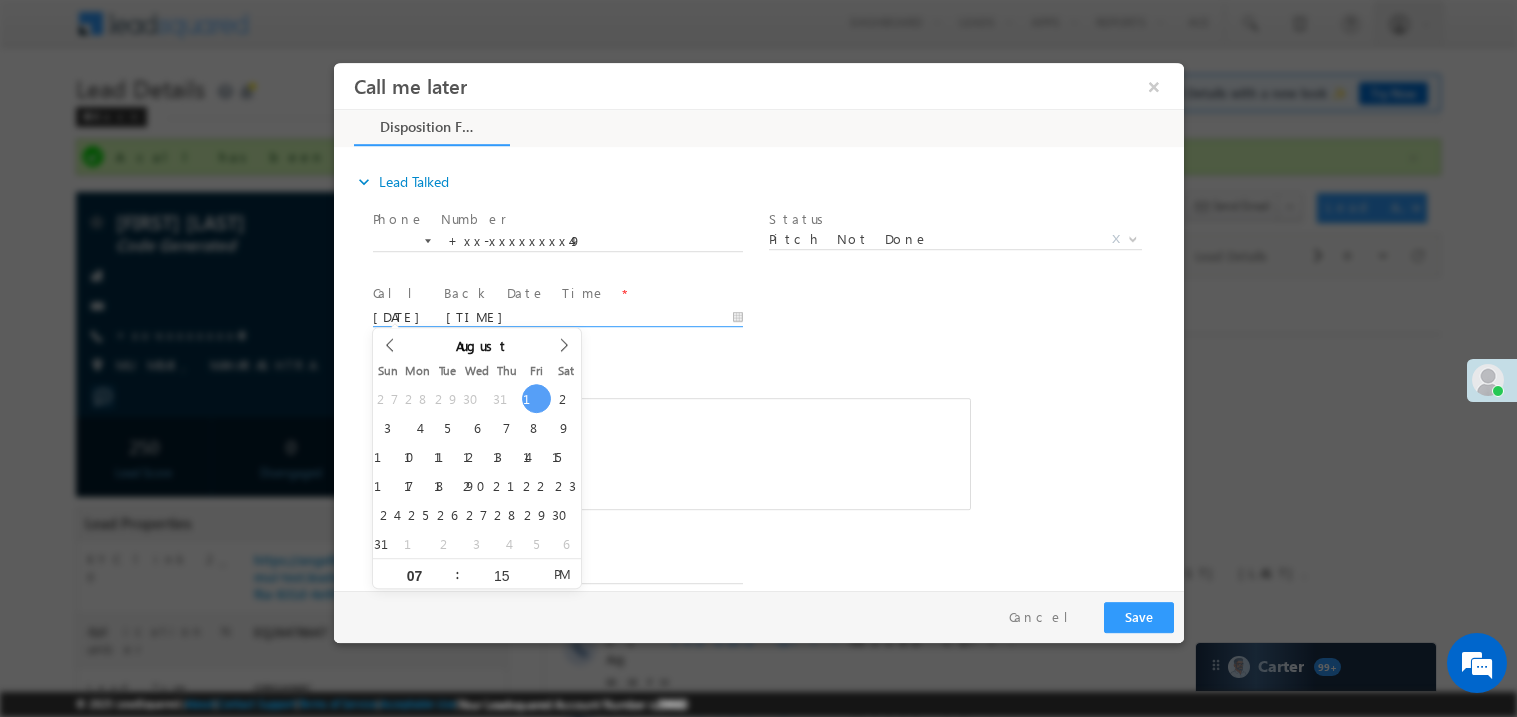 click at bounding box center (671, 453) 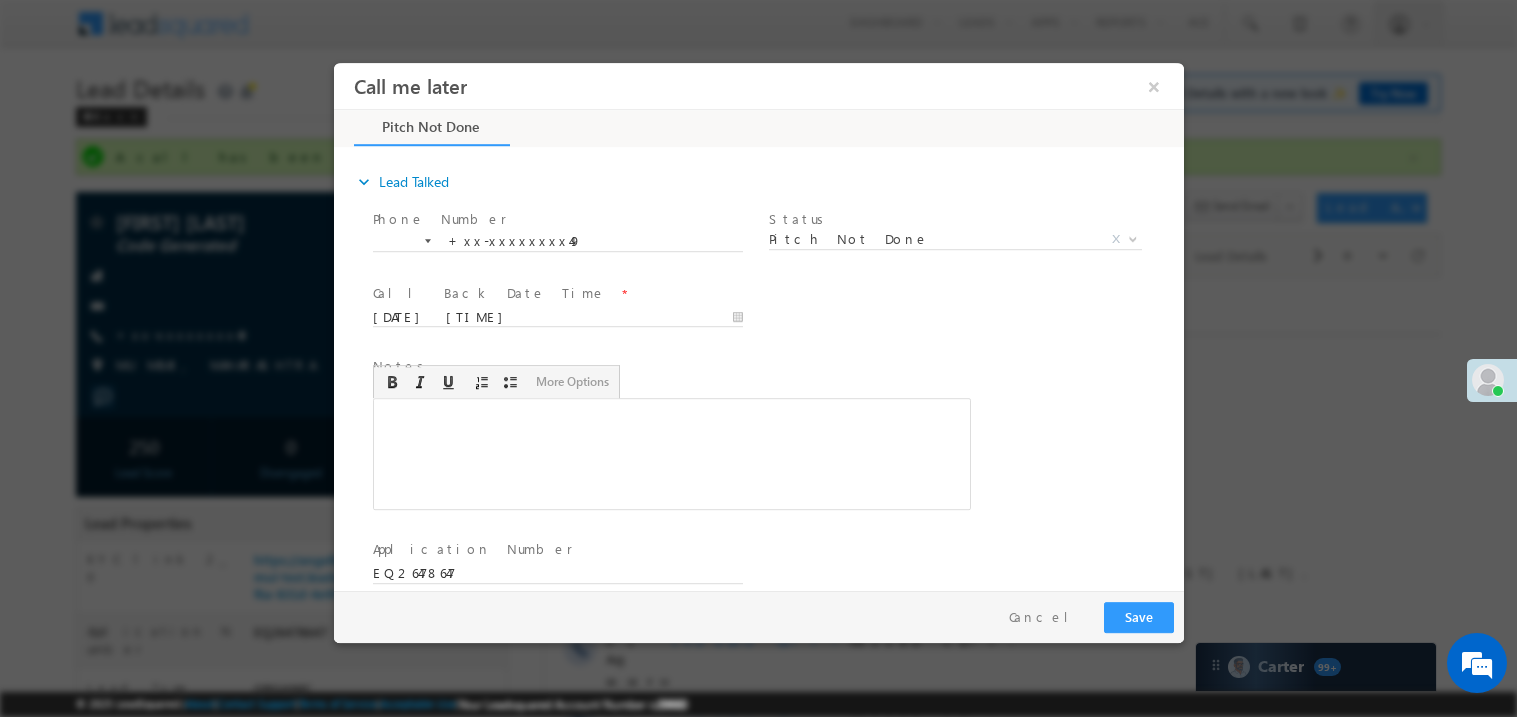 type 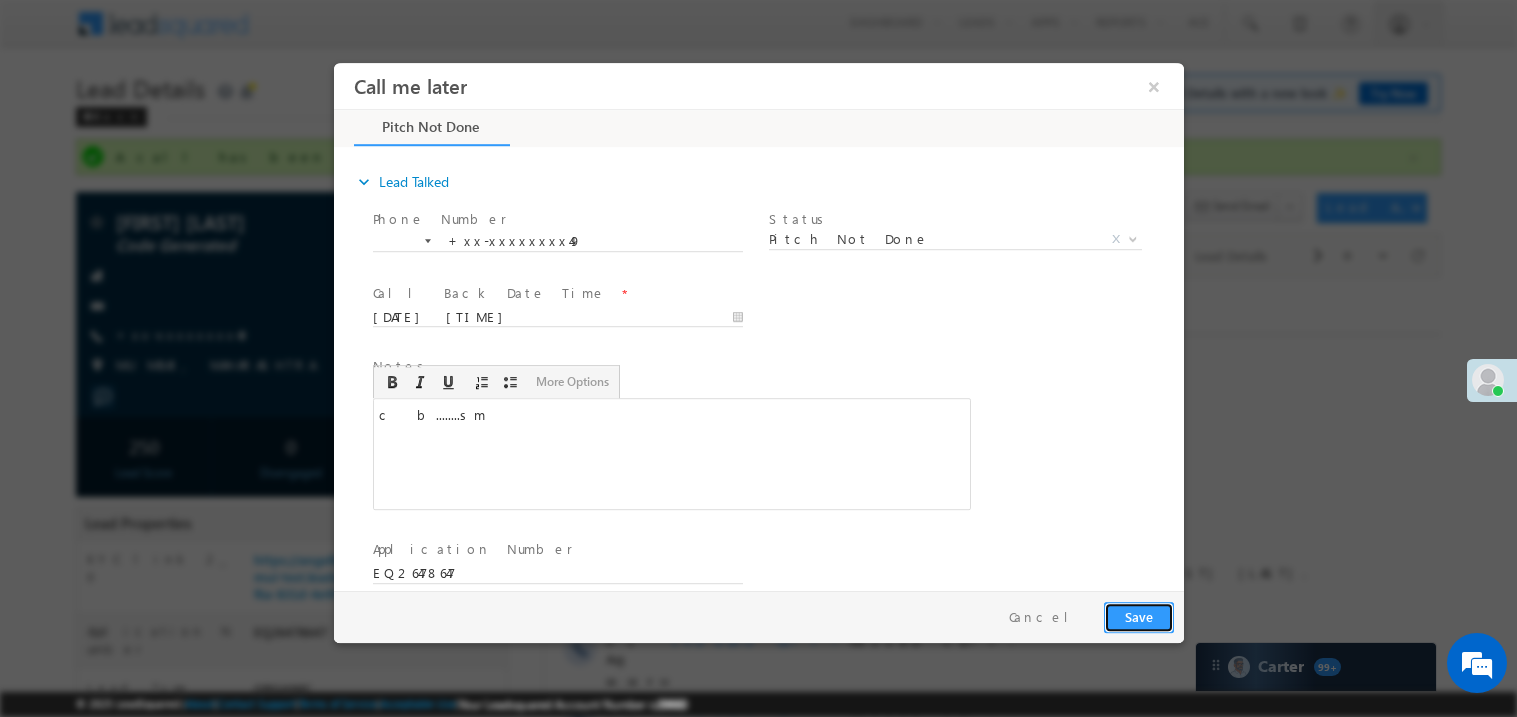 click on "Save" at bounding box center [1138, 616] 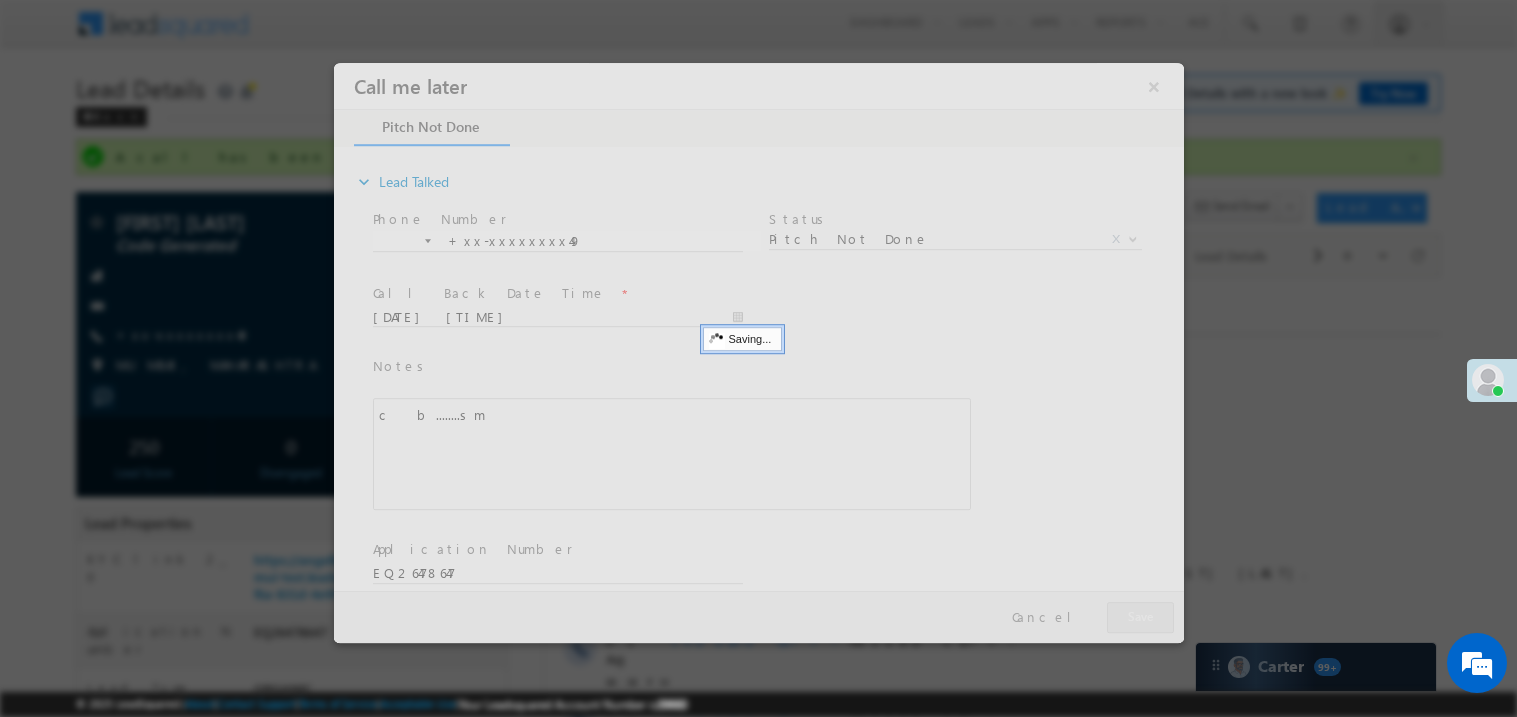 click at bounding box center (758, 352) 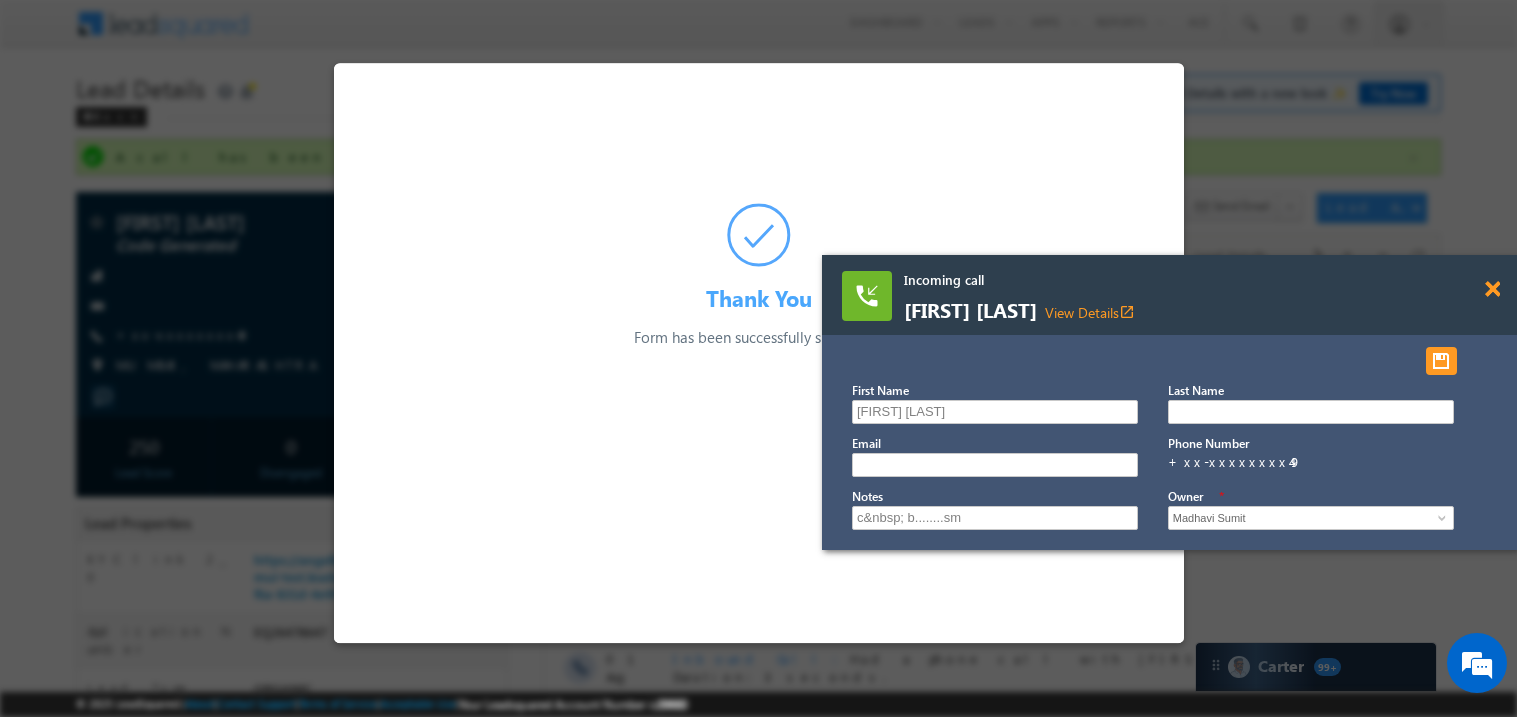 click at bounding box center [1492, 289] 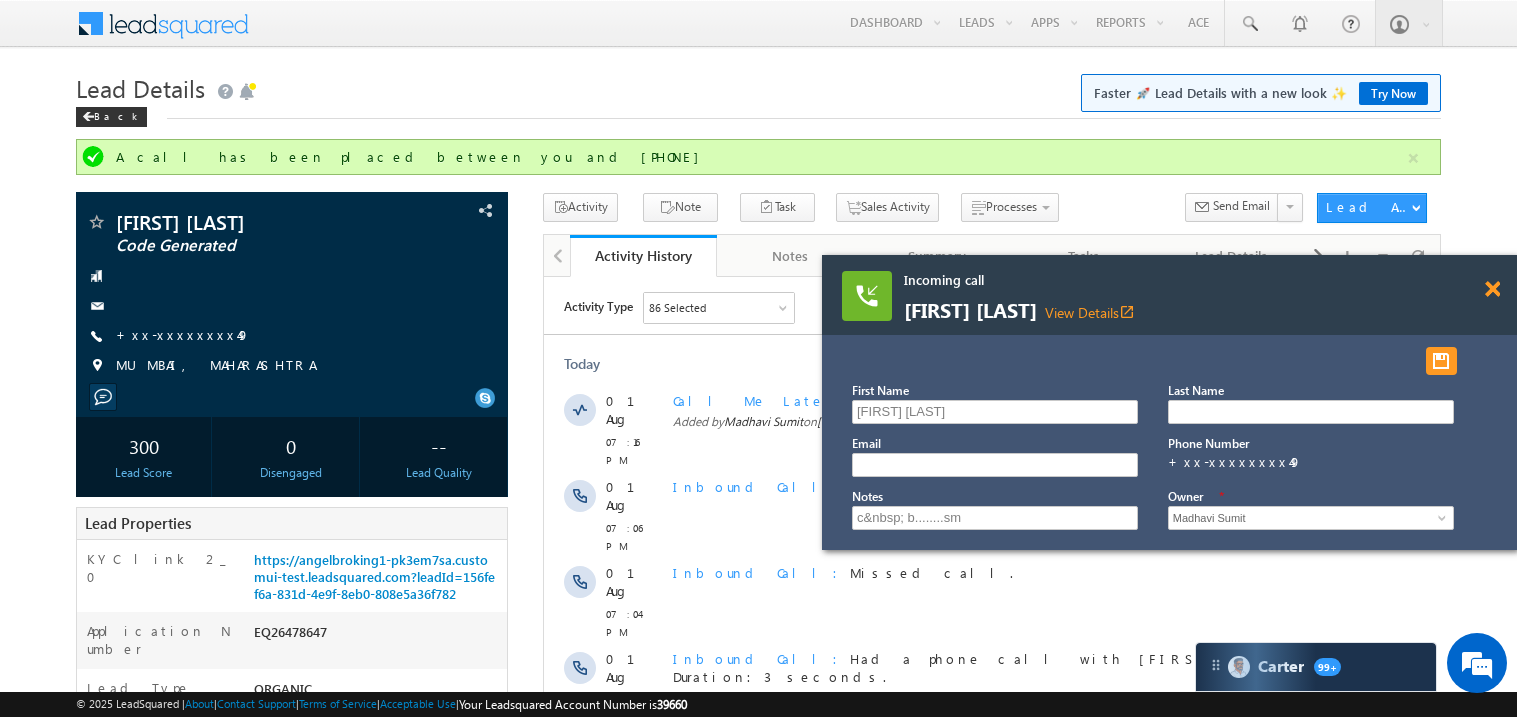 click at bounding box center (1492, 289) 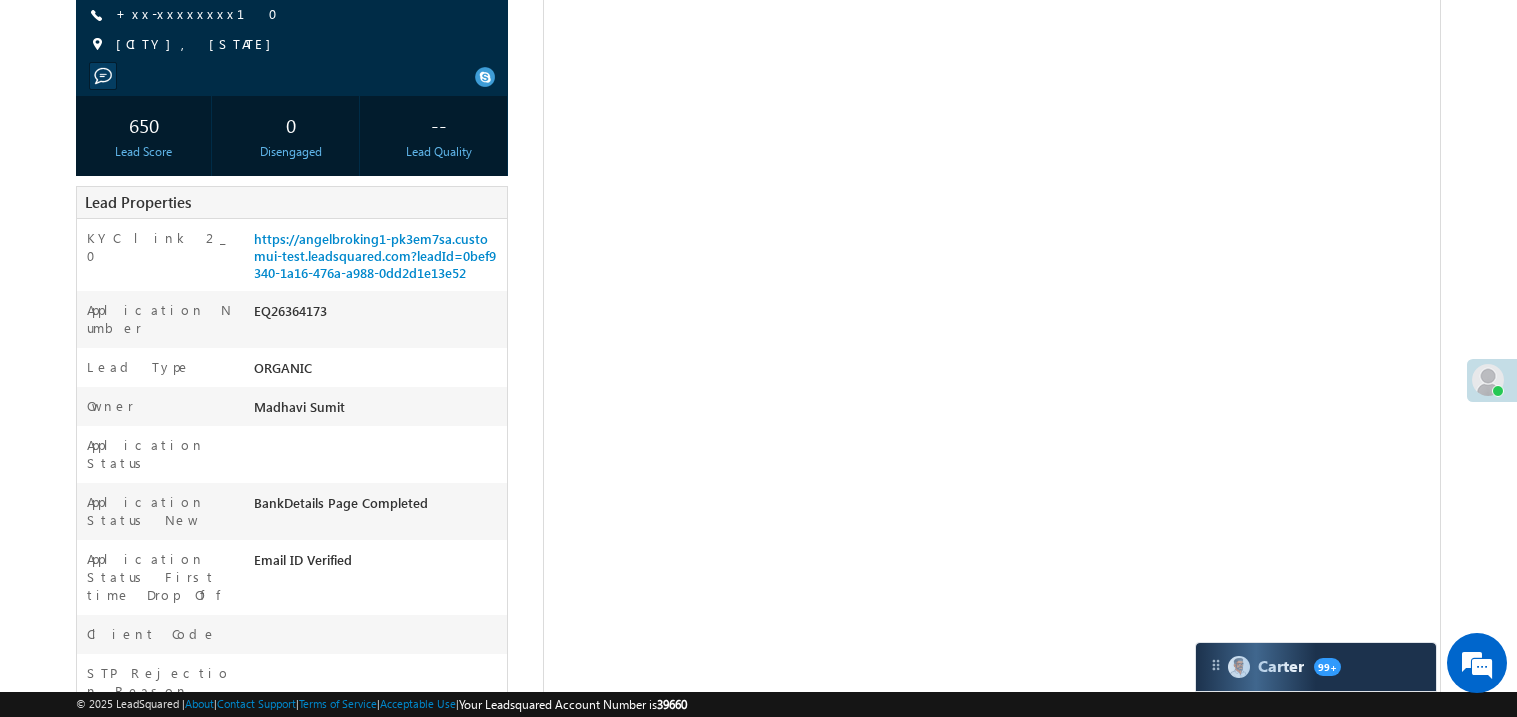 scroll, scrollTop: 319, scrollLeft: 0, axis: vertical 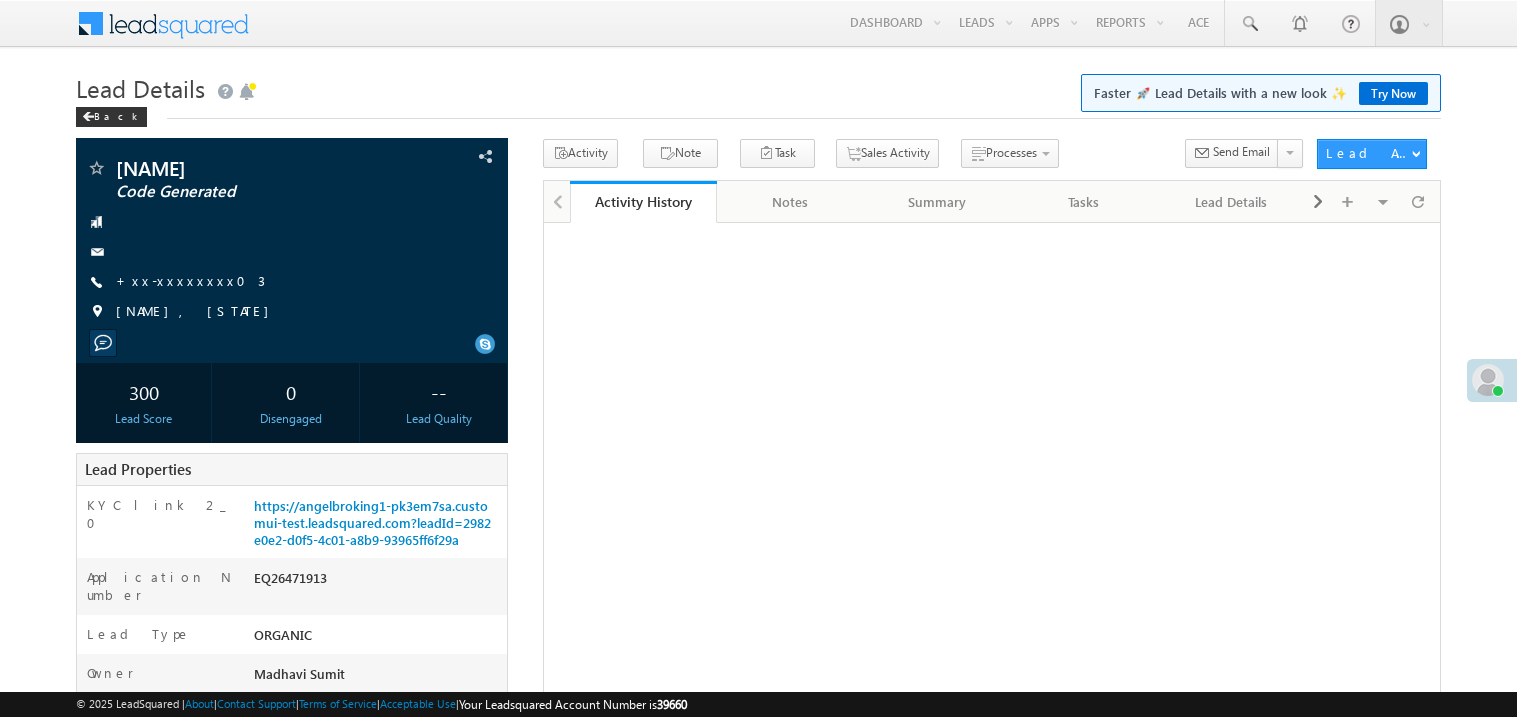 click on "+xx-xxxxxxxx03" at bounding box center (190, 280) 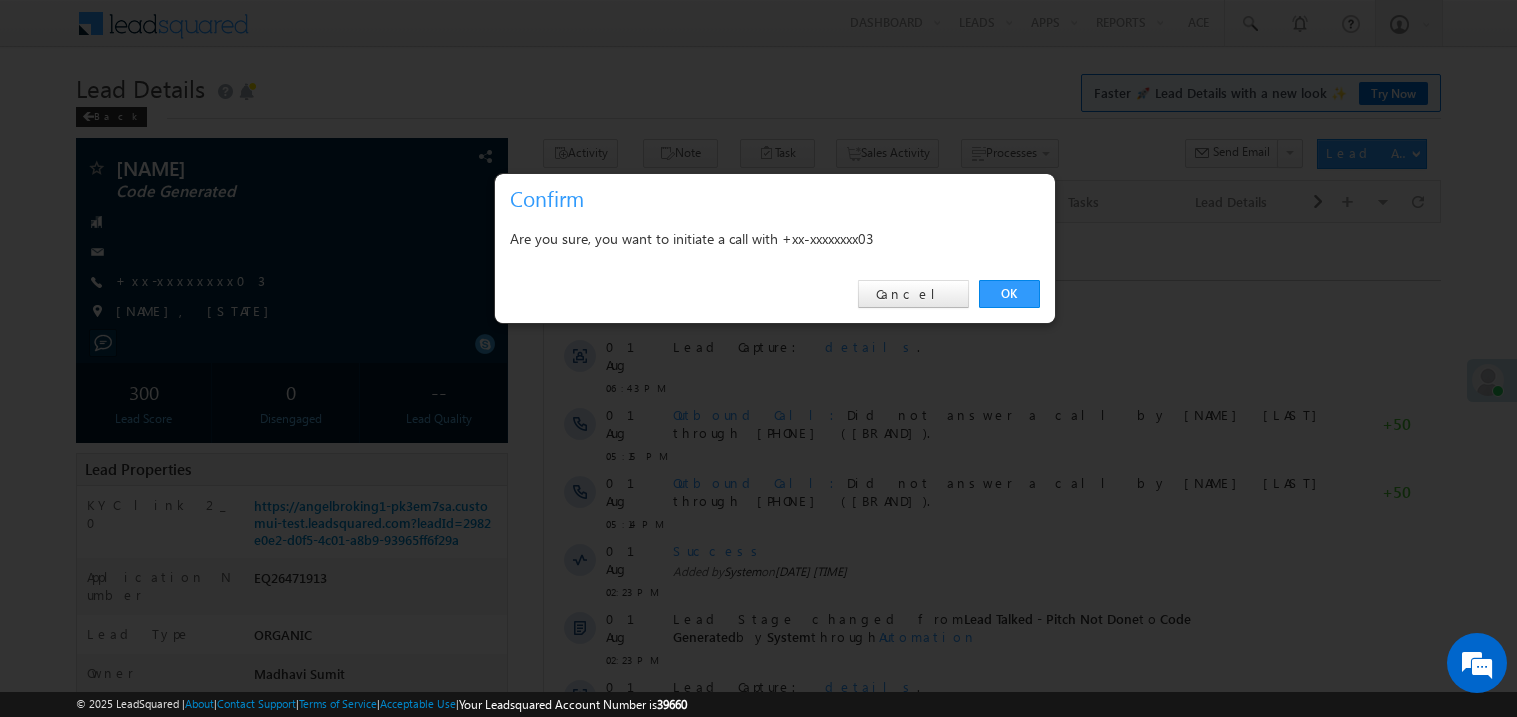 scroll, scrollTop: 0, scrollLeft: 0, axis: both 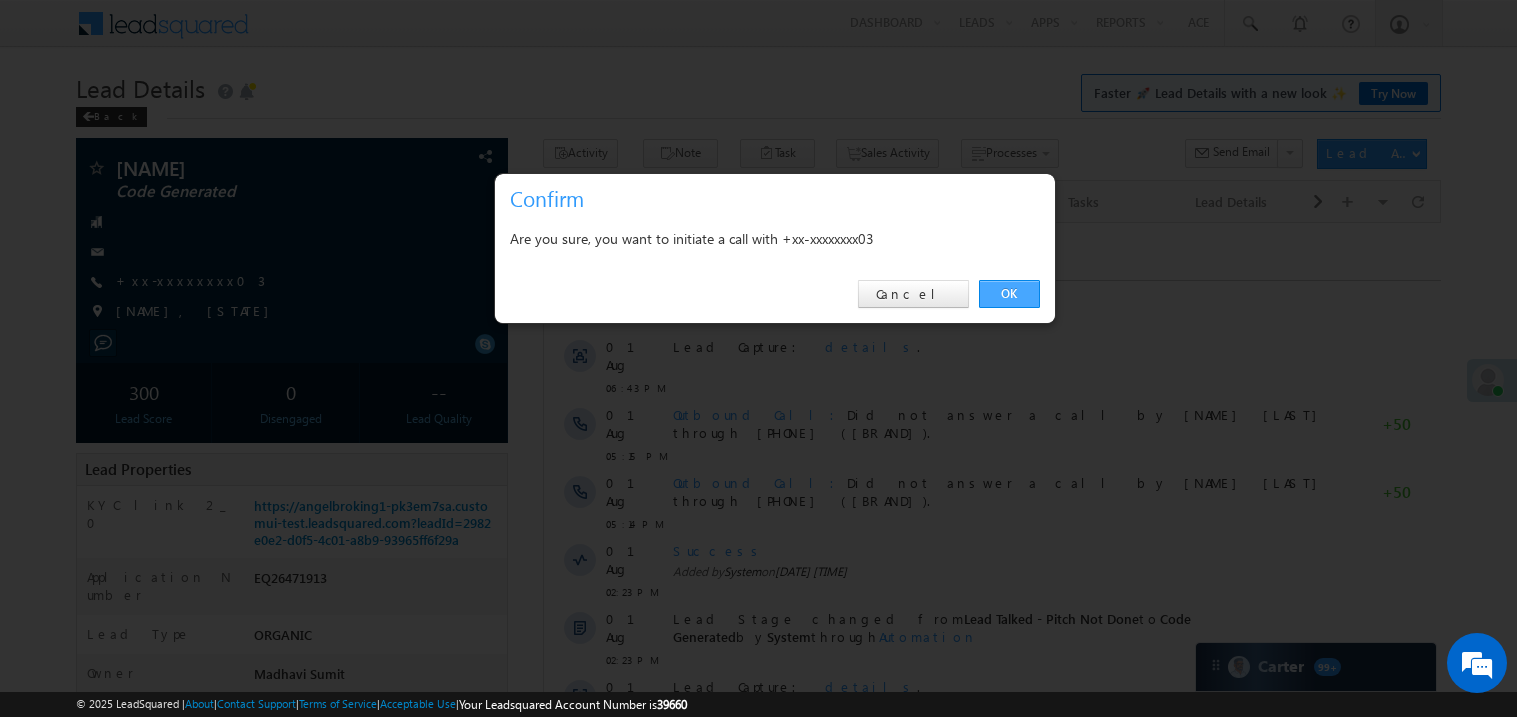 click on "OK" at bounding box center (1009, 294) 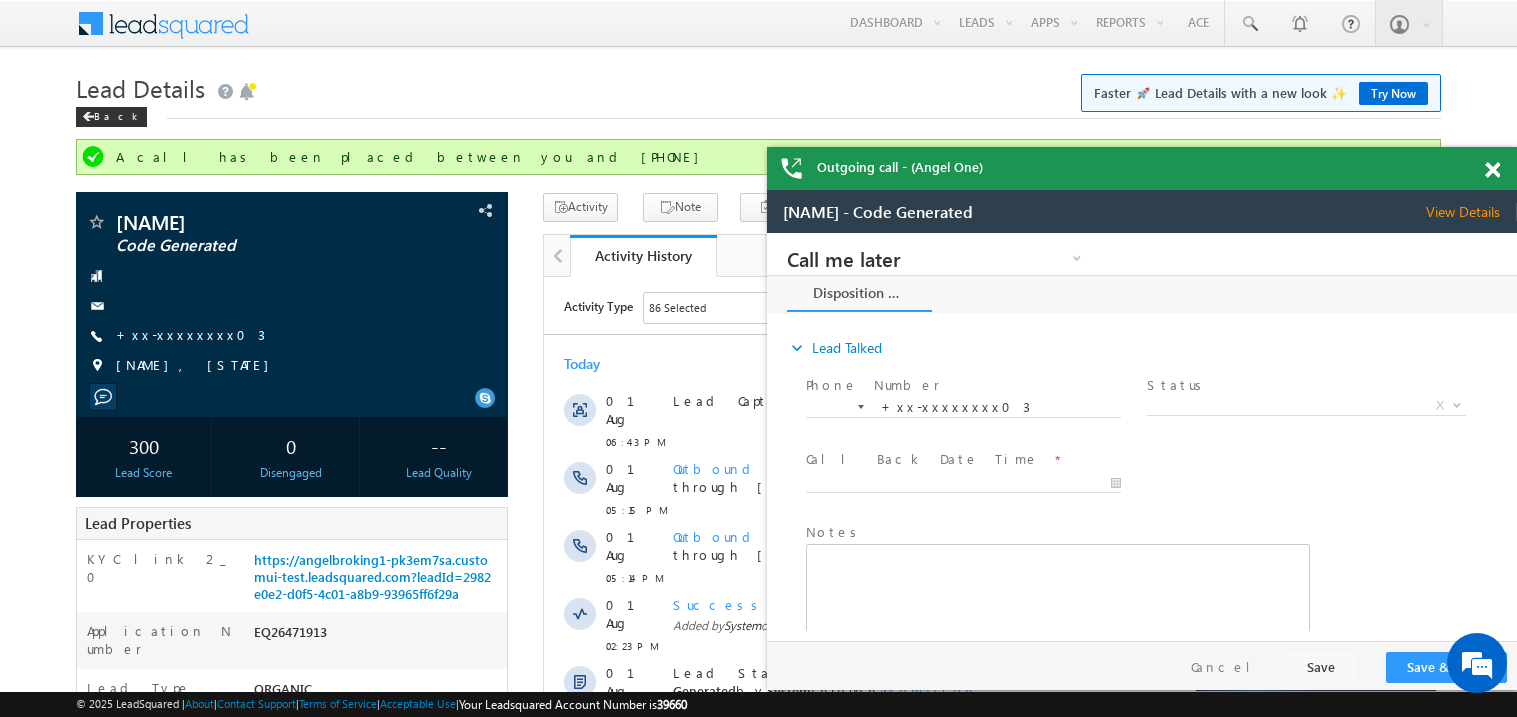 scroll, scrollTop: 0, scrollLeft: 0, axis: both 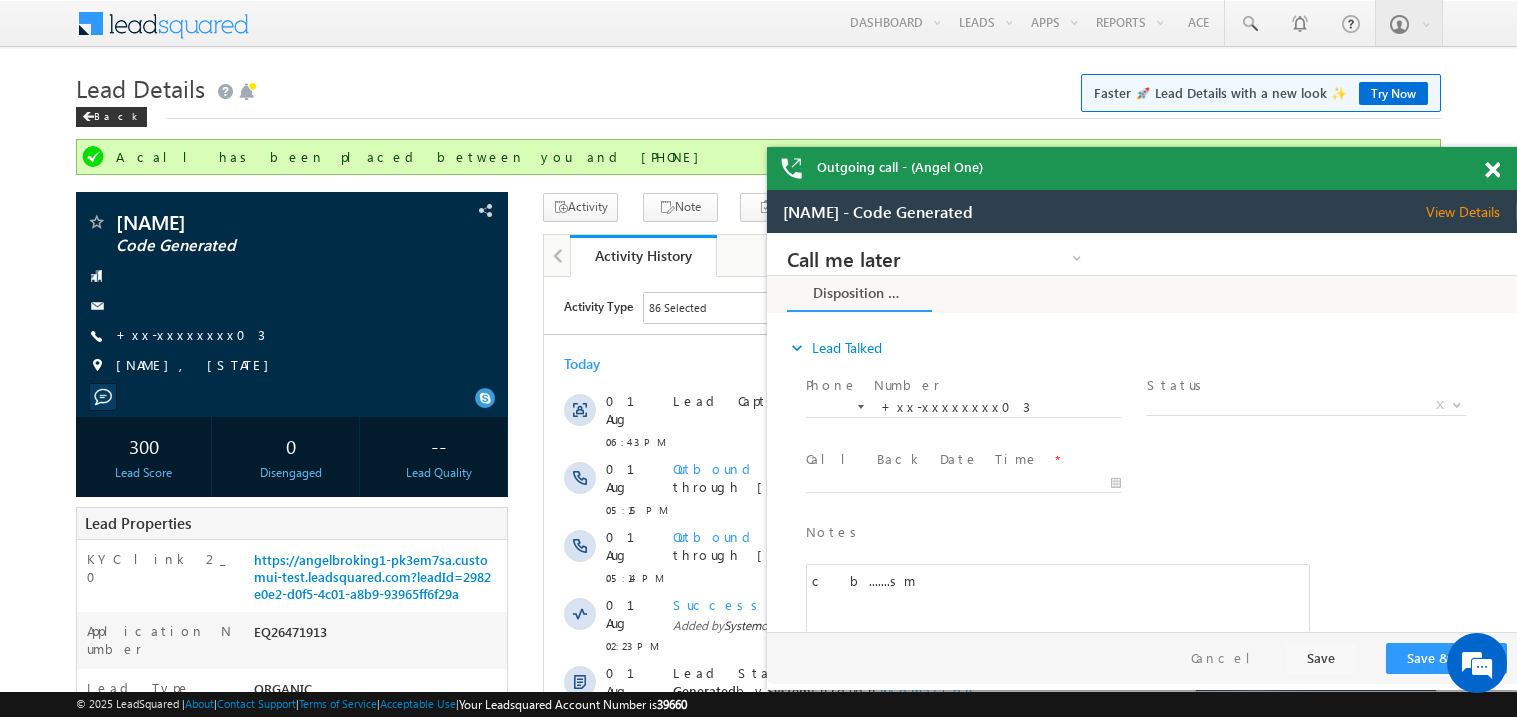 click at bounding box center [1492, 170] 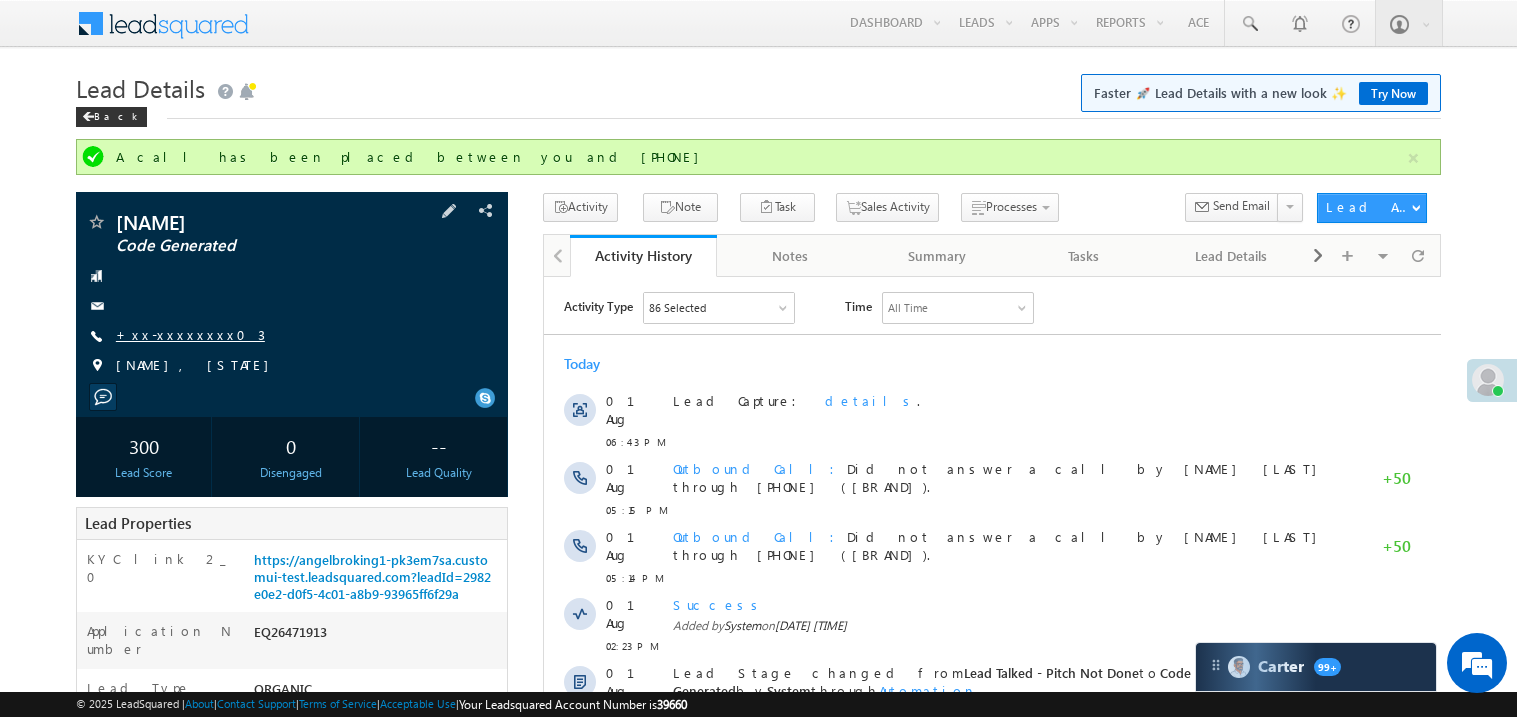 click on "+xx-xxxxxxxx03" at bounding box center (190, 334) 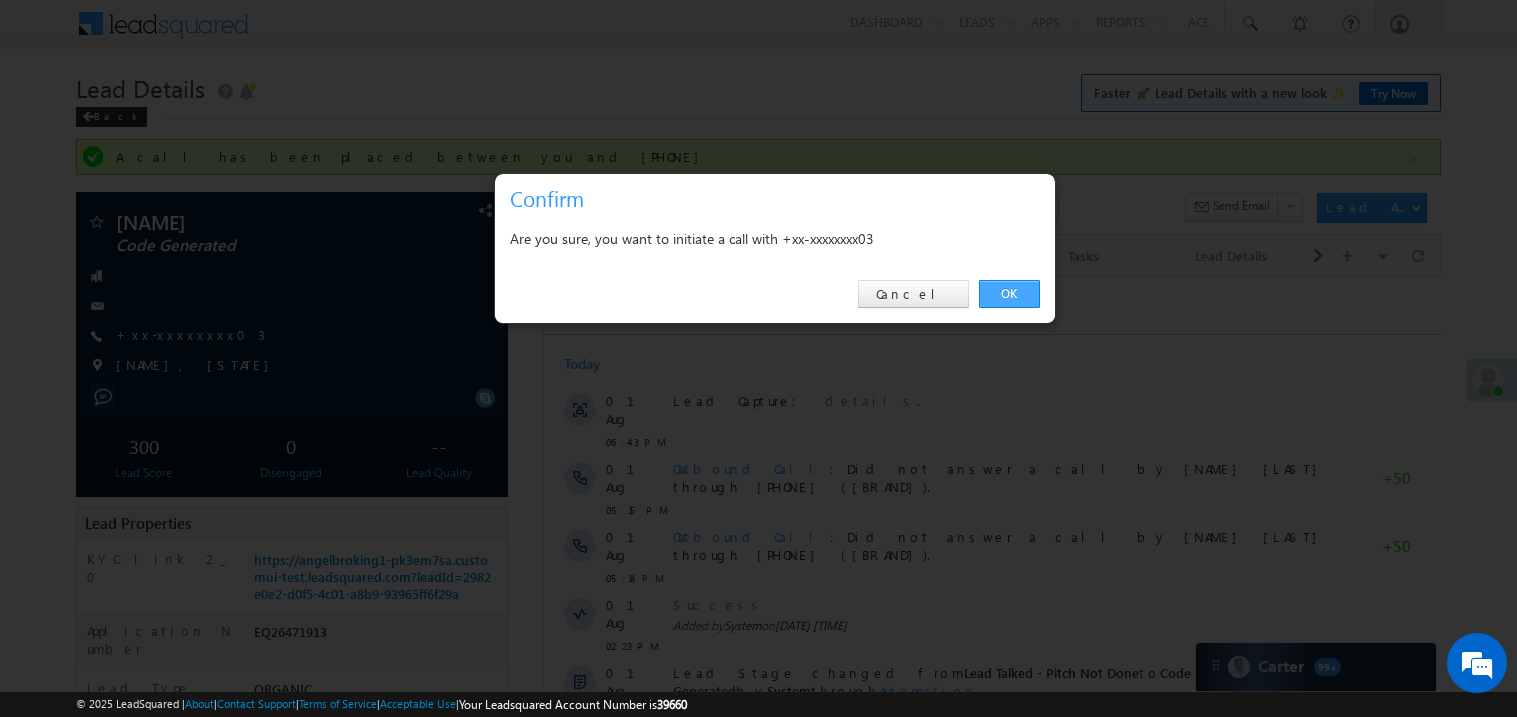 click on "OK" at bounding box center [1009, 294] 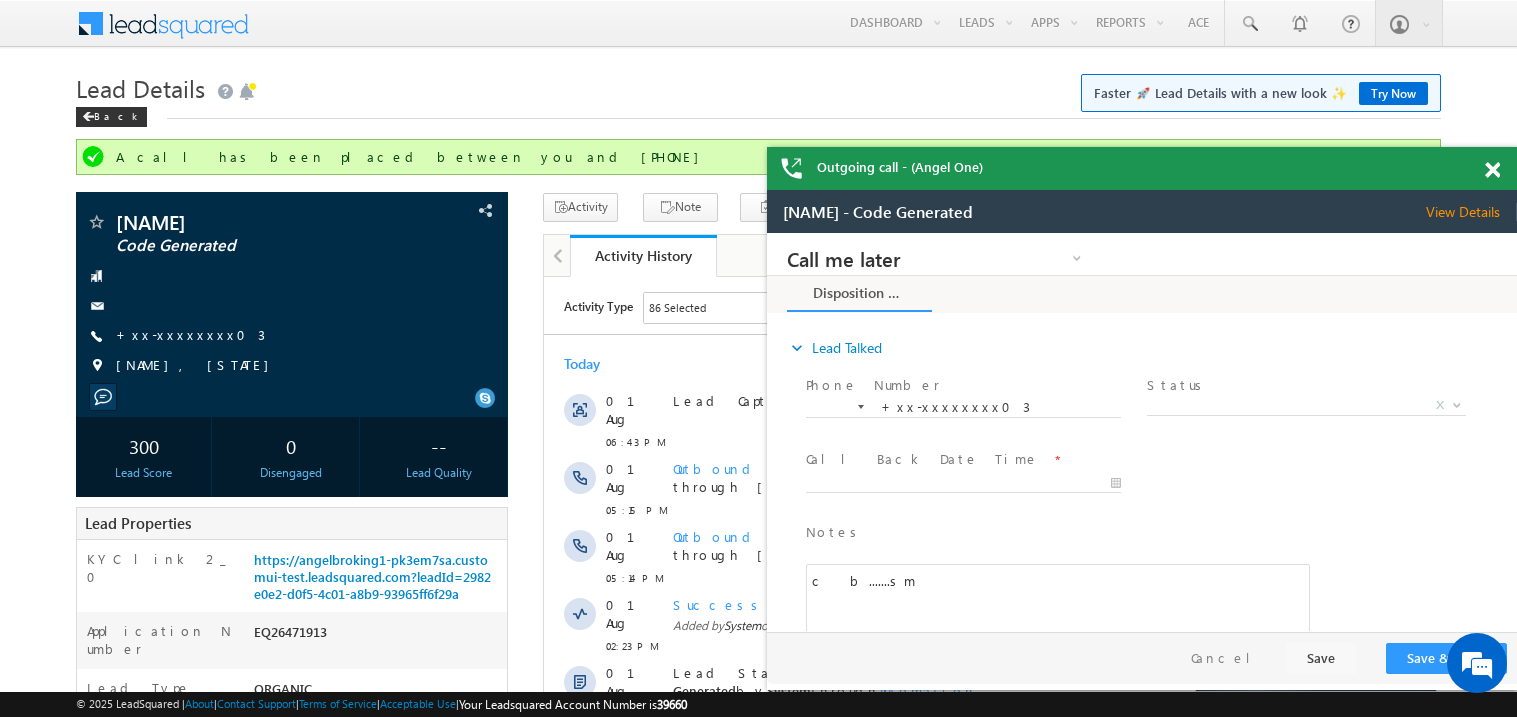 scroll, scrollTop: 0, scrollLeft: 0, axis: both 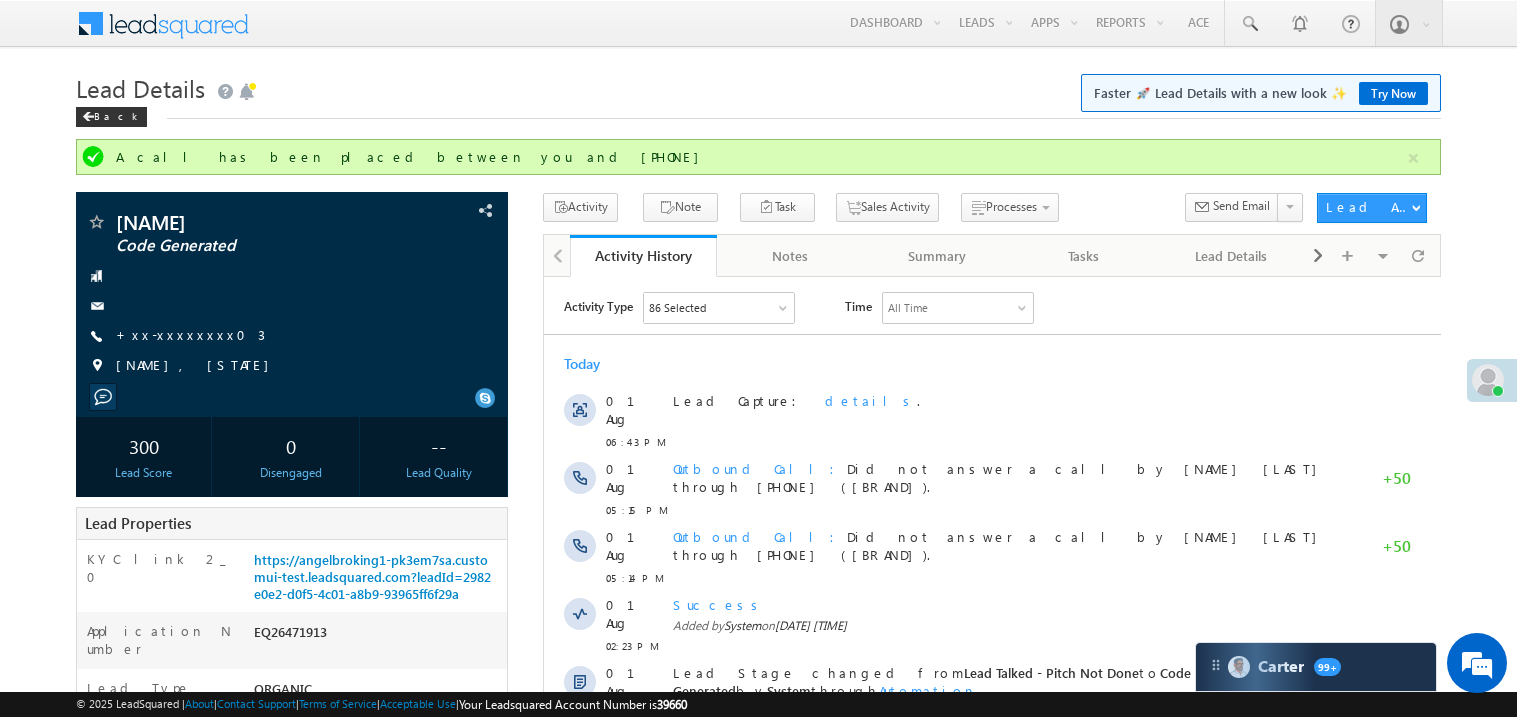 click on "Lead Details Faster 🚀 Lead Details with a new look ✨ Try Now" at bounding box center (758, 86) 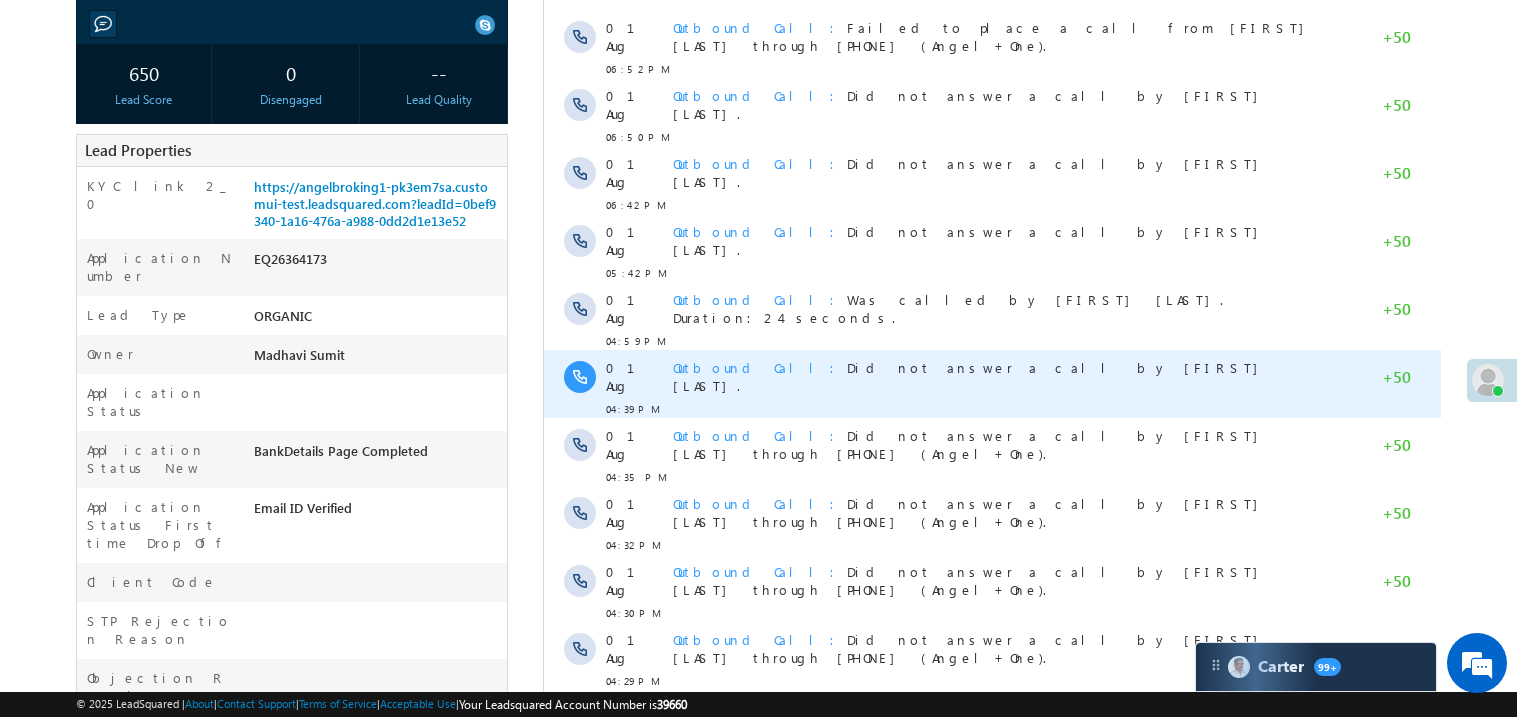 scroll, scrollTop: 0, scrollLeft: 0, axis: both 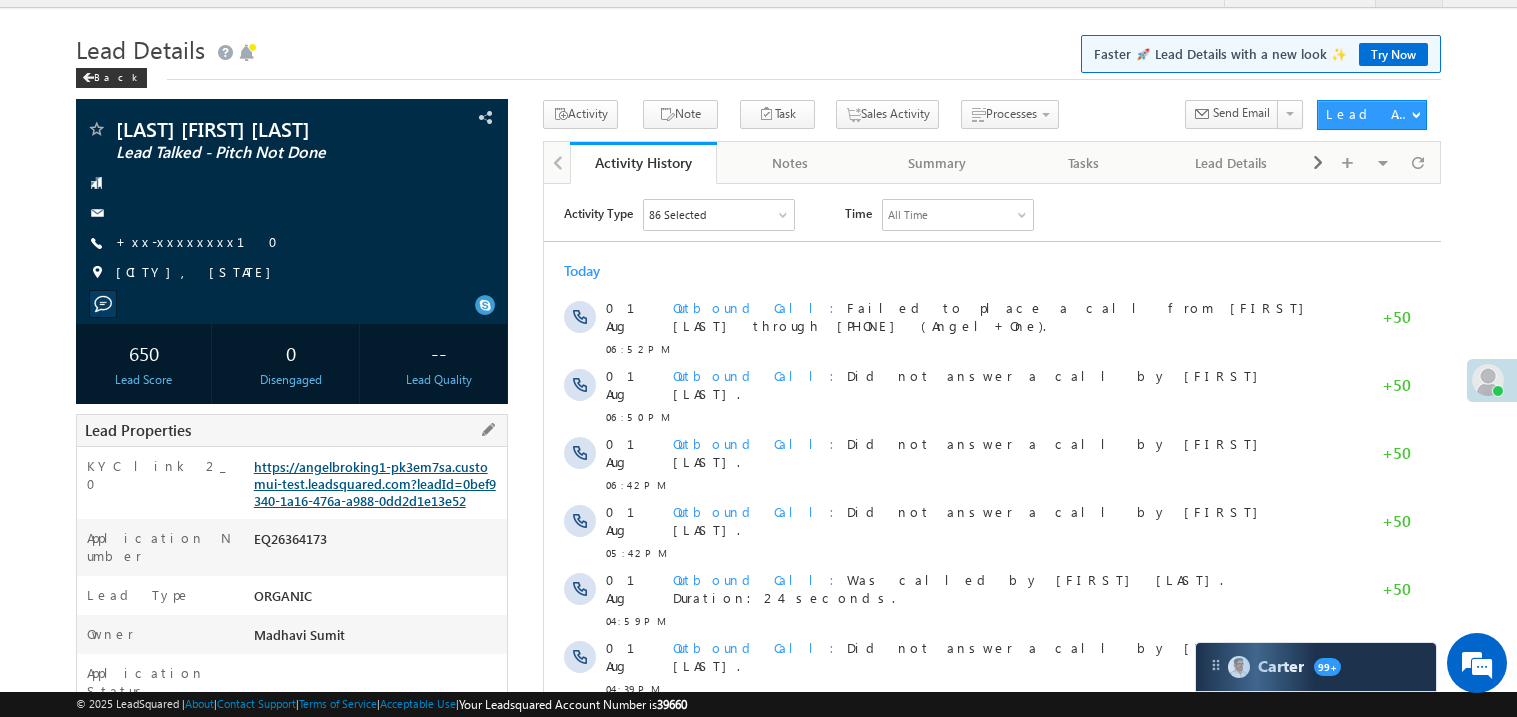 click on "https://angelbroking1-pk3em7sa.customui-test.leadsquared.com?leadId=0bef9340-1a16-476a-a988-0dd2d1e13e52" at bounding box center (375, 483) 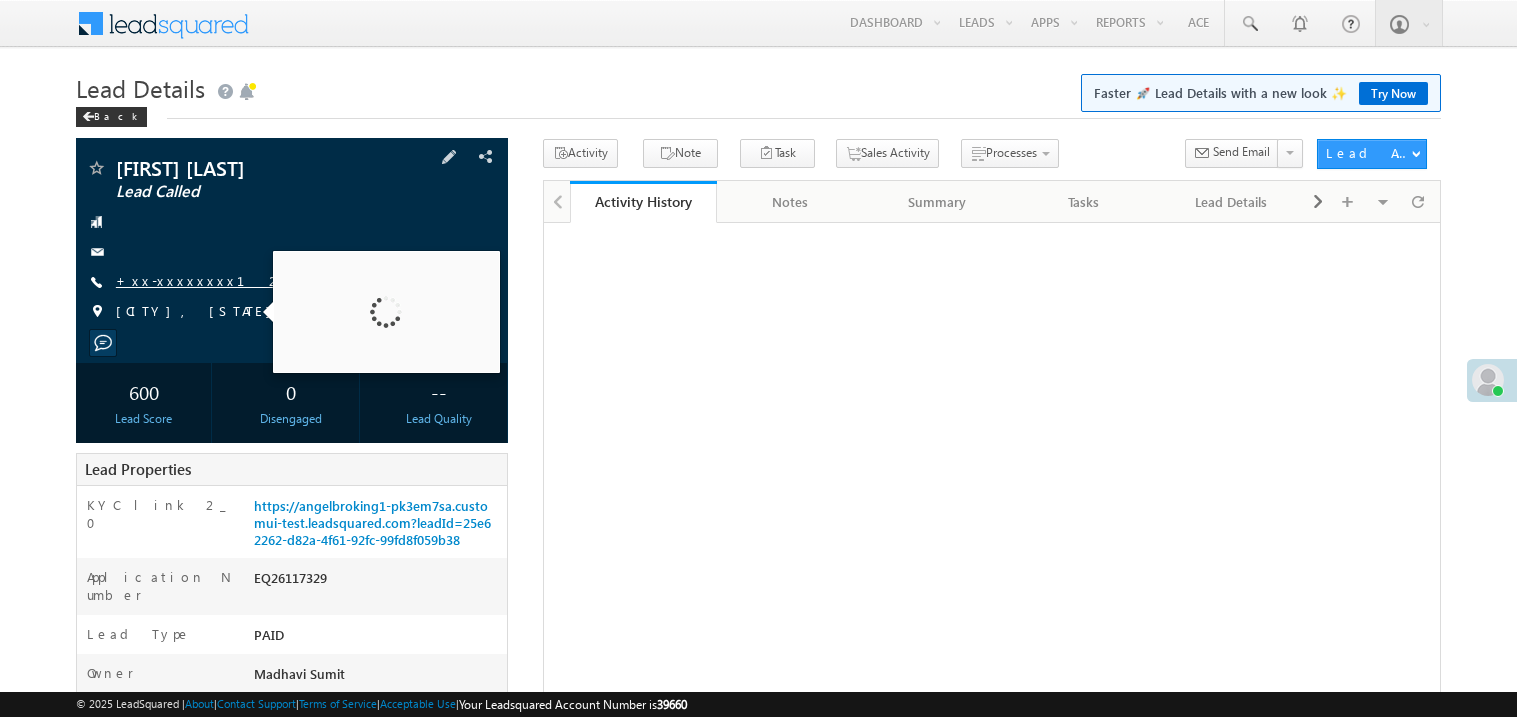 click on "+xx-xxxxxxxx12" at bounding box center (199, 280) 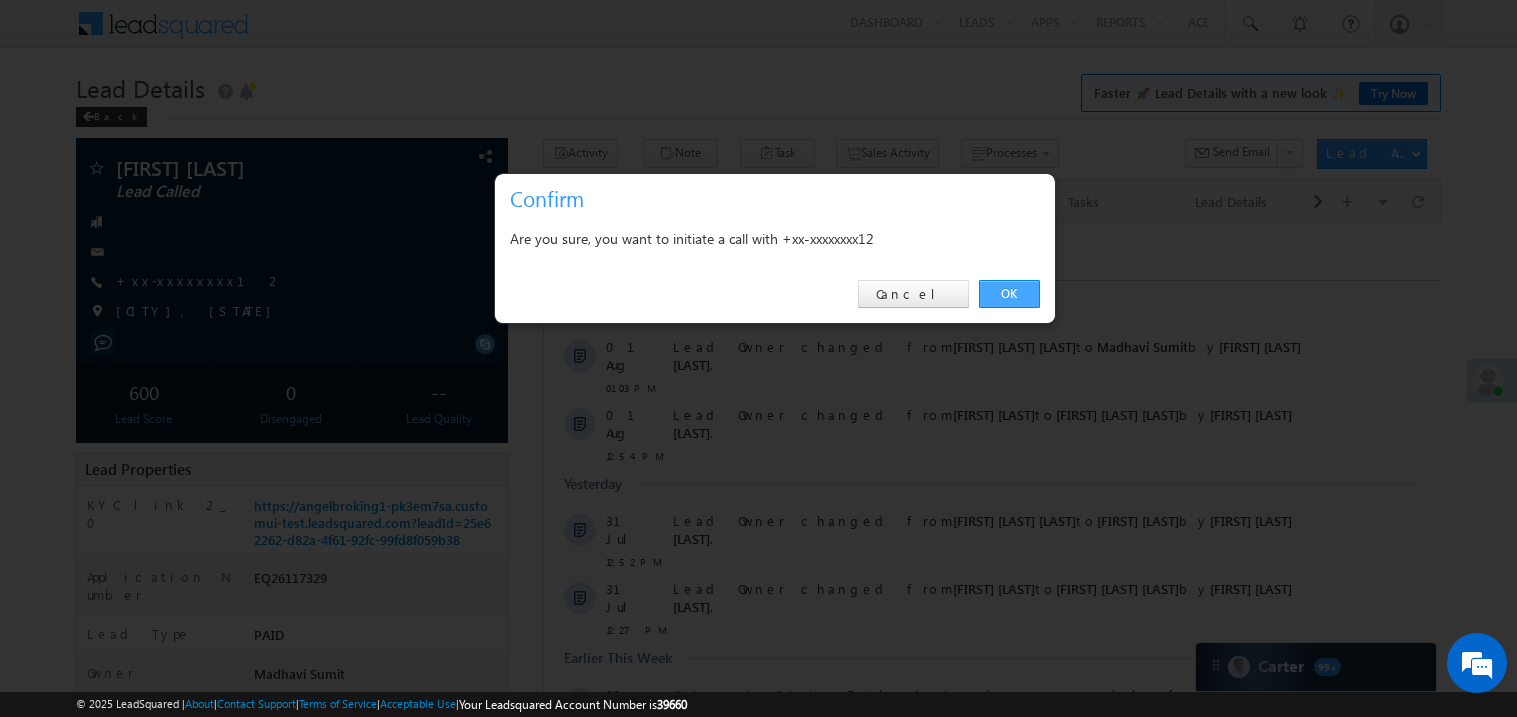 scroll, scrollTop: 0, scrollLeft: 0, axis: both 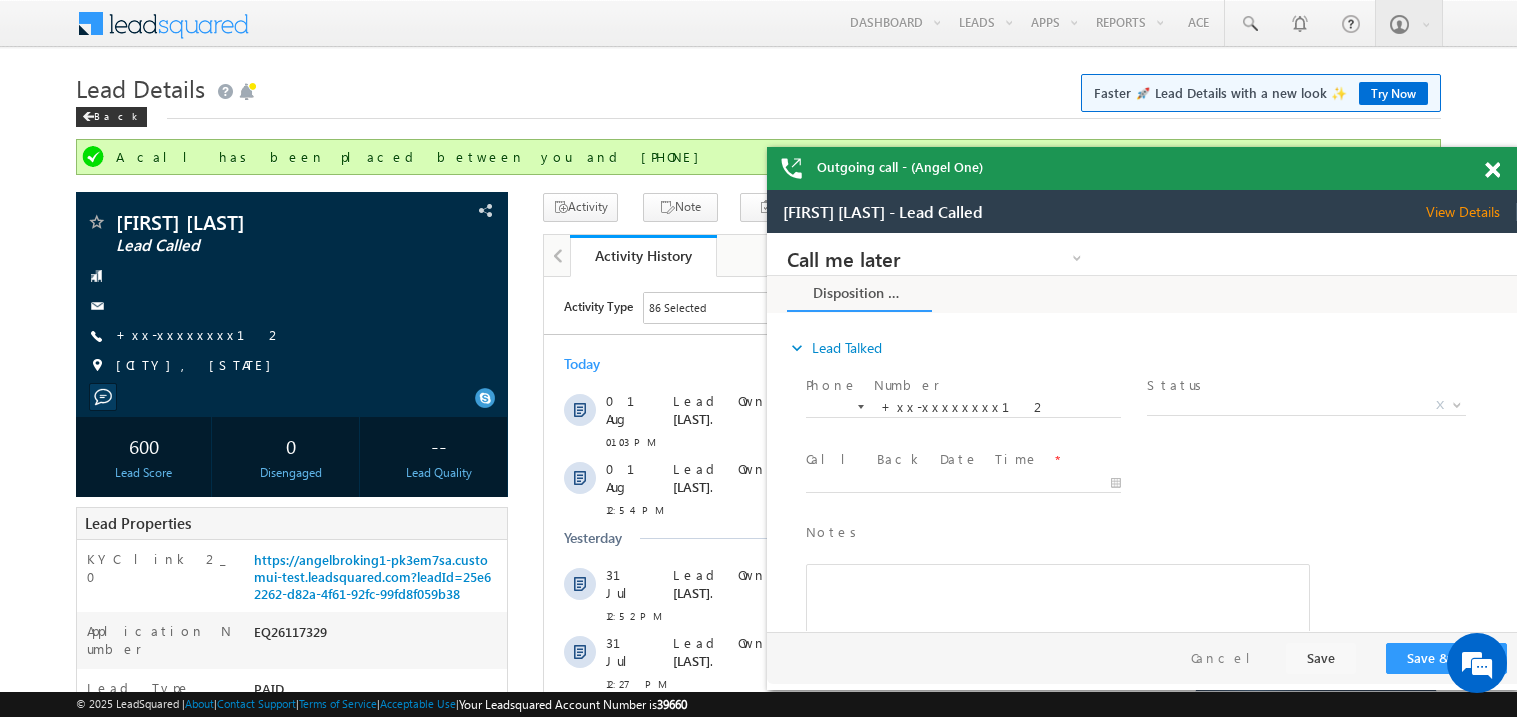 click at bounding box center [1492, 170] 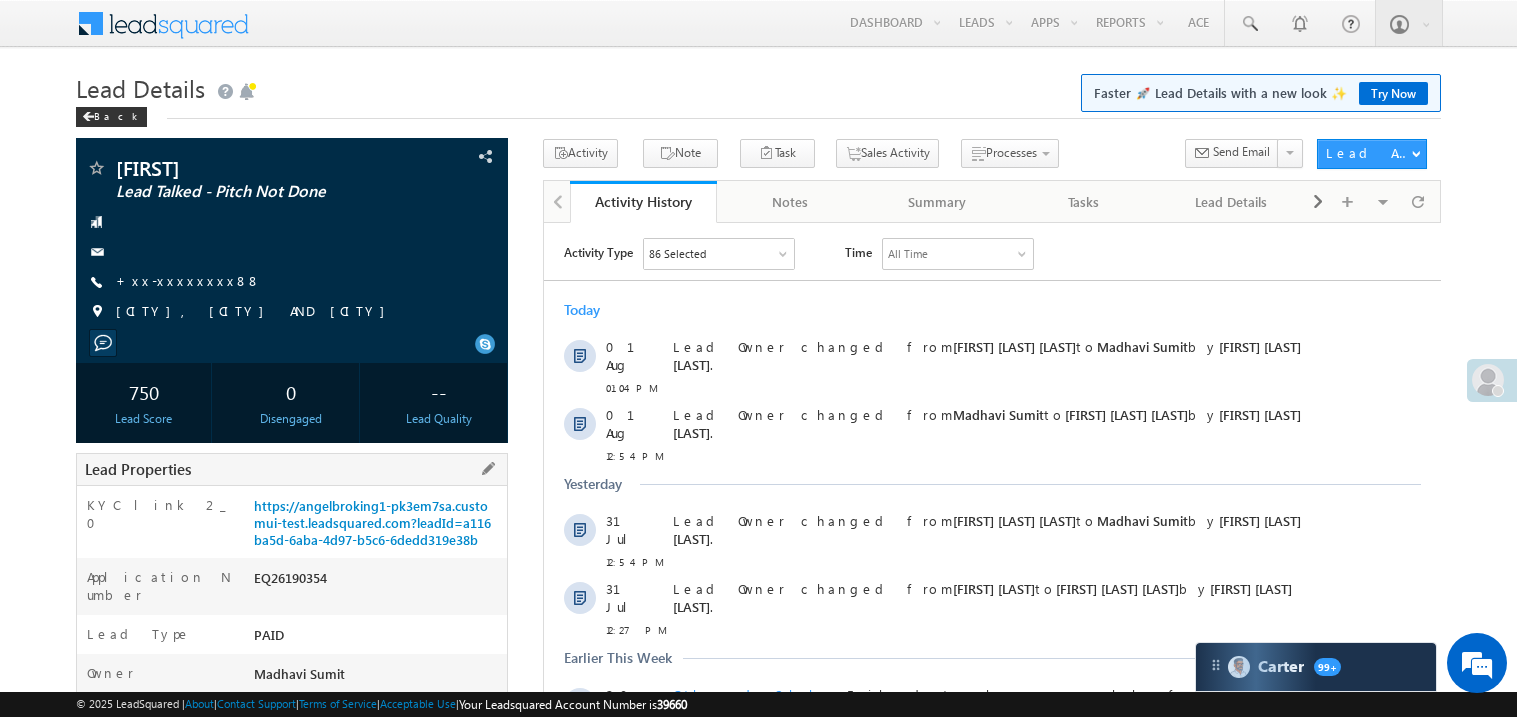 scroll, scrollTop: 0, scrollLeft: 0, axis: both 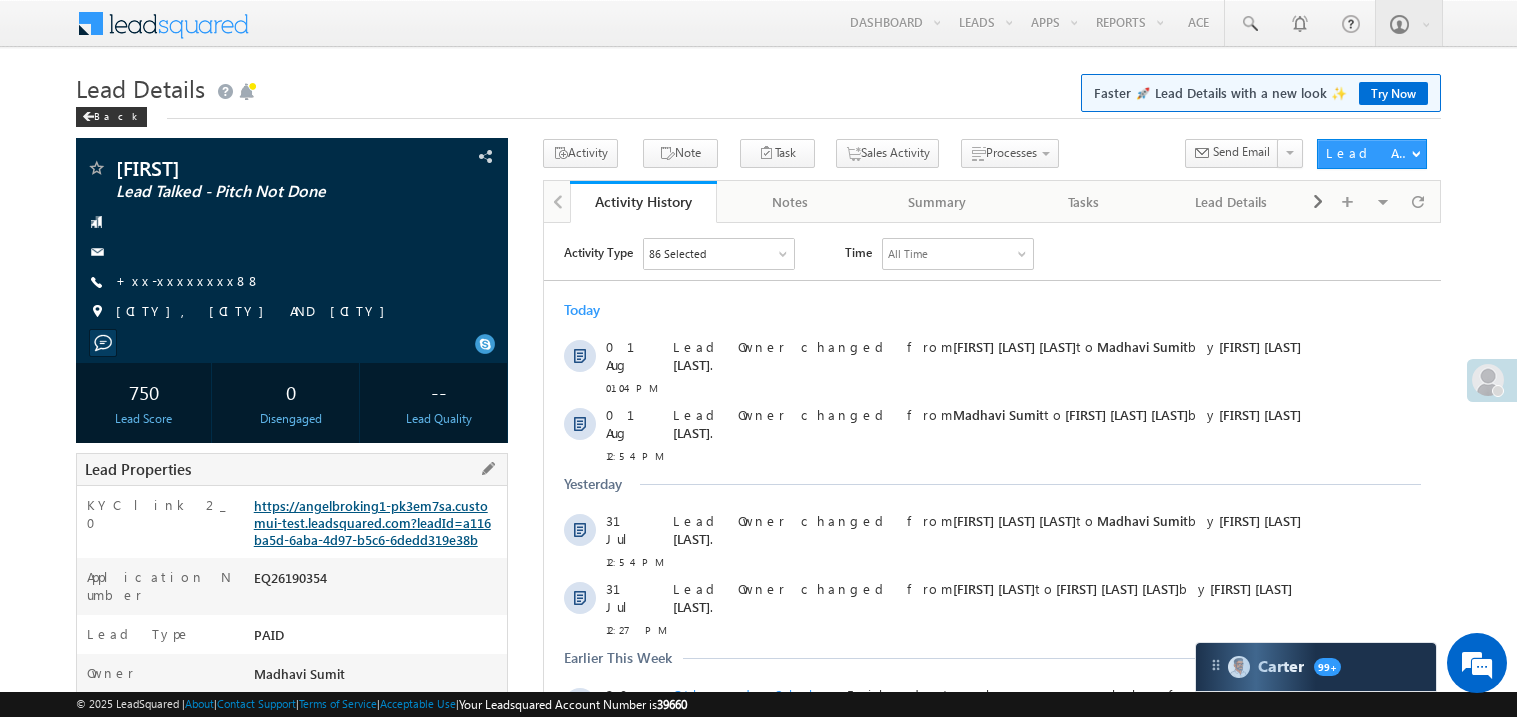 click on "https://angelbroking1-pk3em7sa.customui-test.leadsquared.com?leadId=a116ba5d-6aba-4d97-b5c6-6dedd319e38b" at bounding box center (372, 522) 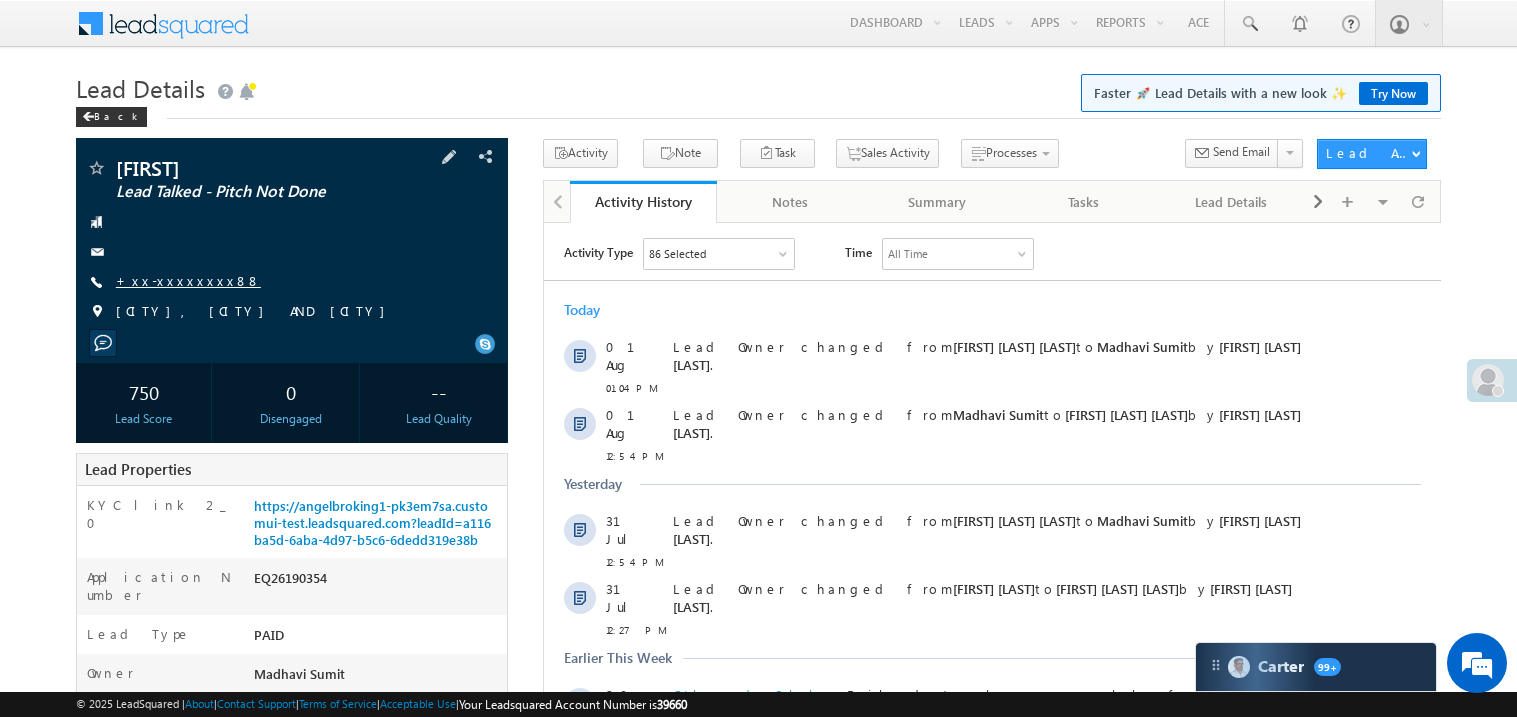 click on "+xx-xxxxxxxx88" at bounding box center (188, 280) 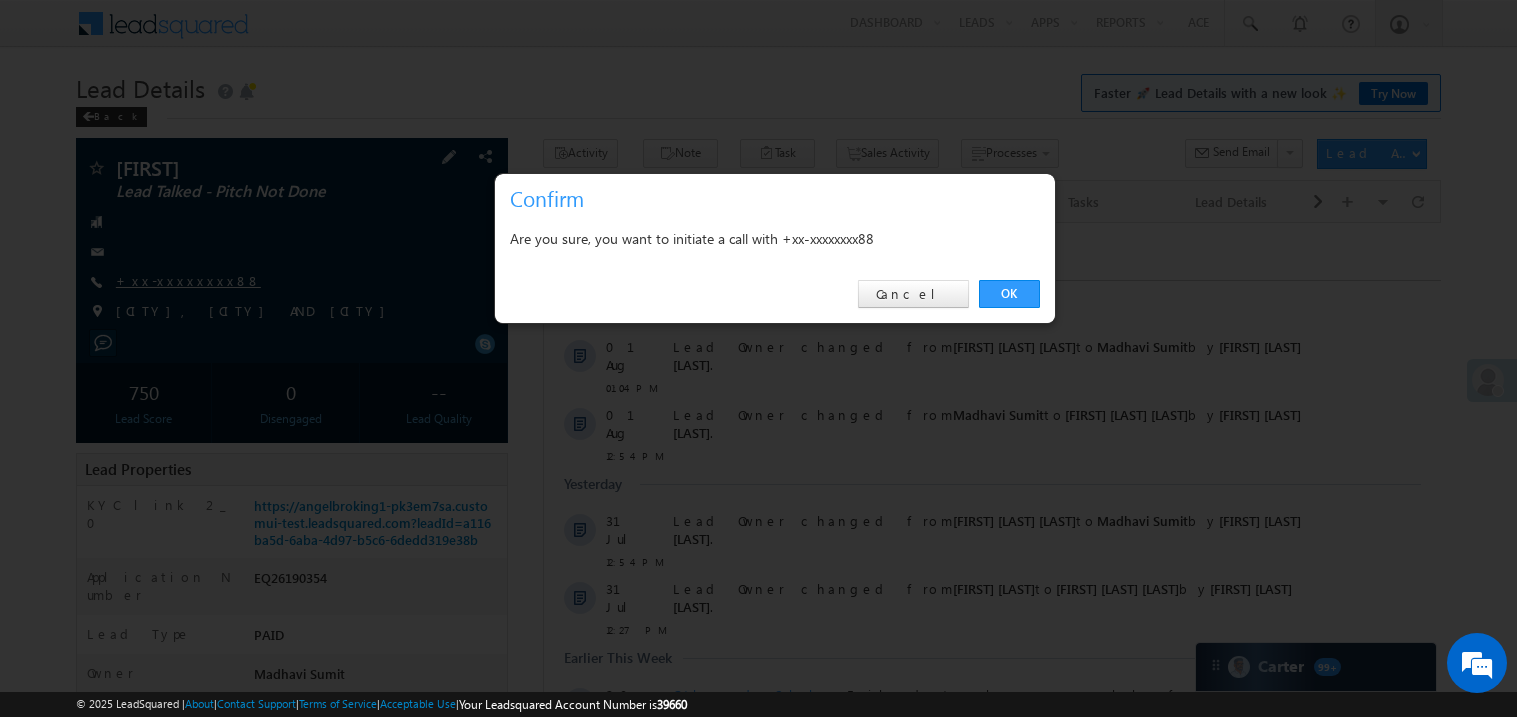 scroll, scrollTop: 0, scrollLeft: 0, axis: both 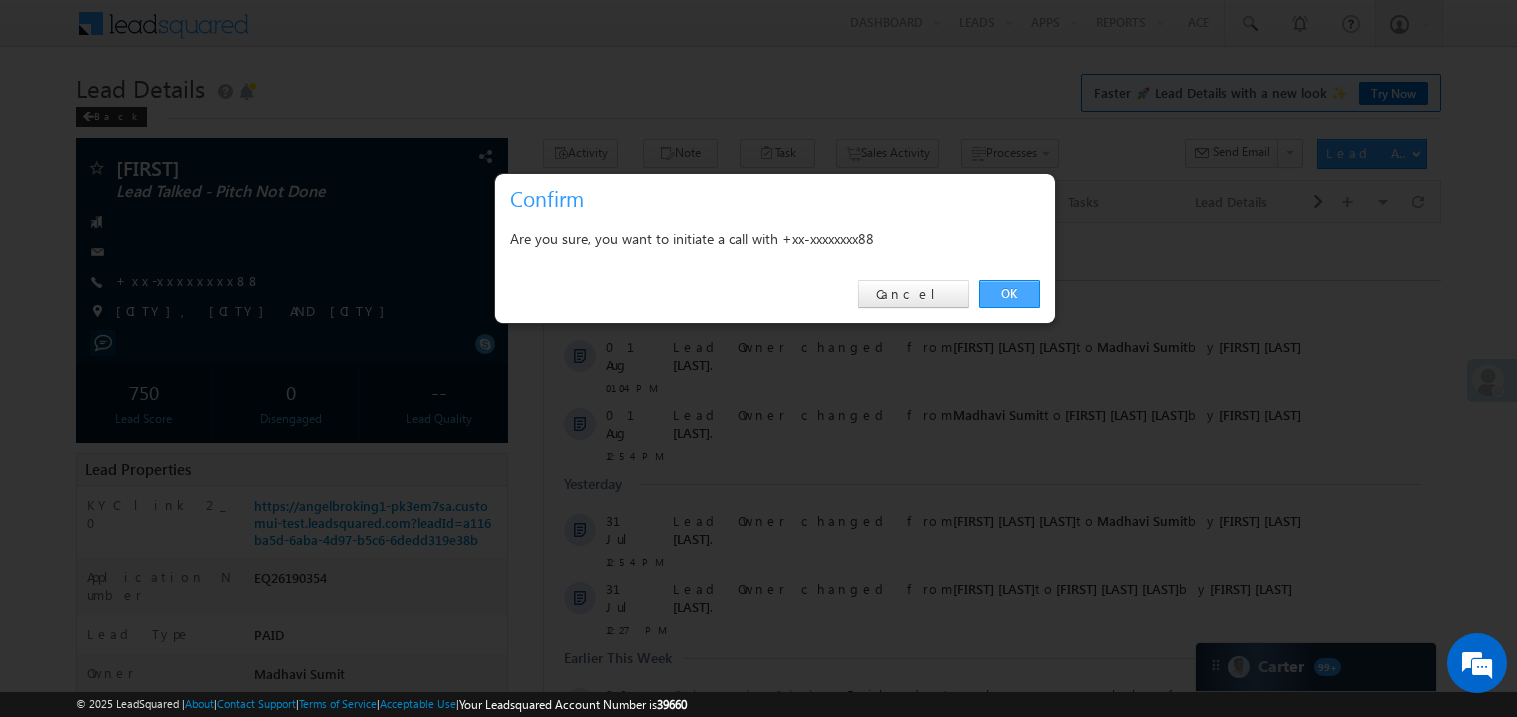 click on "OK" at bounding box center (1009, 294) 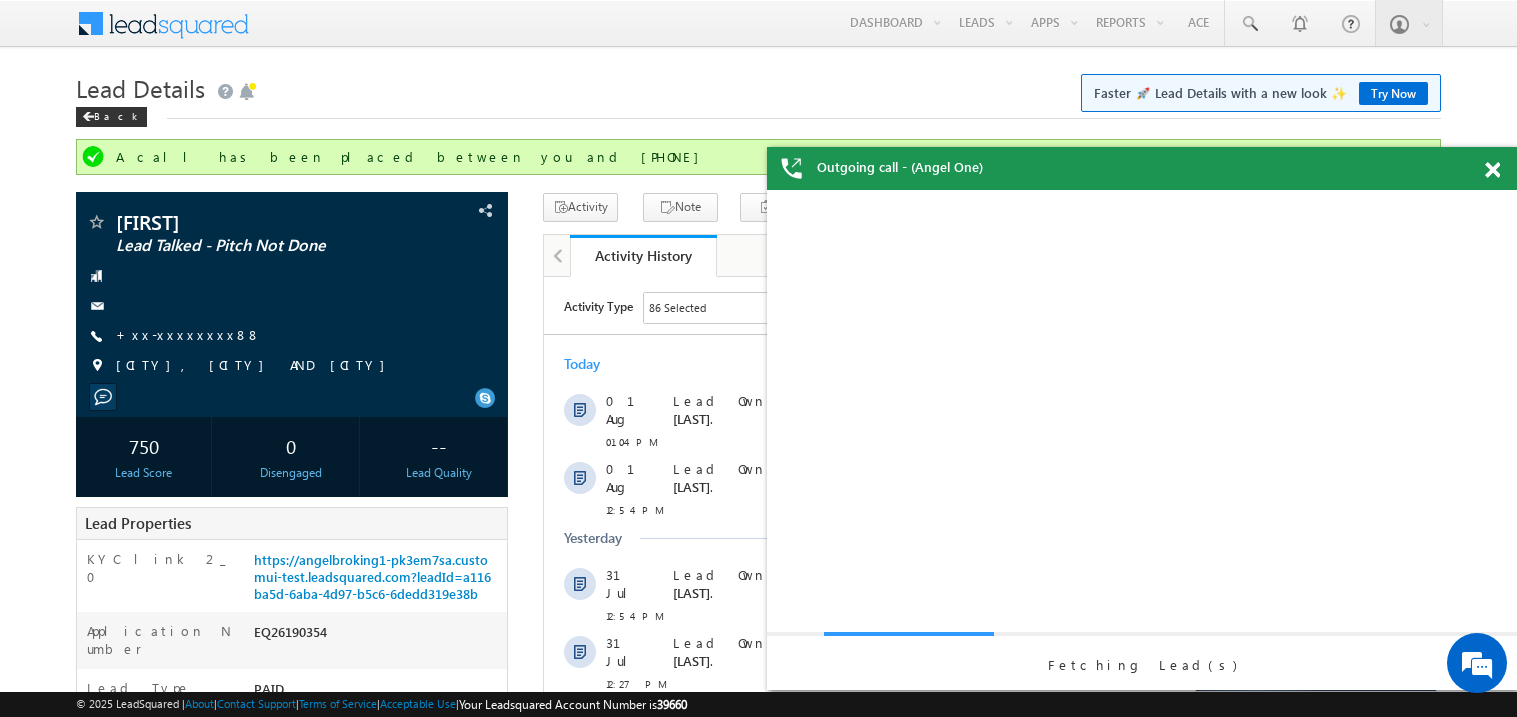 scroll, scrollTop: 0, scrollLeft: 0, axis: both 